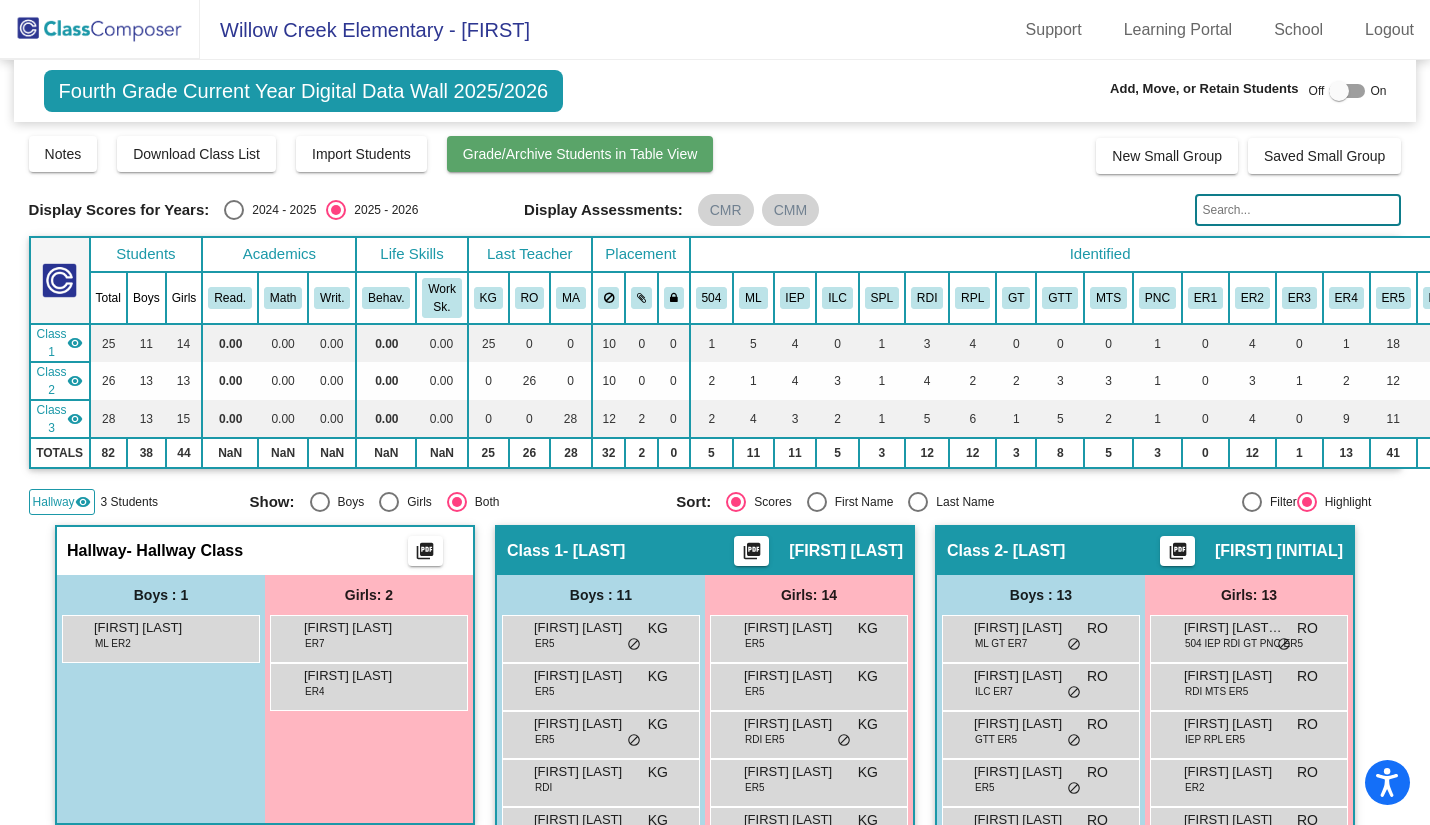 scroll, scrollTop: 0, scrollLeft: 0, axis: both 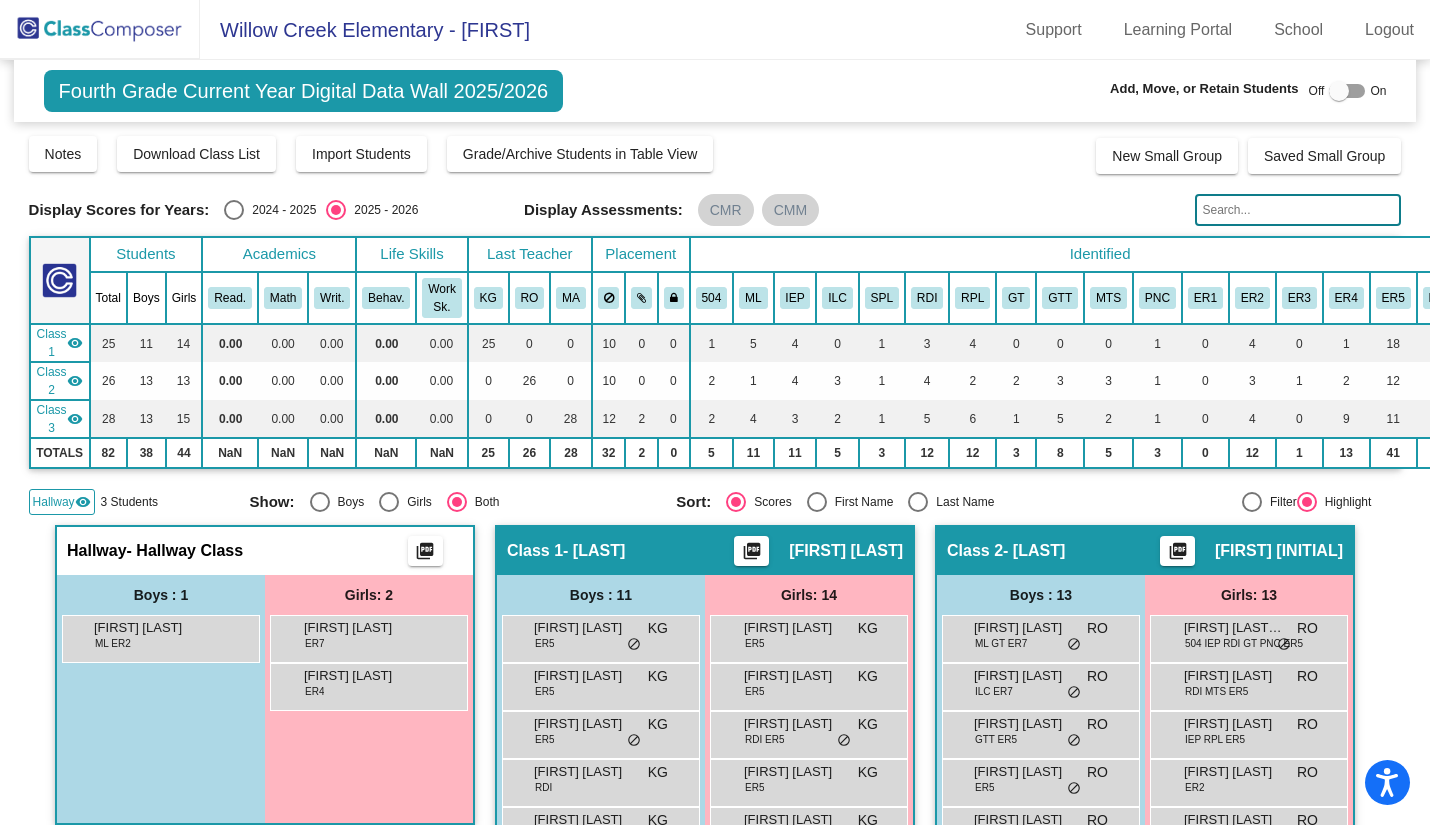 click 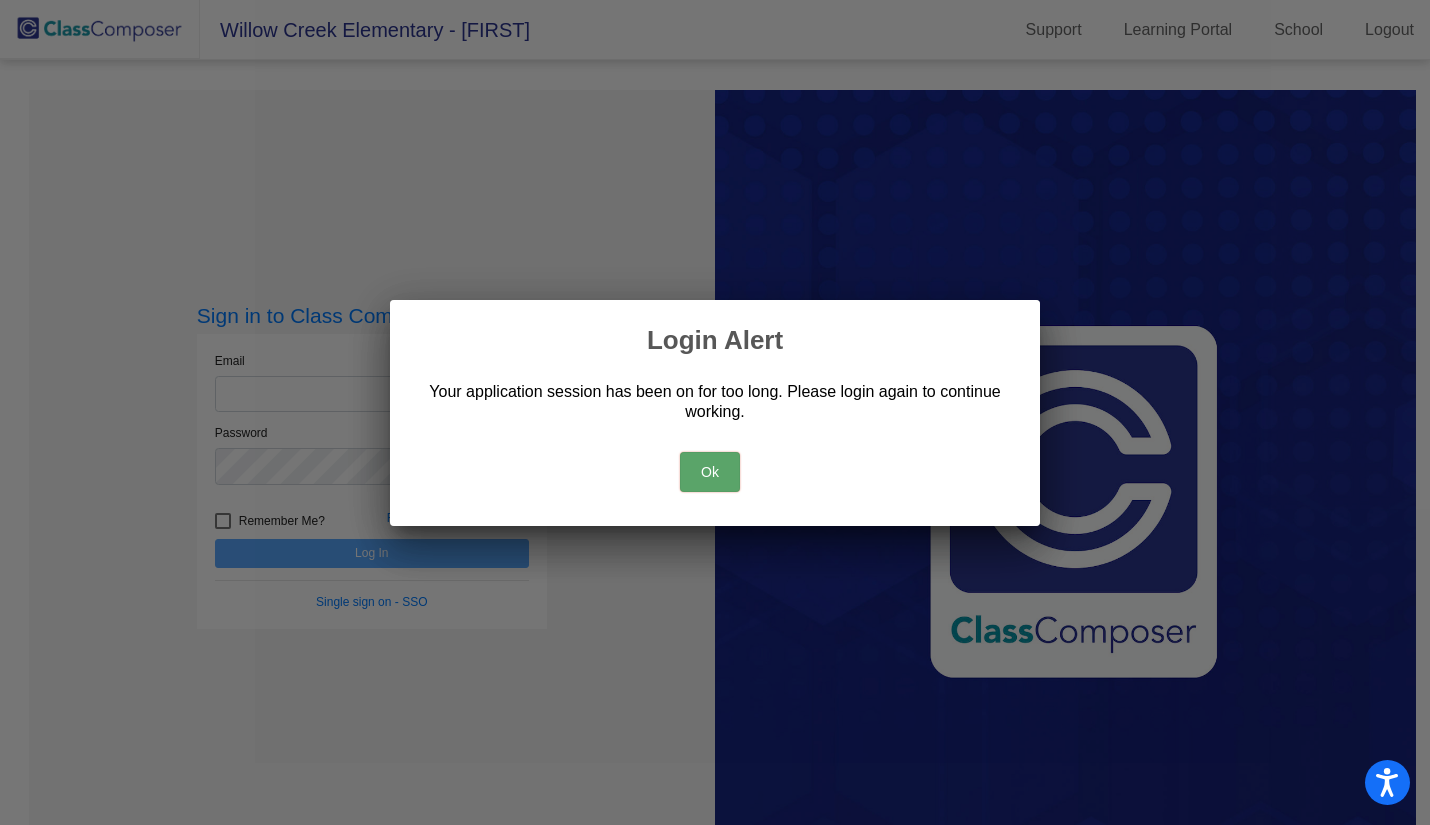 click on "Ok" at bounding box center (710, 472) 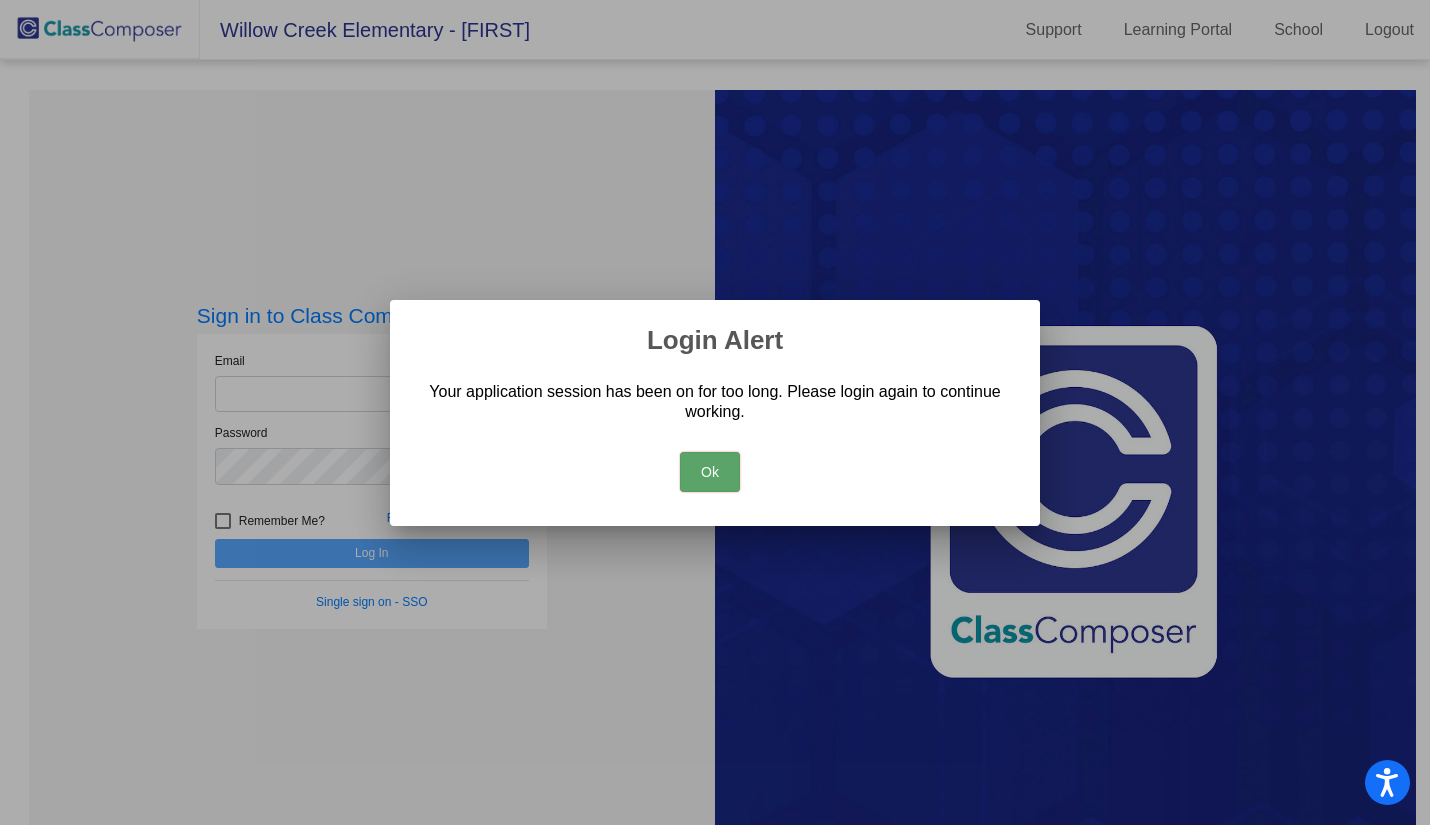 click on "Ok" at bounding box center (710, 472) 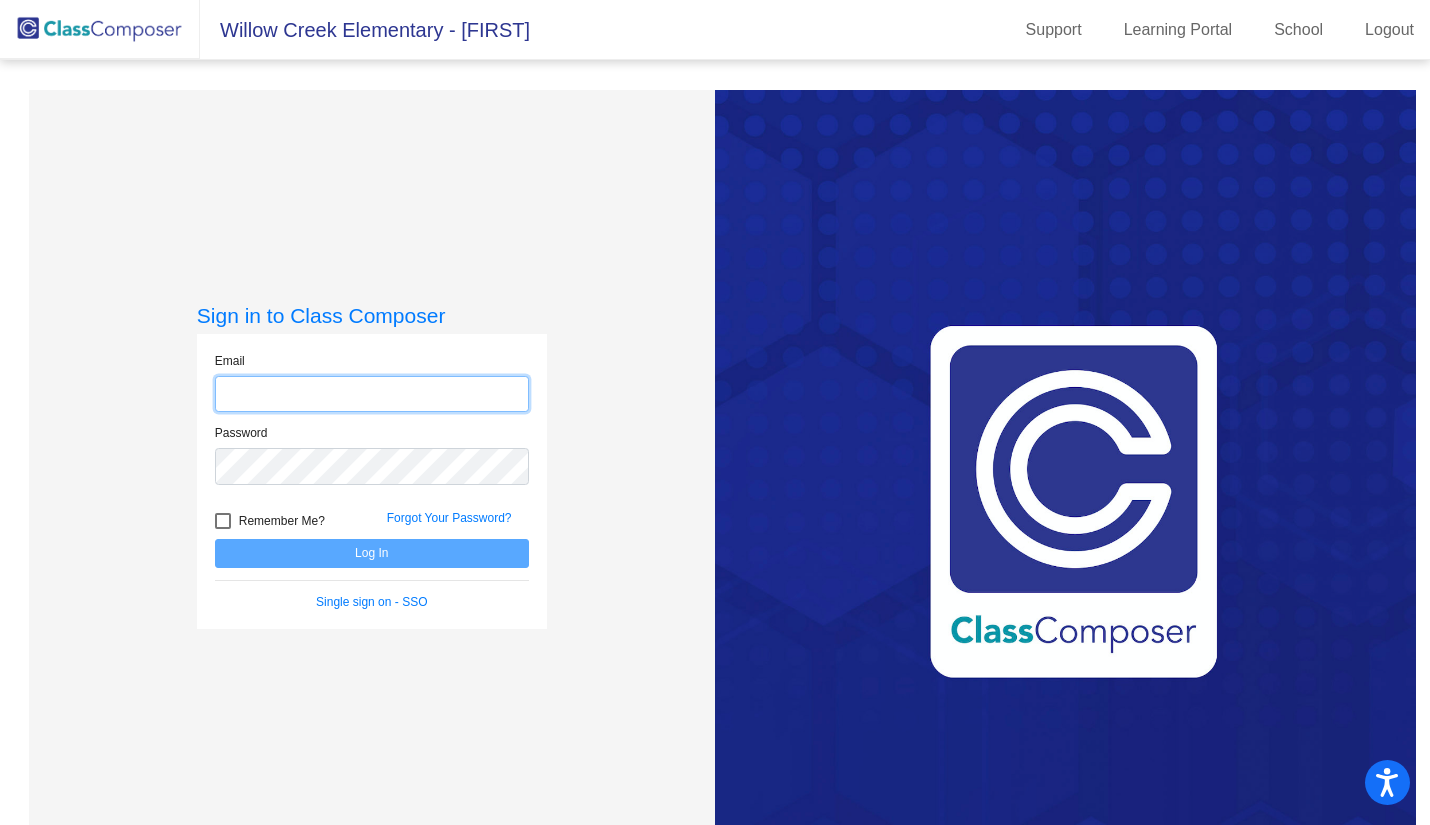 click 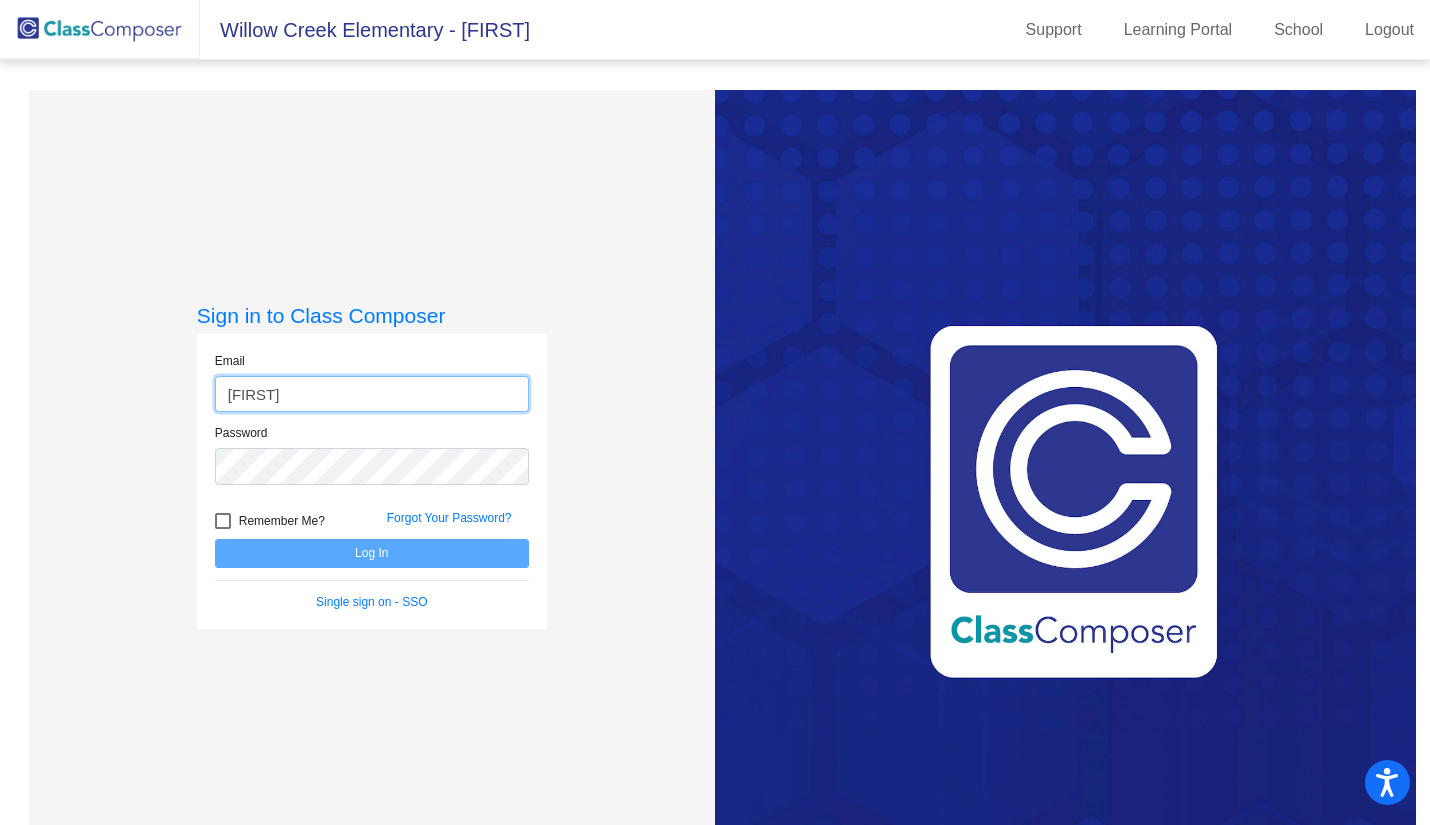 type on "[EMAIL]@[DOMAIN]" 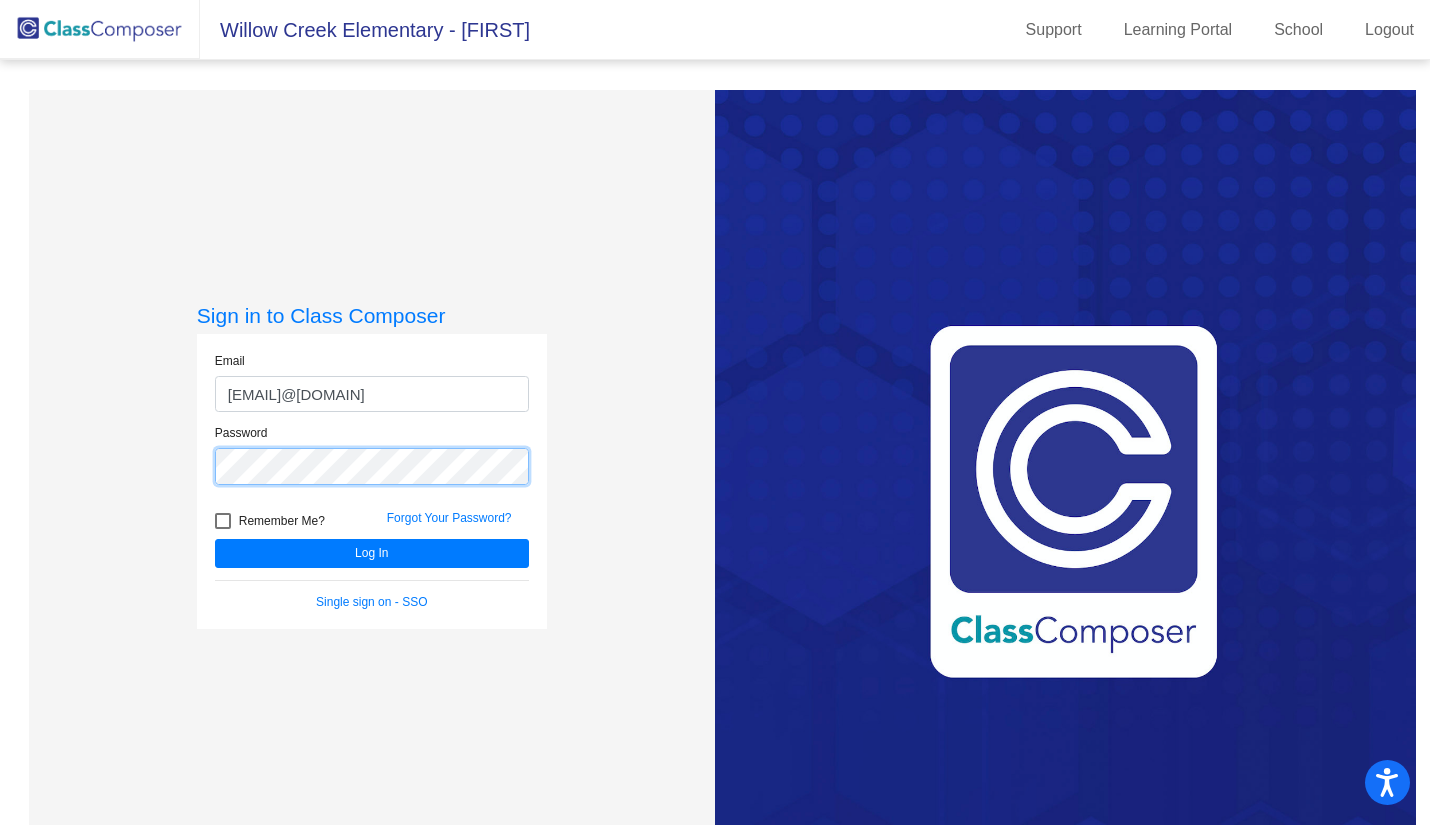 click on "Log In" 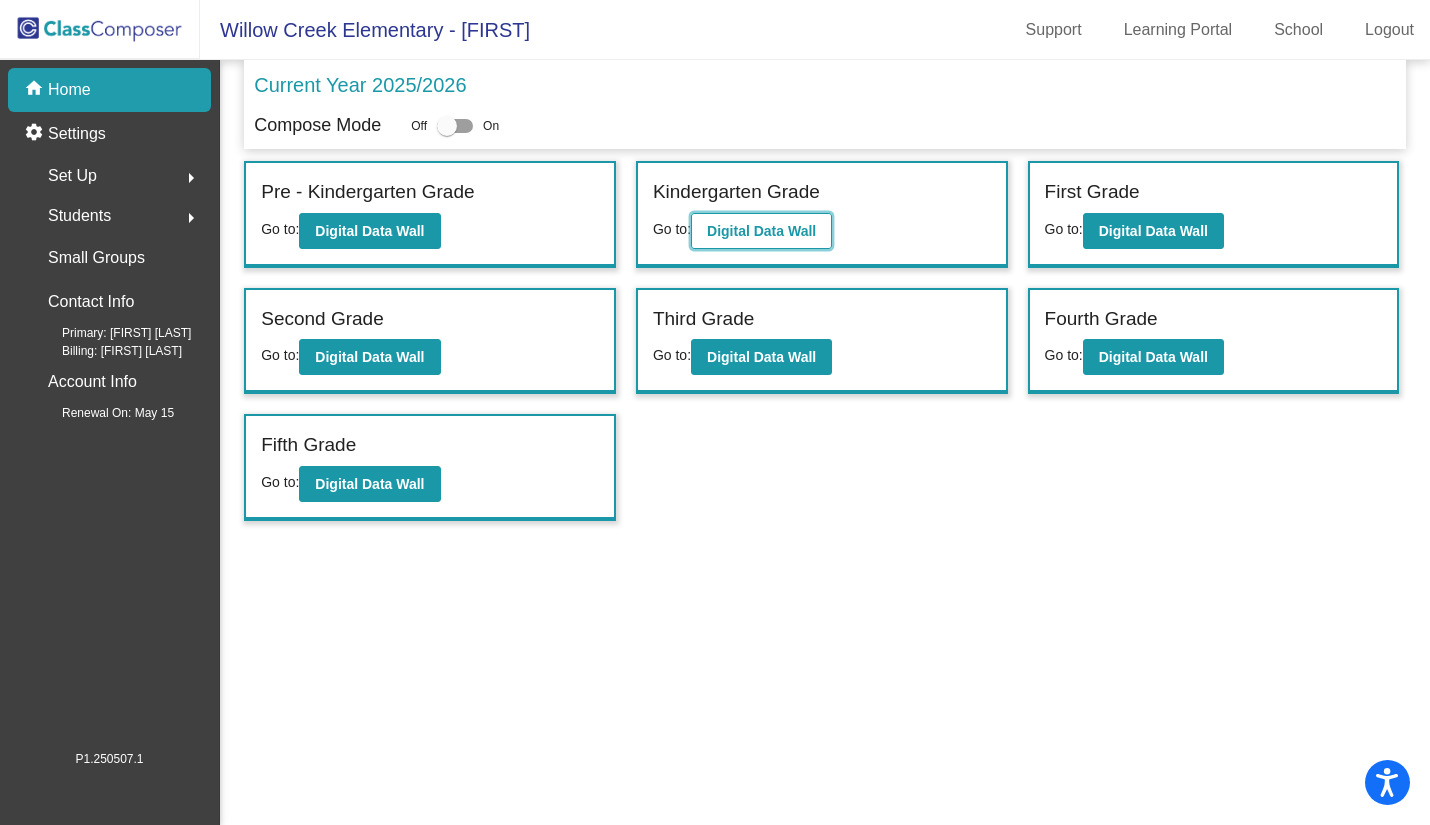 drag, startPoint x: 798, startPoint y: 214, endPoint x: 799, endPoint y: 228, distance: 14.035668 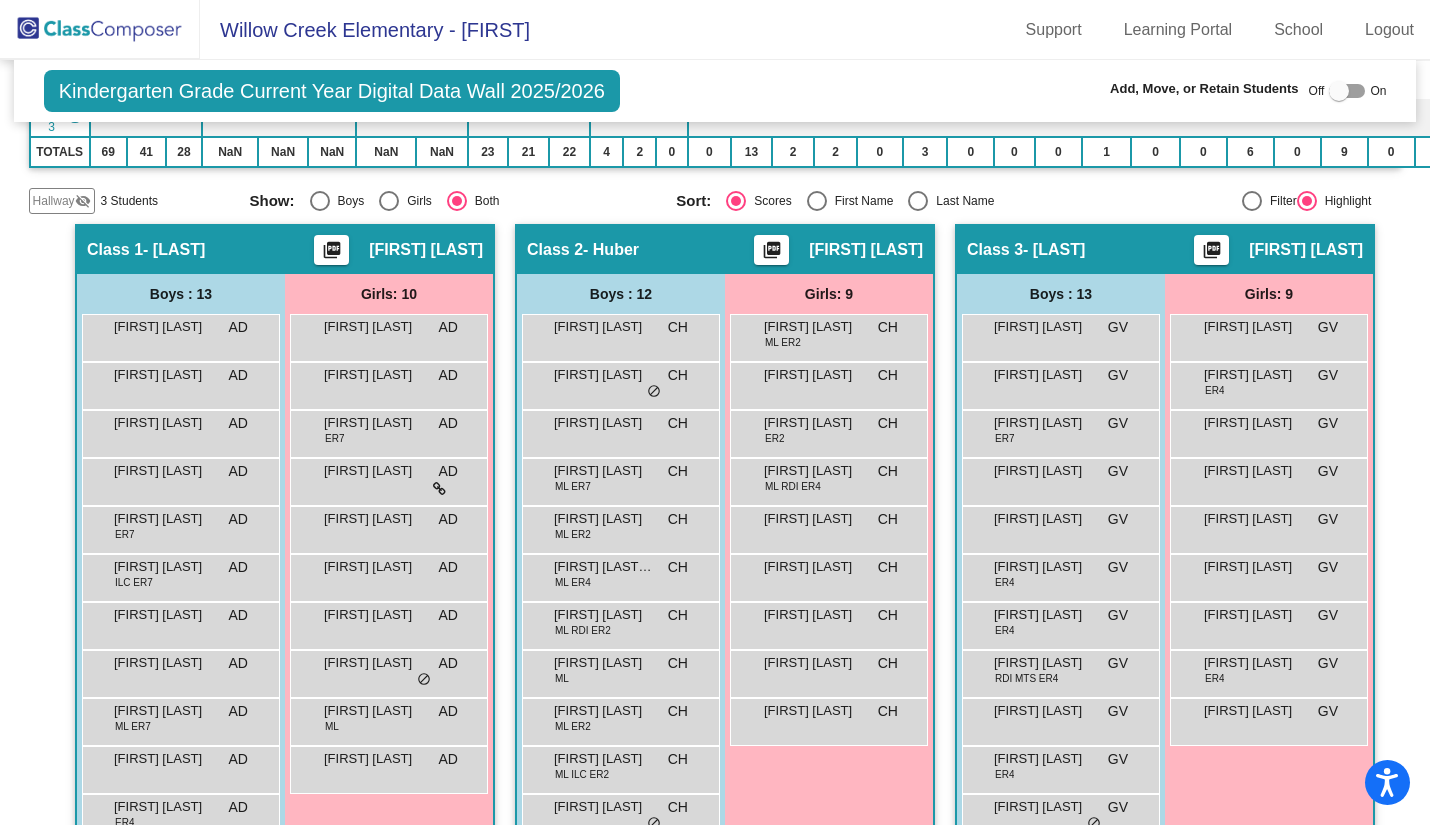 scroll, scrollTop: 302, scrollLeft: 0, axis: vertical 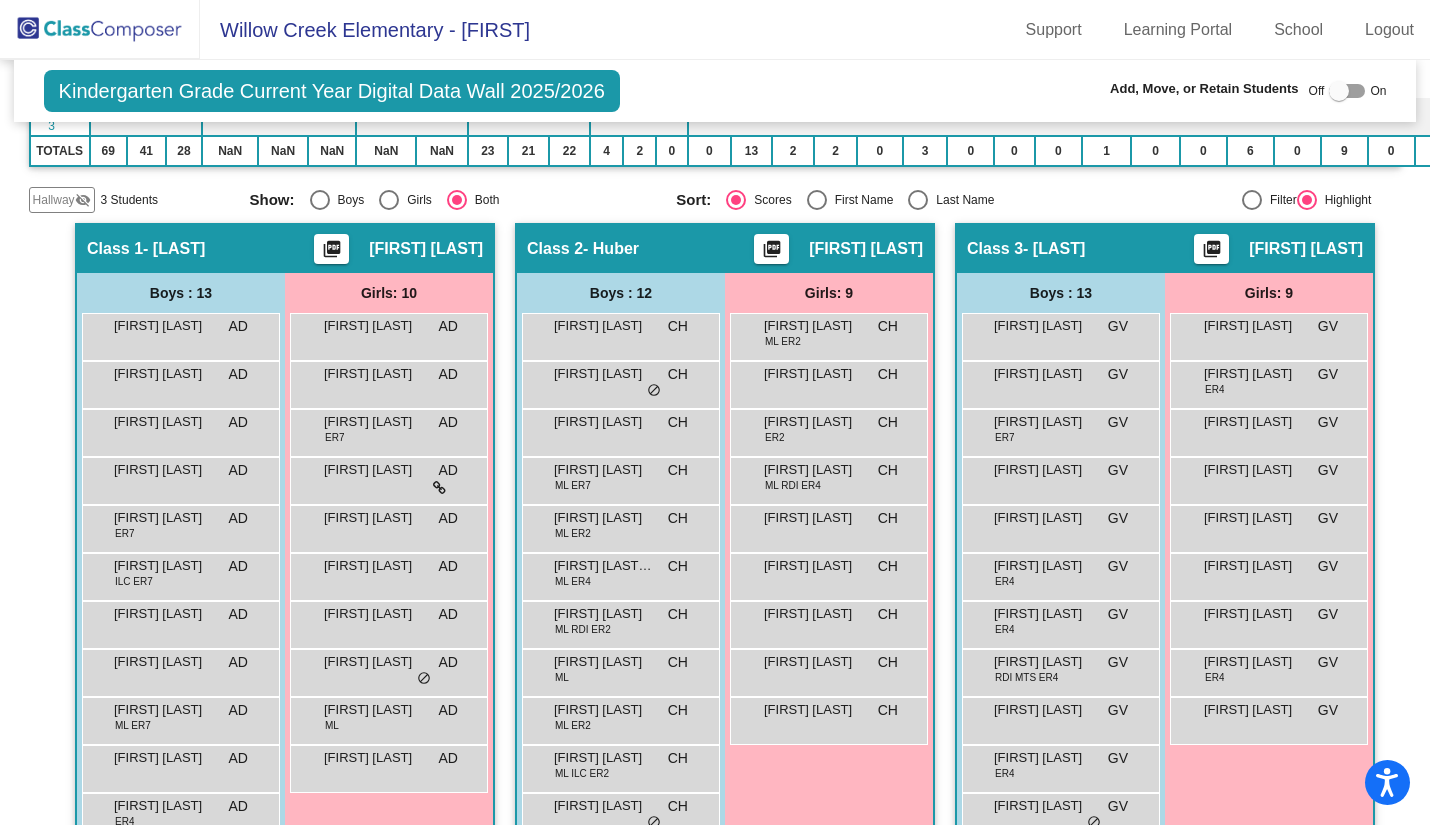 click on "Hallway" 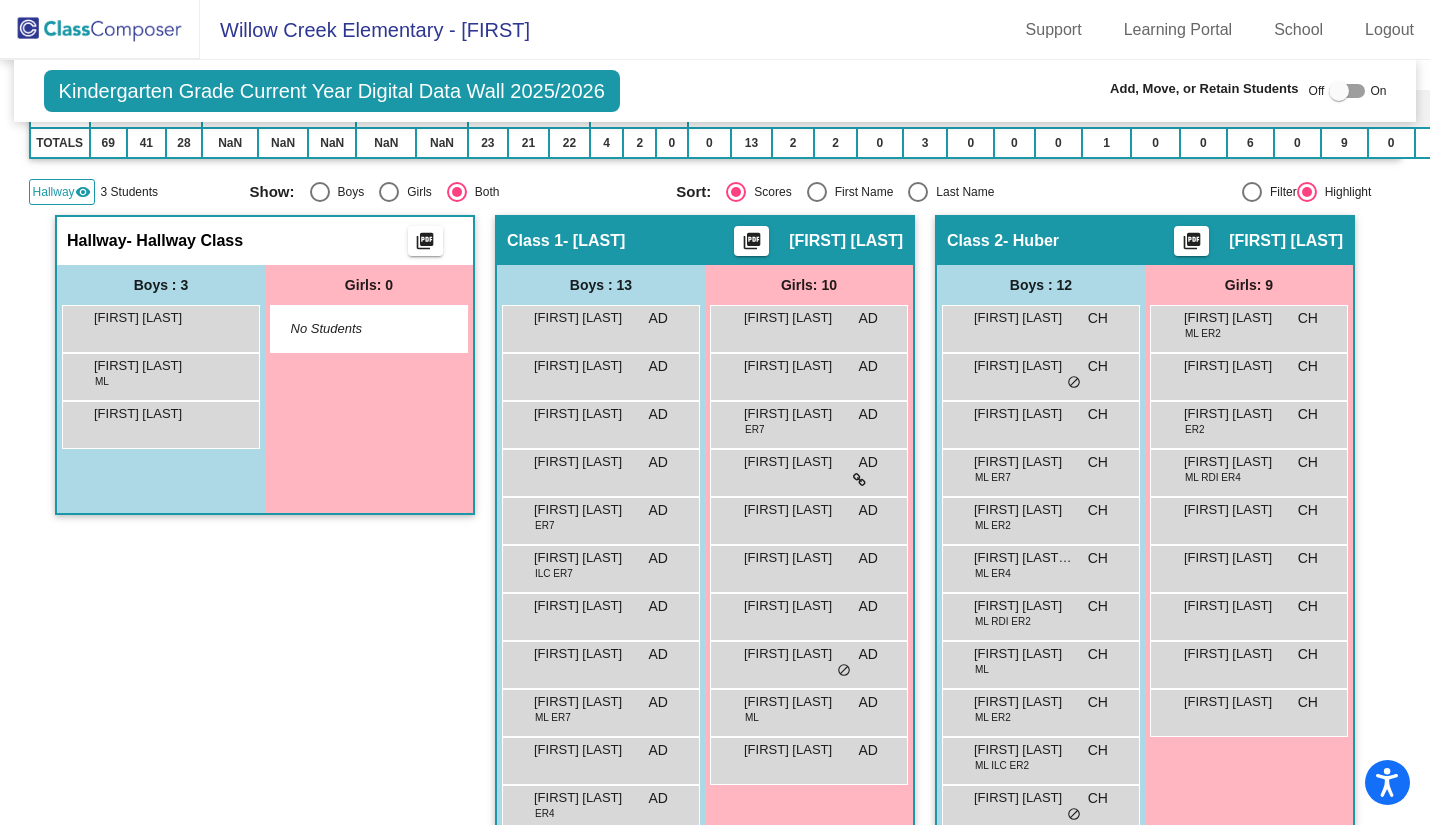 scroll, scrollTop: 309, scrollLeft: 2, axis: both 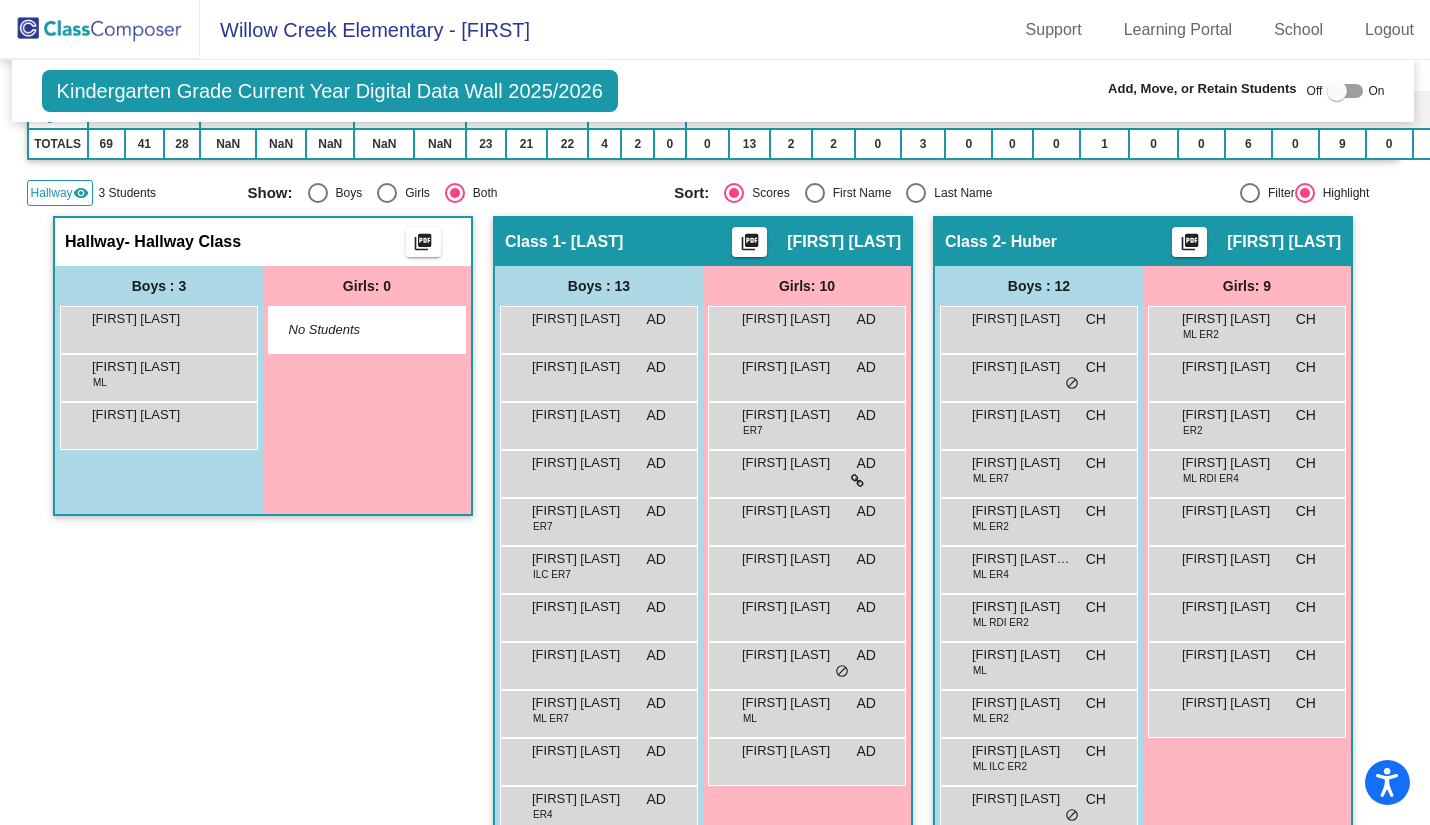 click on "Hallway" 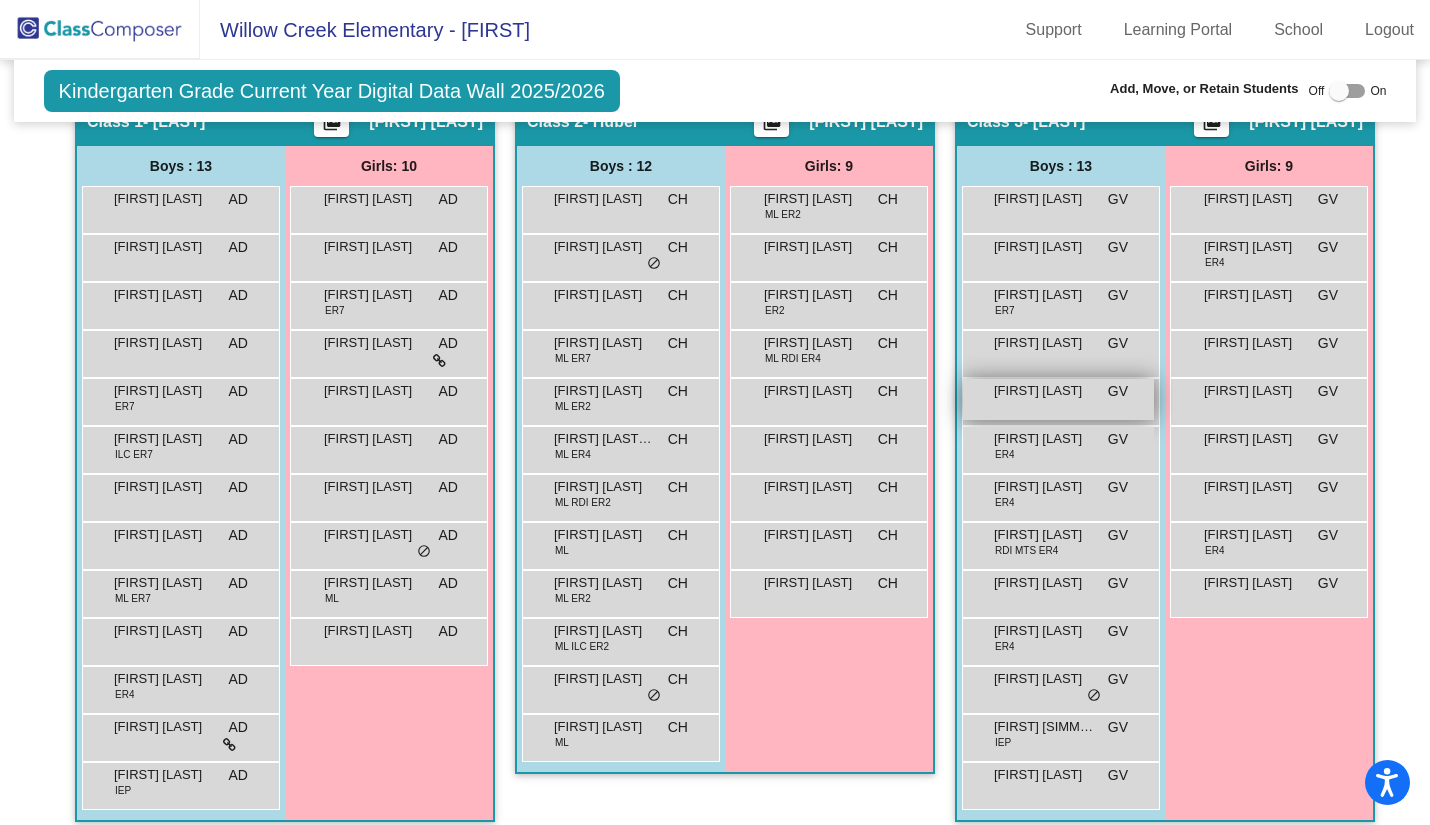 scroll, scrollTop: 455, scrollLeft: 0, axis: vertical 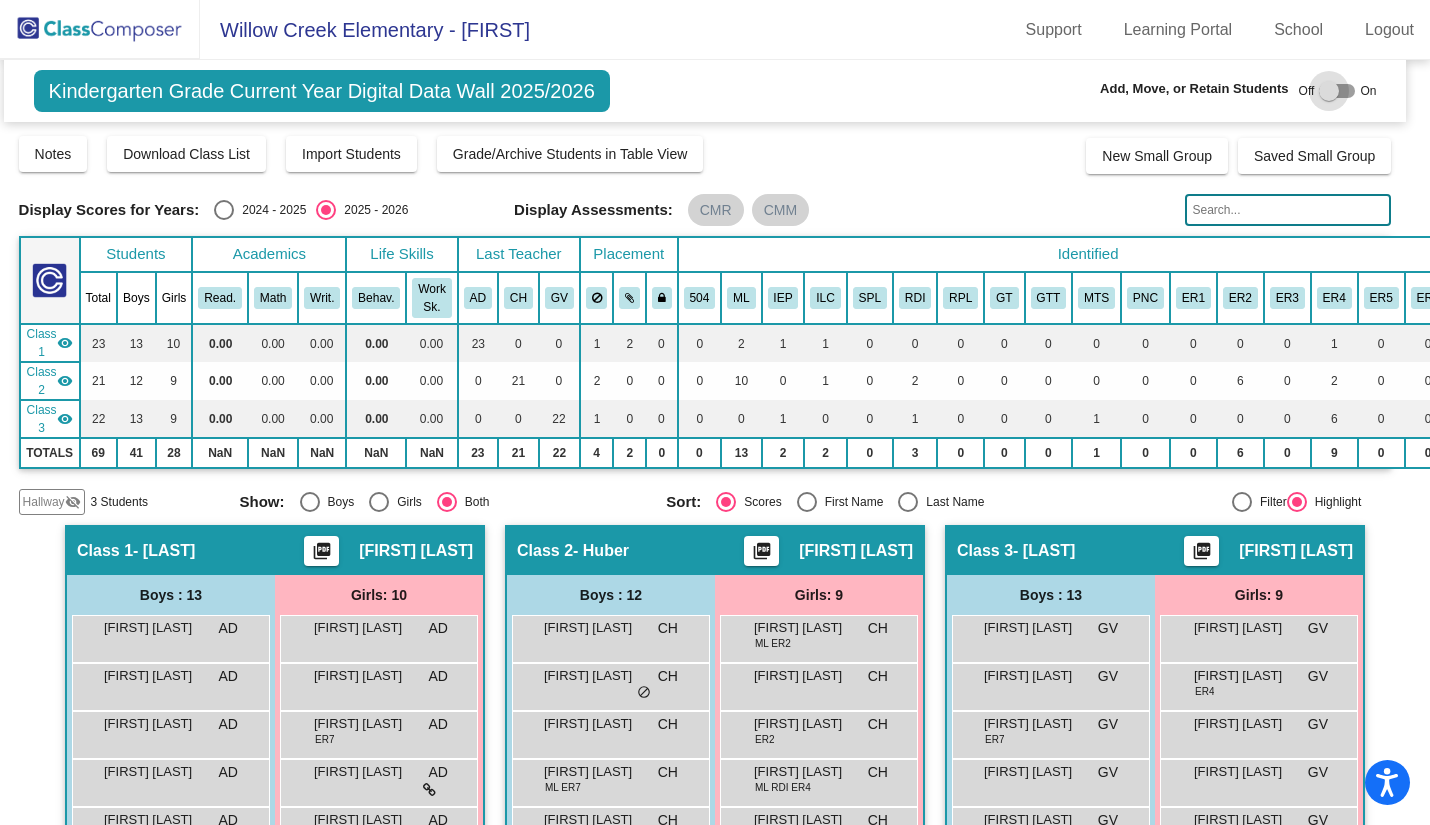 click at bounding box center [1329, 91] 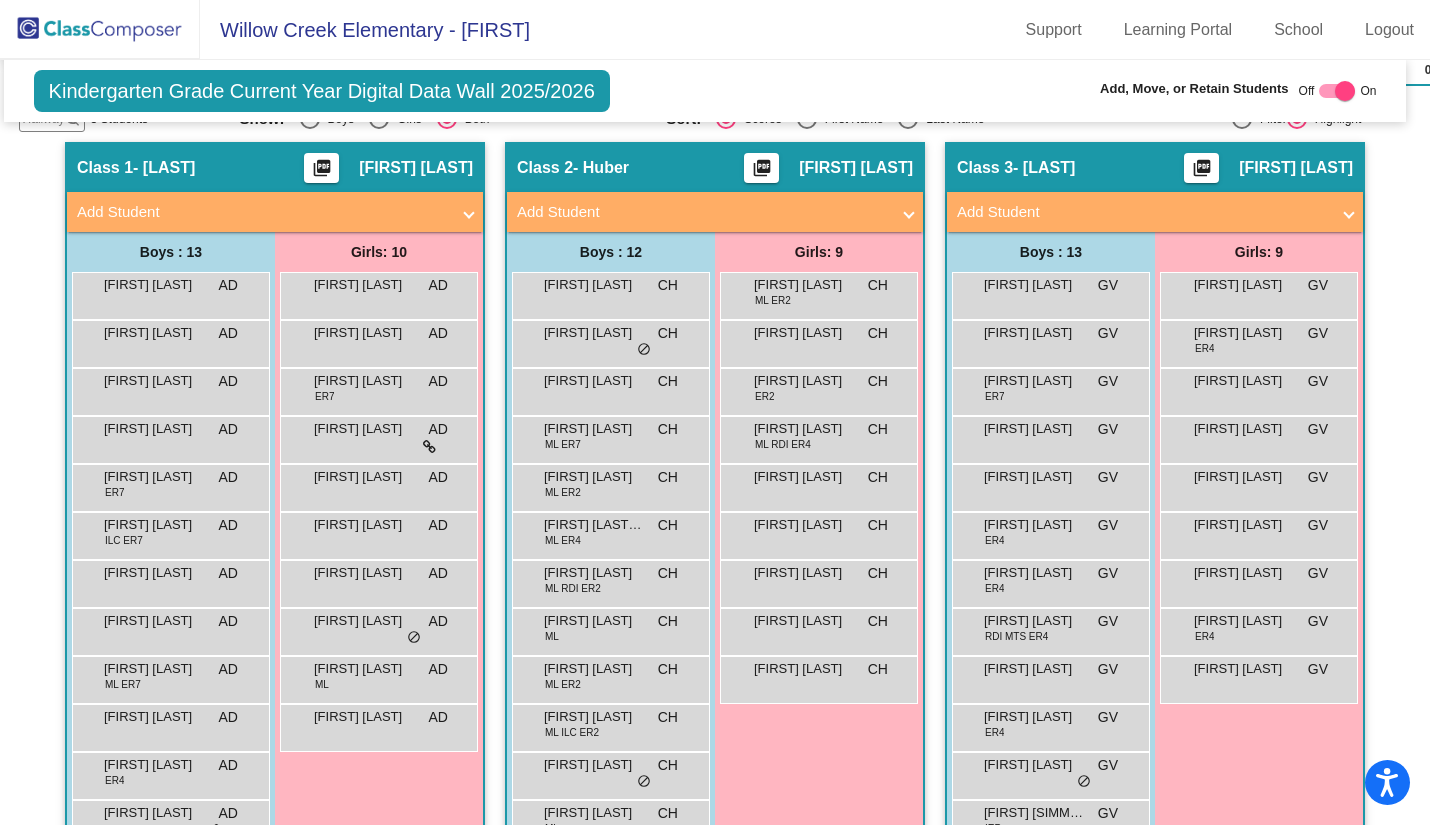scroll, scrollTop: 495, scrollLeft: 10, axis: both 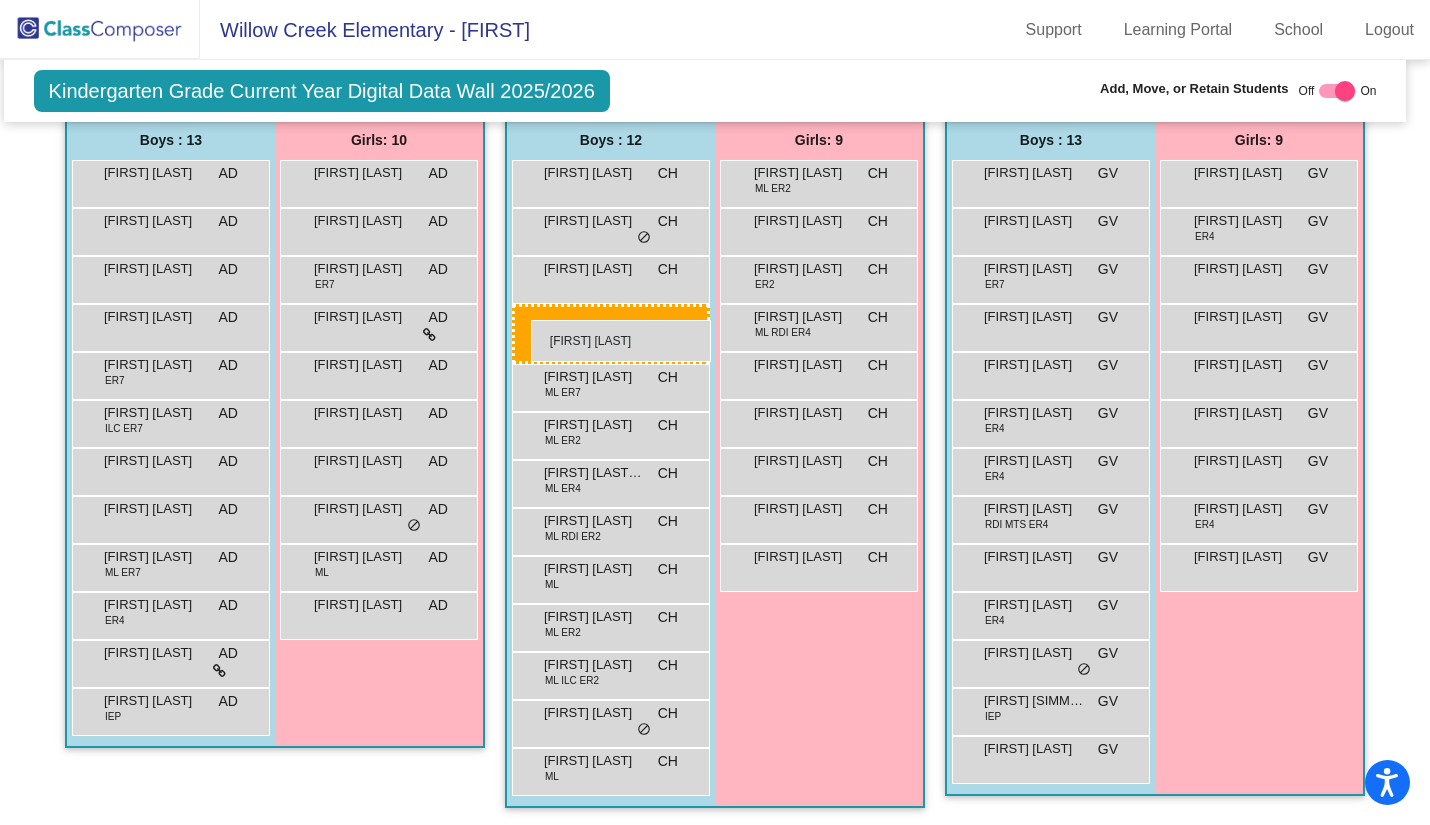 drag, startPoint x: 112, startPoint y: 614, endPoint x: 531, endPoint y: 320, distance: 511.8564 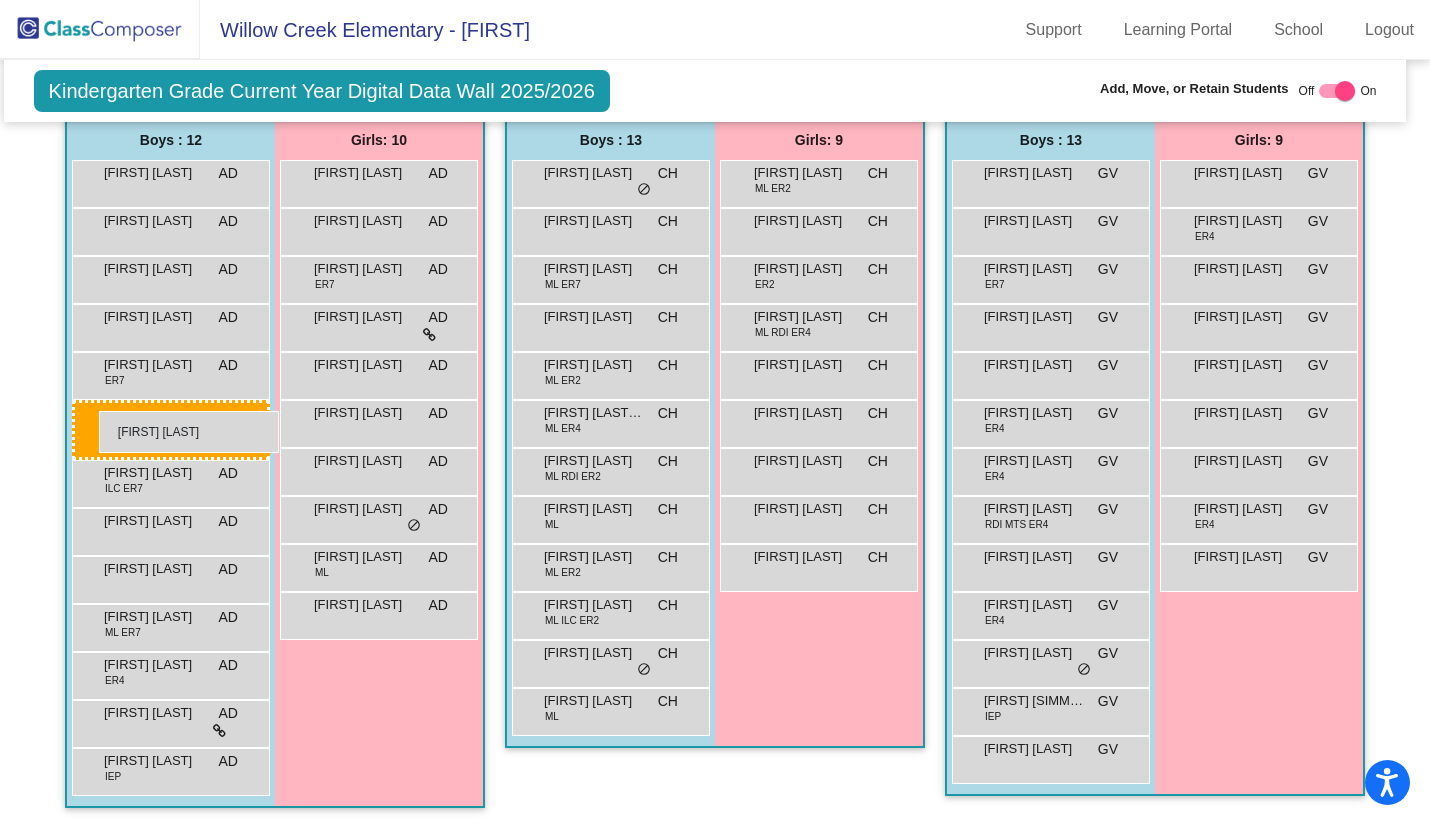 drag, startPoint x: 579, startPoint y: 181, endPoint x: 99, endPoint y: 411, distance: 532.25934 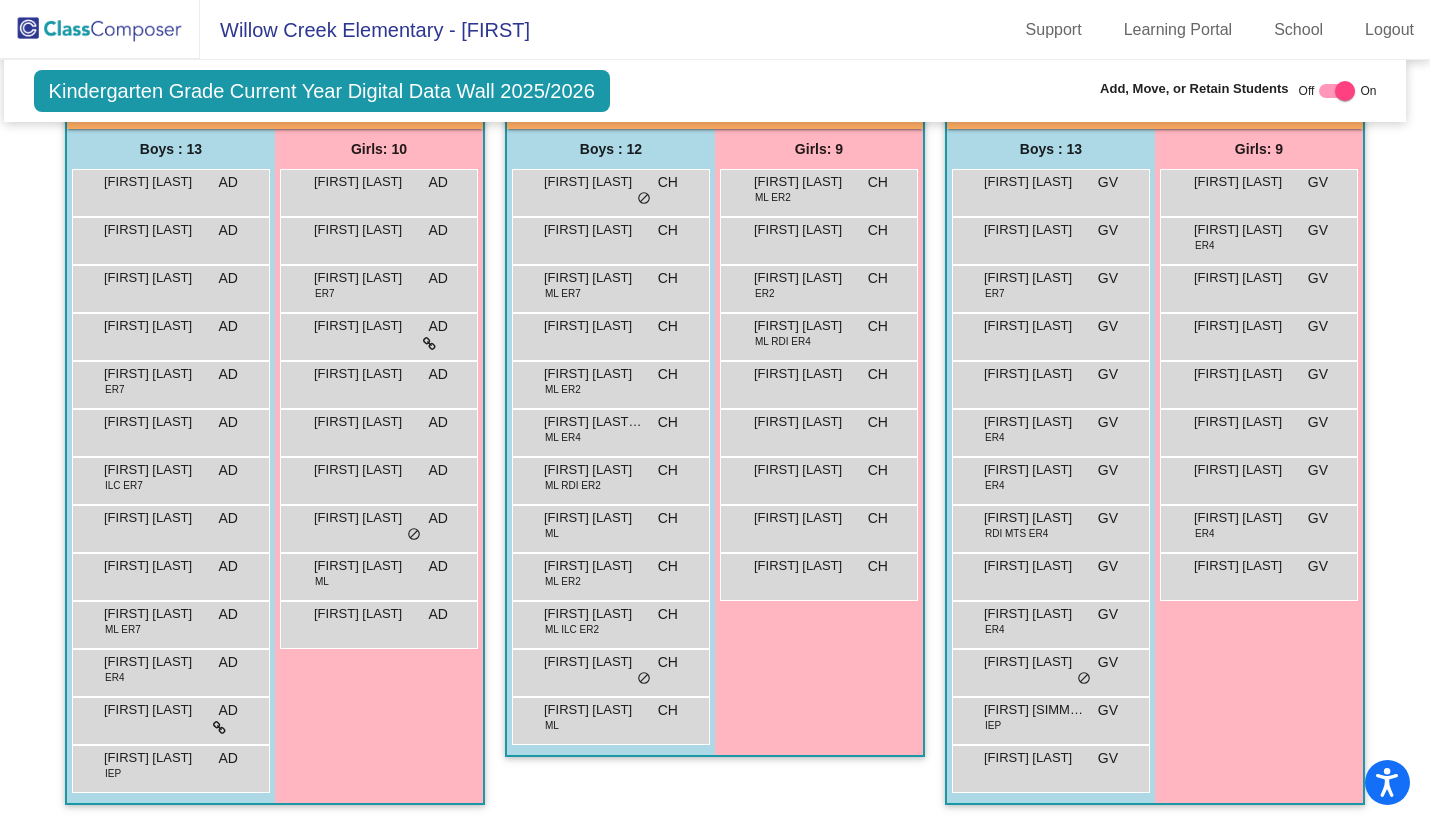 scroll, scrollTop: 0, scrollLeft: 0, axis: both 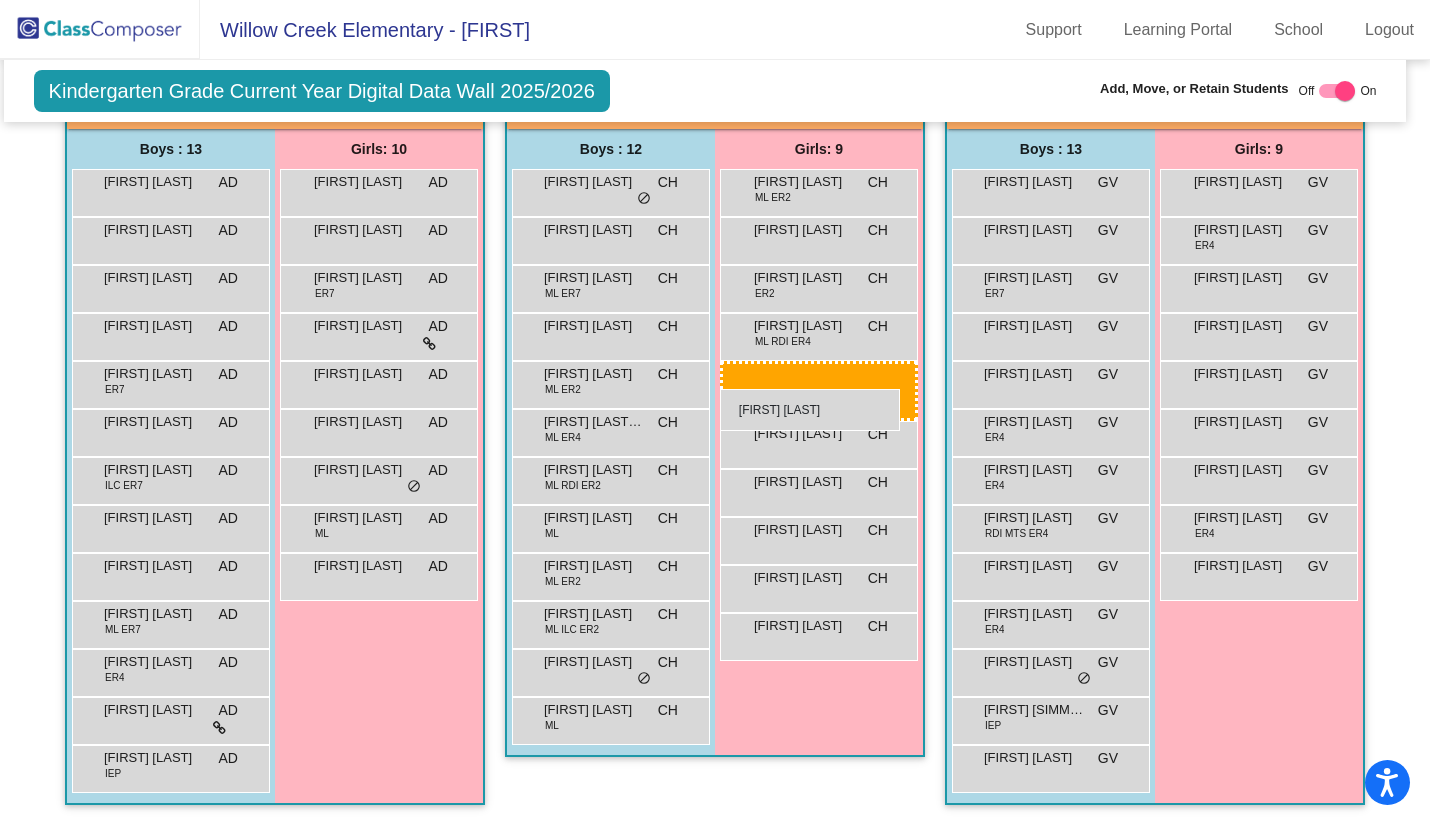 drag, startPoint x: 344, startPoint y: 461, endPoint x: 720, endPoint y: 388, distance: 383.02087 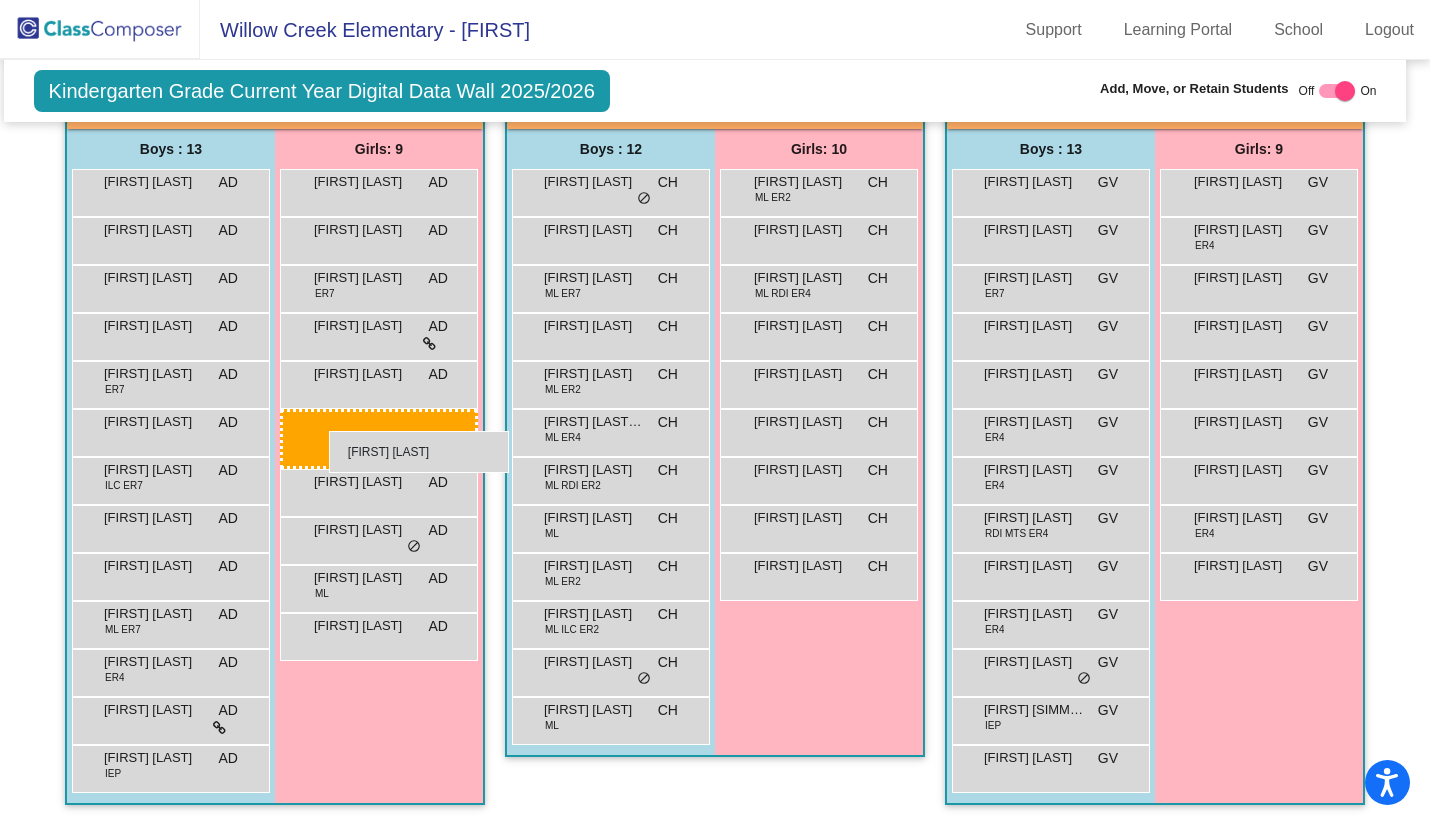 drag, startPoint x: 768, startPoint y: 279, endPoint x: 329, endPoint y: 430, distance: 464.24347 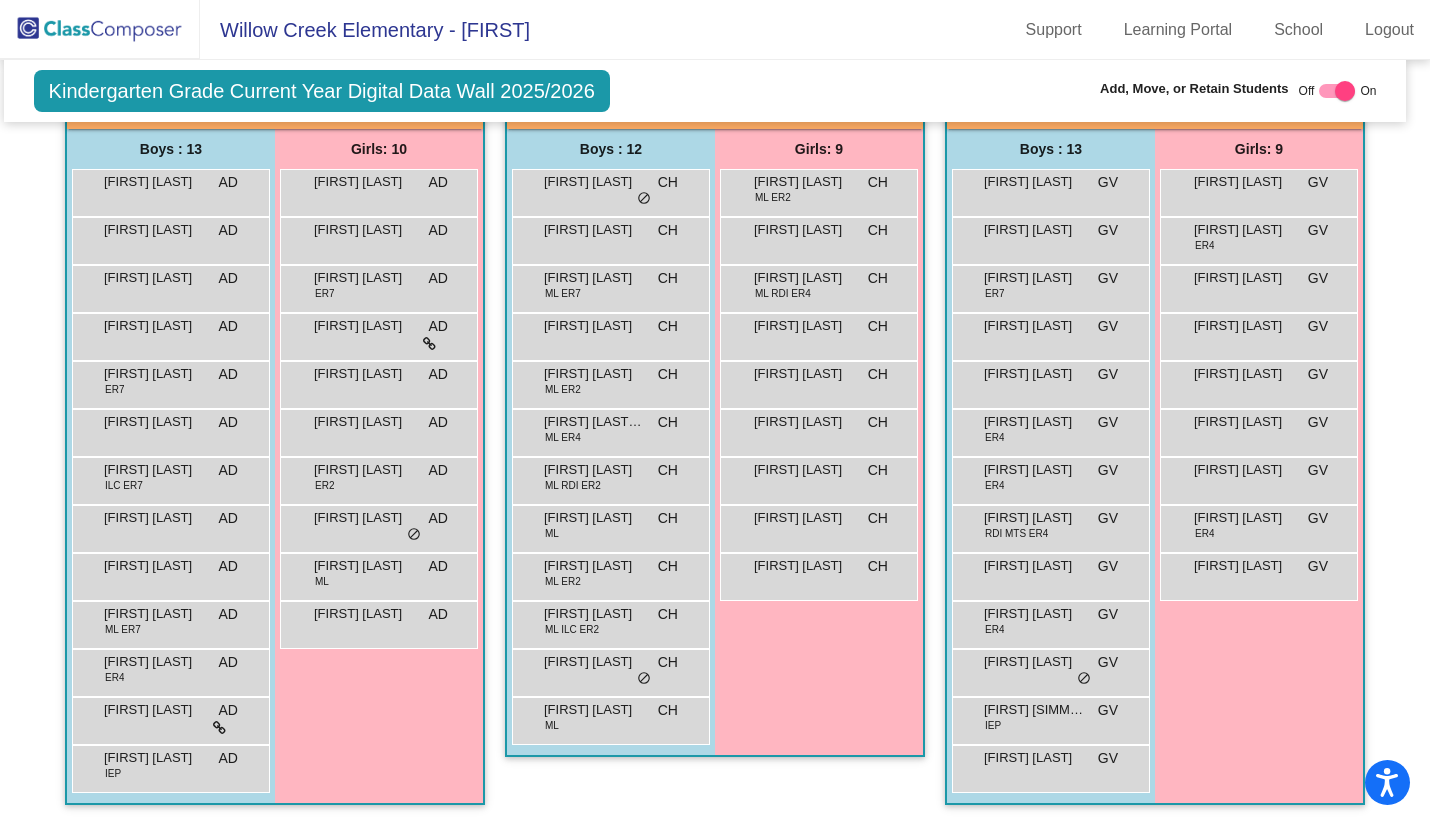 scroll, scrollTop: 0, scrollLeft: 0, axis: both 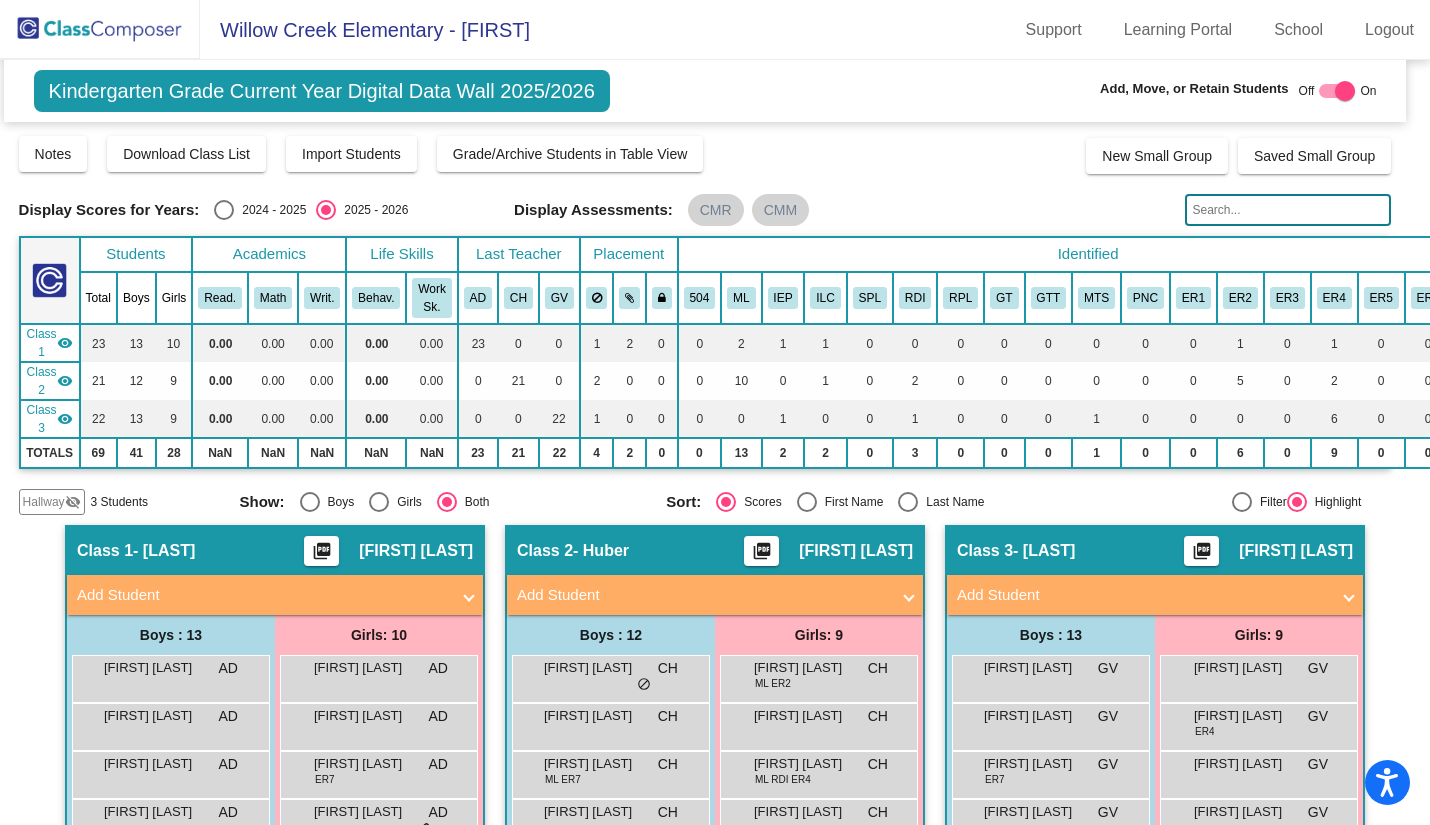 click on "Hallway" 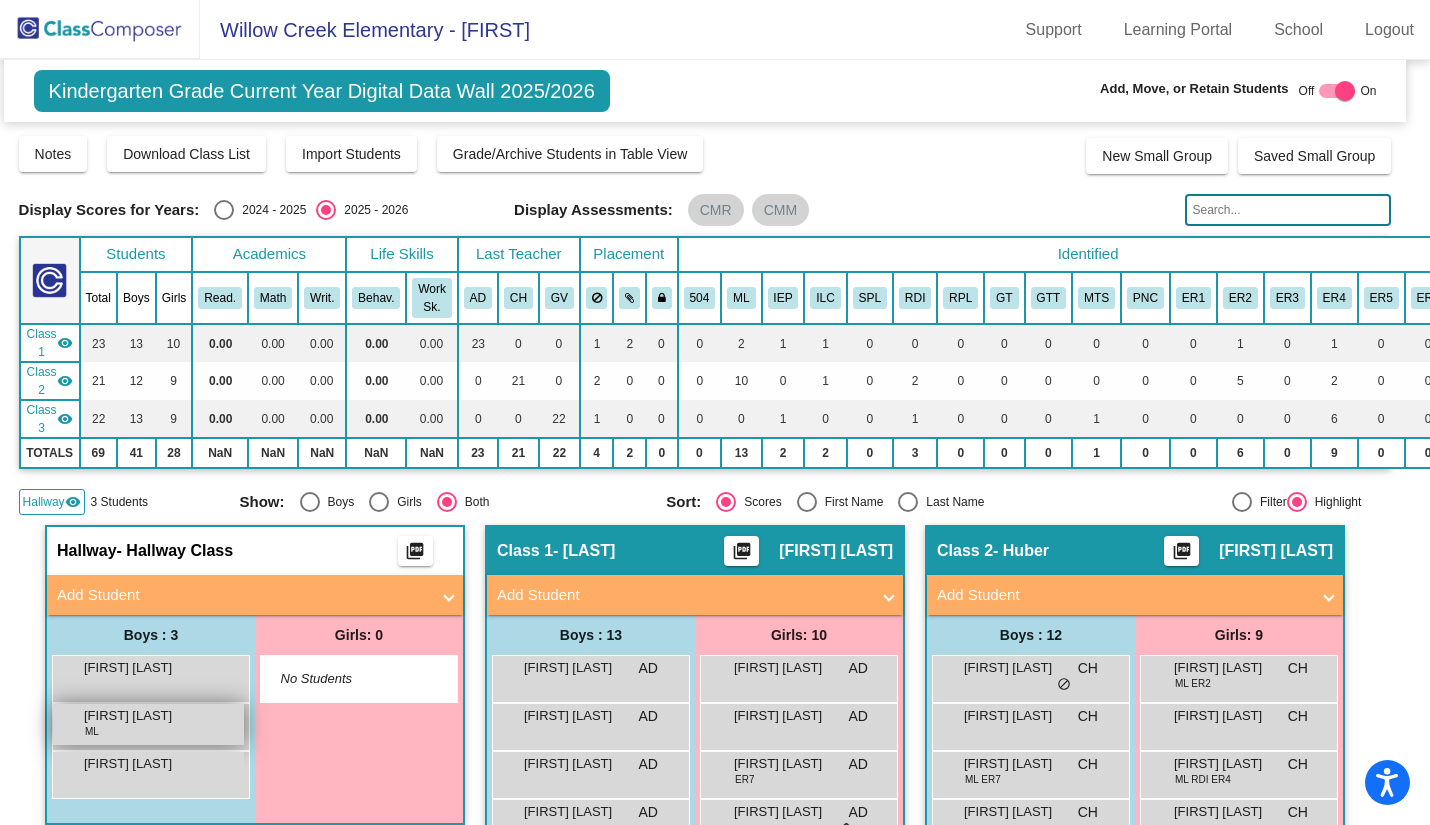 click on "[FIRST] [LAST]" at bounding box center (134, 716) 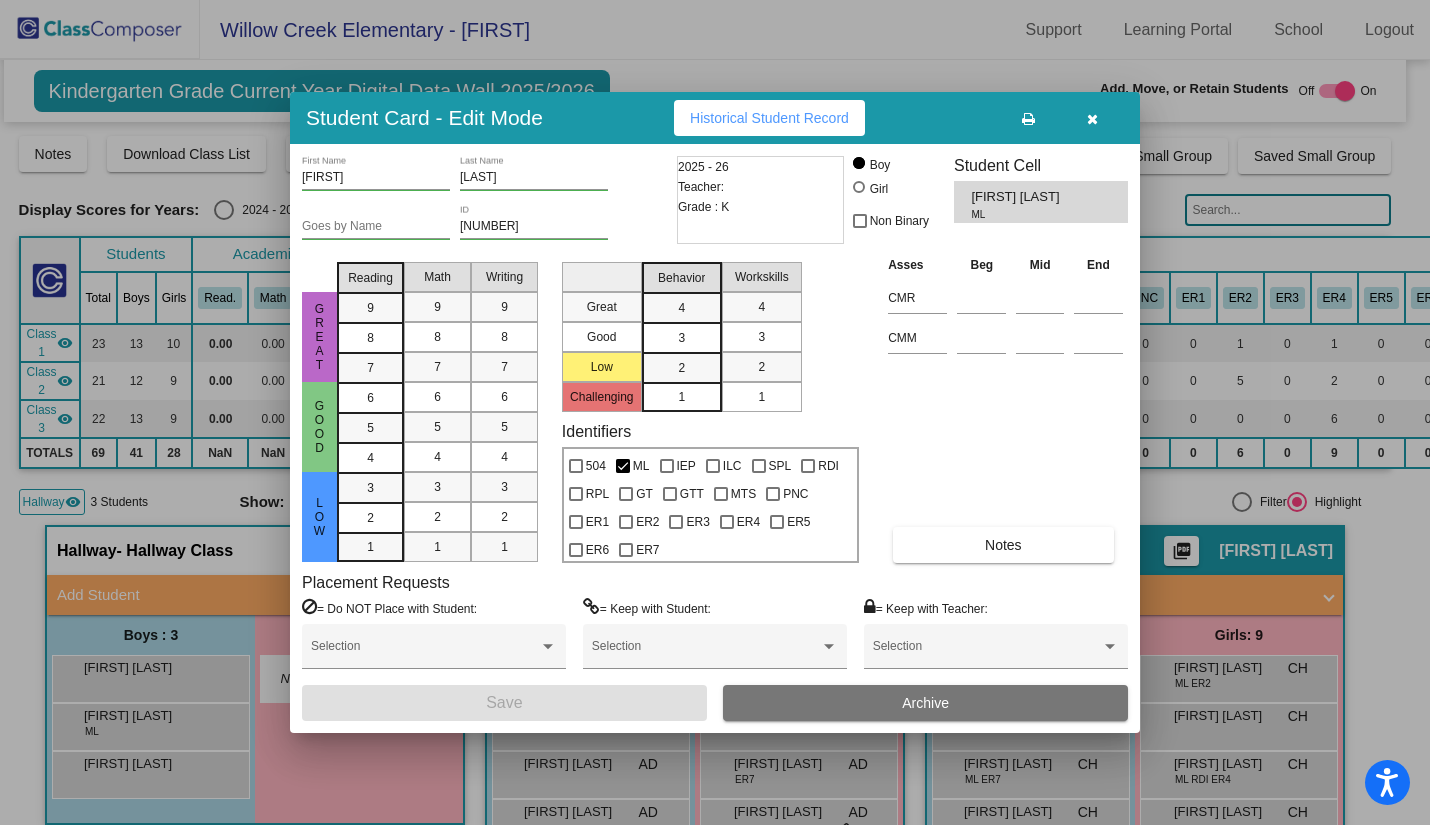 click at bounding box center [1092, 118] 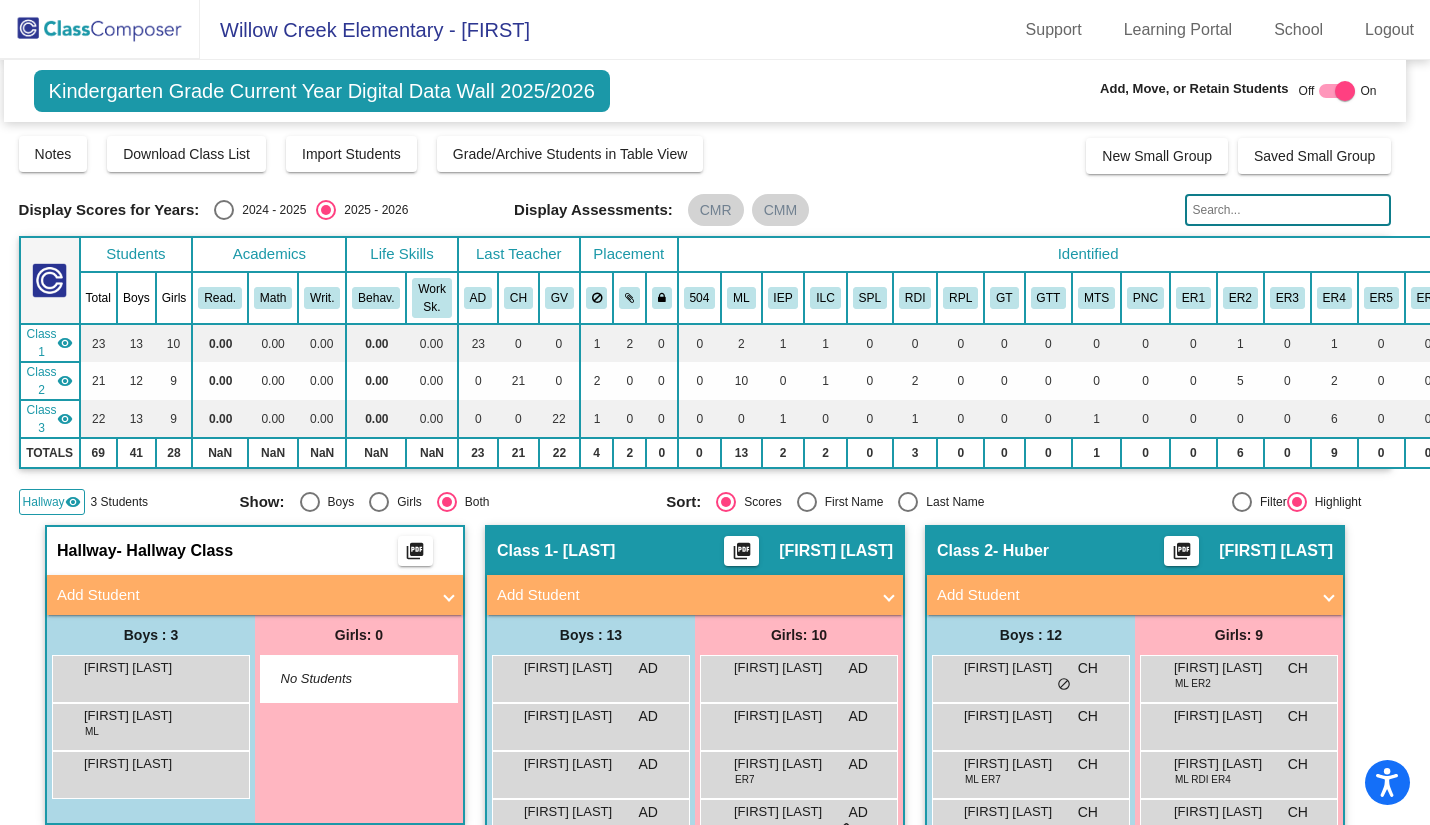 scroll, scrollTop: 214, scrollLeft: 10, axis: both 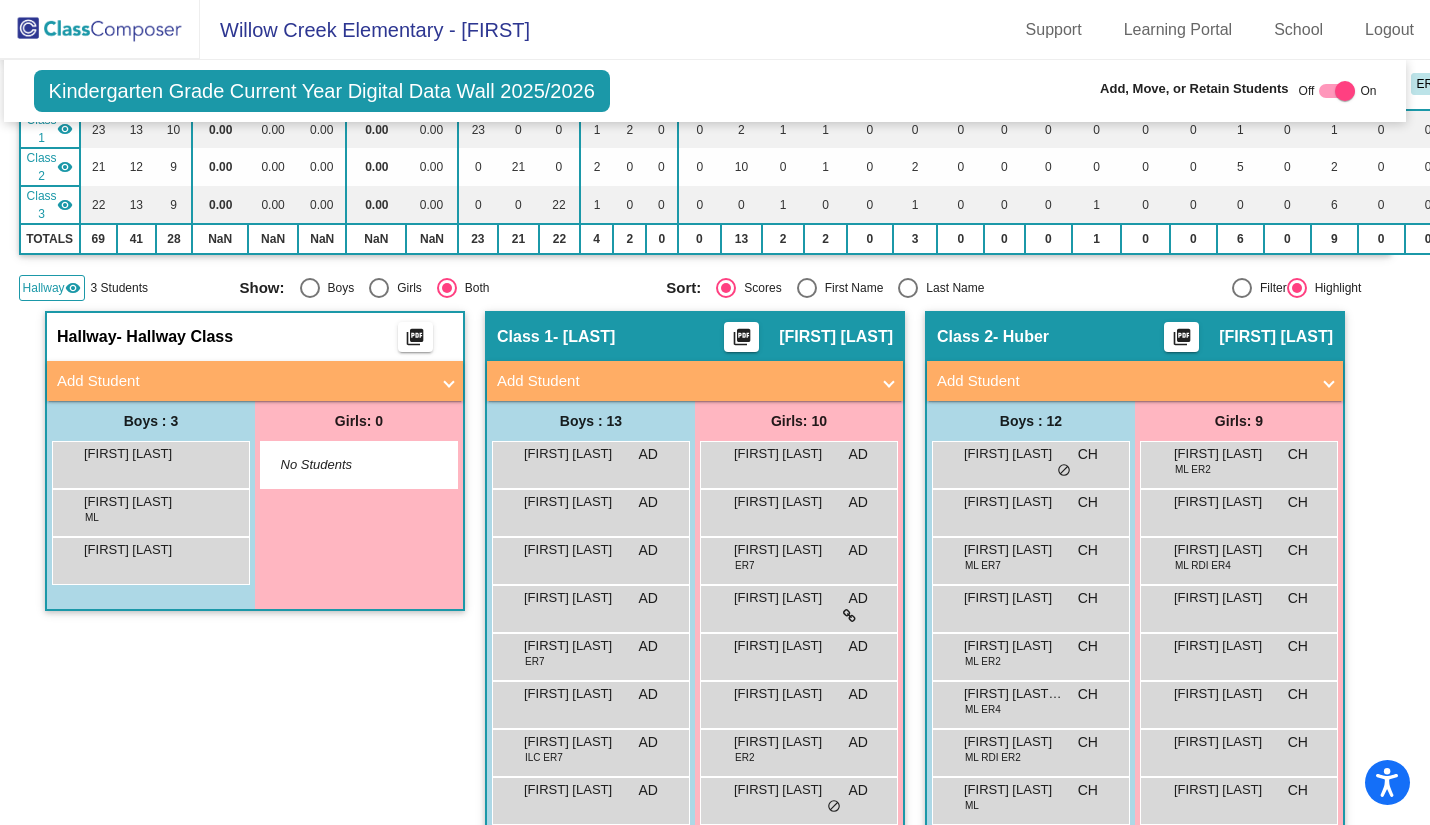 click on "Hallway   - Hallway Class  picture_as_pdf  Add Student  [FIRST] [LAST] Student Id  (Recommended)   Boy   Girl   Non Binary Add Close  Boys : 3  [FIRST] [LAST] lock do_not_disturb_alt [FIRST] [LAST] lock do_not_disturb_alt [FIRST] [LAST] lock do_not_disturb_alt Girls: 0   No Students" 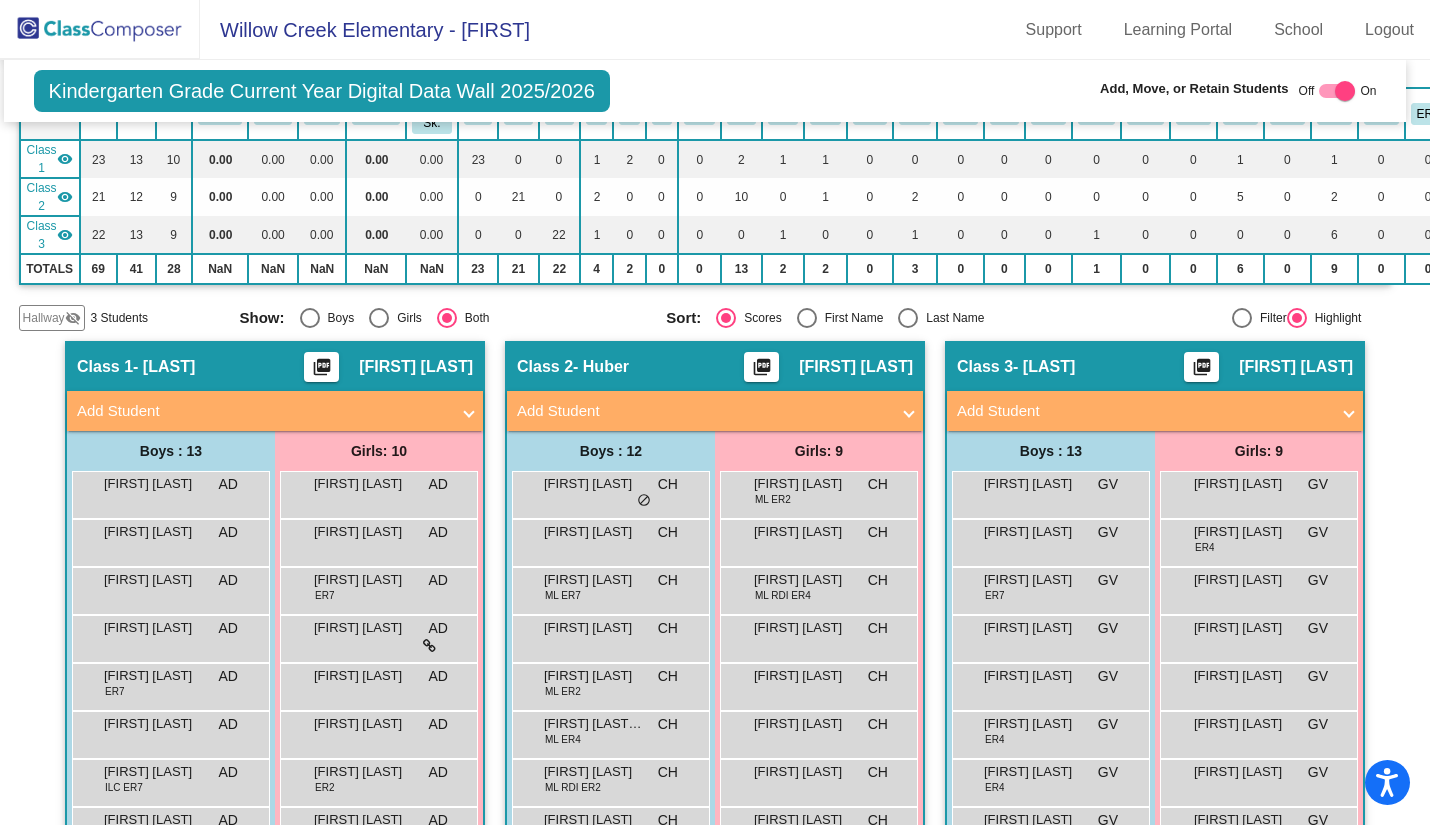 scroll, scrollTop: 183, scrollLeft: 10, axis: both 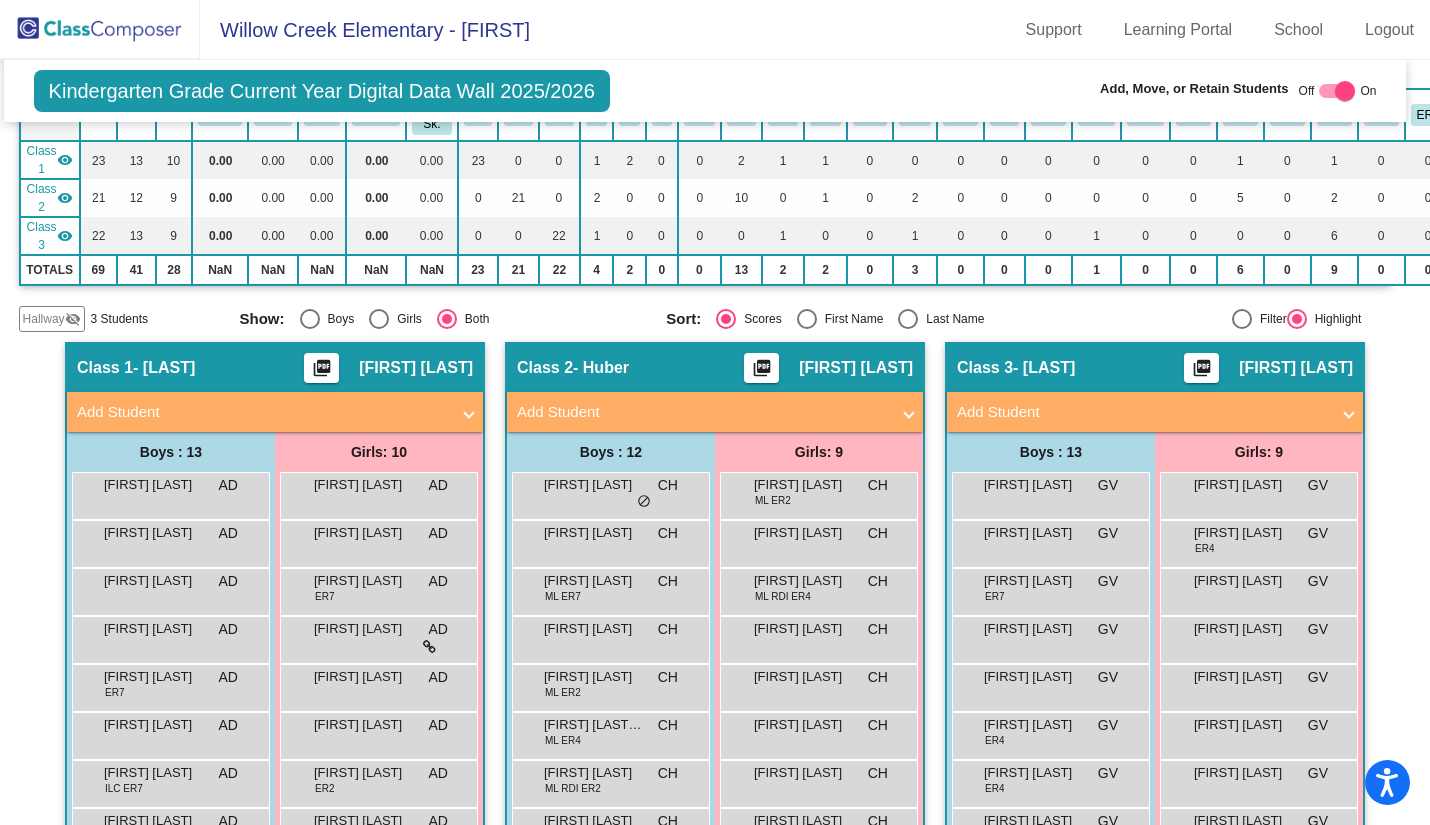 click on "Hallway" 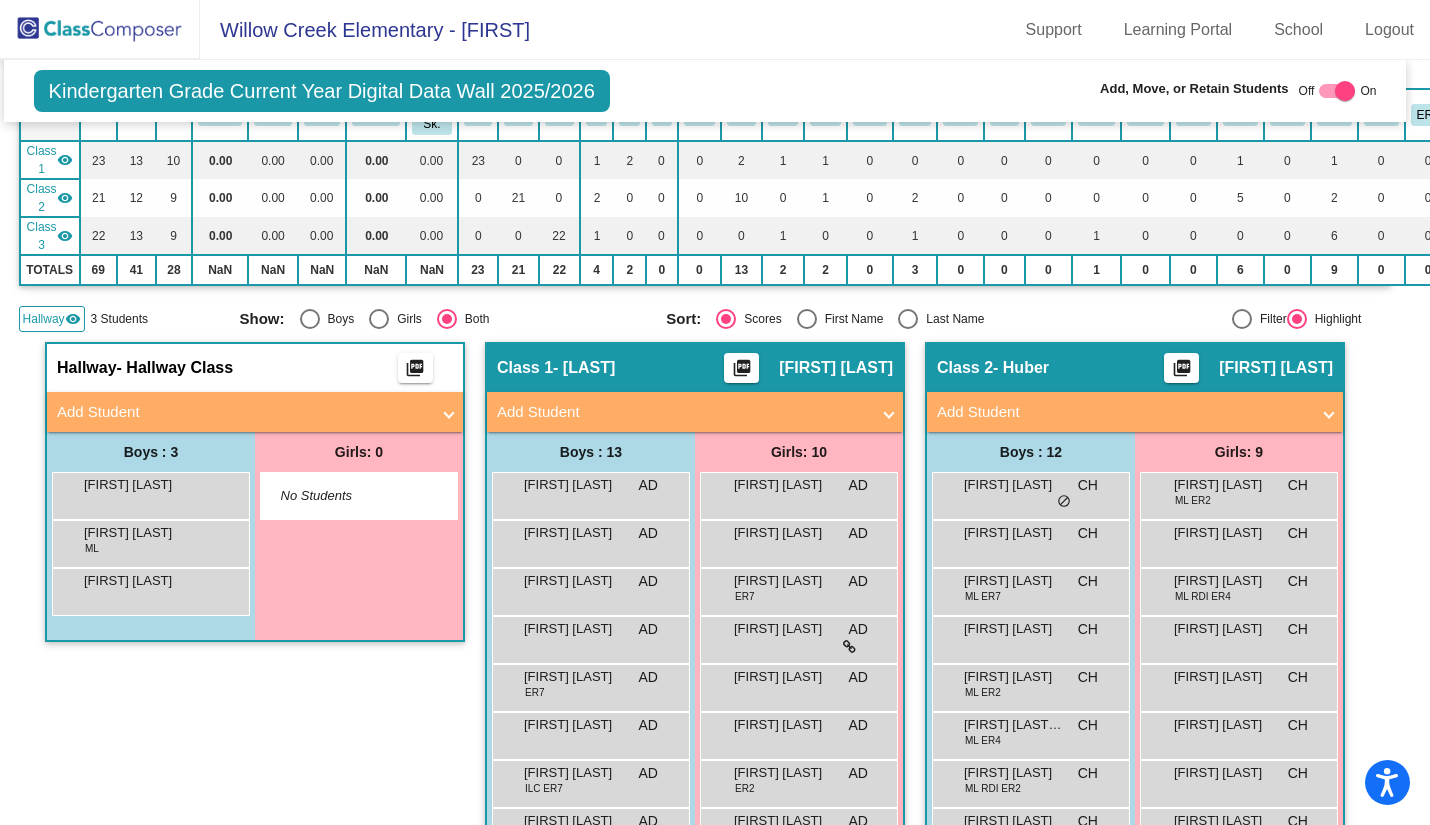 click on "Hallway   - Hallway Class  picture_as_pdf  Add Student  [FIRST] [LAST] Student Id  (Recommended)   Boy   Girl   Non Binary Add Close  Boys : 3  [FIRST] [LAST] lock do_not_disturb_alt [FIRST] [LAST] lock do_not_disturb_alt [FIRST] [LAST] lock do_not_disturb_alt Girls: 0   No Students" 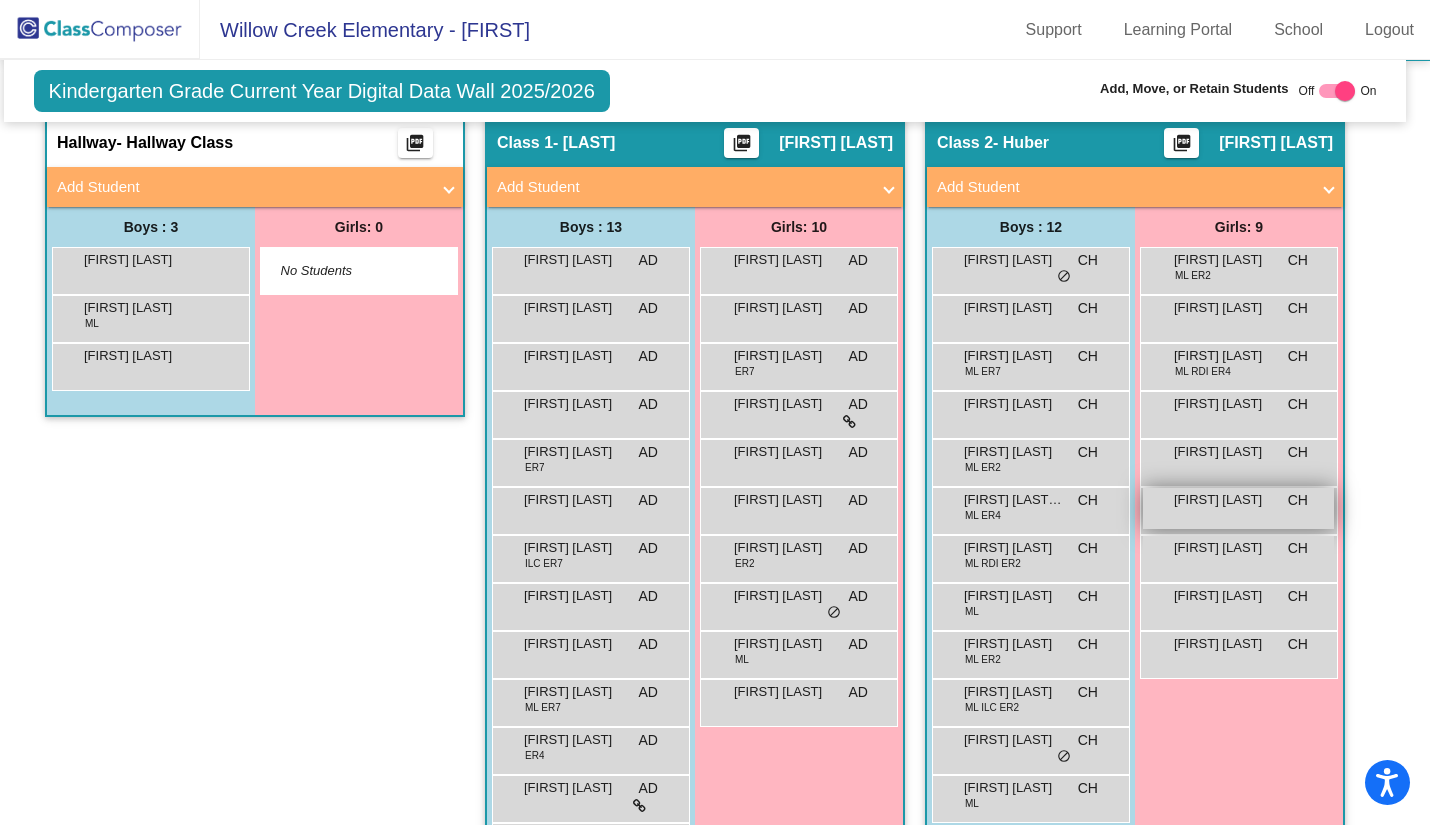 scroll, scrollTop: 407, scrollLeft: 10, axis: both 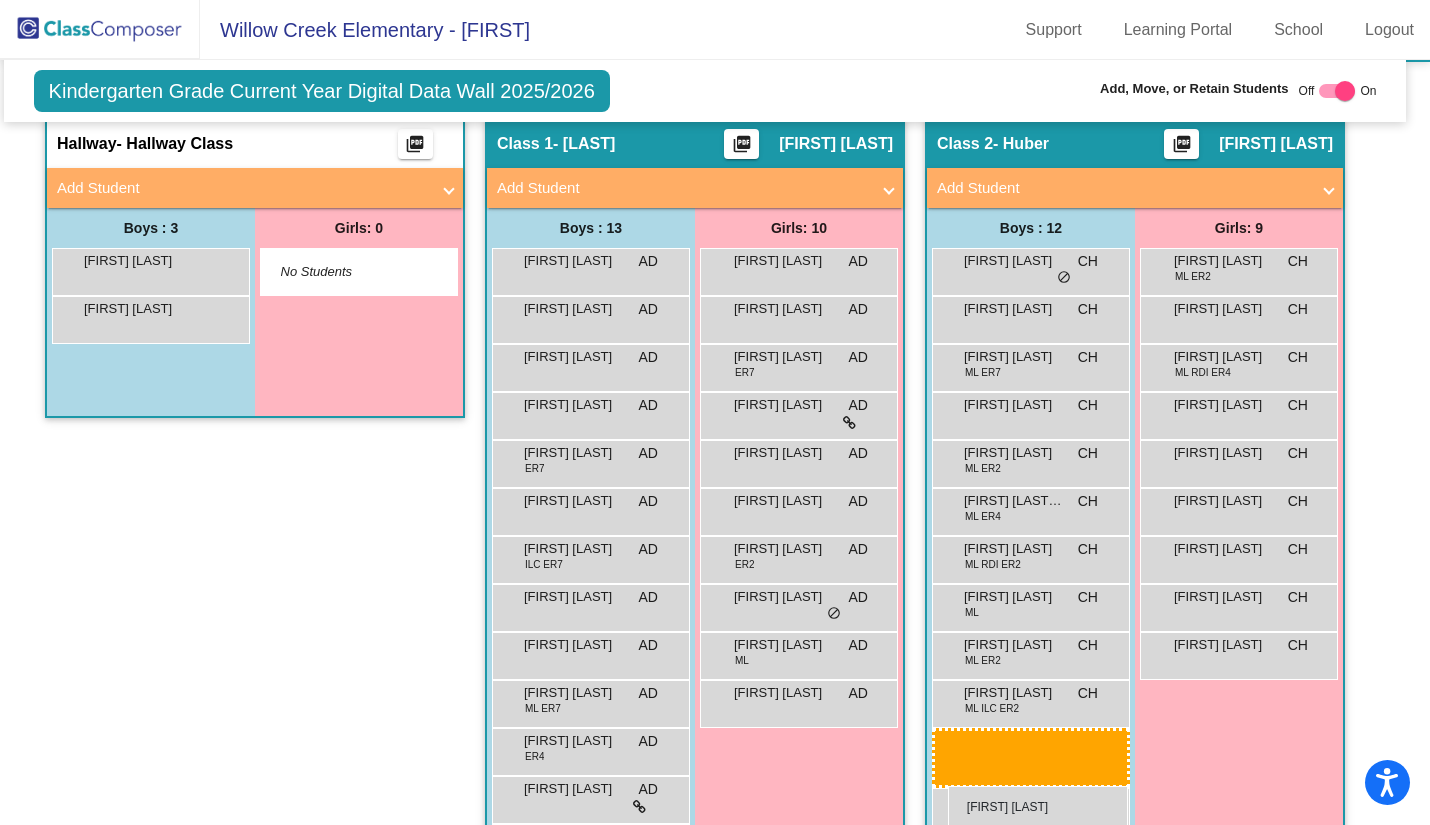 drag, startPoint x: 110, startPoint y: 312, endPoint x: 948, endPoint y: 786, distance: 962.76685 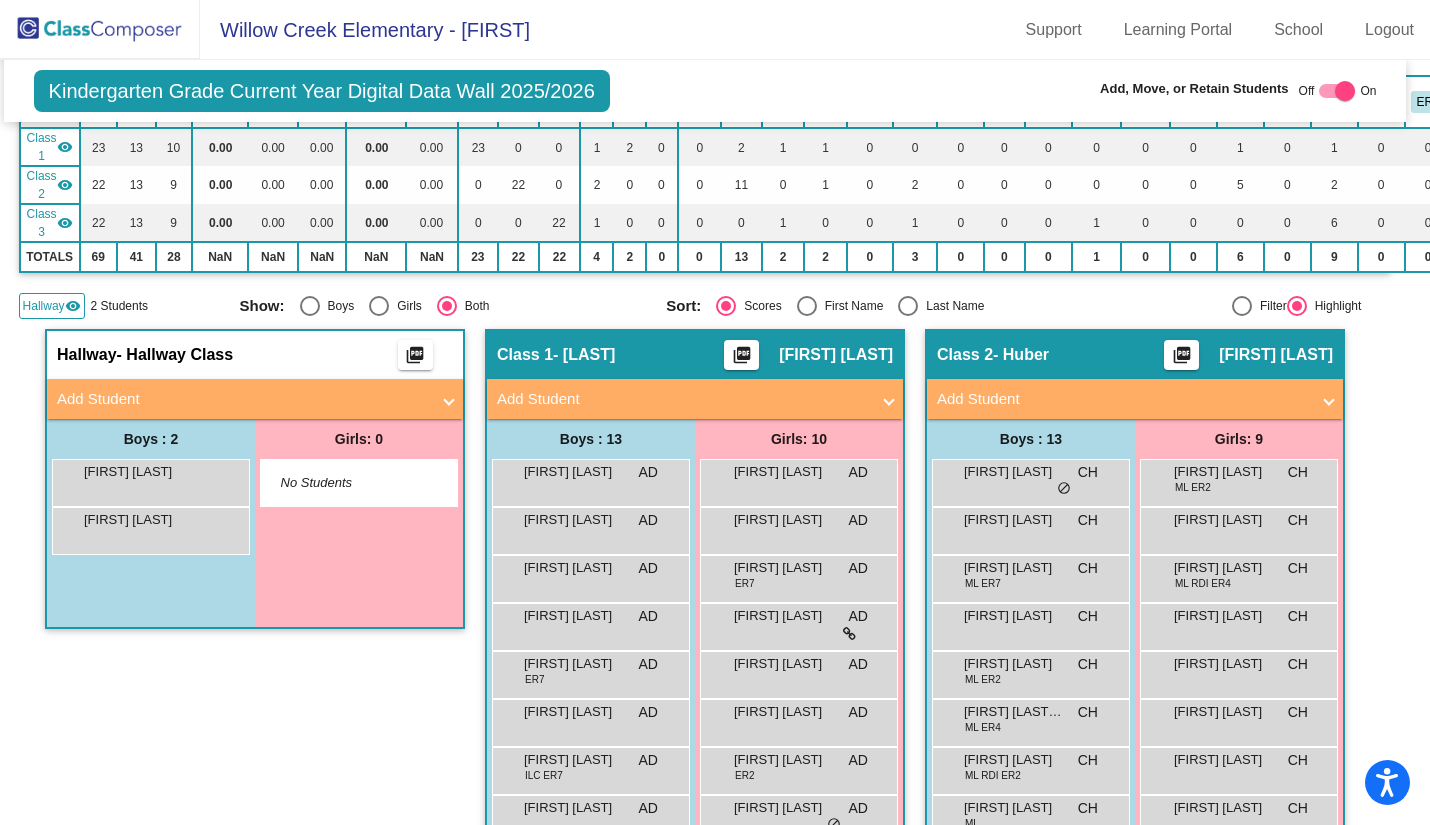 scroll, scrollTop: 195, scrollLeft: 10, axis: both 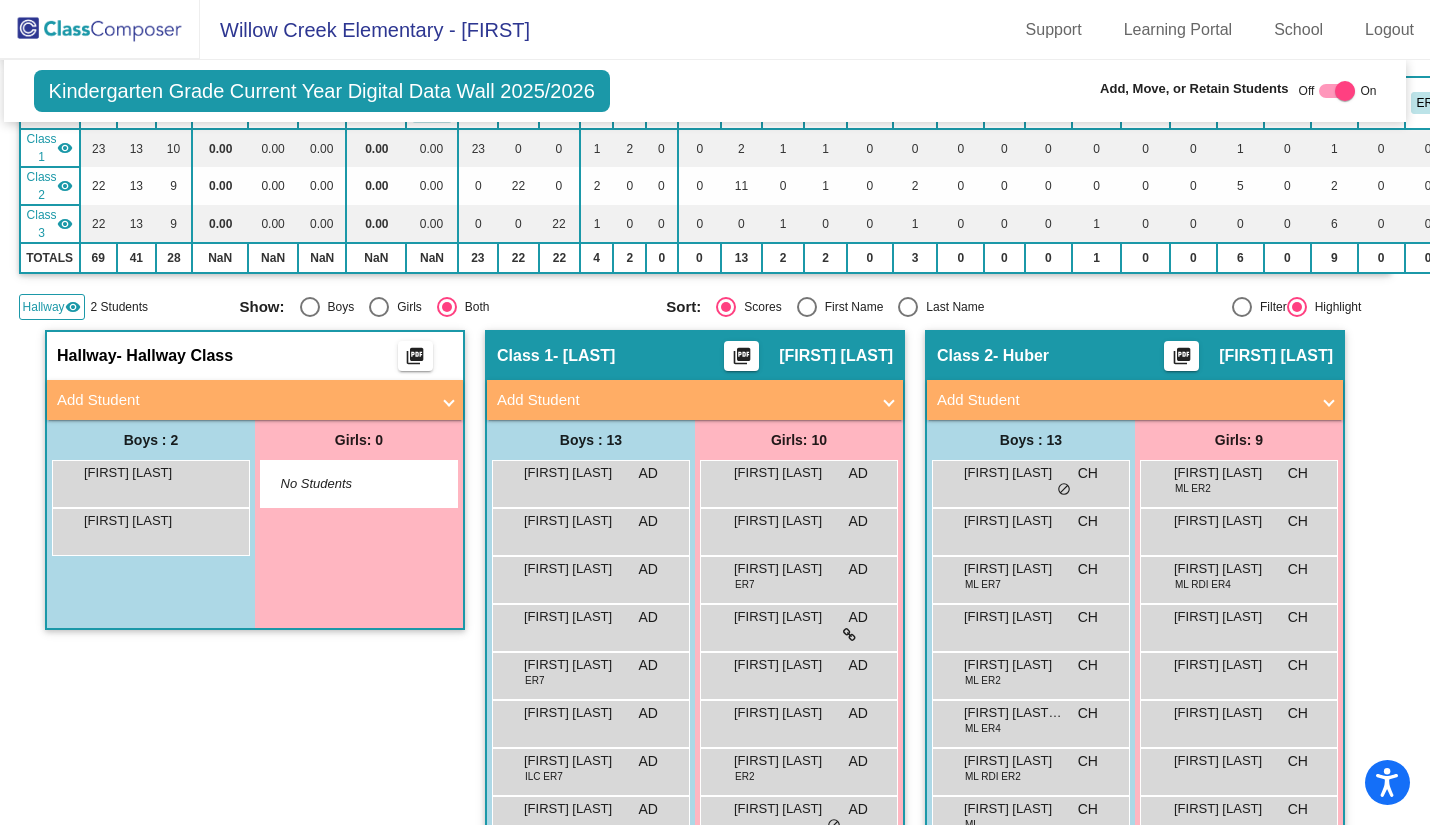 click on "Hallway" 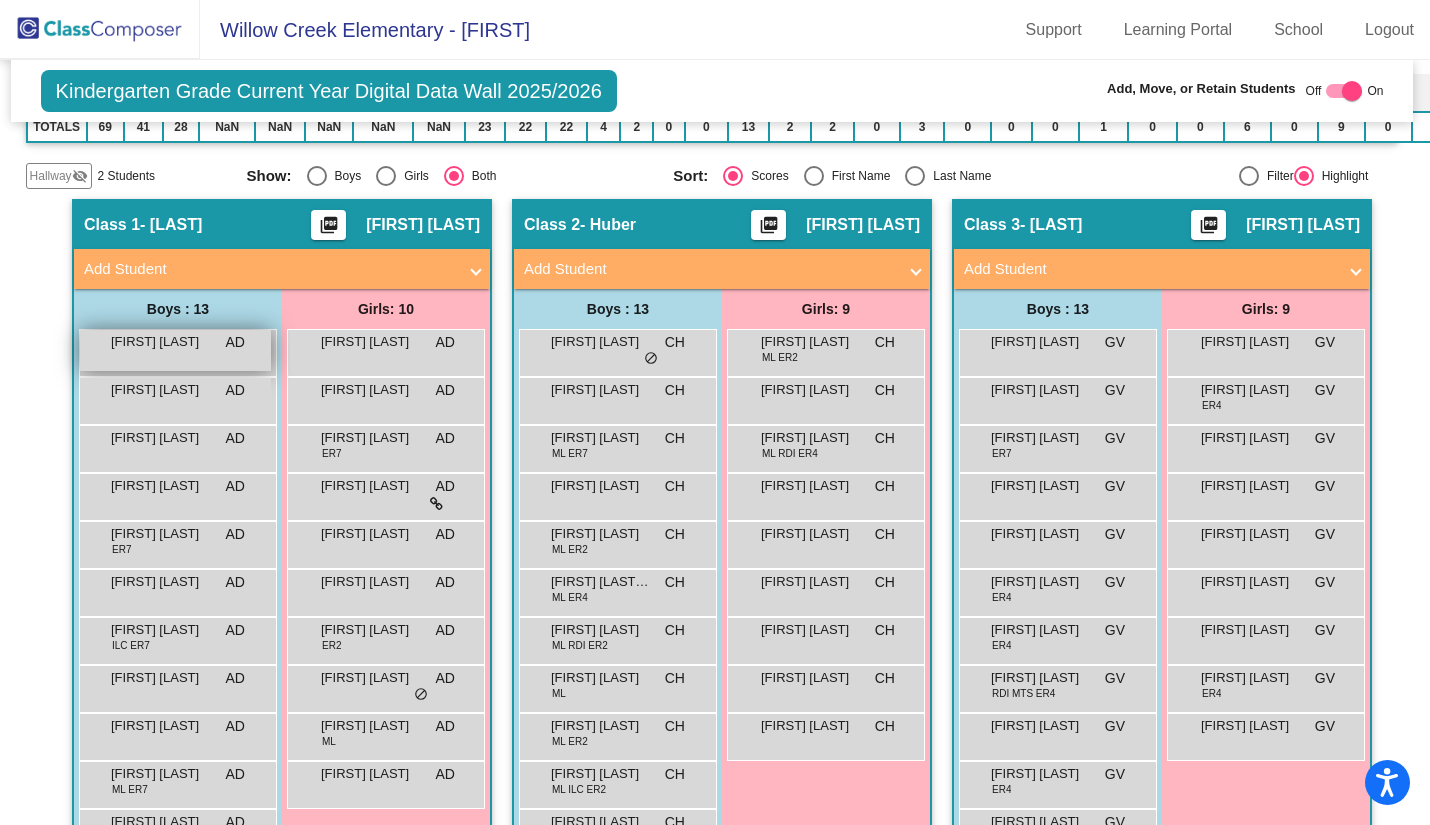 scroll, scrollTop: 327, scrollLeft: 3, axis: both 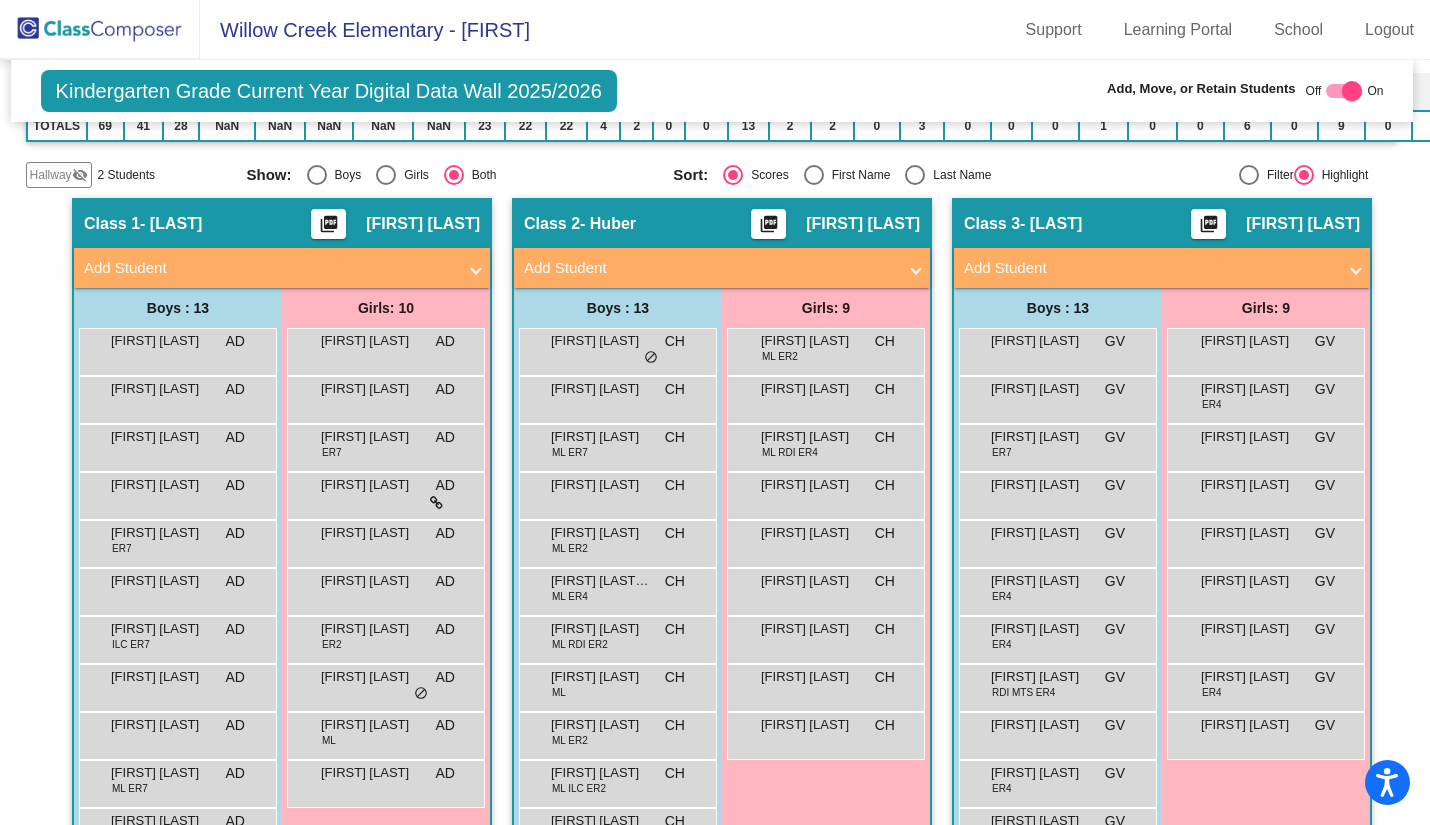 click on "Hallway" 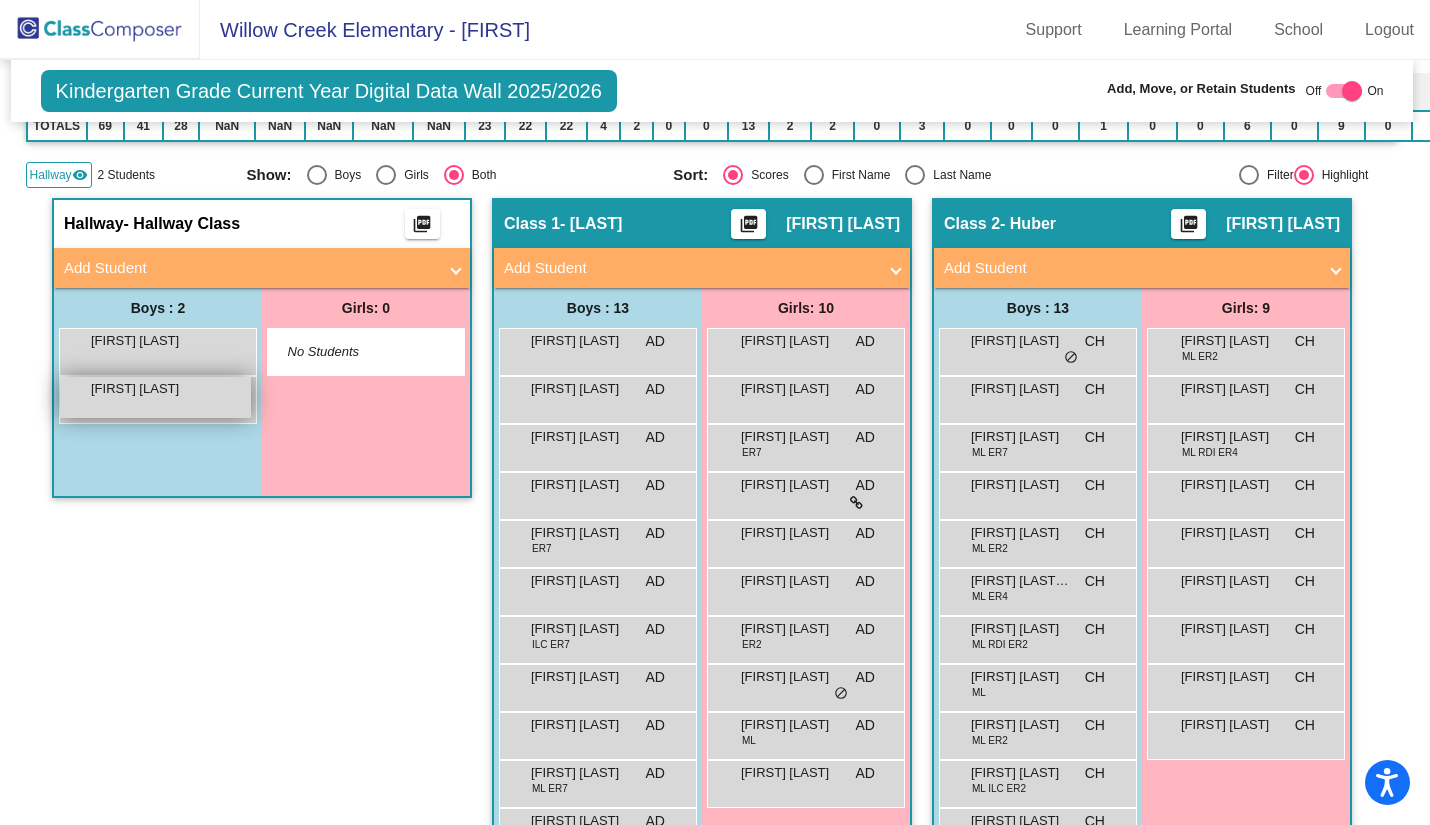 click on "[FIRST] [LAST]" at bounding box center (141, 389) 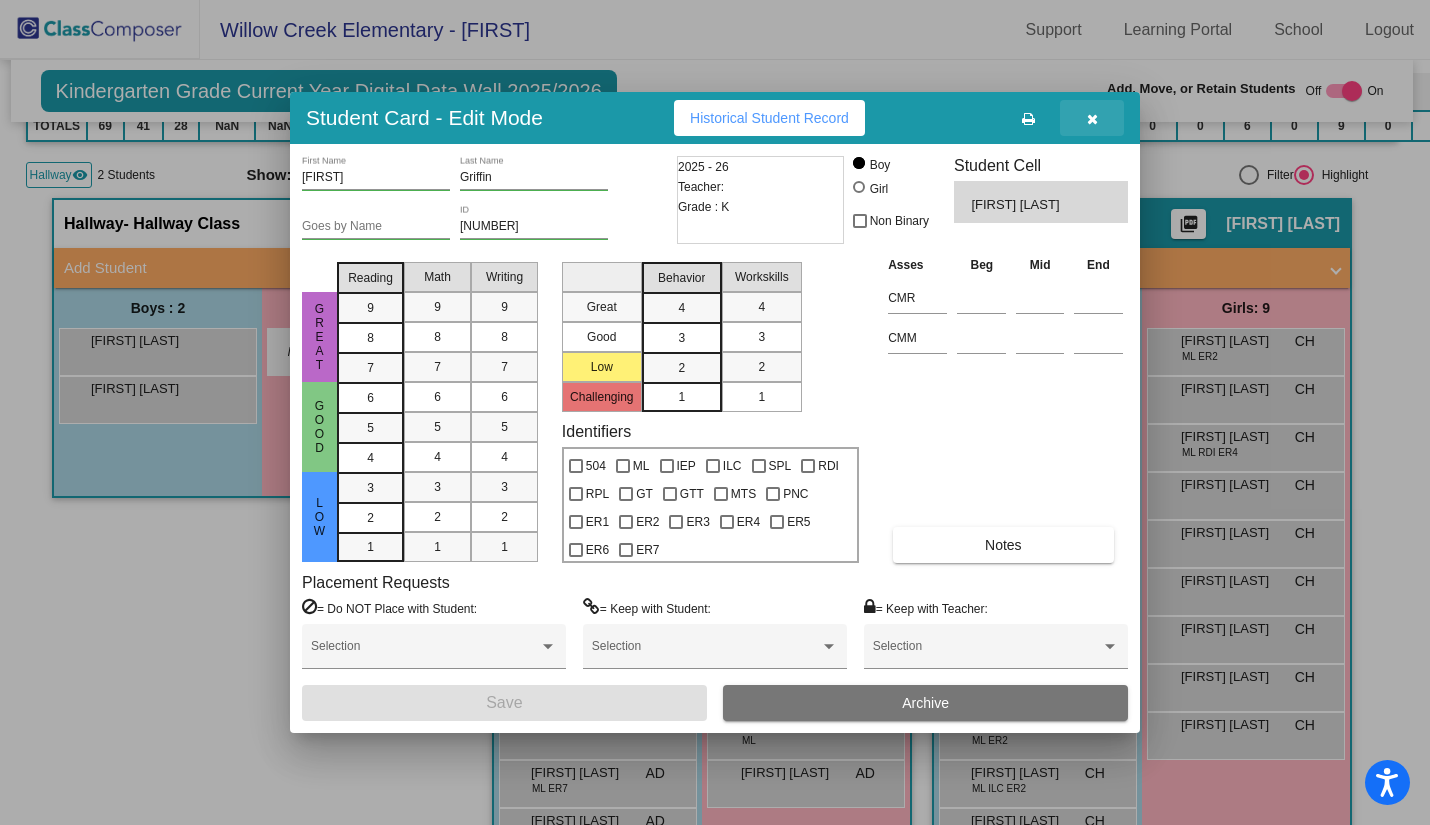 click at bounding box center [1092, 119] 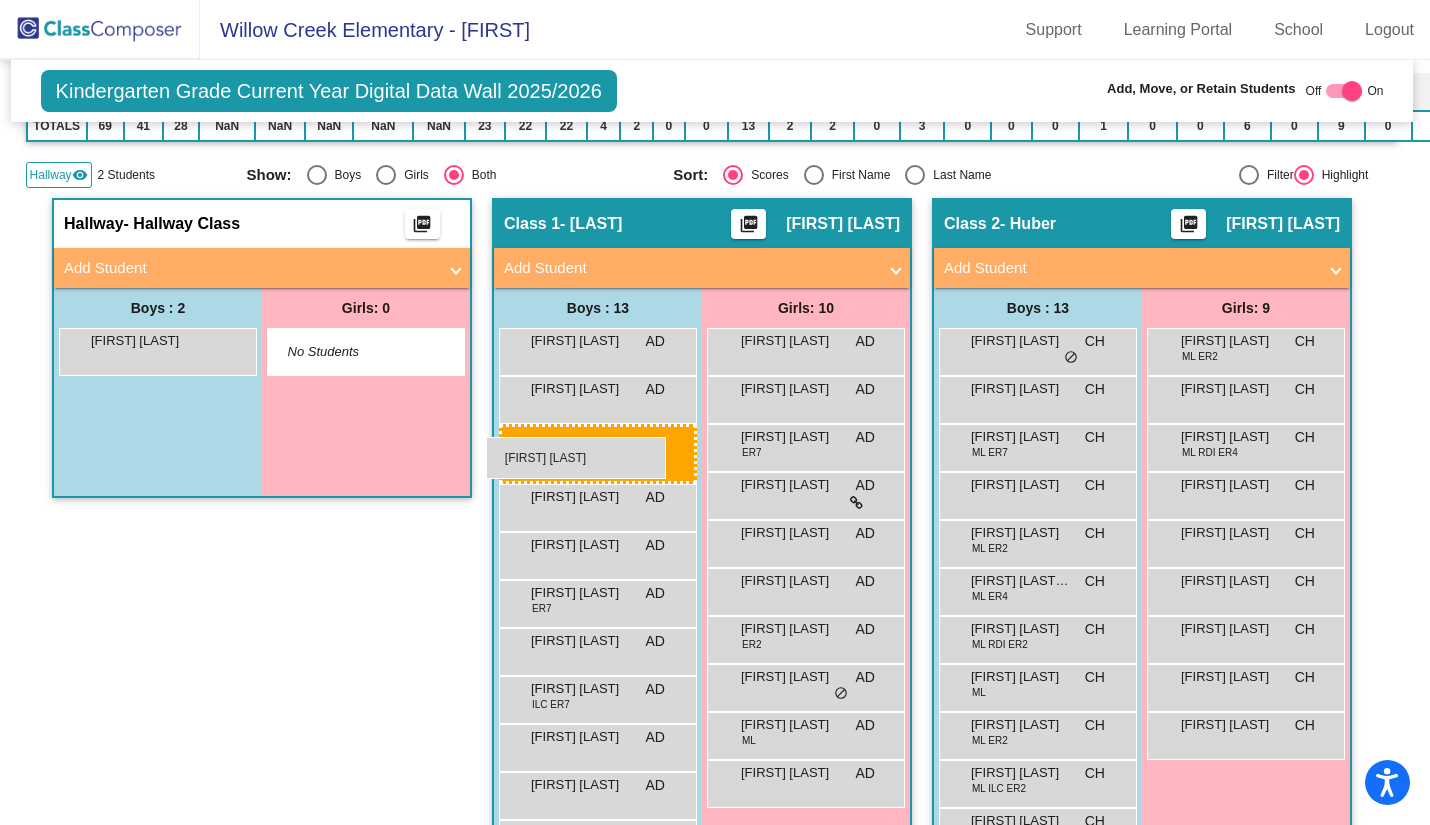 drag, startPoint x: 145, startPoint y: 342, endPoint x: 486, endPoint y: 437, distance: 353.98587 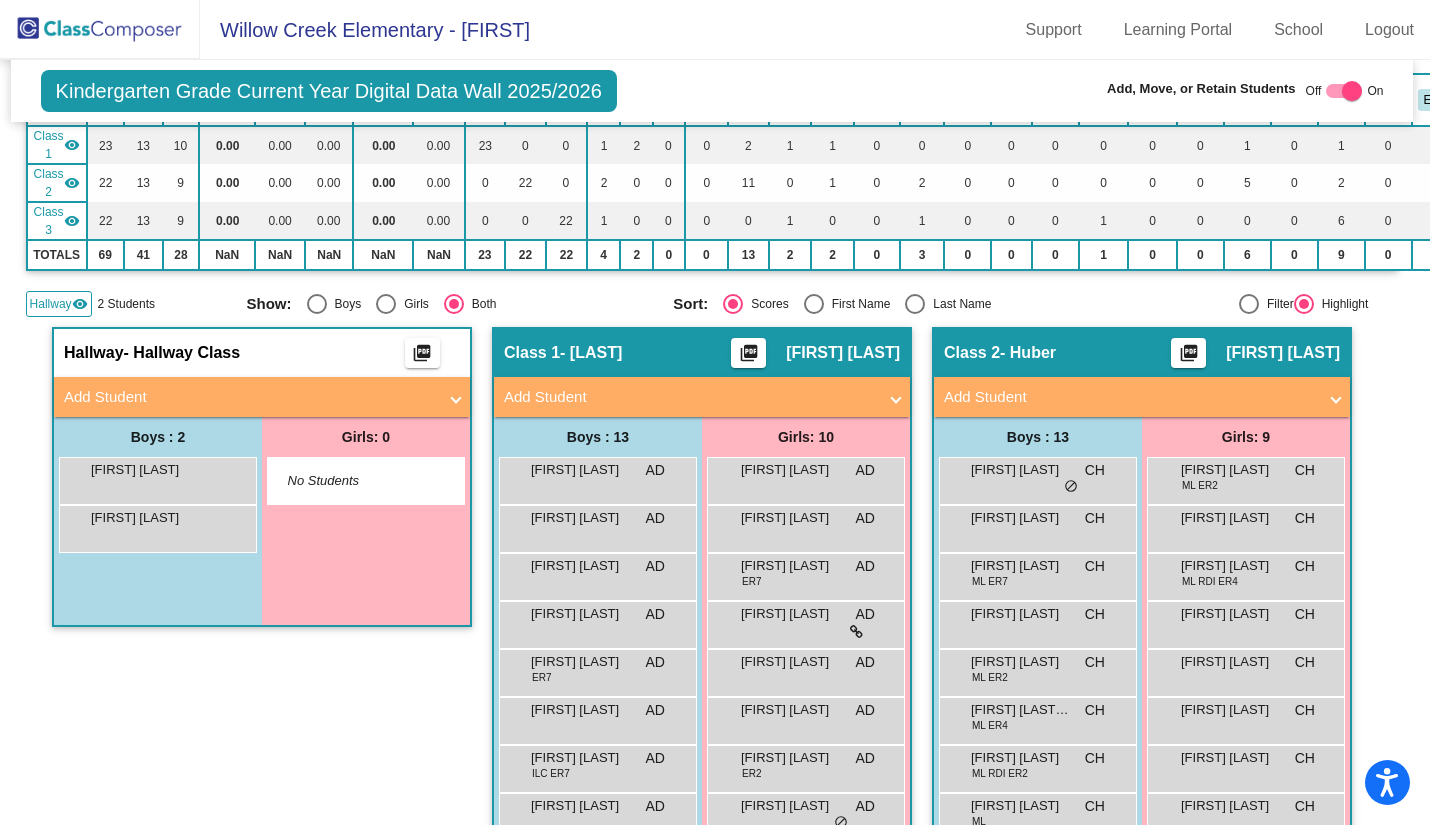 scroll, scrollTop: 197, scrollLeft: 3, axis: both 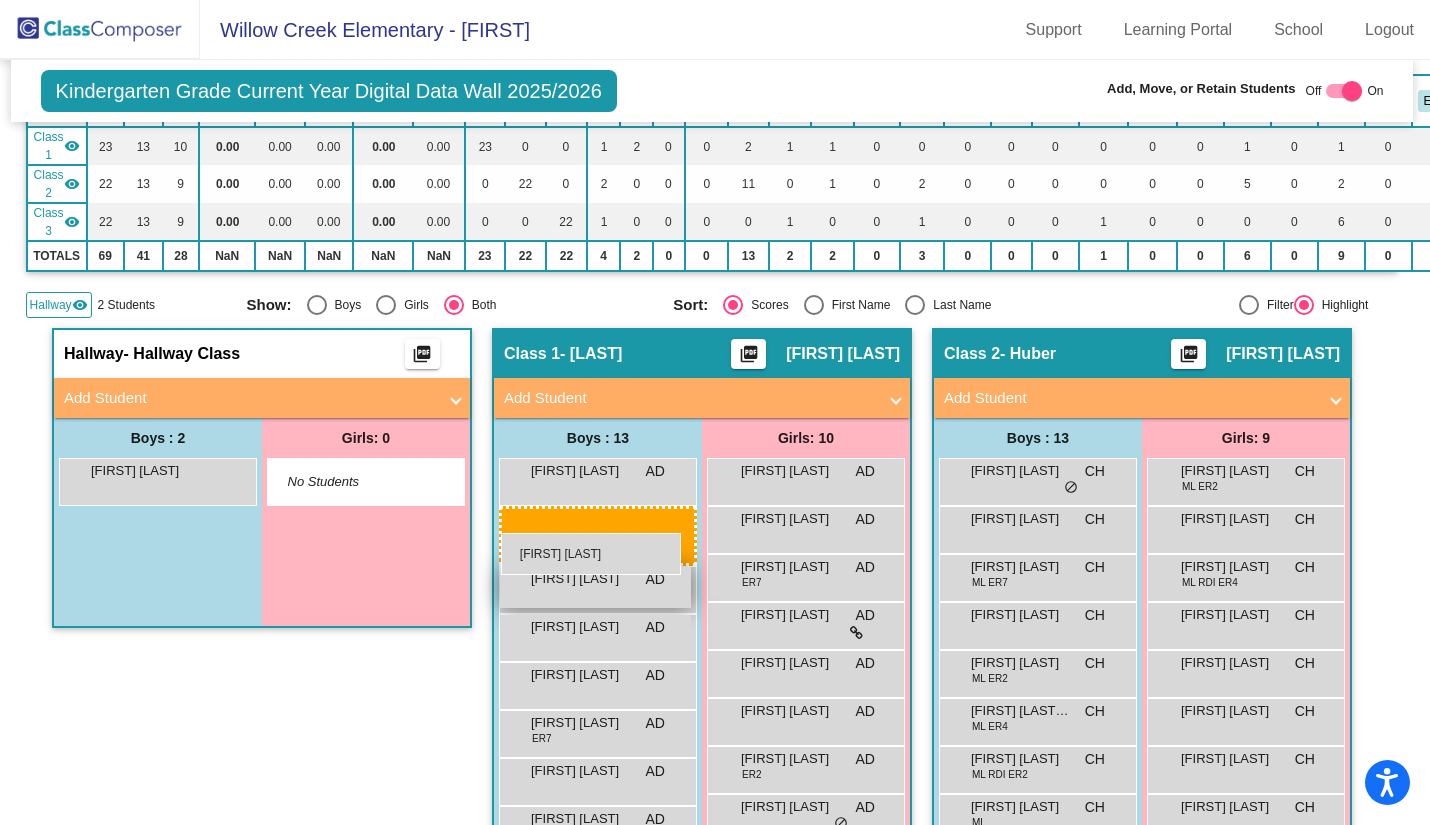 drag, startPoint x: 142, startPoint y: 472, endPoint x: 501, endPoint y: 532, distance: 363.9794 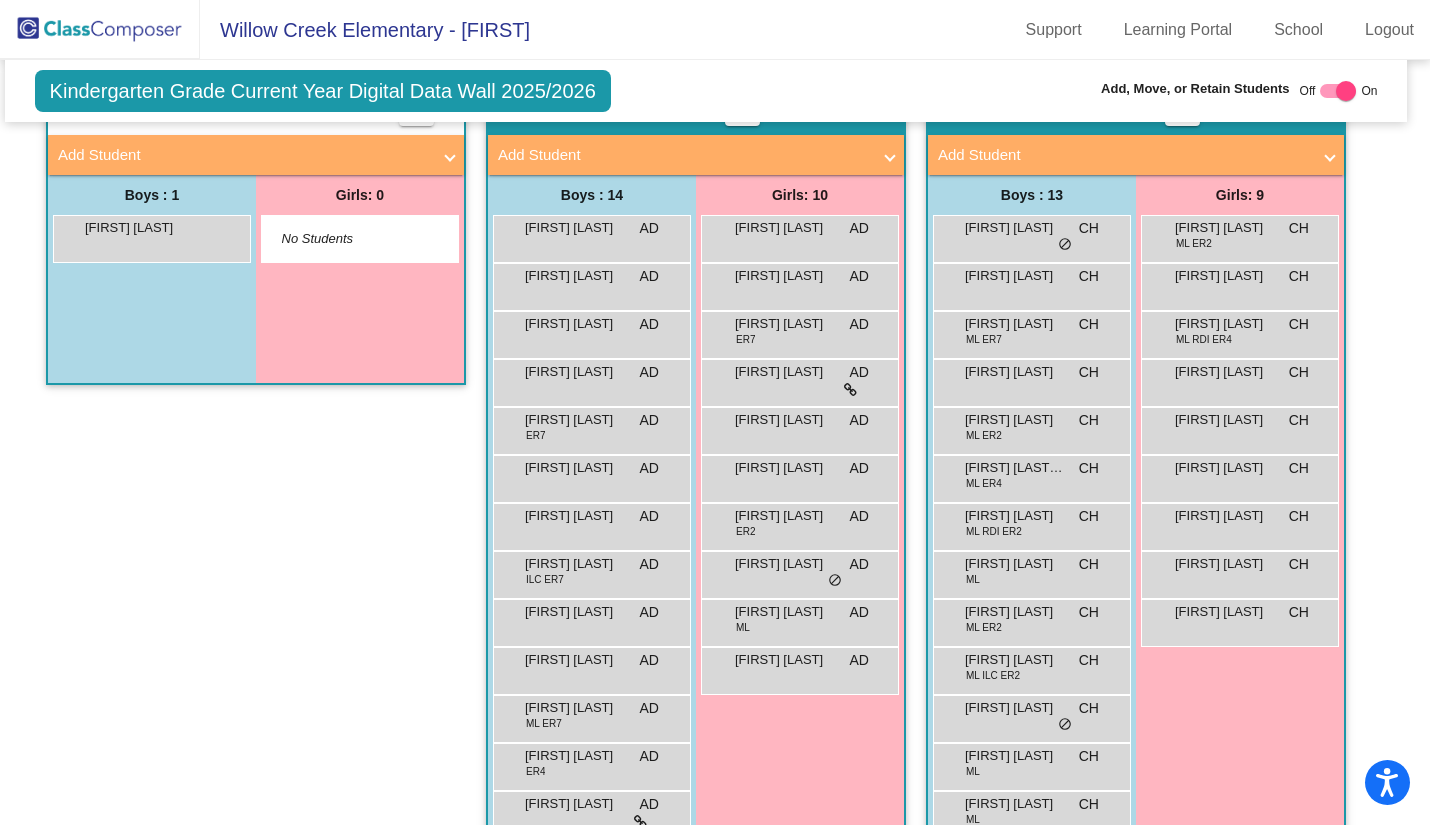 scroll, scrollTop: 437, scrollLeft: 8, axis: both 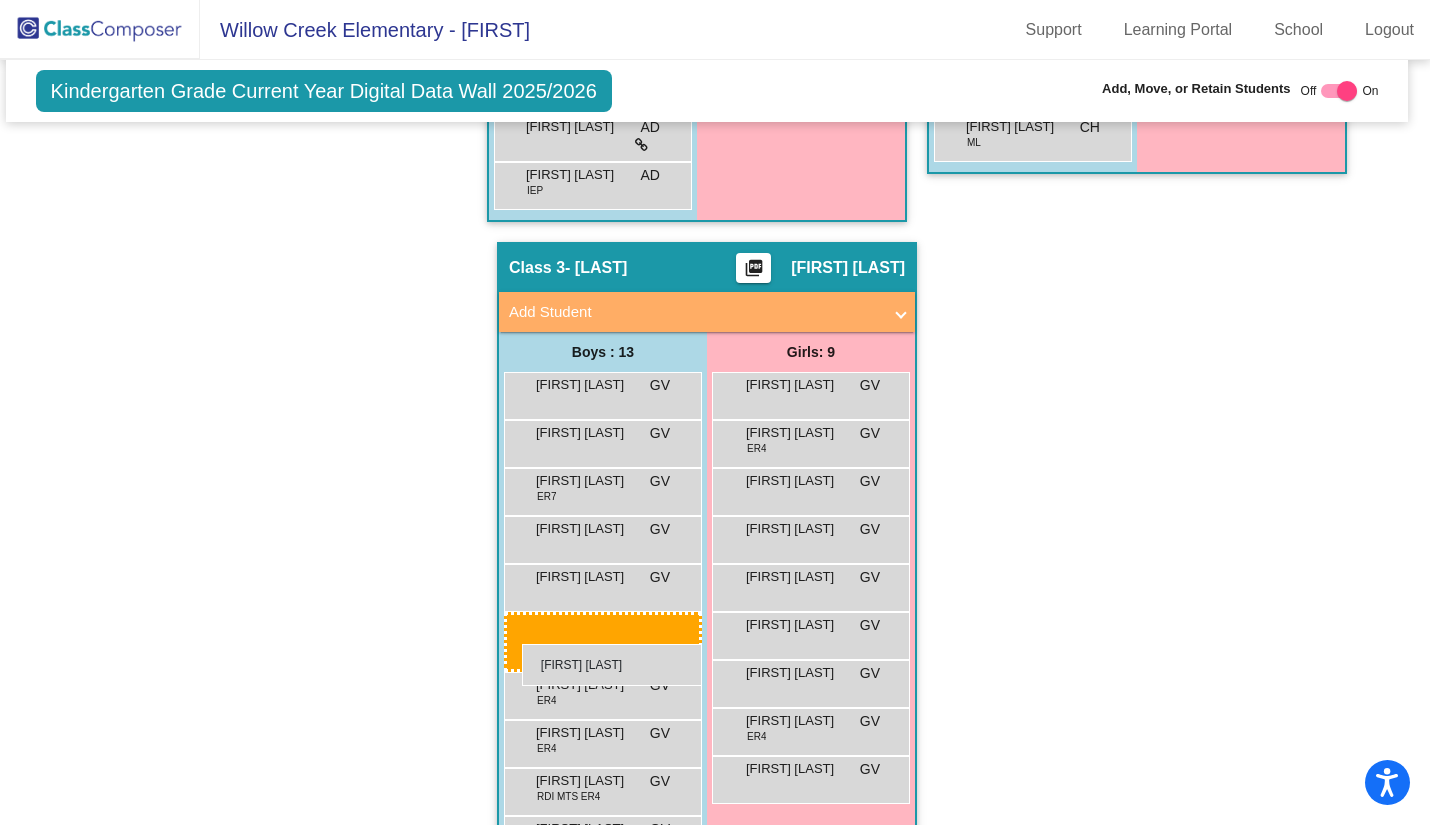 drag, startPoint x: 95, startPoint y: 237, endPoint x: 522, endPoint y: 644, distance: 589.8966 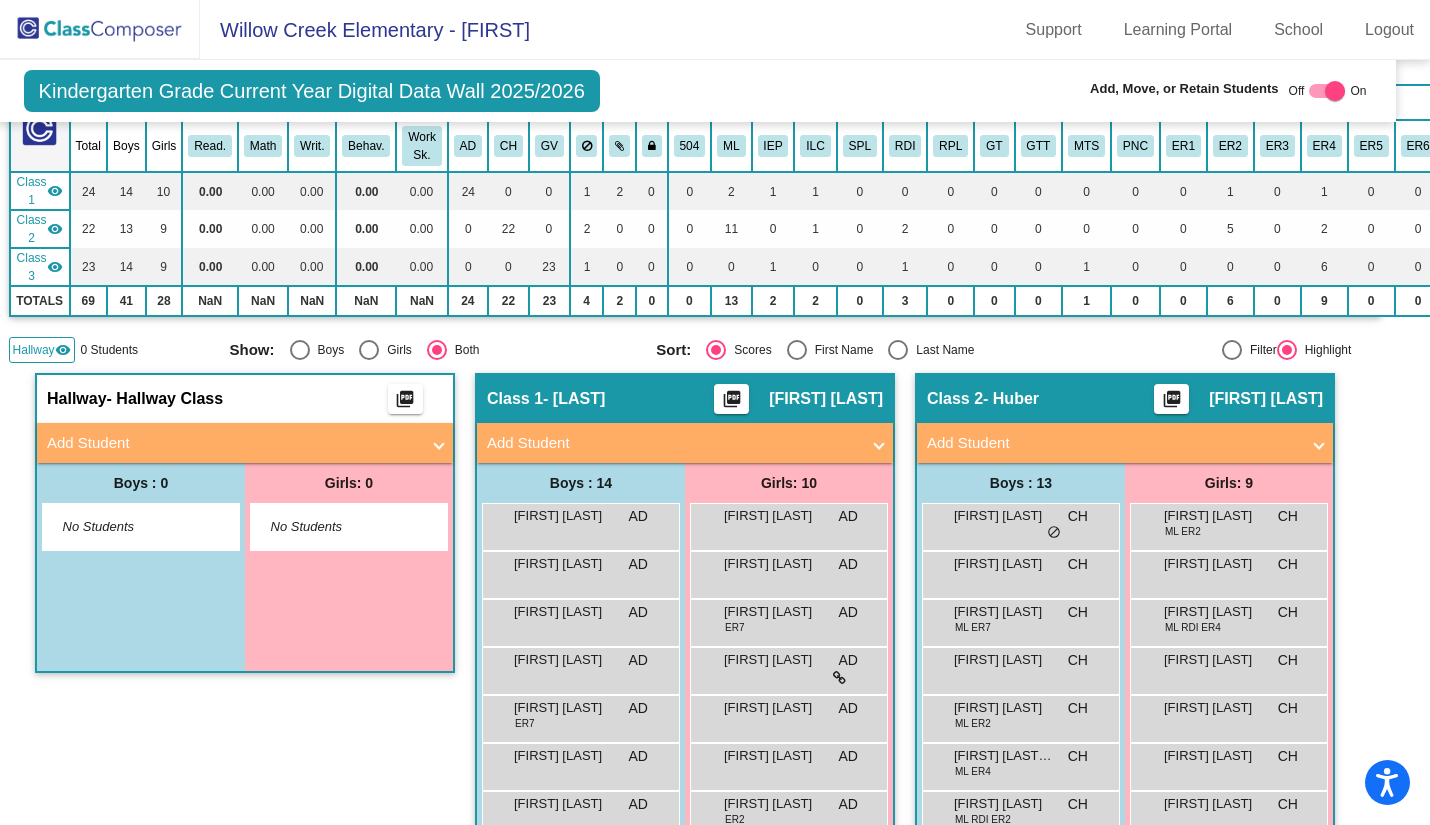 scroll, scrollTop: 0, scrollLeft: 20, axis: horizontal 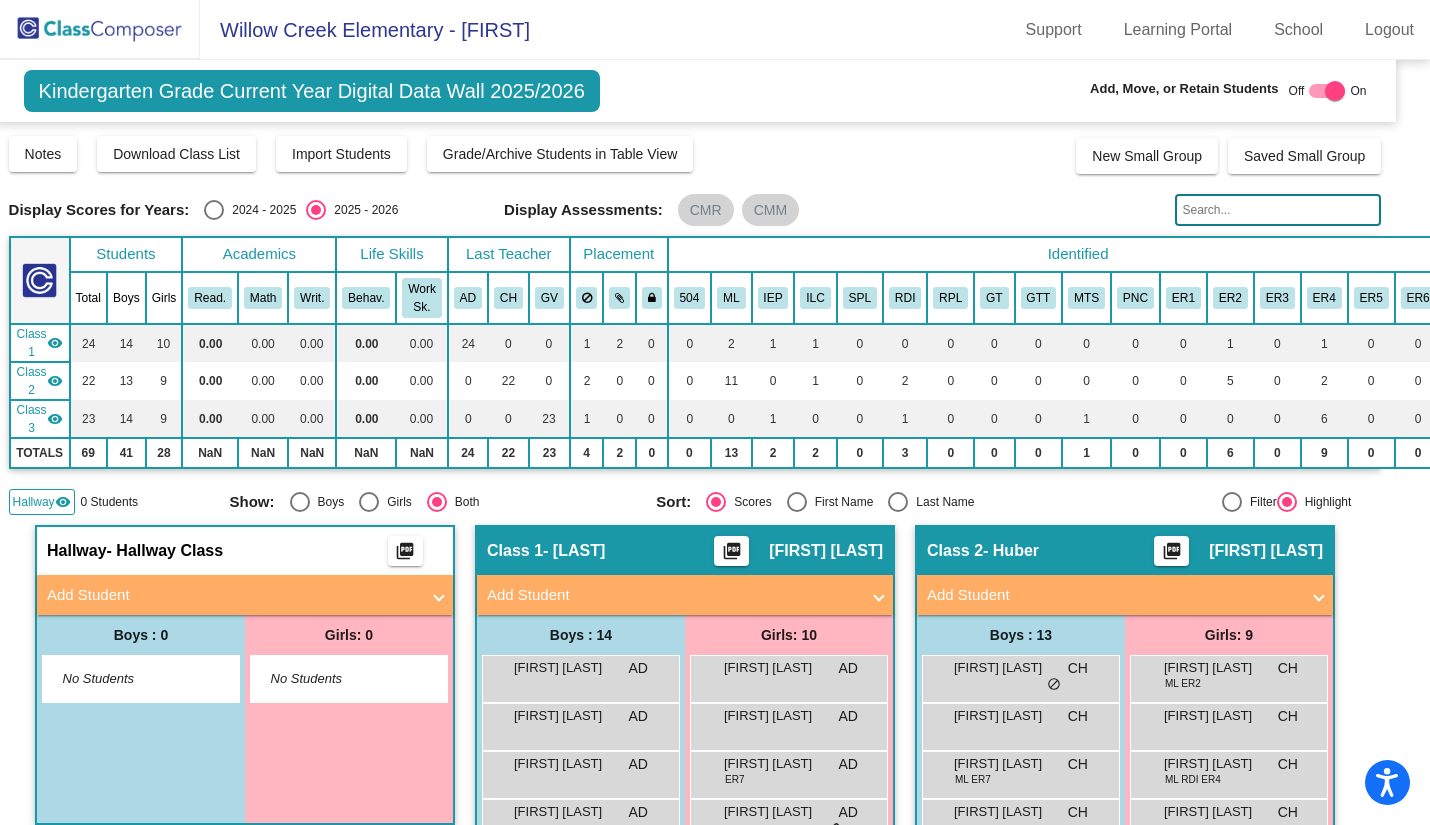 click on "Hallway" 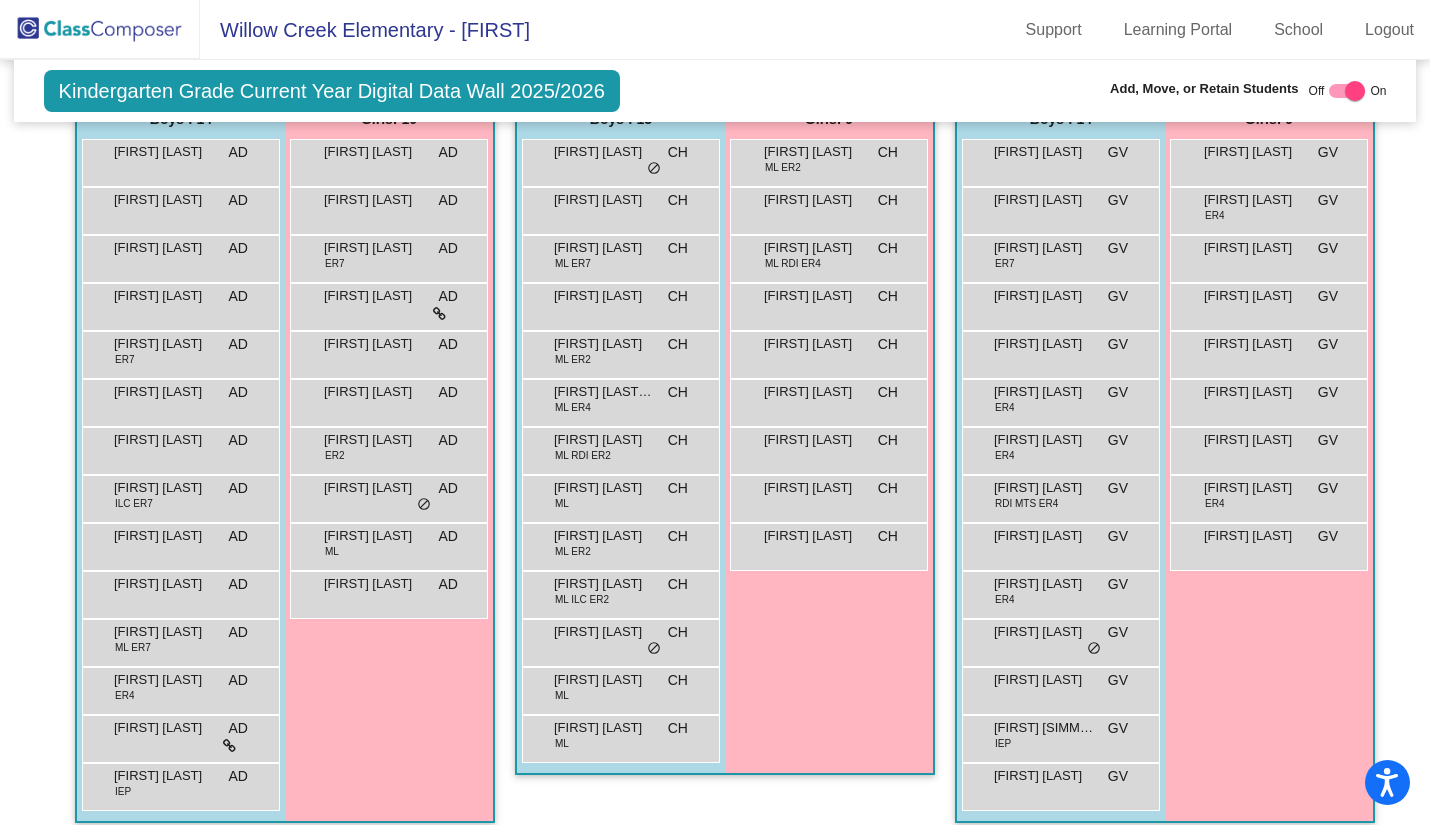 scroll, scrollTop: 543, scrollLeft: 0, axis: vertical 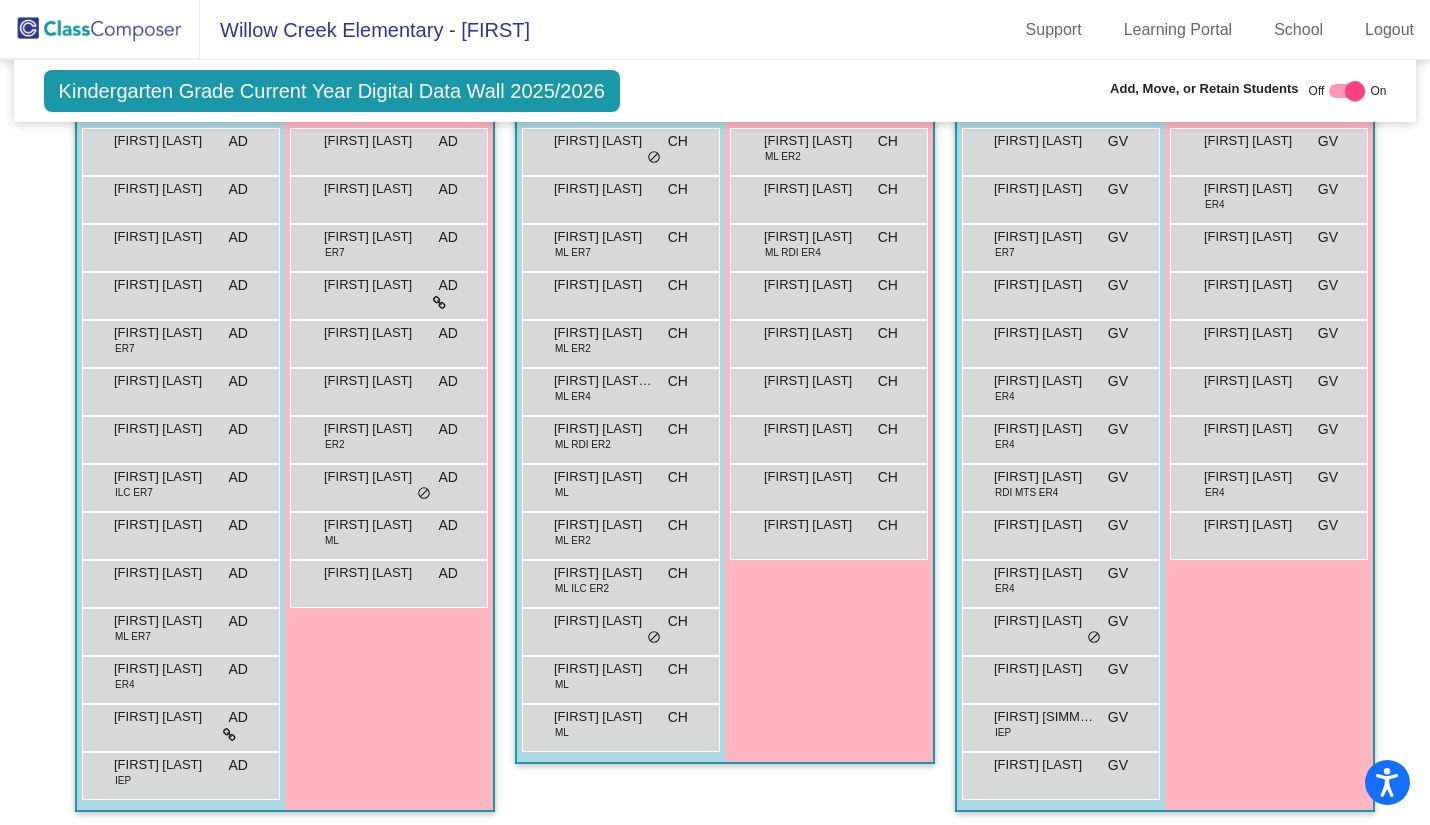 click 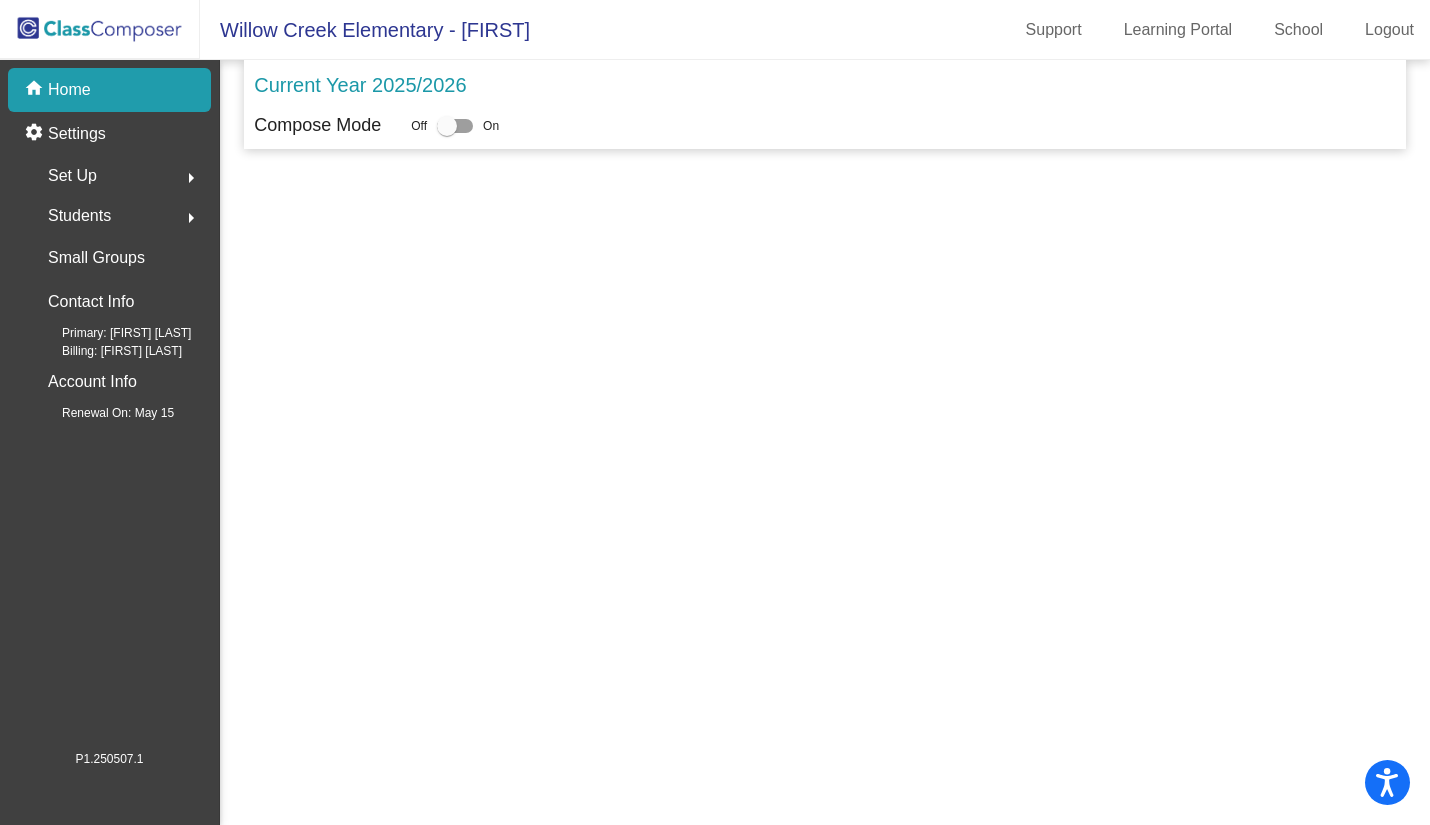 scroll, scrollTop: 0, scrollLeft: 0, axis: both 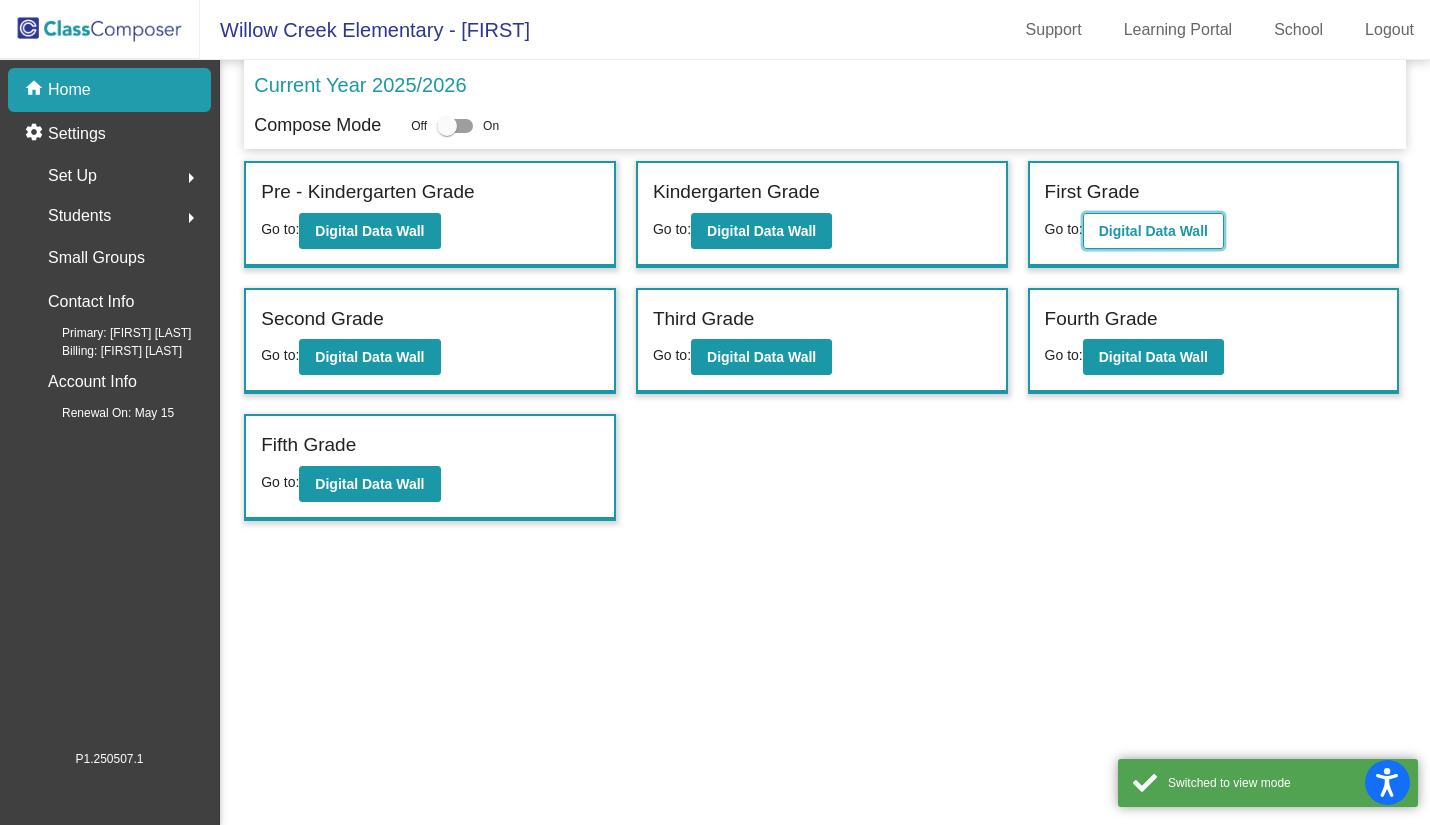 click on "Digital Data Wall" 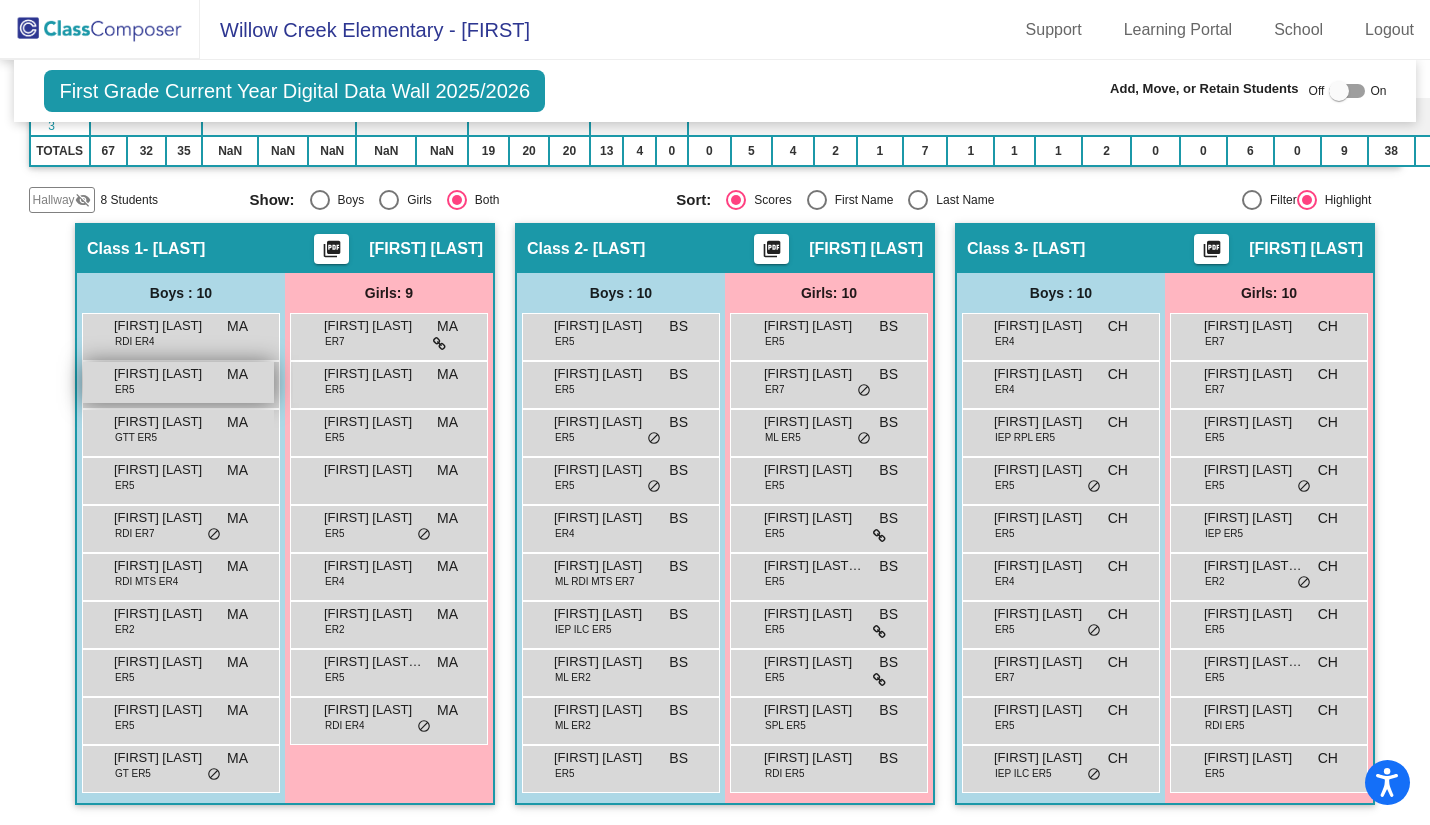 scroll, scrollTop: 311, scrollLeft: 0, axis: vertical 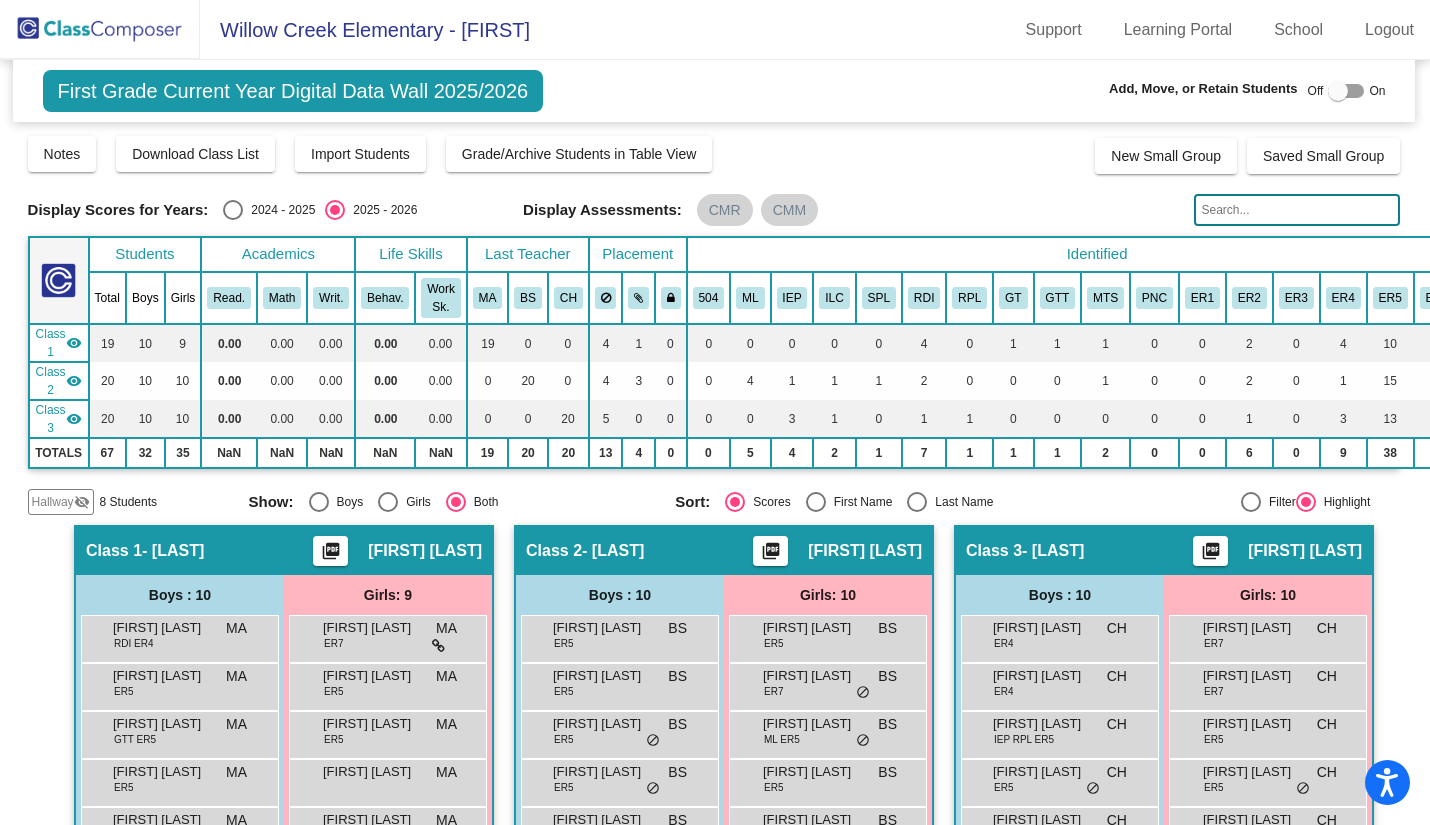 click 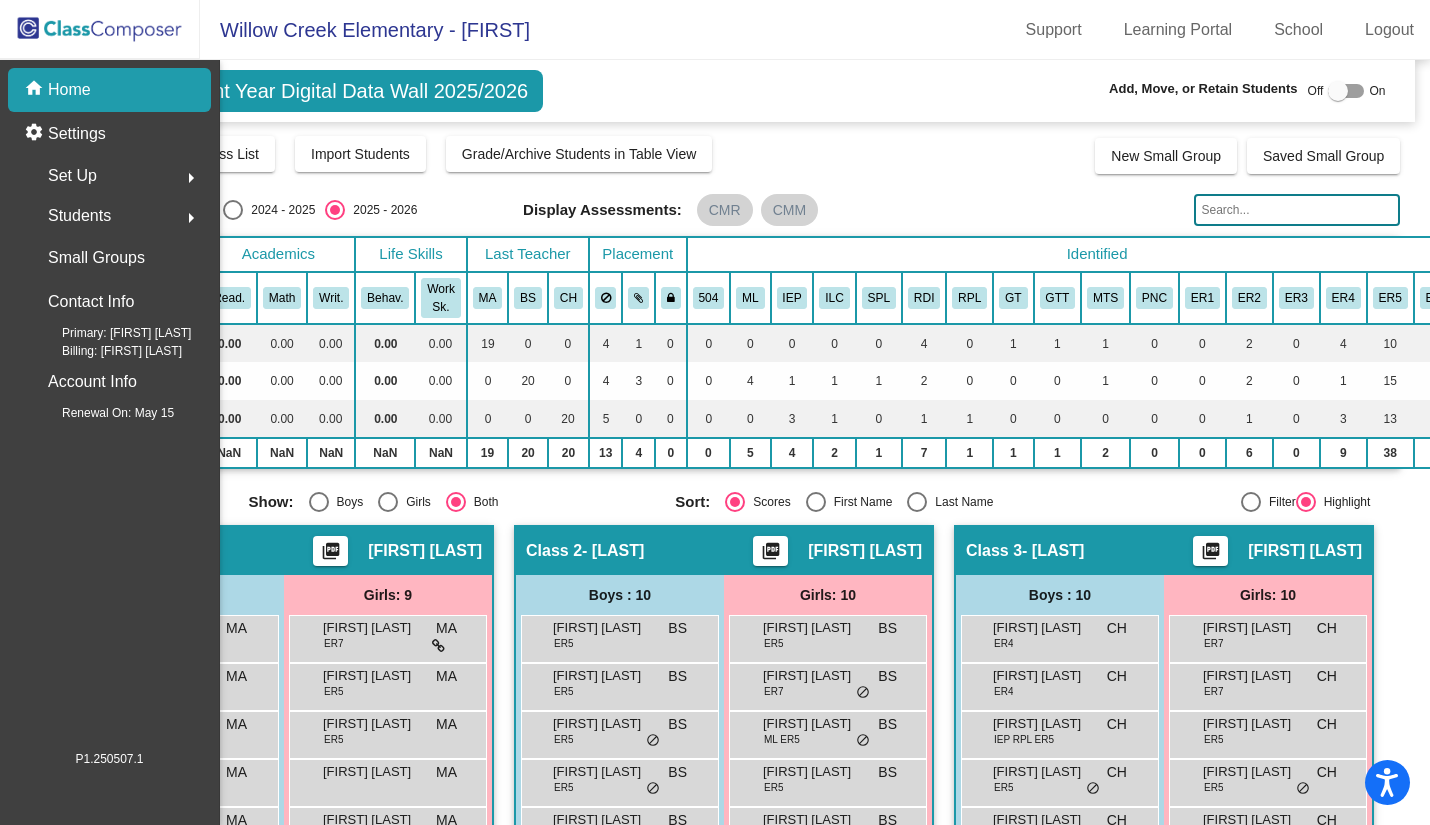 scroll, scrollTop: 0, scrollLeft: 0, axis: both 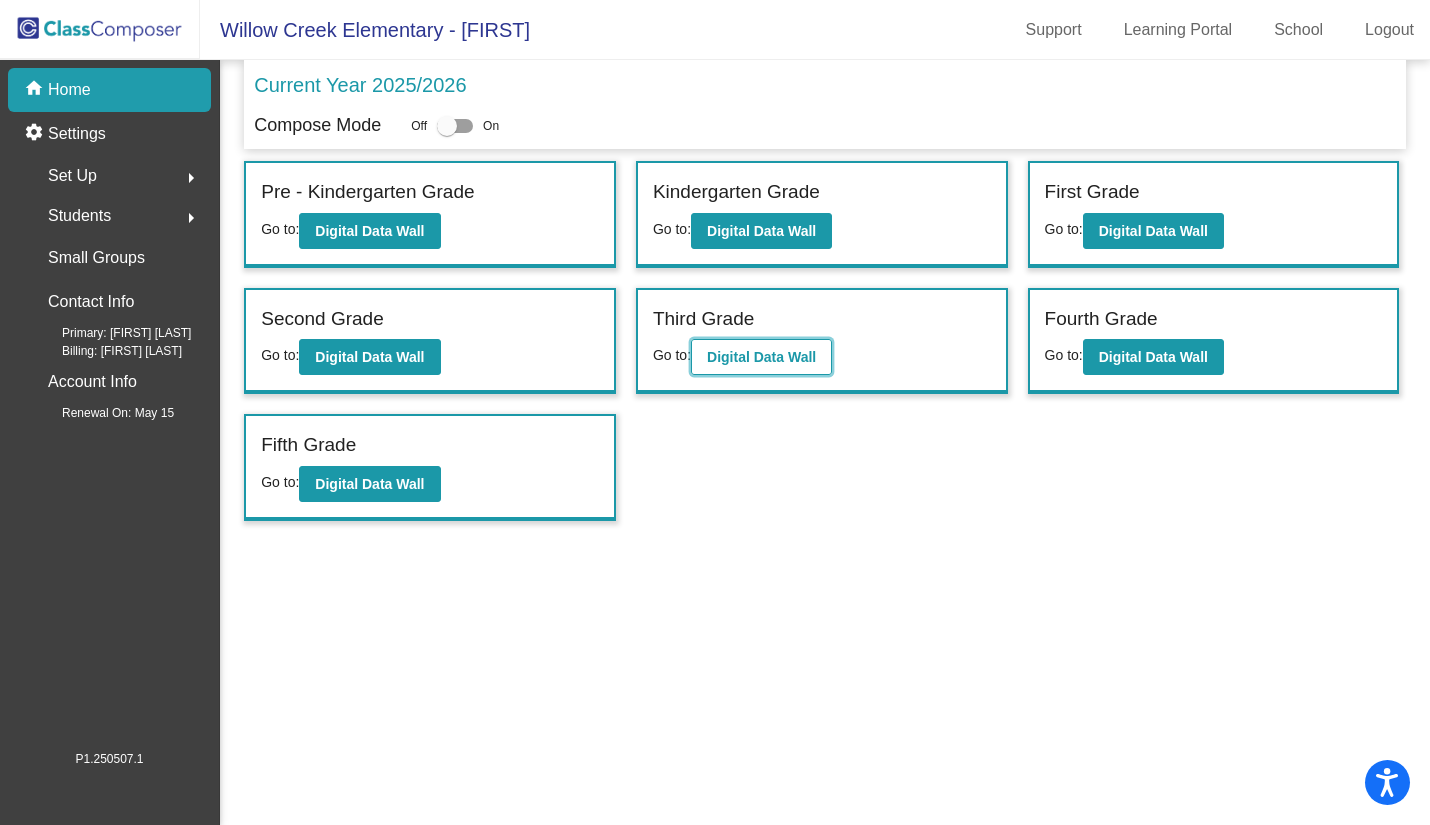 click on "Digital Data Wall" 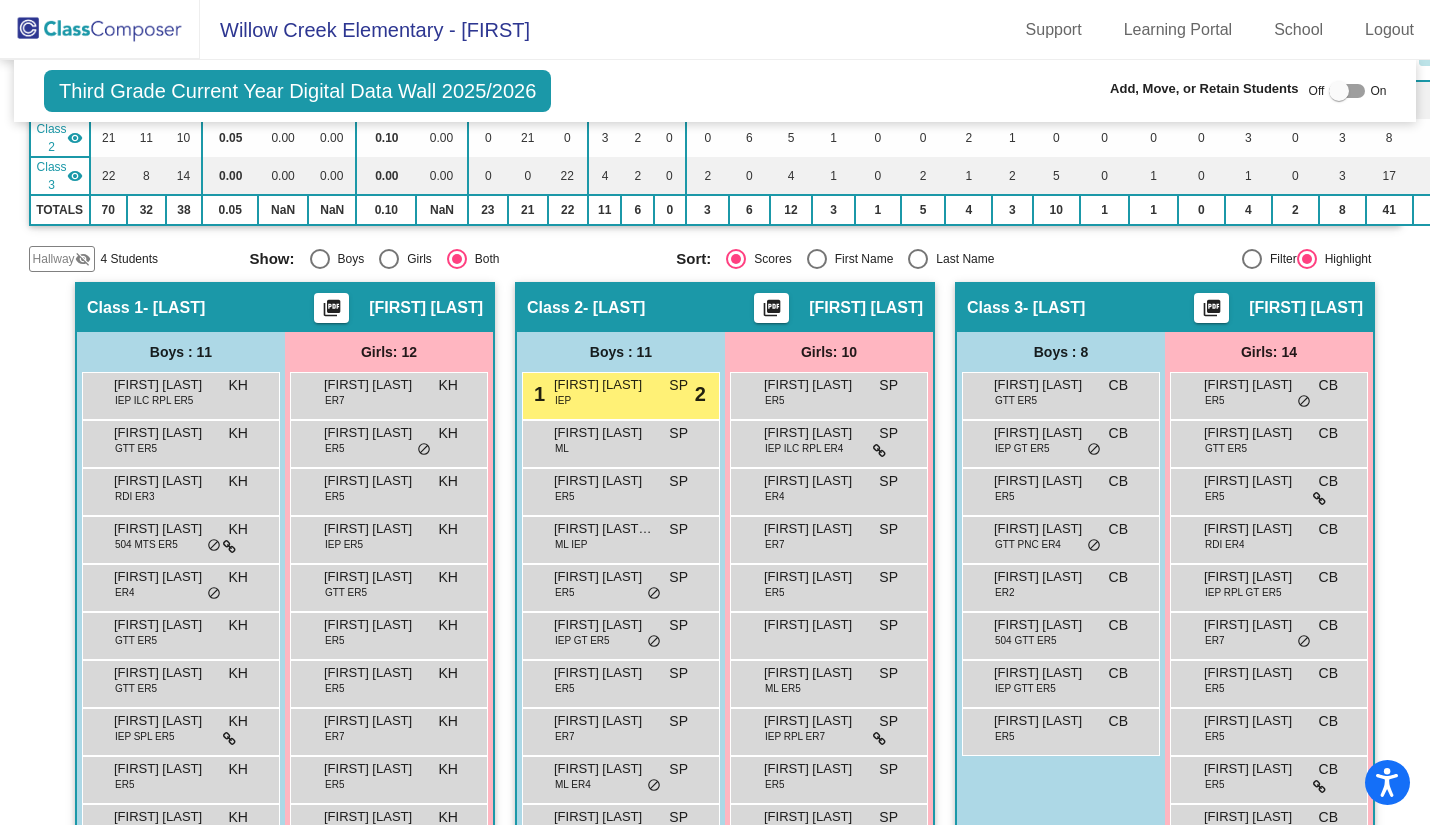 scroll, scrollTop: 0, scrollLeft: 0, axis: both 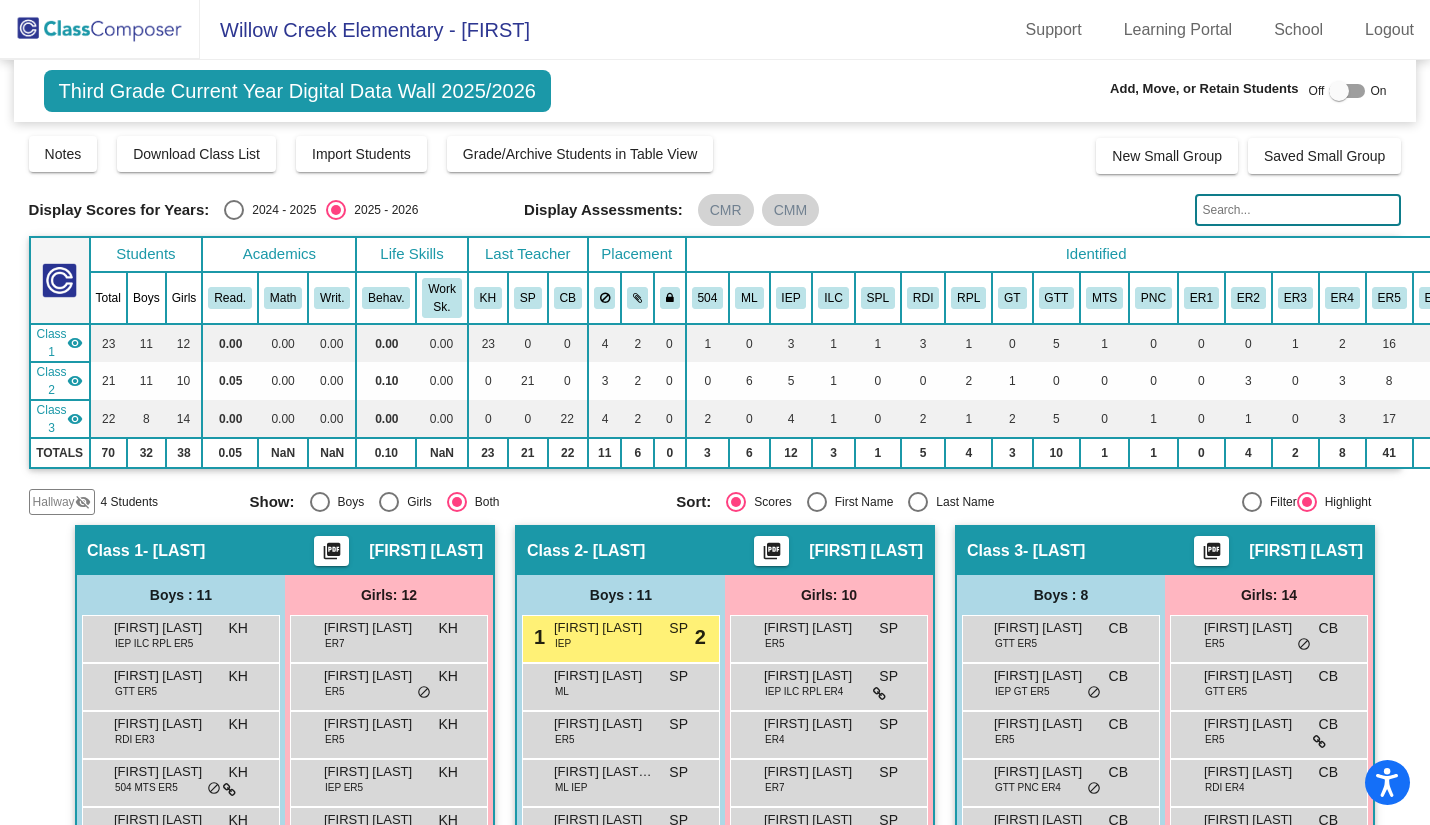 click on "Hallway" 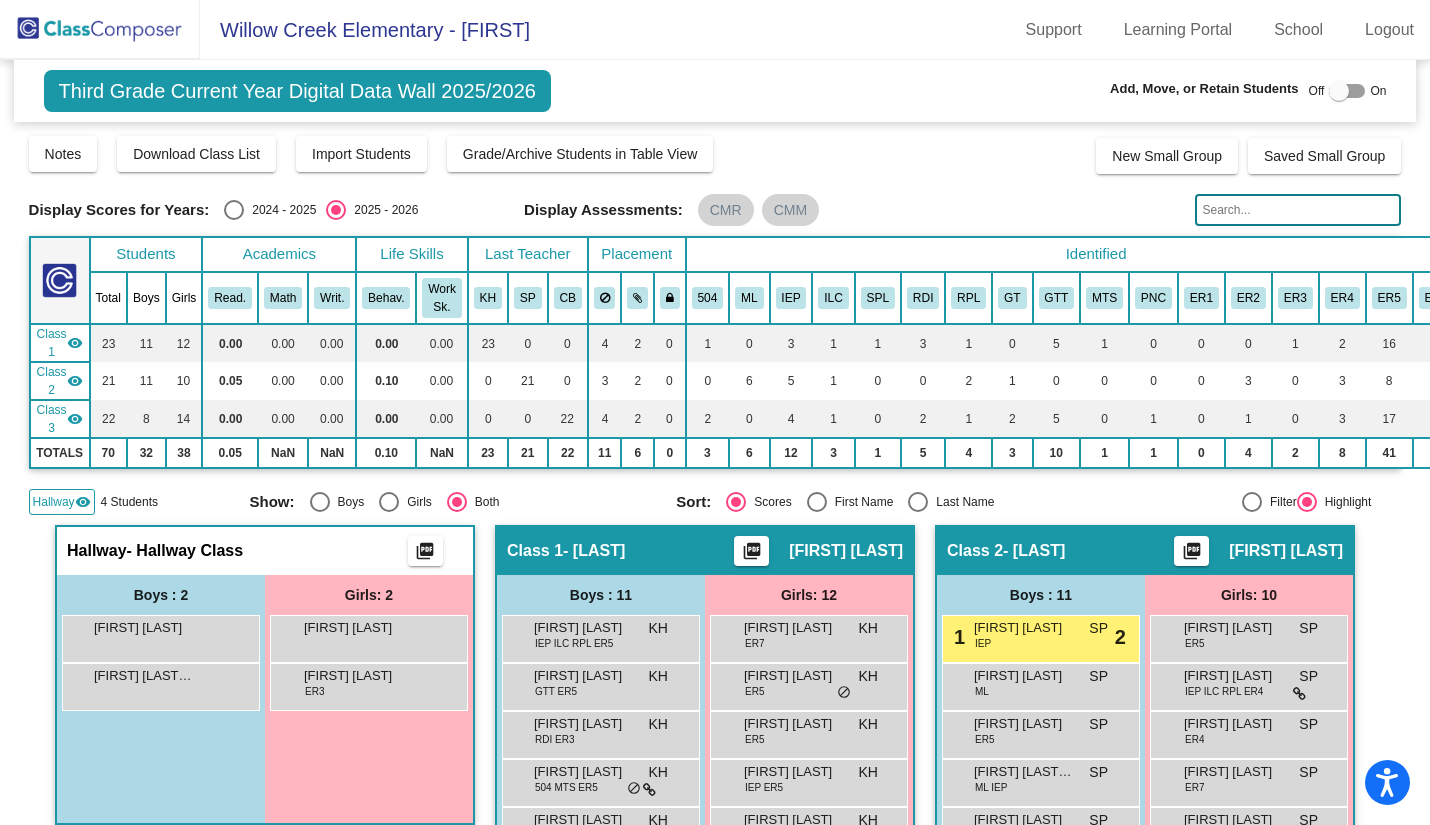 click on "Hallway" 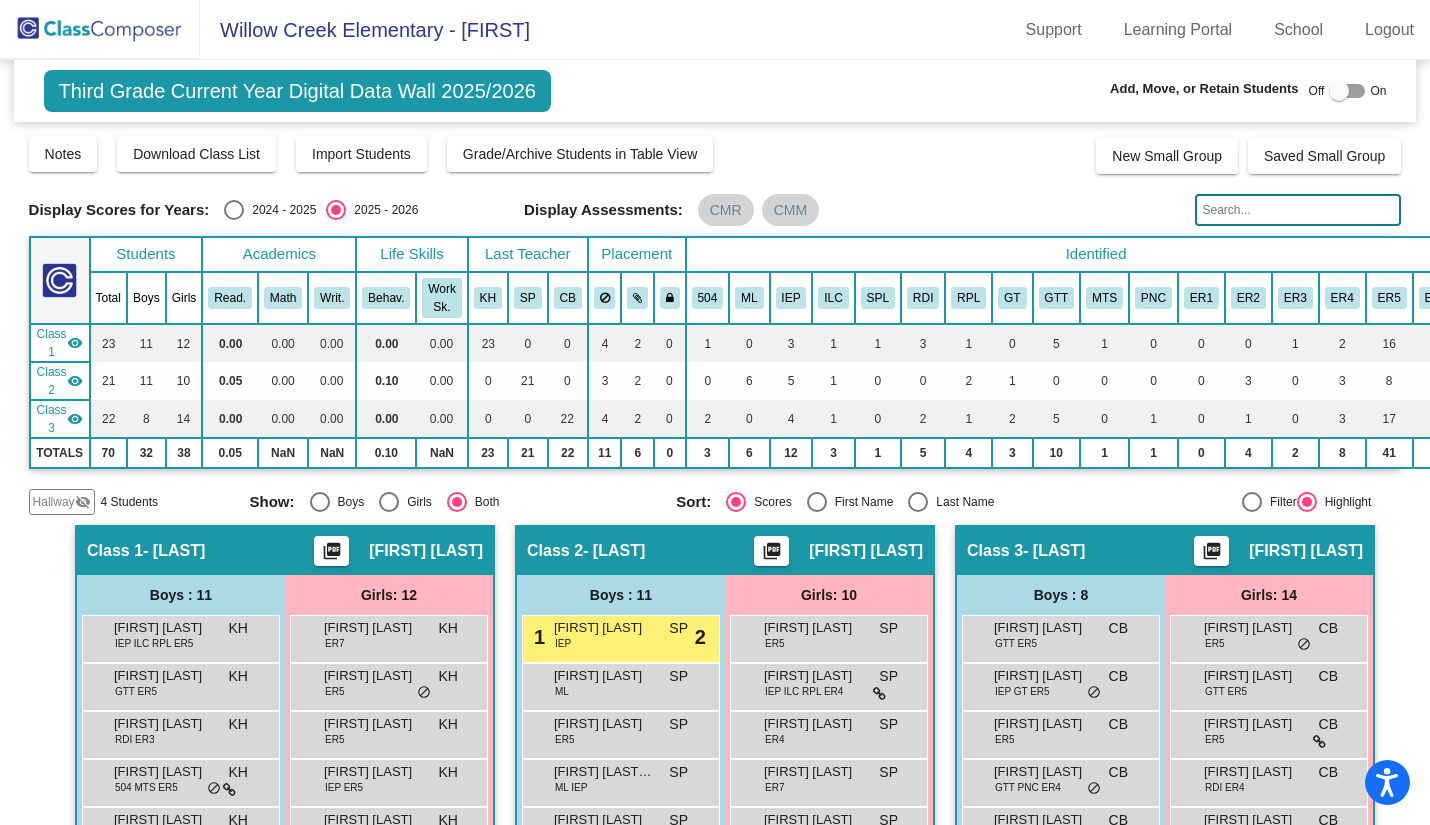 click 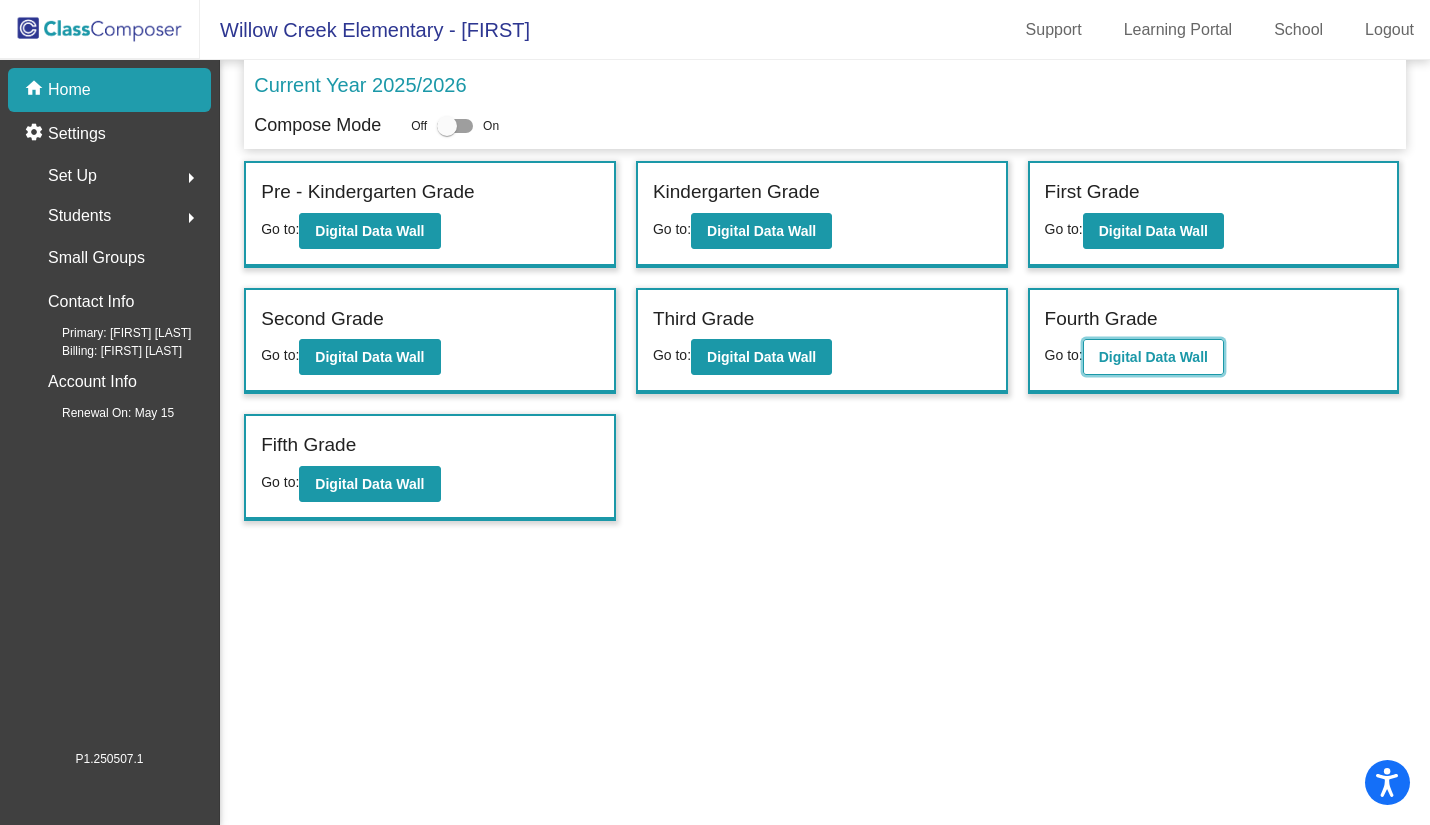 click on "Digital Data Wall" 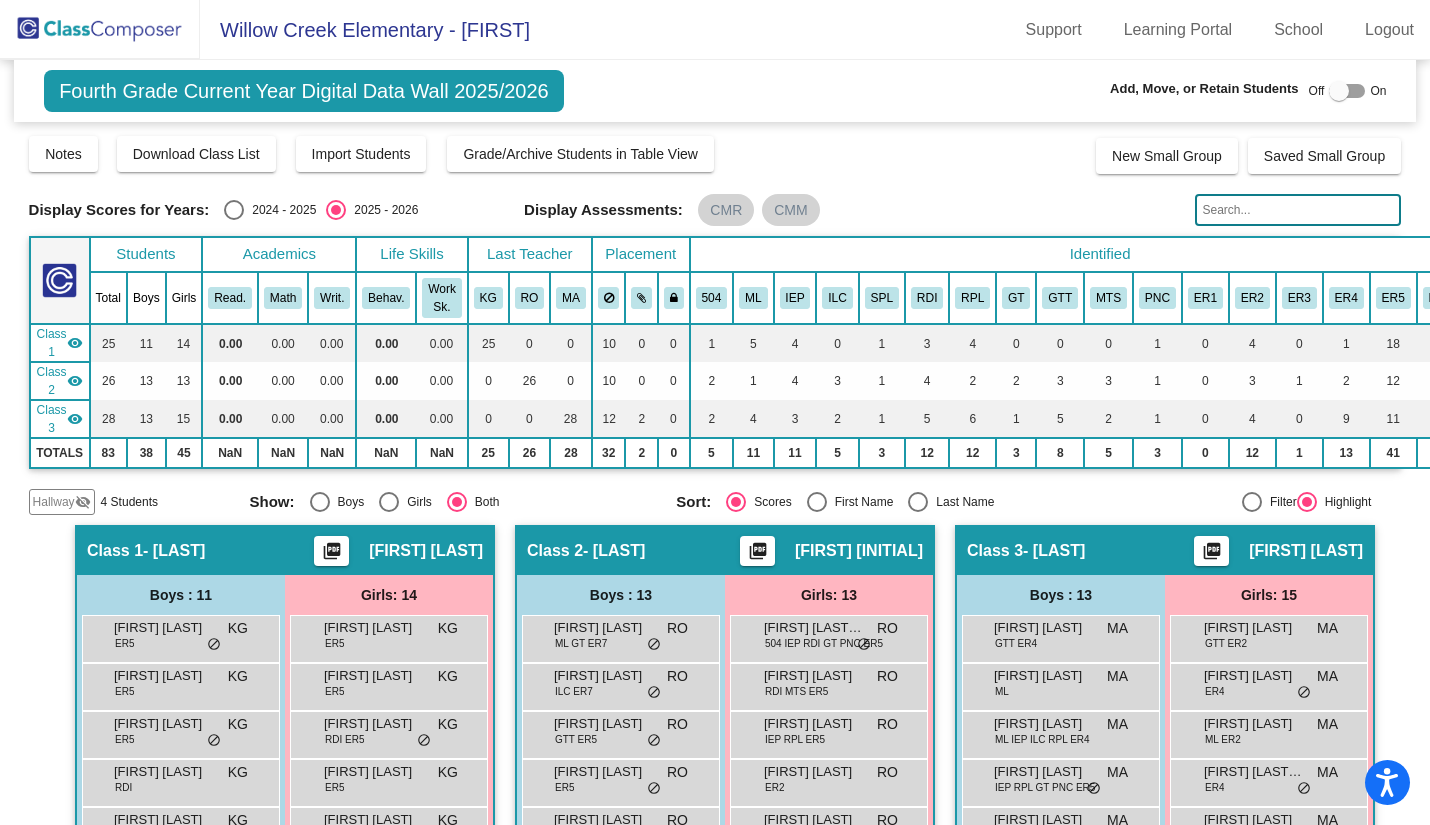 click on "Hallway" 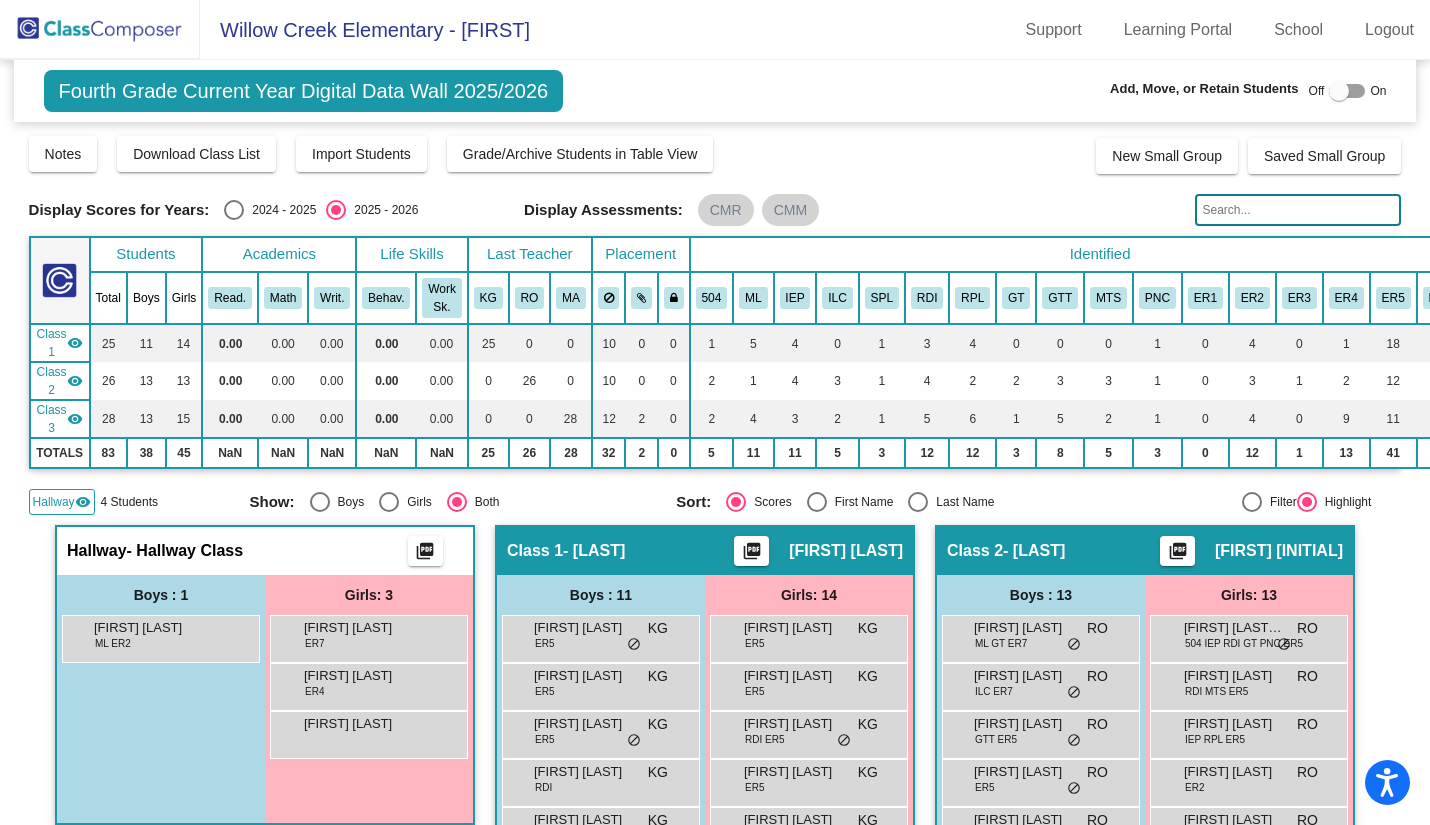 click on "Hallway" 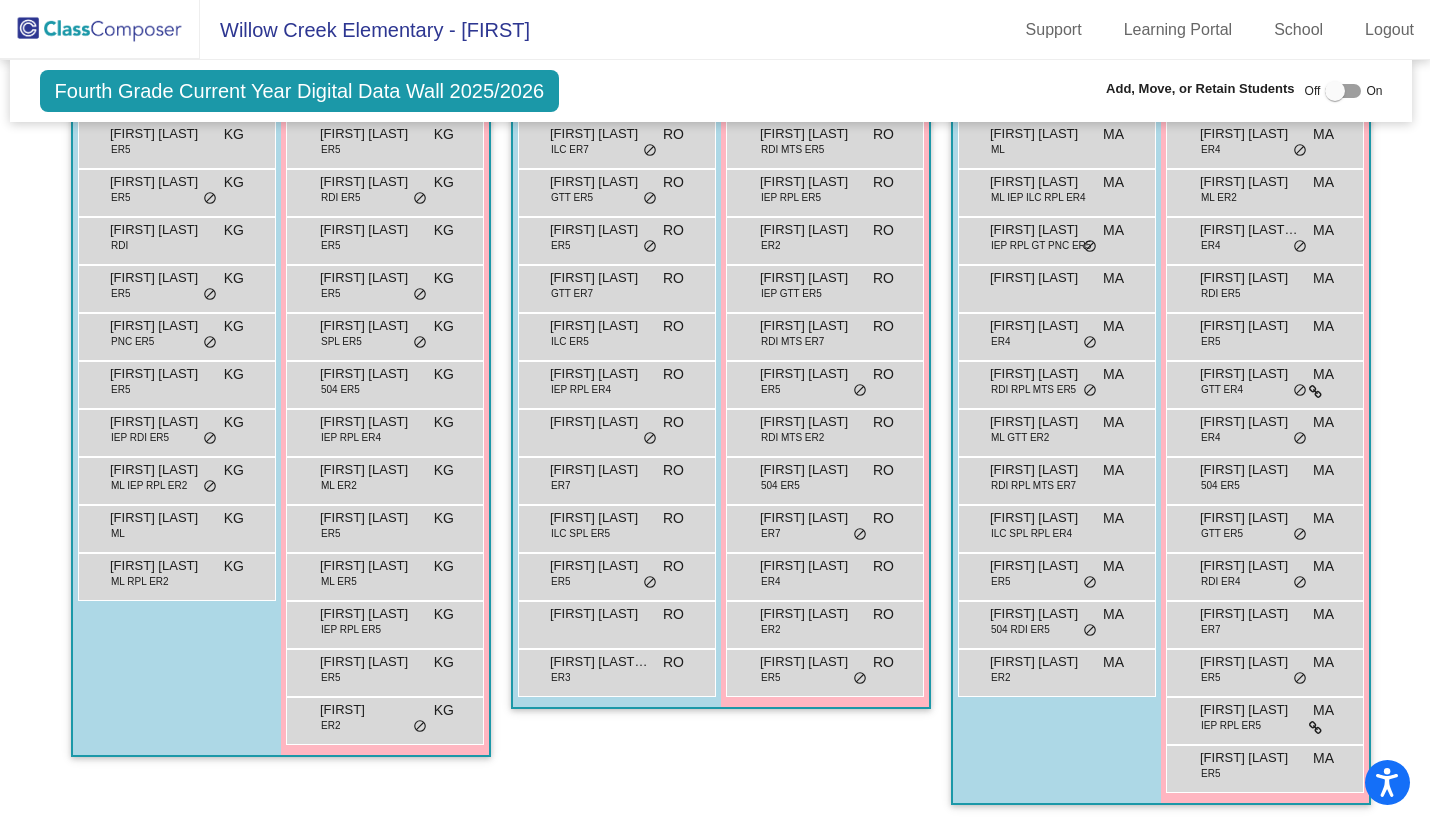scroll, scrollTop: 0, scrollLeft: 4, axis: horizontal 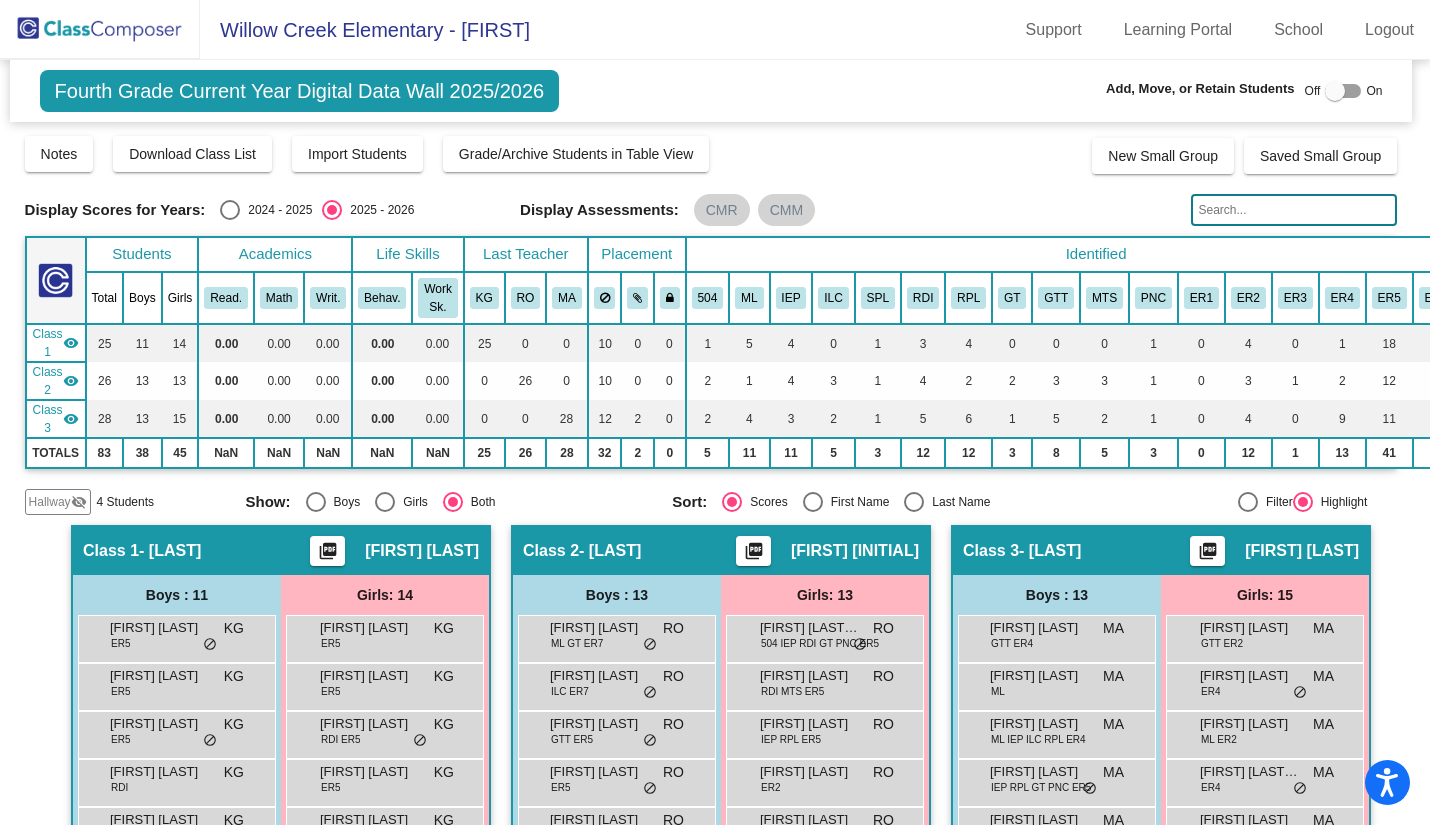 click 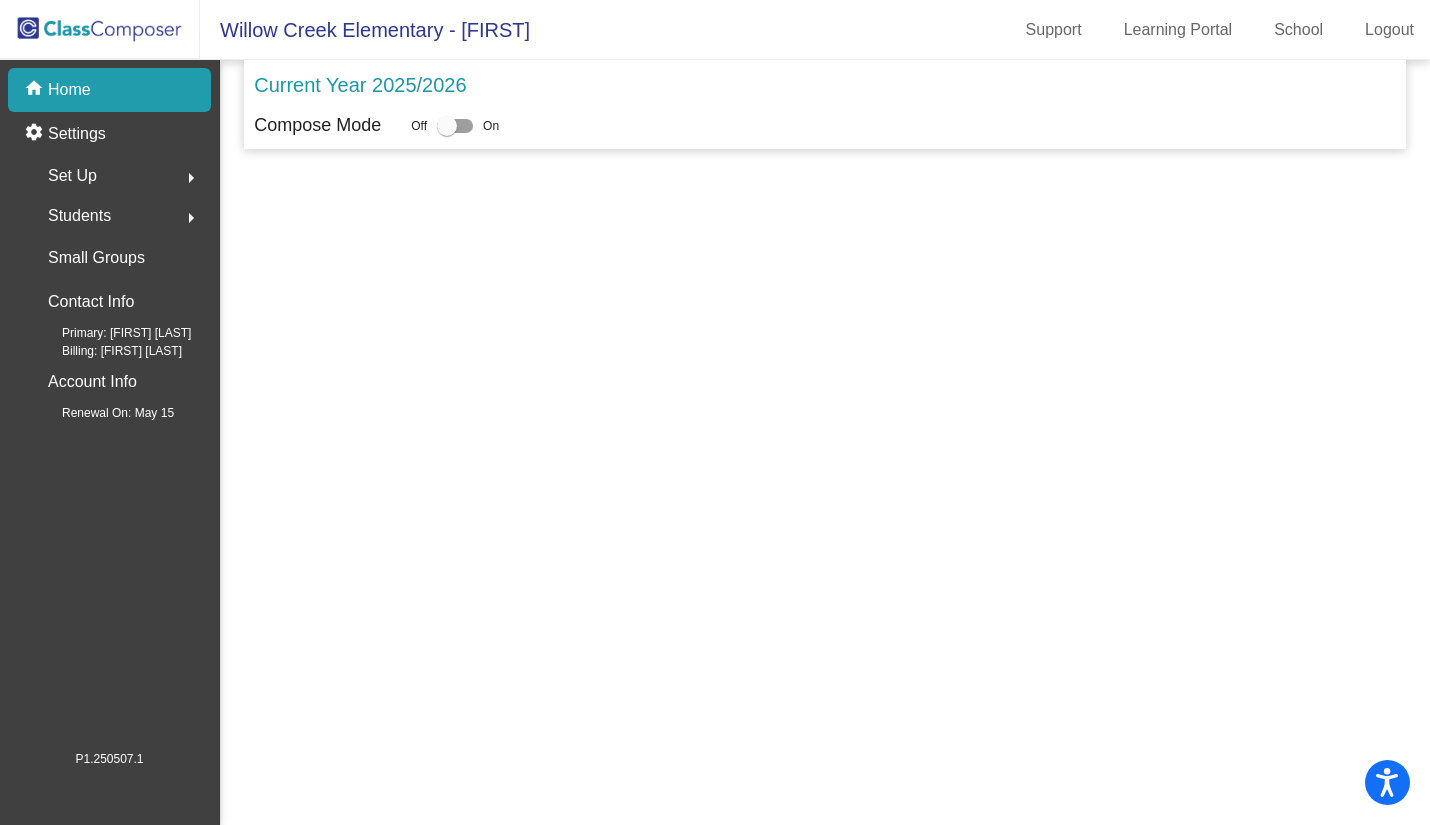scroll, scrollTop: 0, scrollLeft: 0, axis: both 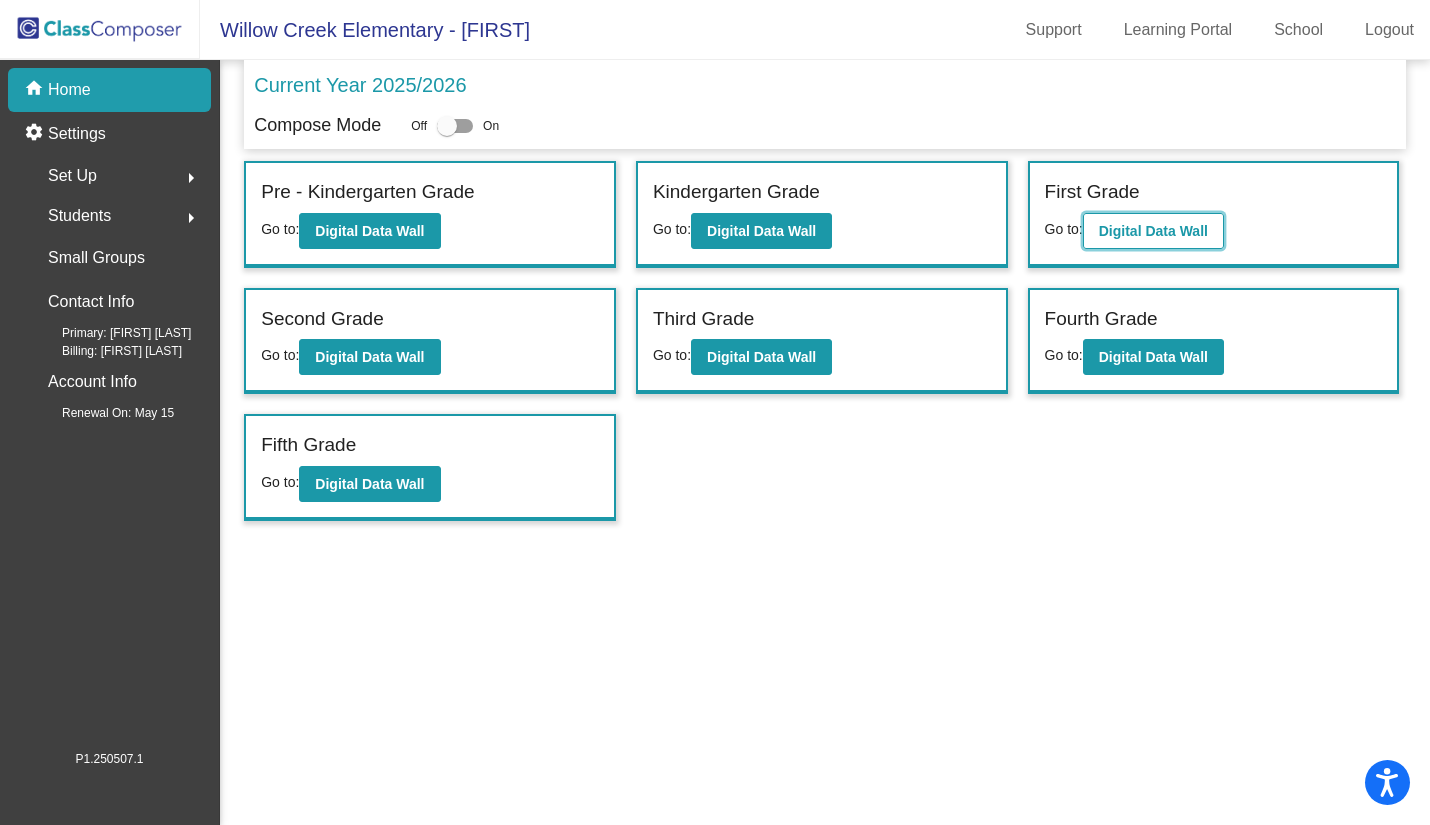 click on "Digital Data Wall" 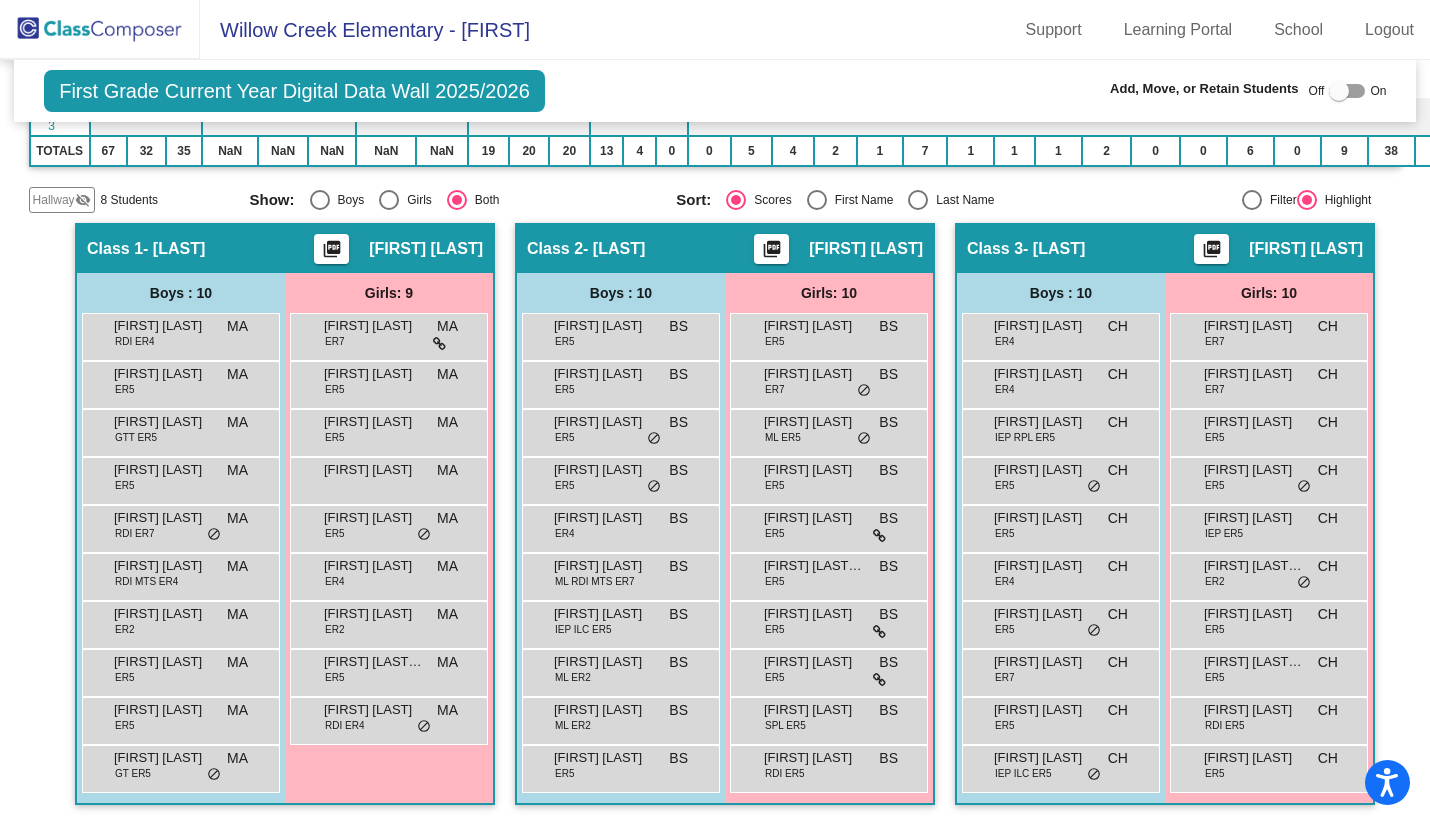 scroll, scrollTop: 310, scrollLeft: 0, axis: vertical 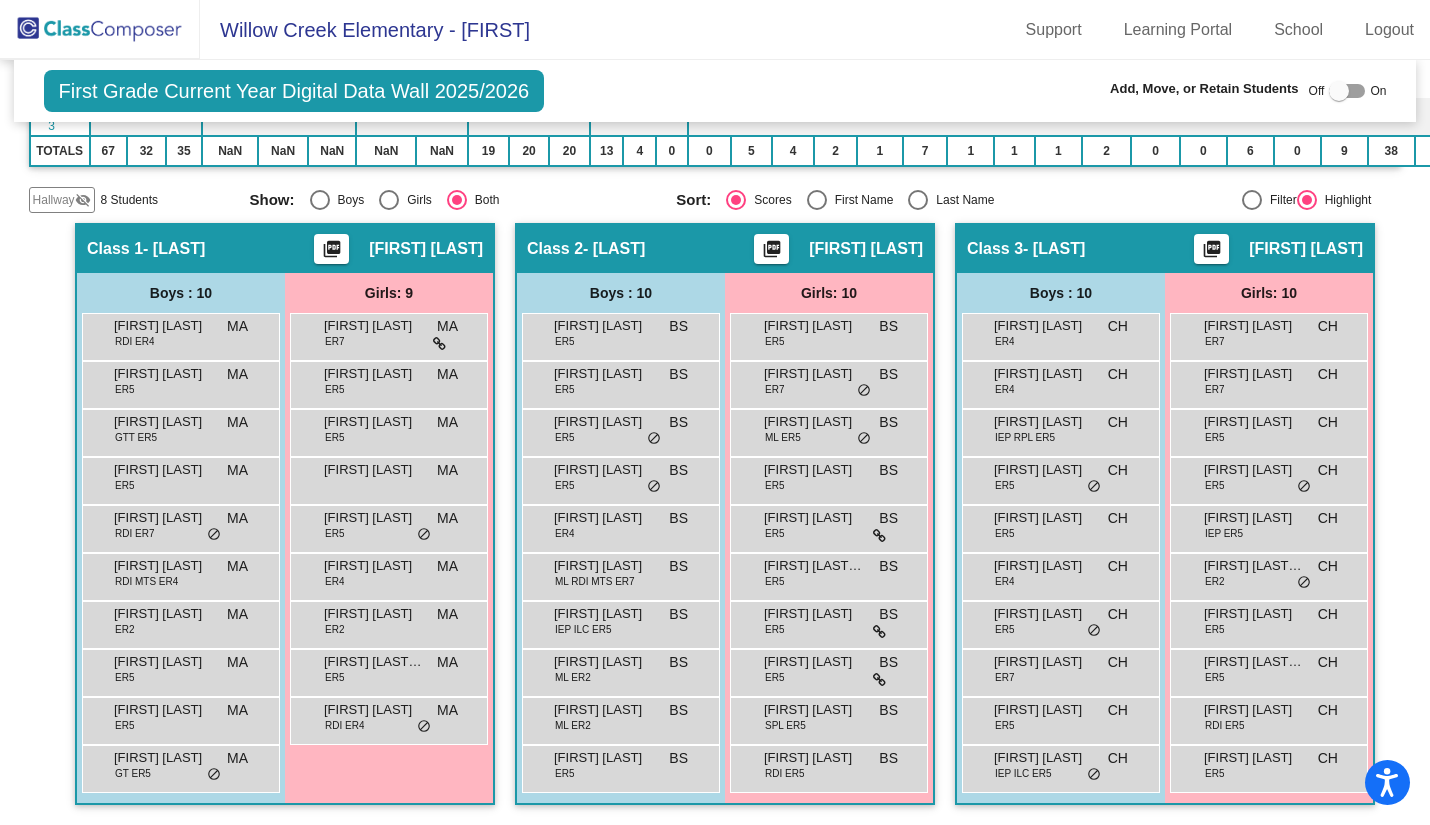 click on "Hallway" 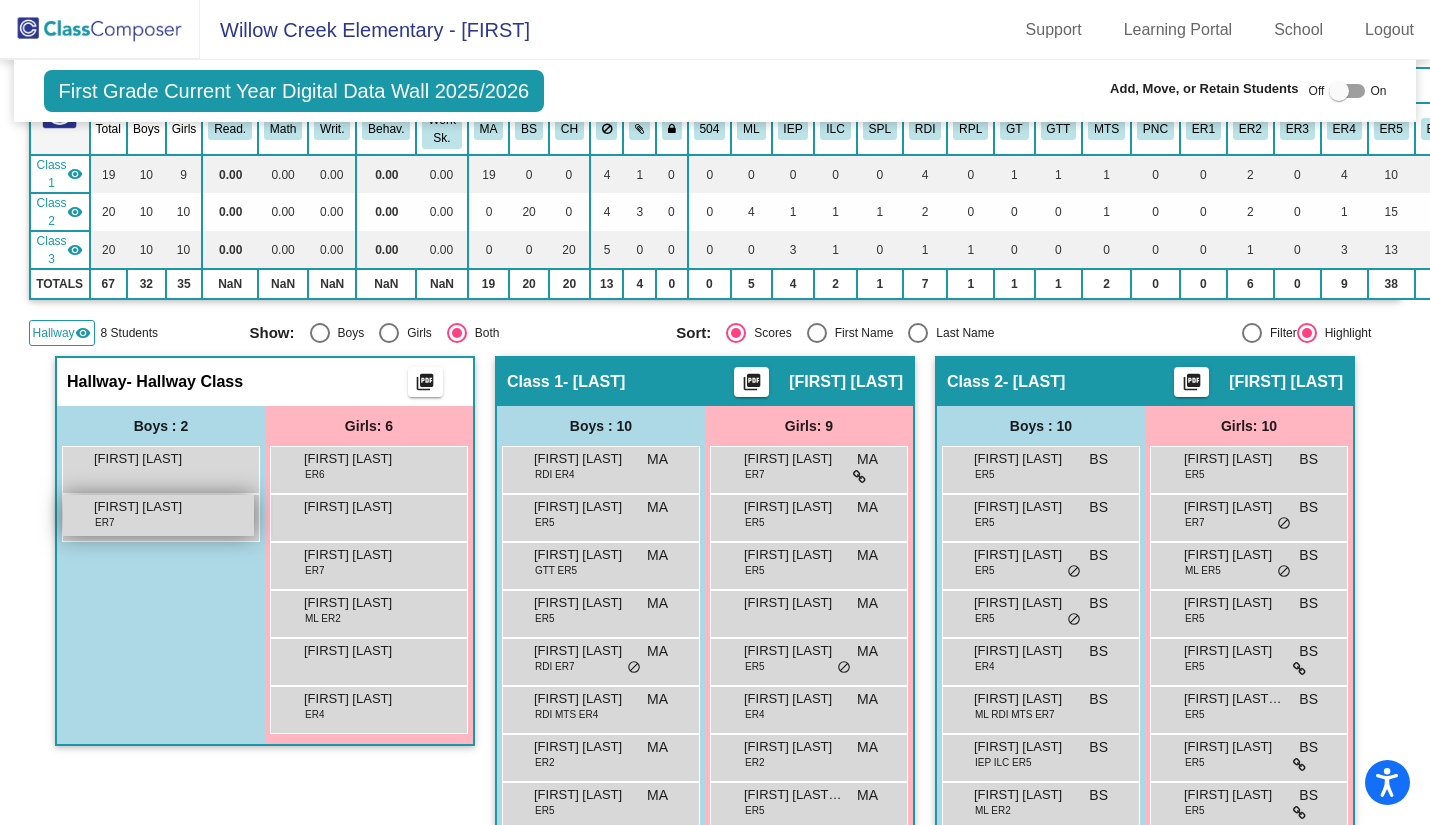 scroll, scrollTop: 171, scrollLeft: 0, axis: vertical 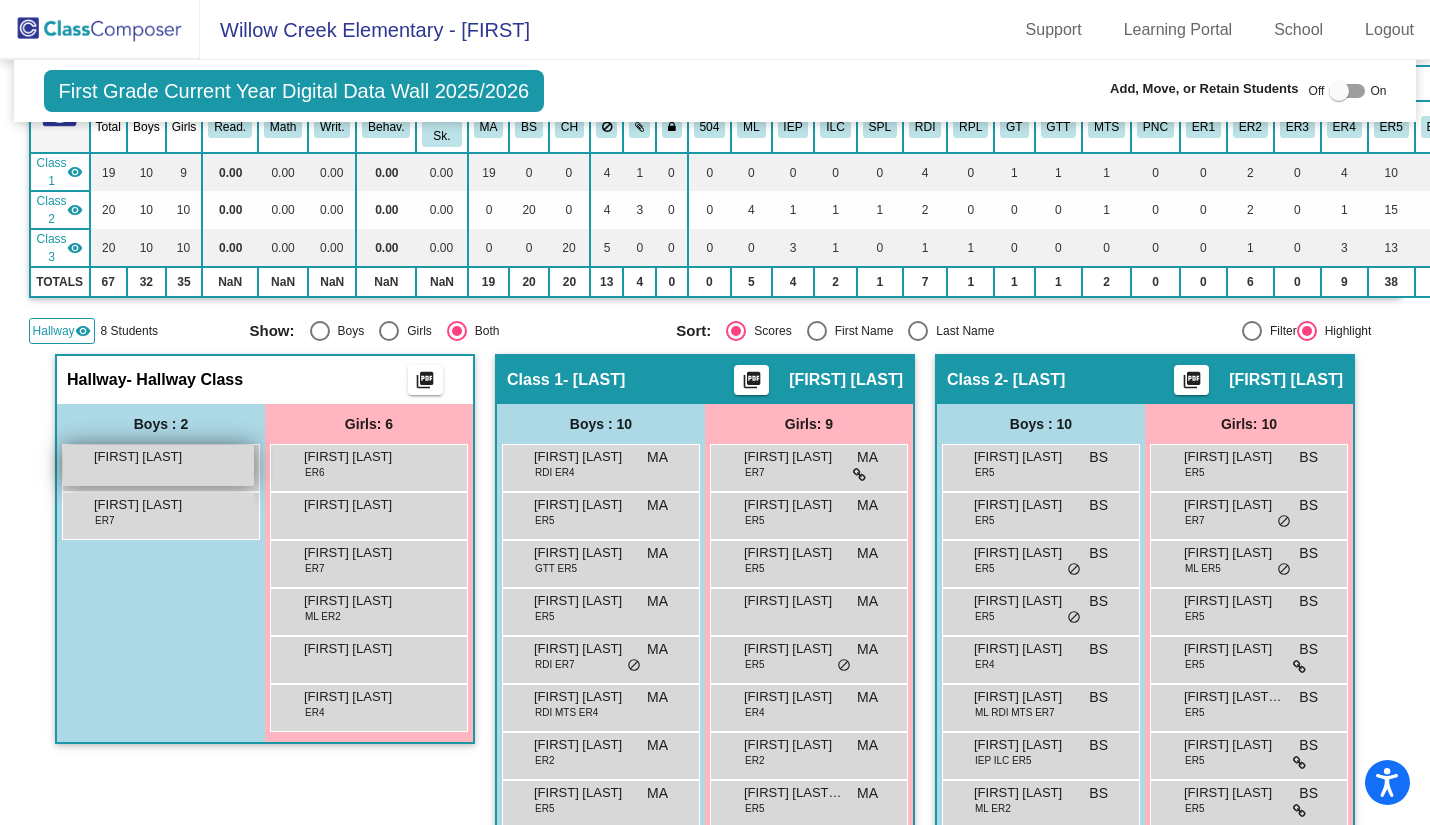 click on "[FIRST] [LAST] lock do_not_disturb_alt" at bounding box center (158, 465) 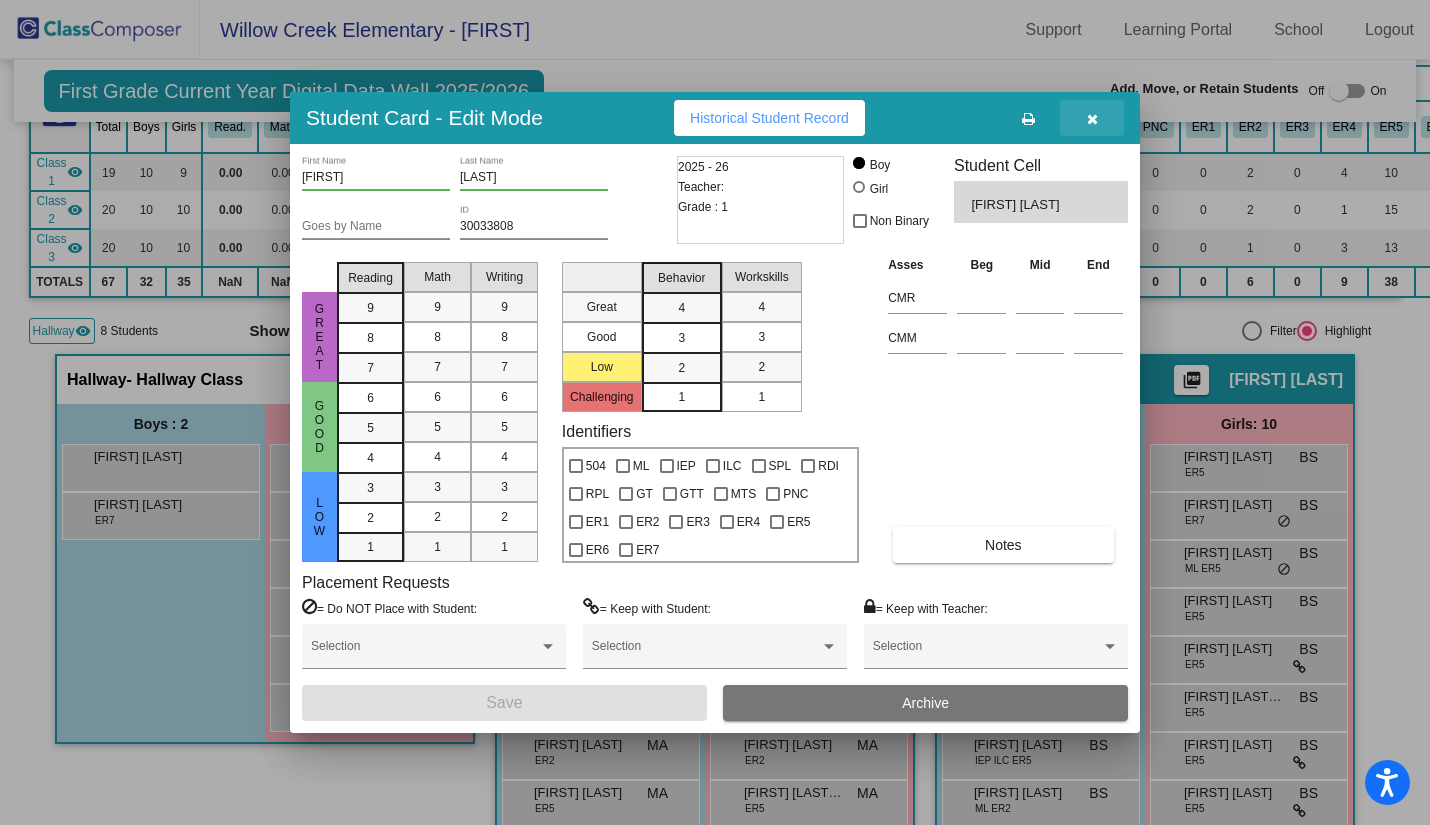click at bounding box center [1092, 119] 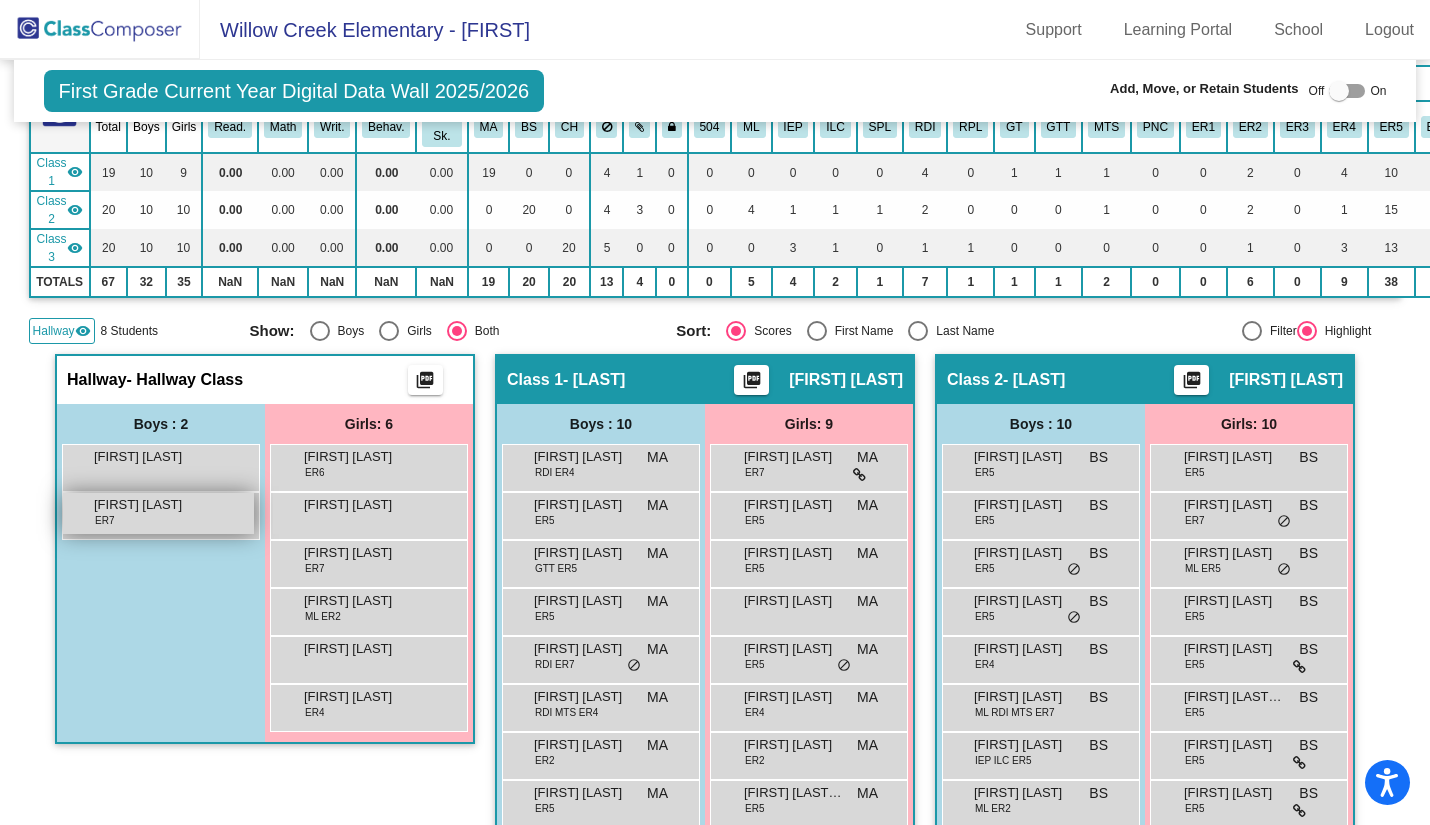 click on "[FIRST] [LAST] ER7 lock do_not_disturb_alt" at bounding box center (158, 513) 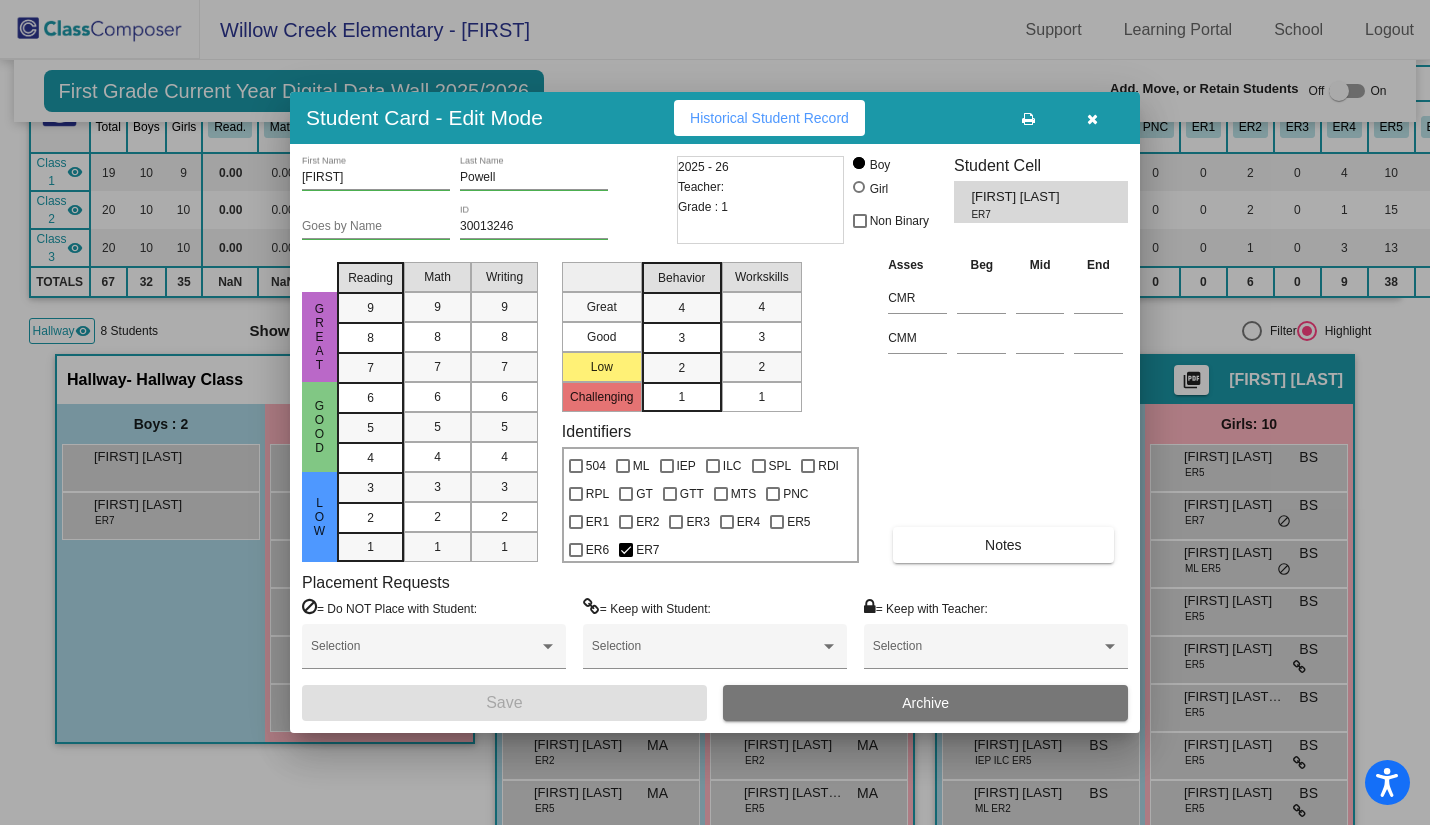 click at bounding box center (1092, 118) 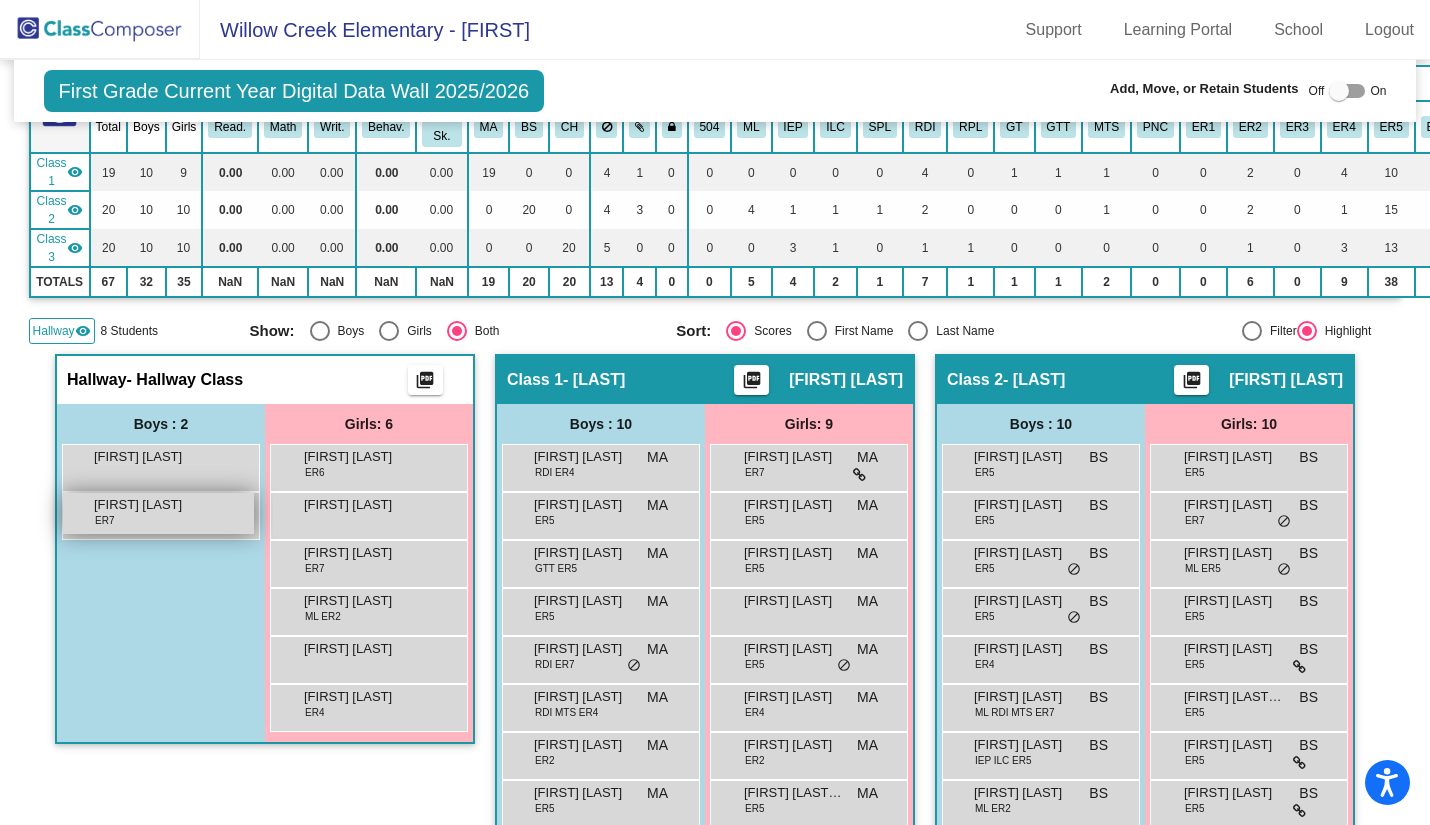 click on "[FIRST] [LAST]" at bounding box center (144, 505) 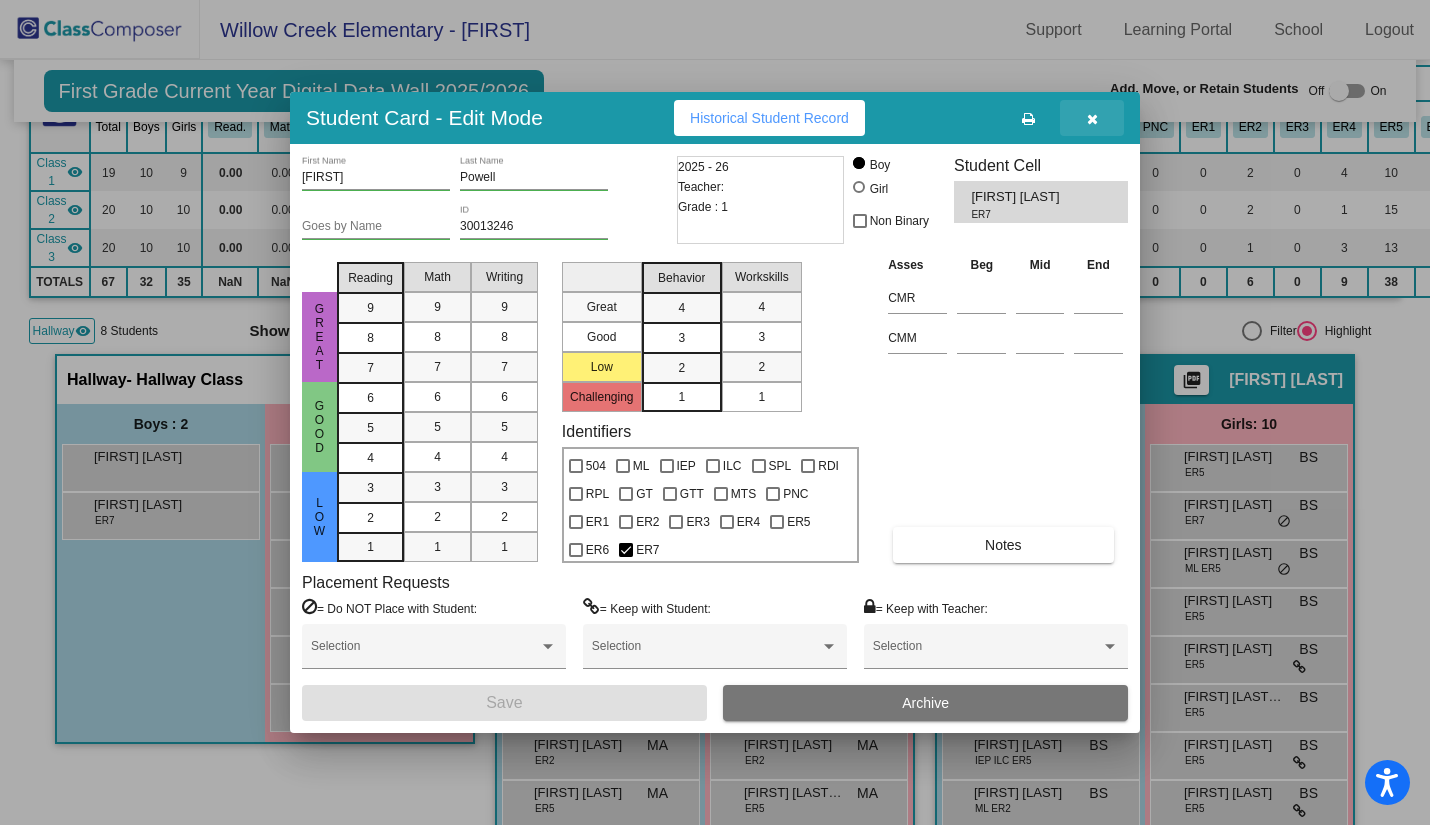 click at bounding box center [1092, 118] 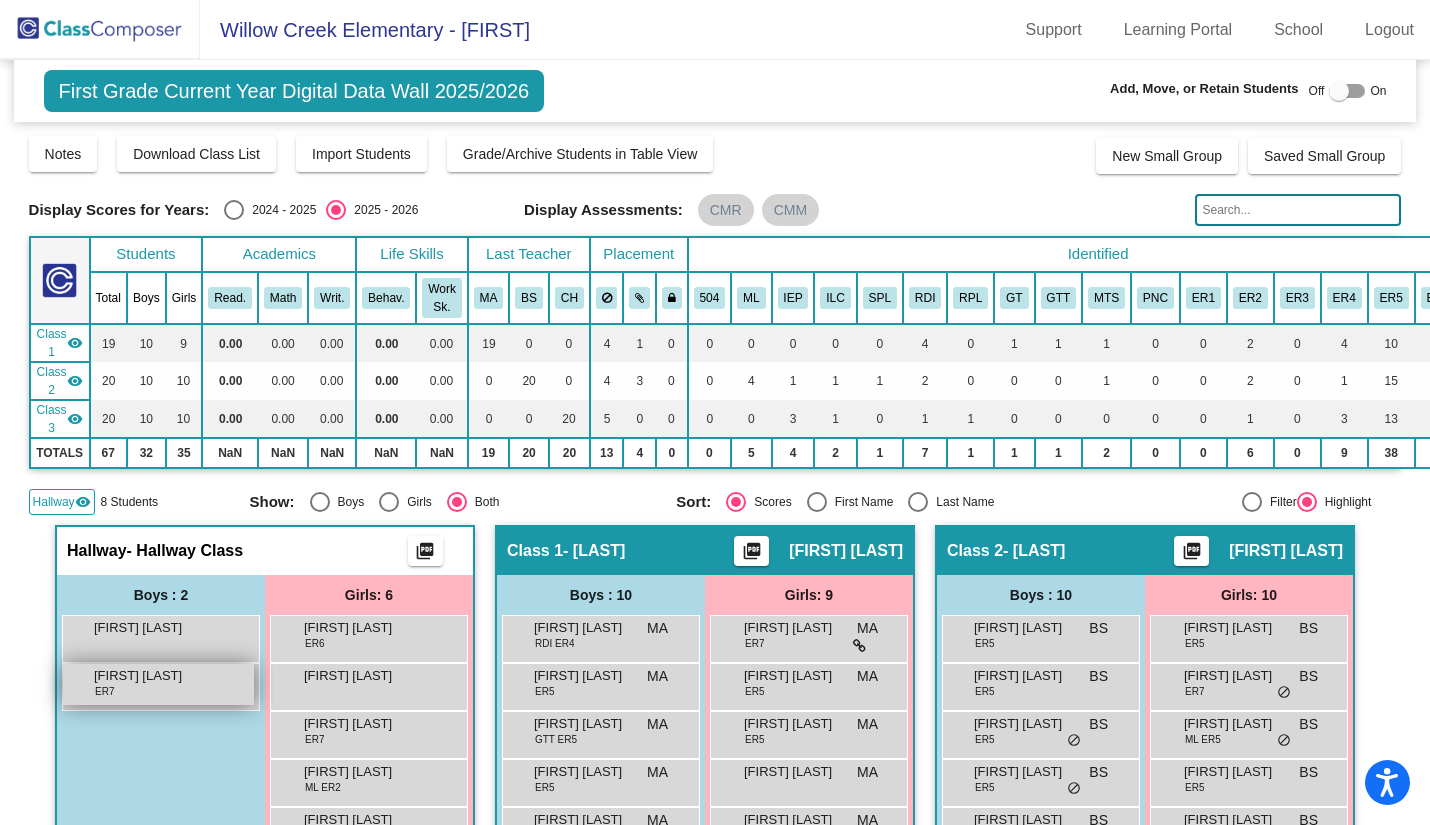 scroll, scrollTop: 1, scrollLeft: 0, axis: vertical 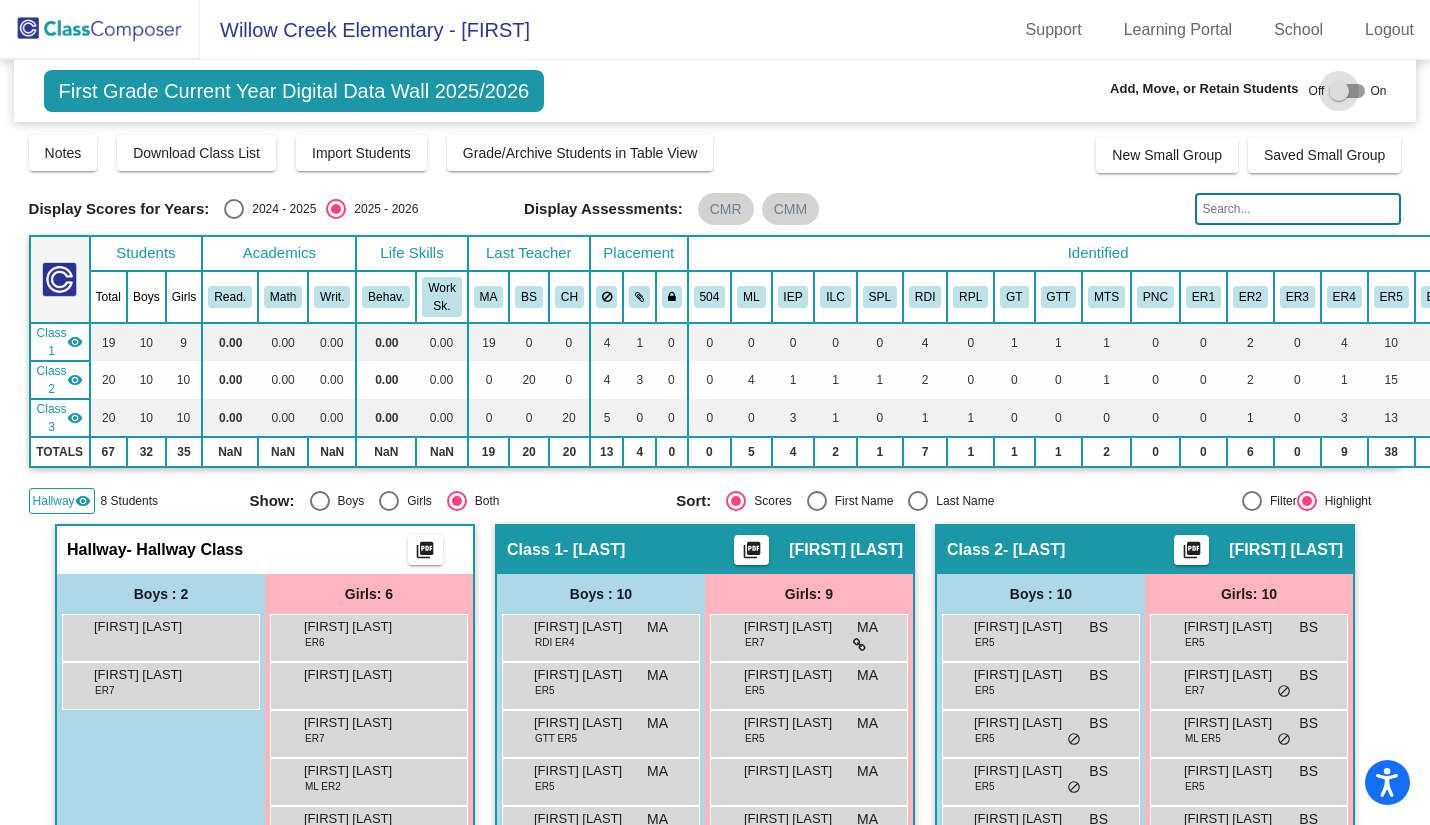click at bounding box center [1339, 91] 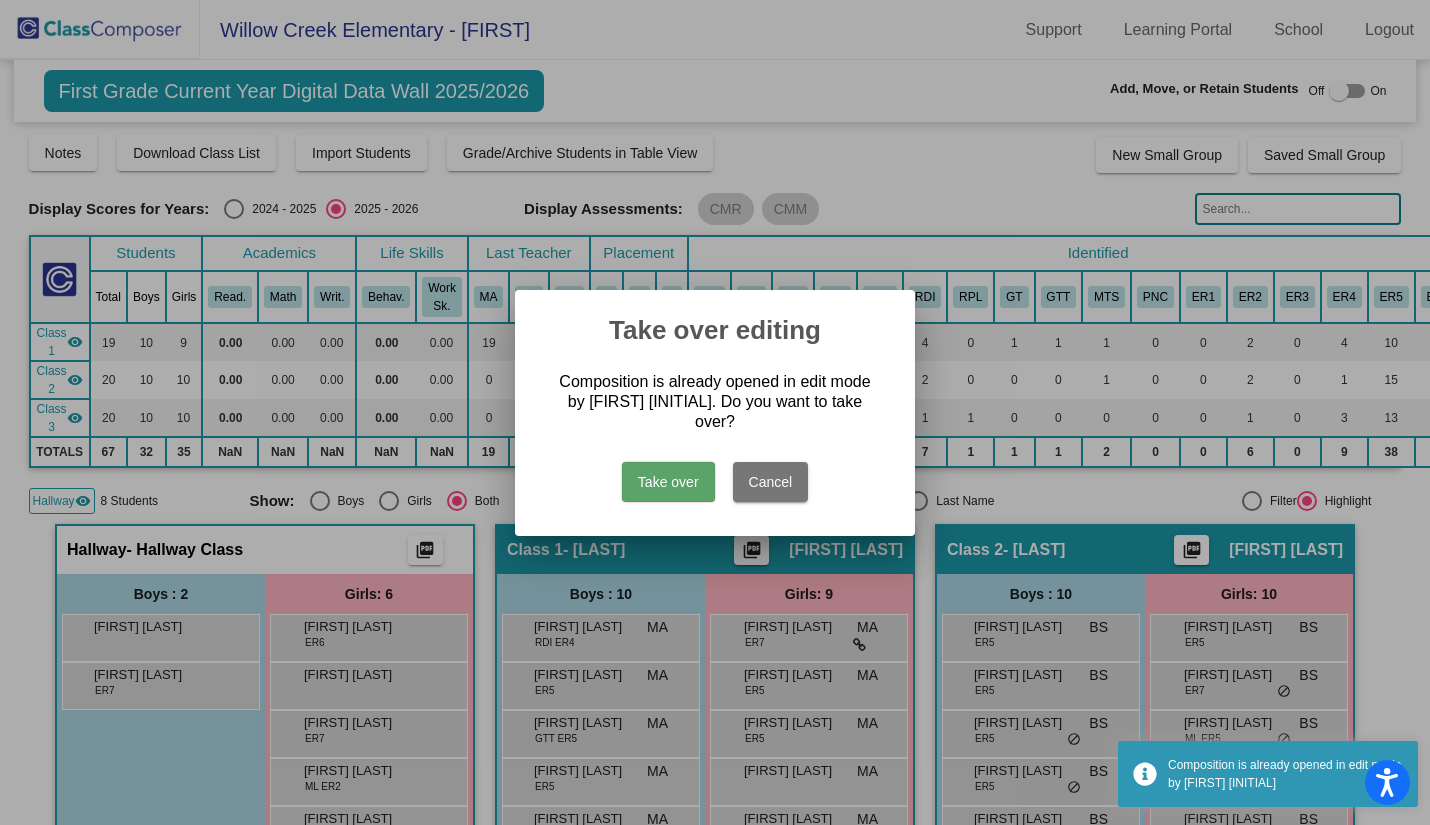 click on "Take over" at bounding box center [668, 482] 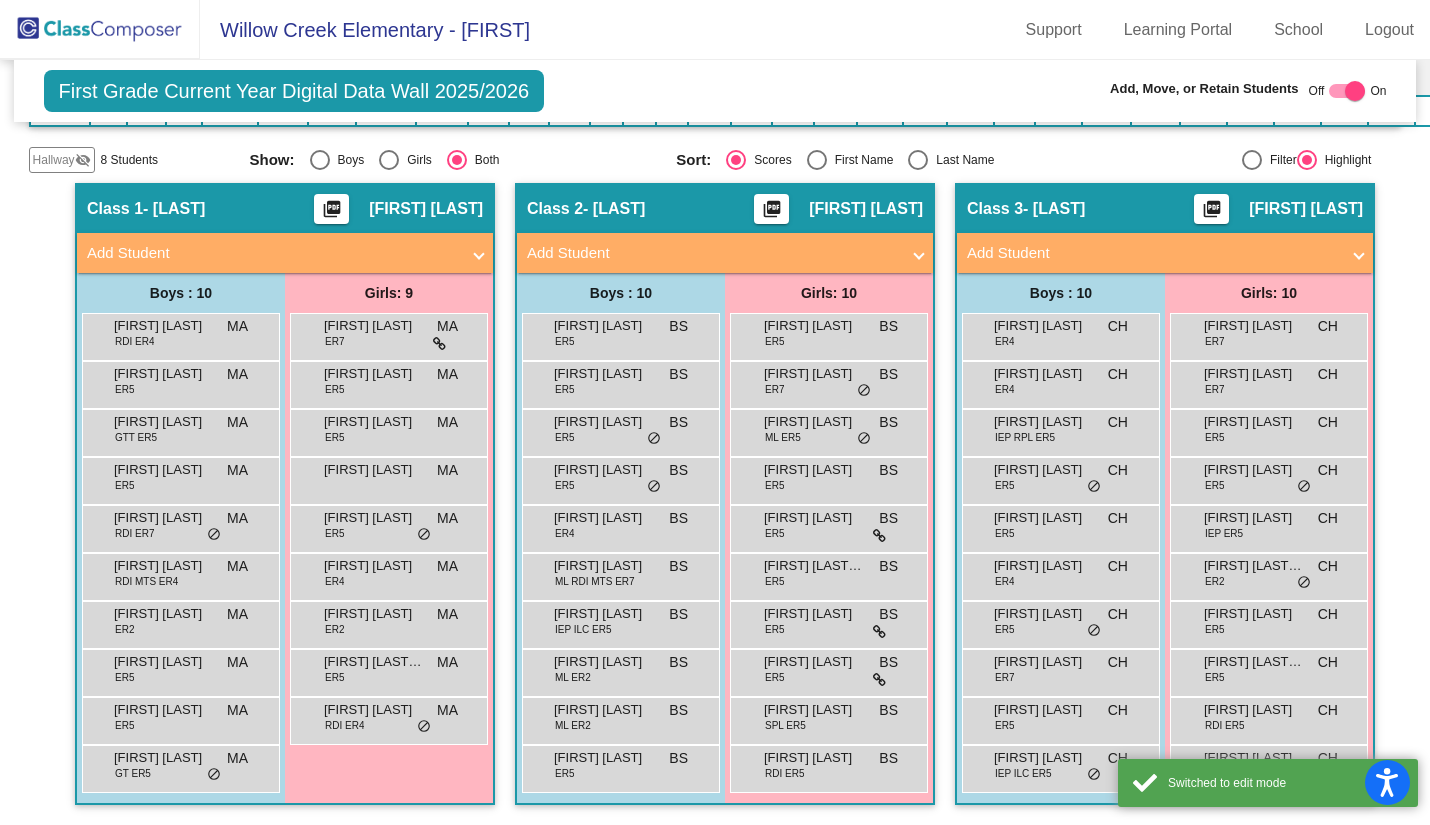 scroll, scrollTop: 351, scrollLeft: 0, axis: vertical 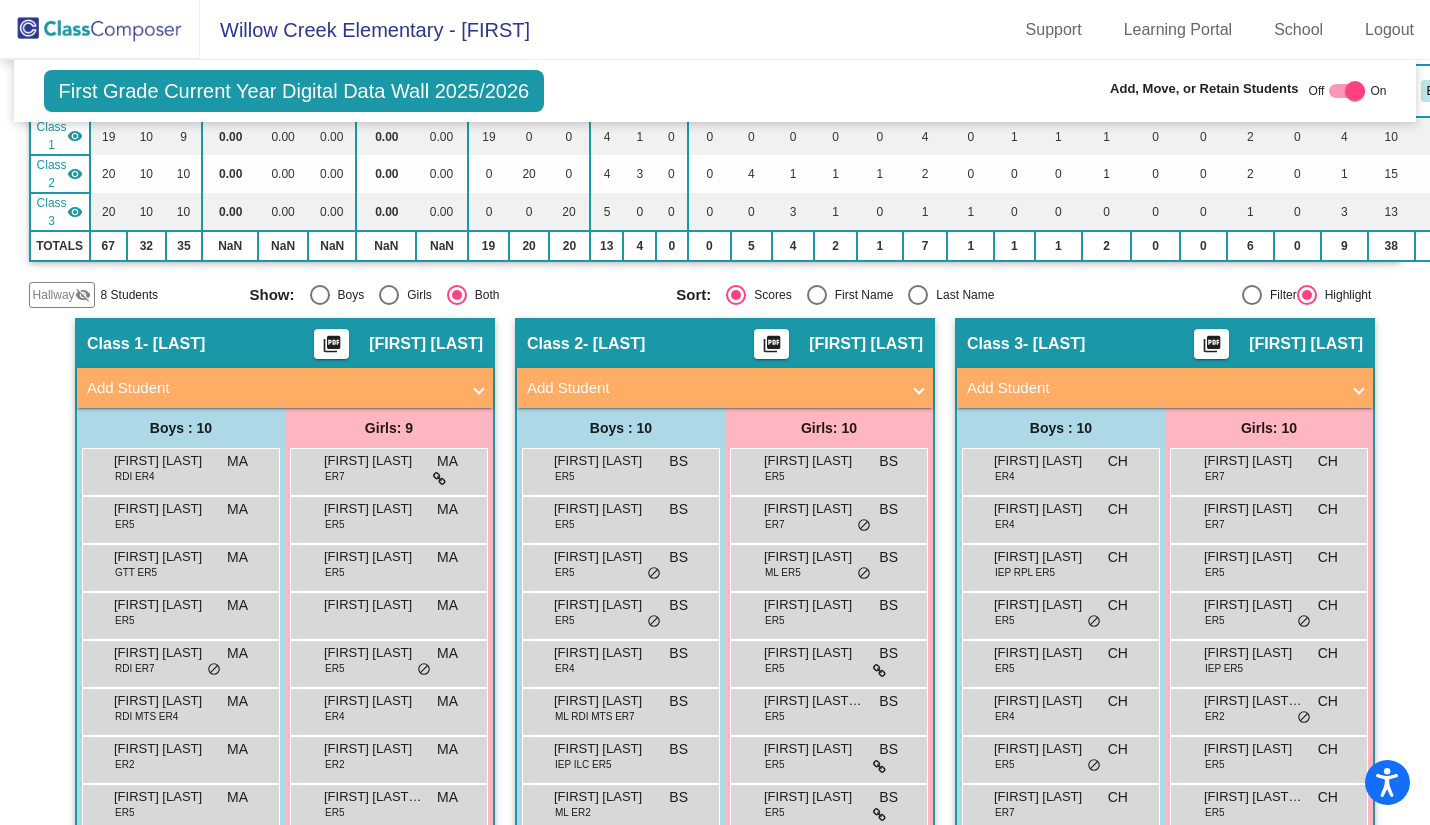 click on "Hallway" 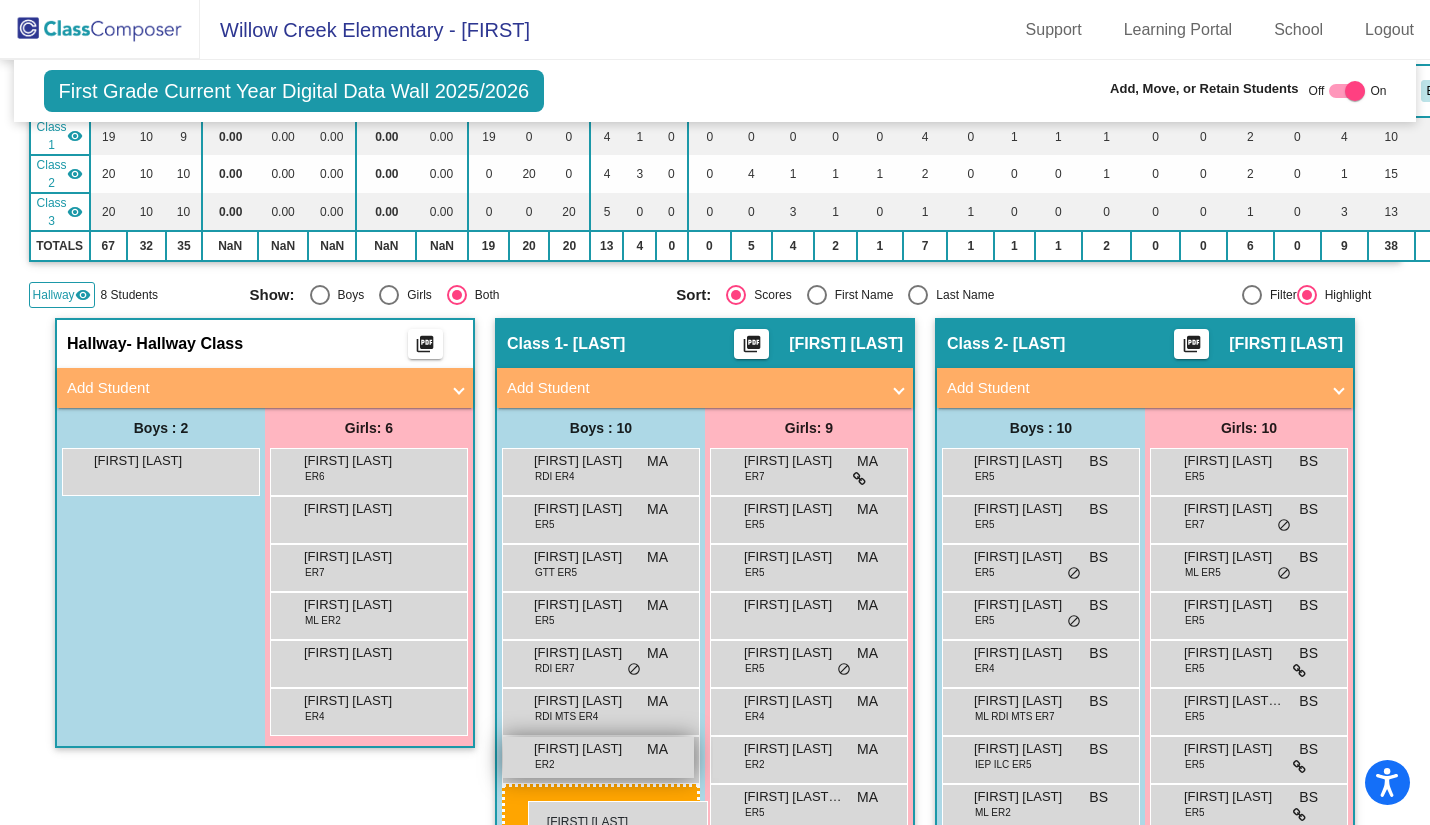 scroll, scrollTop: 0, scrollLeft: 0, axis: both 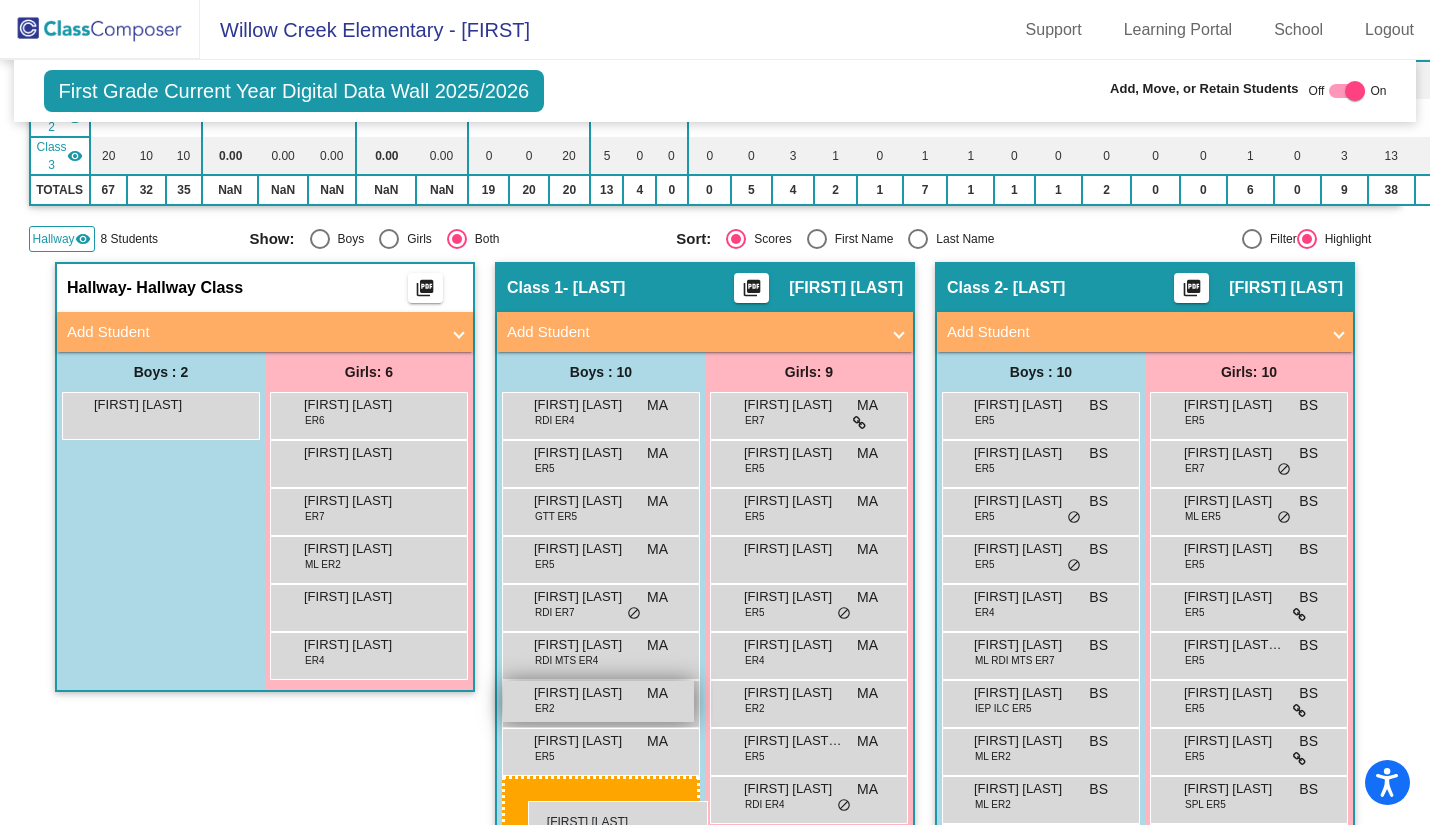 drag, startPoint x: 137, startPoint y: 516, endPoint x: 528, endPoint y: 801, distance: 483.84503 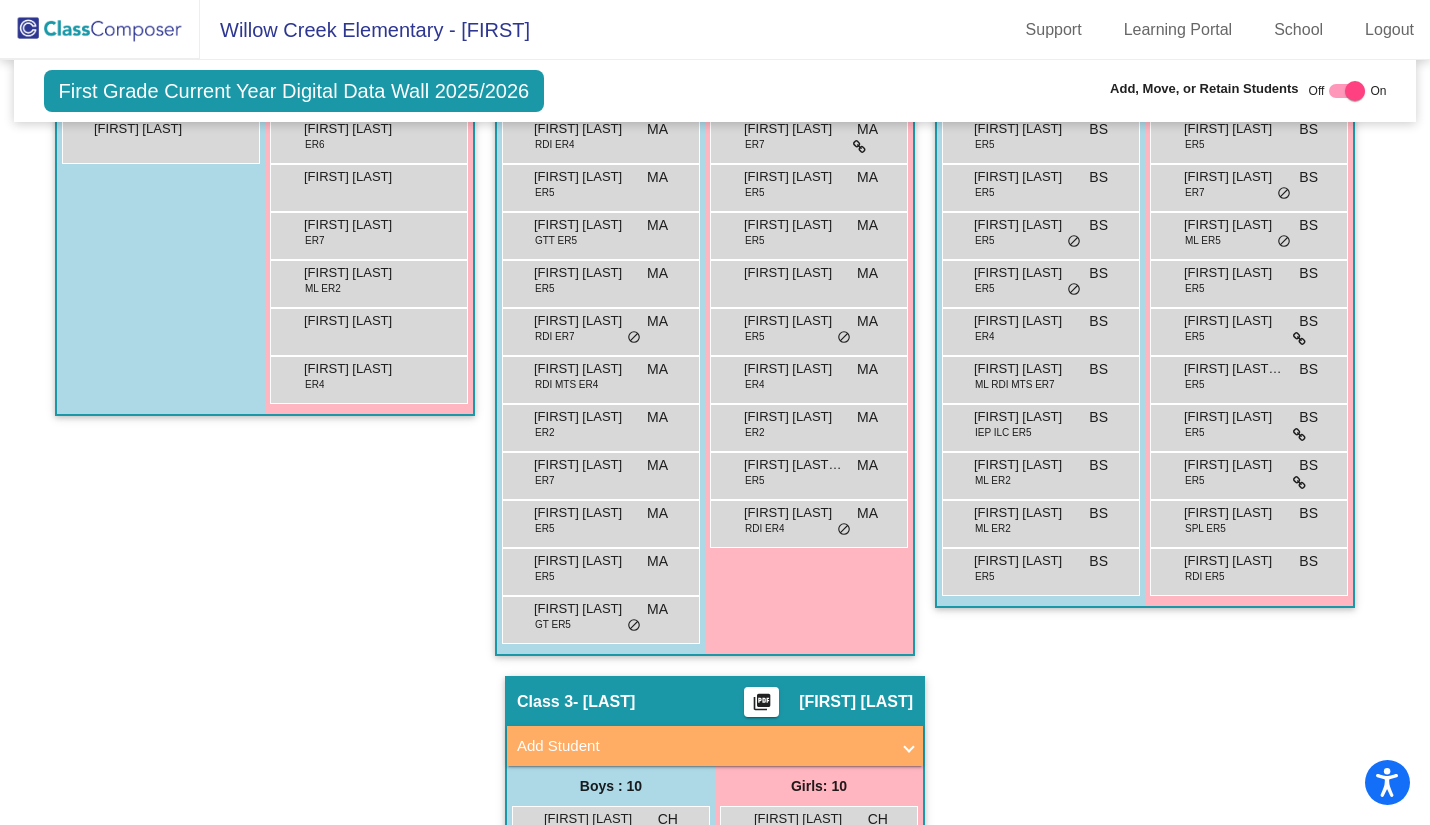 scroll, scrollTop: 537, scrollLeft: 0, axis: vertical 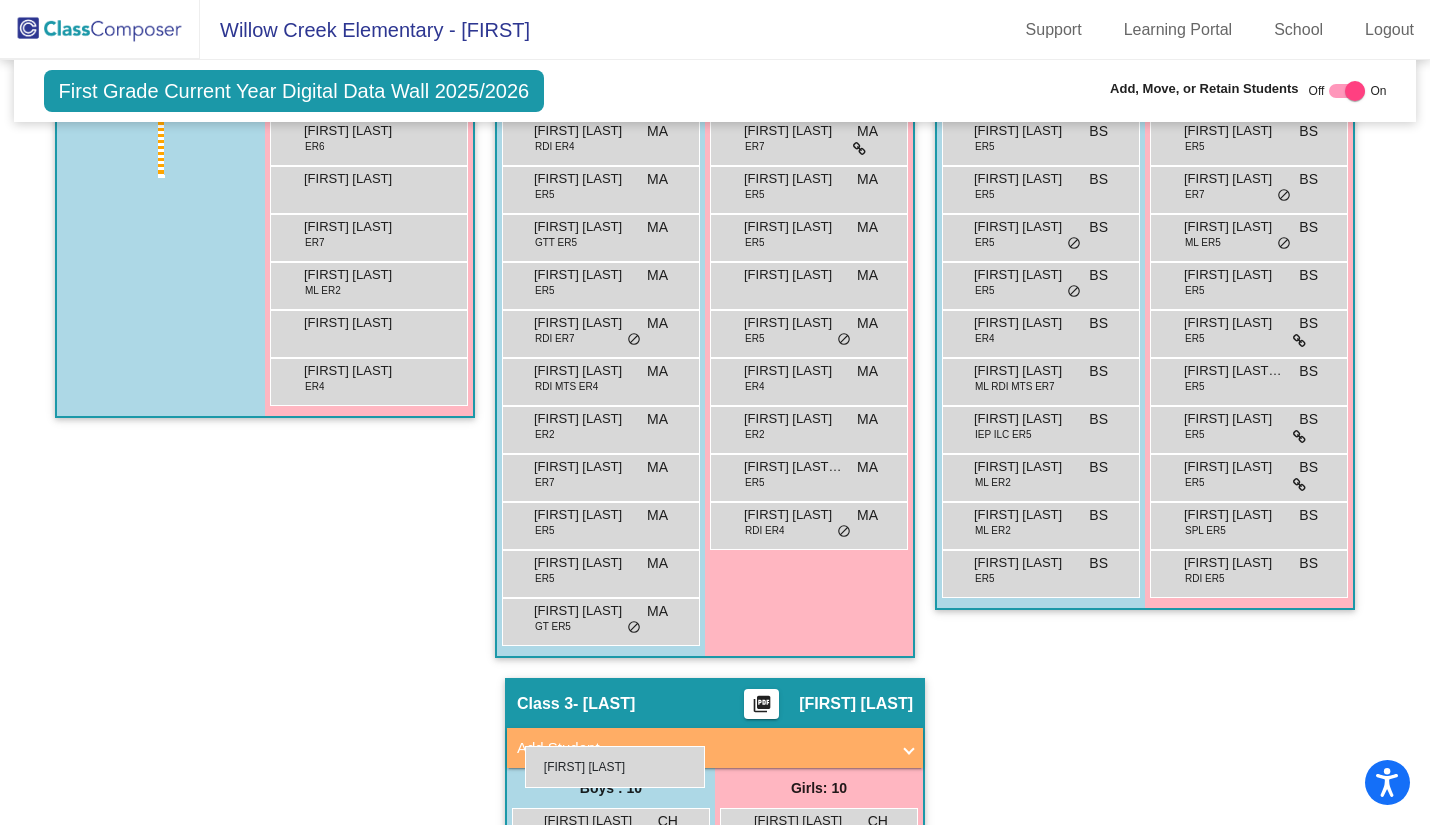 drag, startPoint x: 173, startPoint y: 142, endPoint x: 525, endPoint y: 745, distance: 698.2213 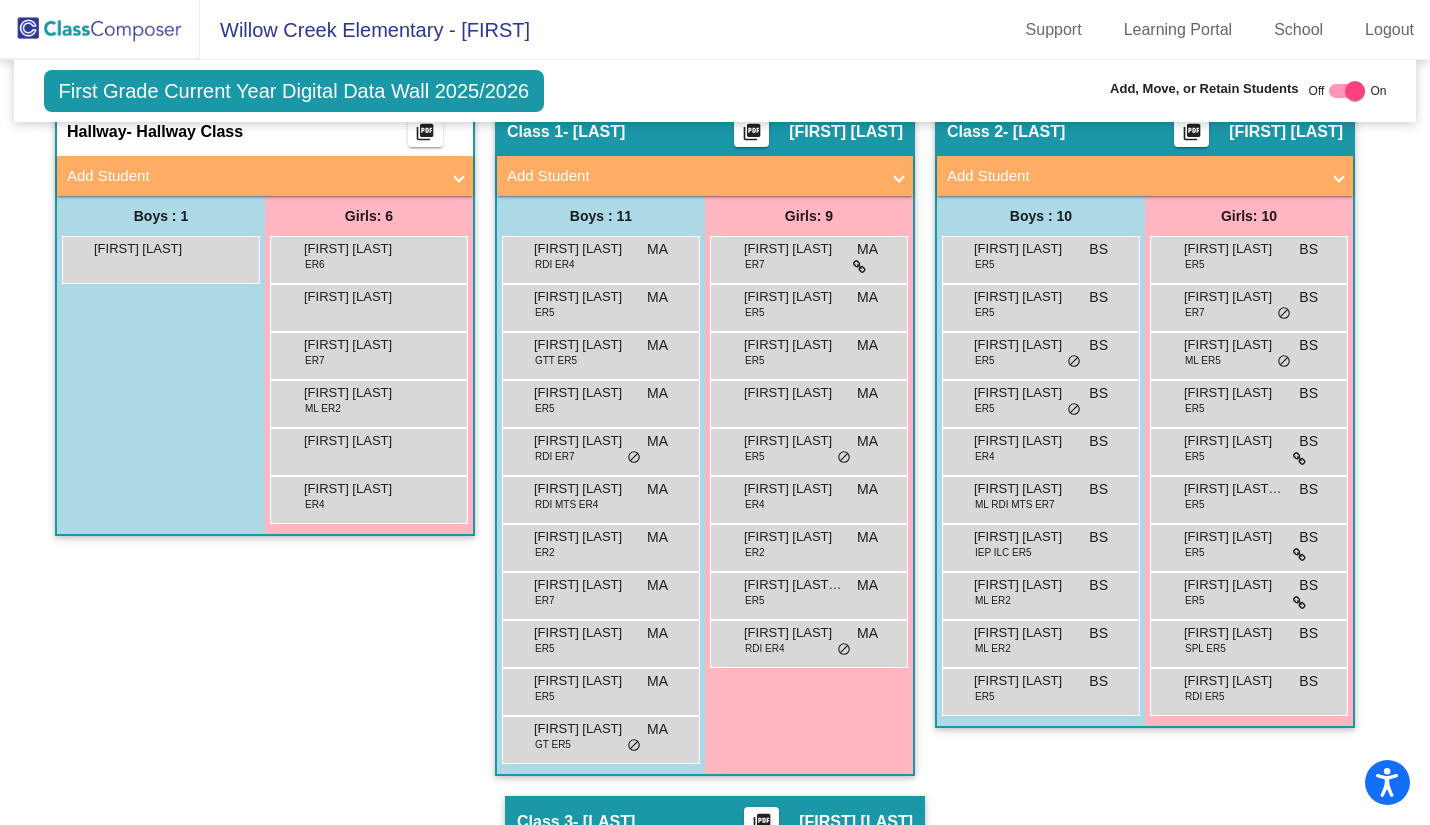 scroll, scrollTop: 420, scrollLeft: 0, axis: vertical 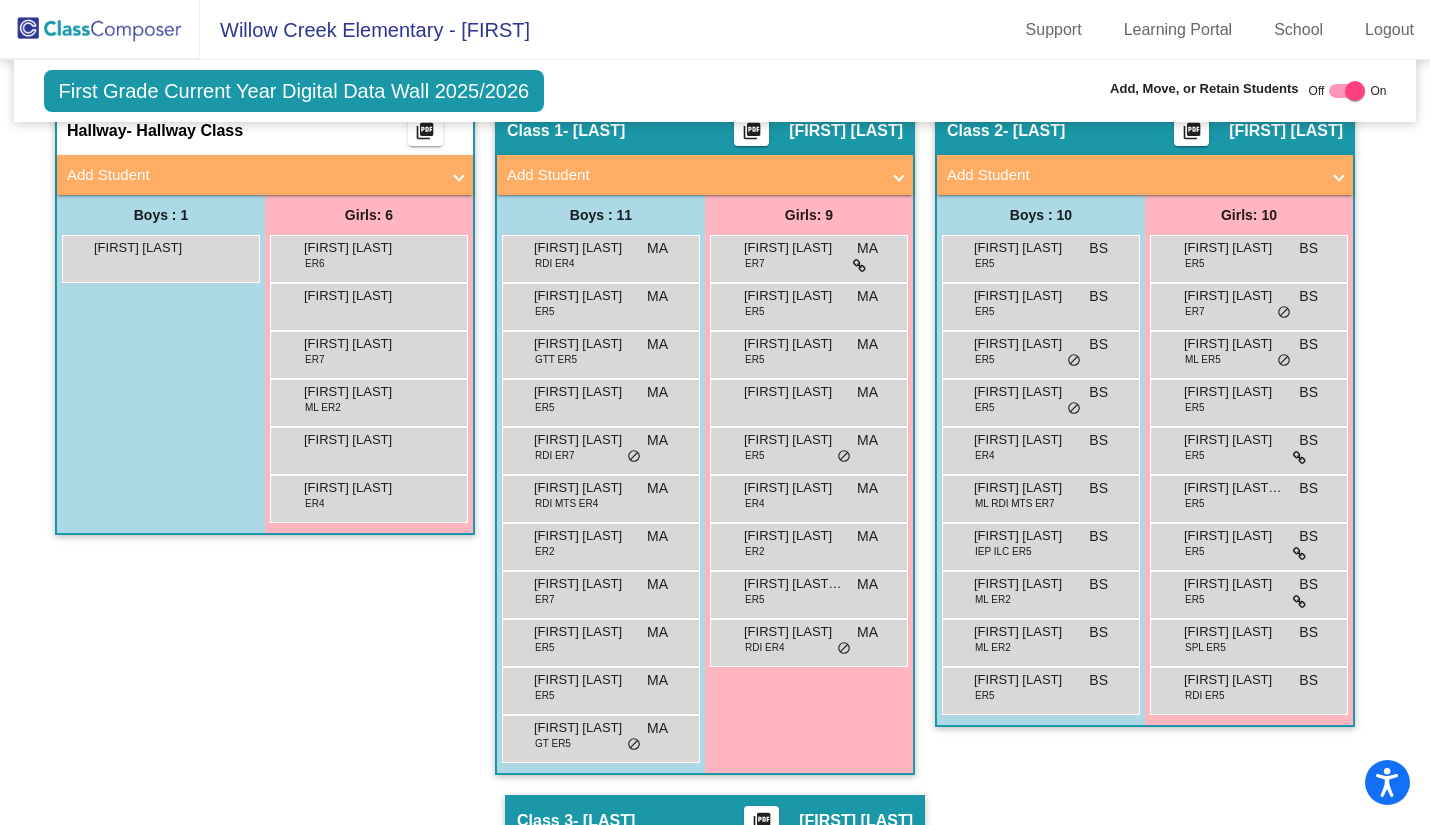 drag, startPoint x: 190, startPoint y: 313, endPoint x: 302, endPoint y: 718, distance: 420.20114 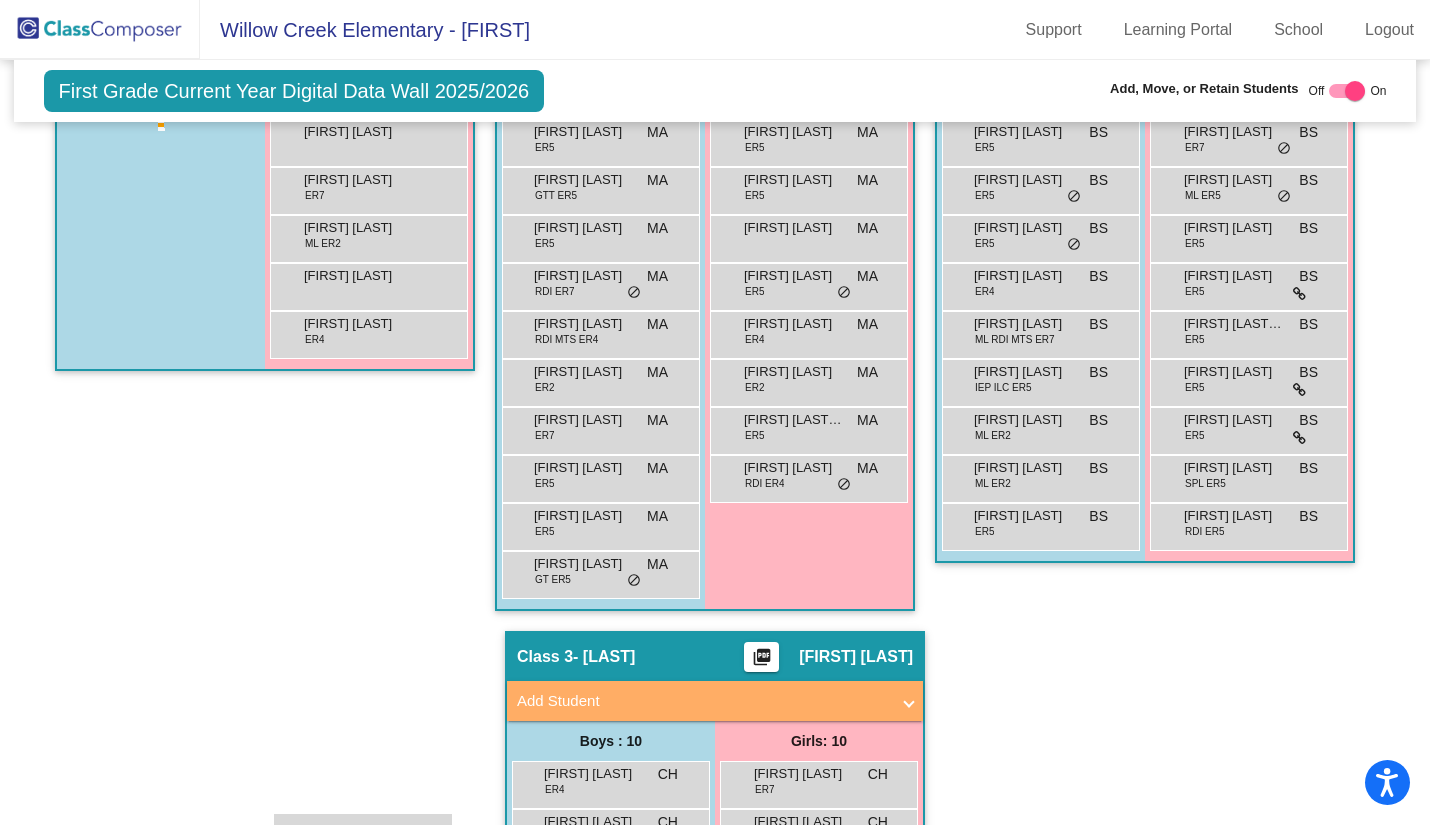 scroll, scrollTop: 604, scrollLeft: 0, axis: vertical 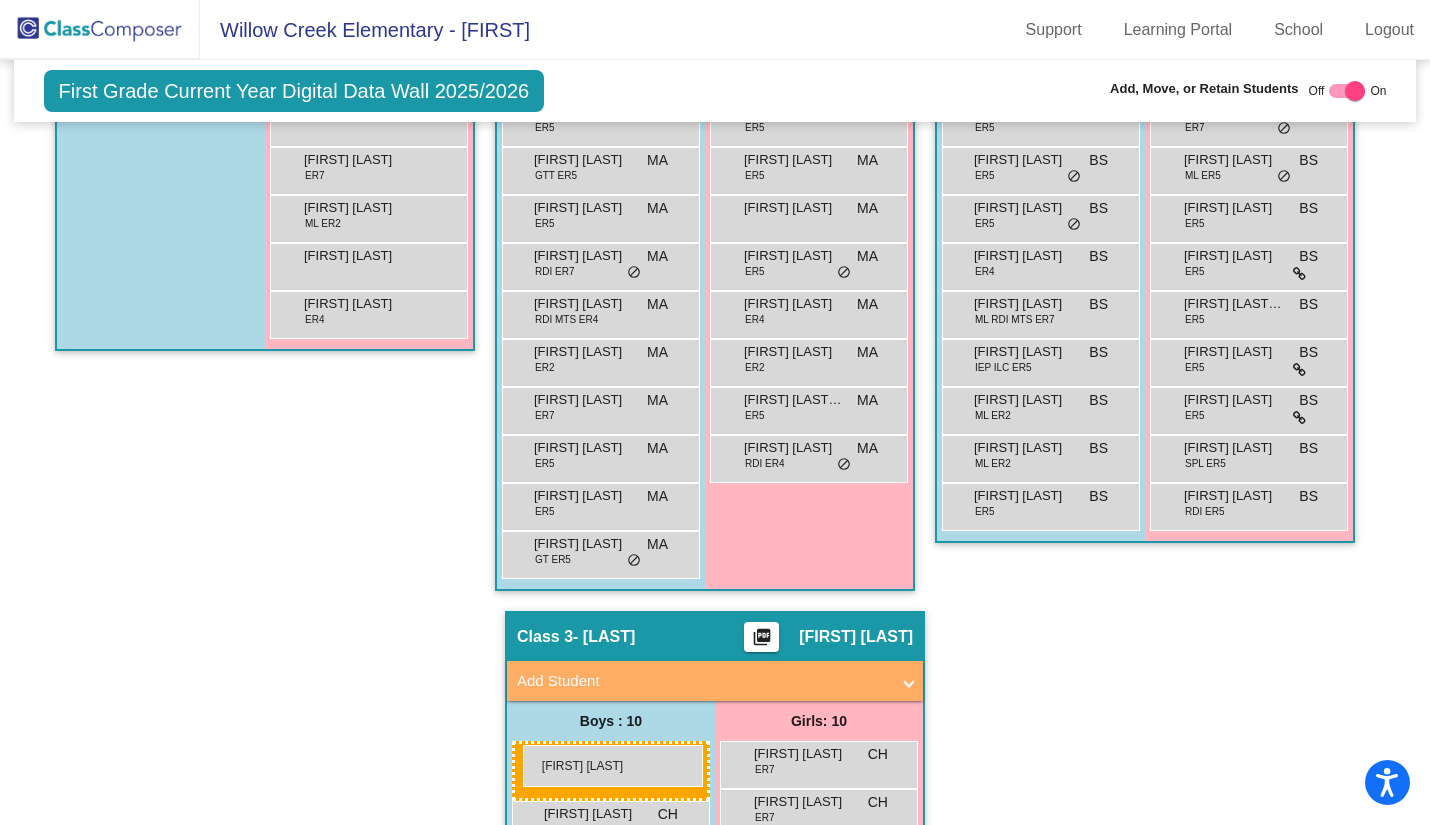 drag, startPoint x: 100, startPoint y: 271, endPoint x: 523, endPoint y: 742, distance: 633.06396 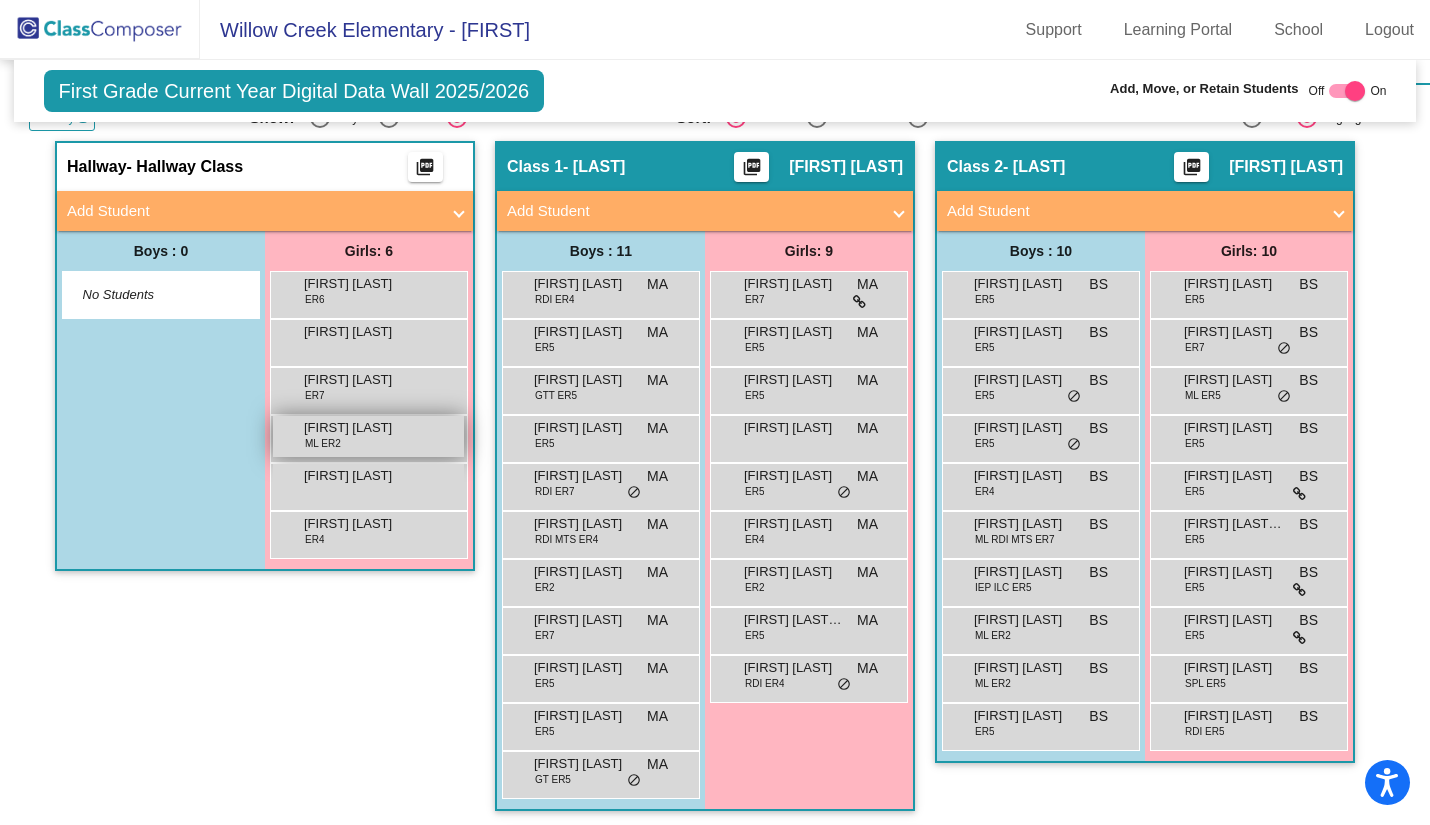scroll, scrollTop: 385, scrollLeft: 0, axis: vertical 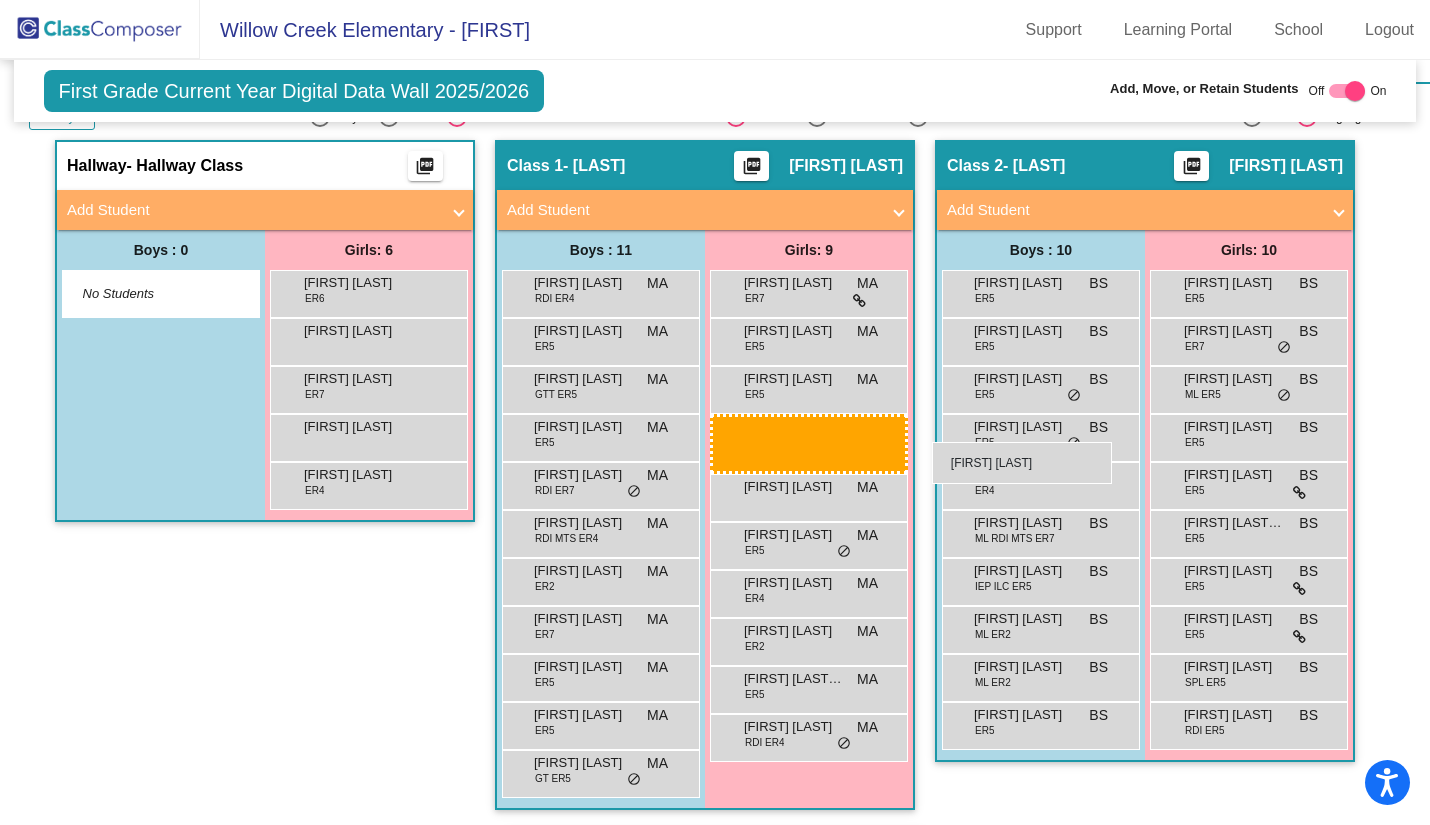 drag, startPoint x: 351, startPoint y: 438, endPoint x: 932, endPoint y: 442, distance: 581.0138 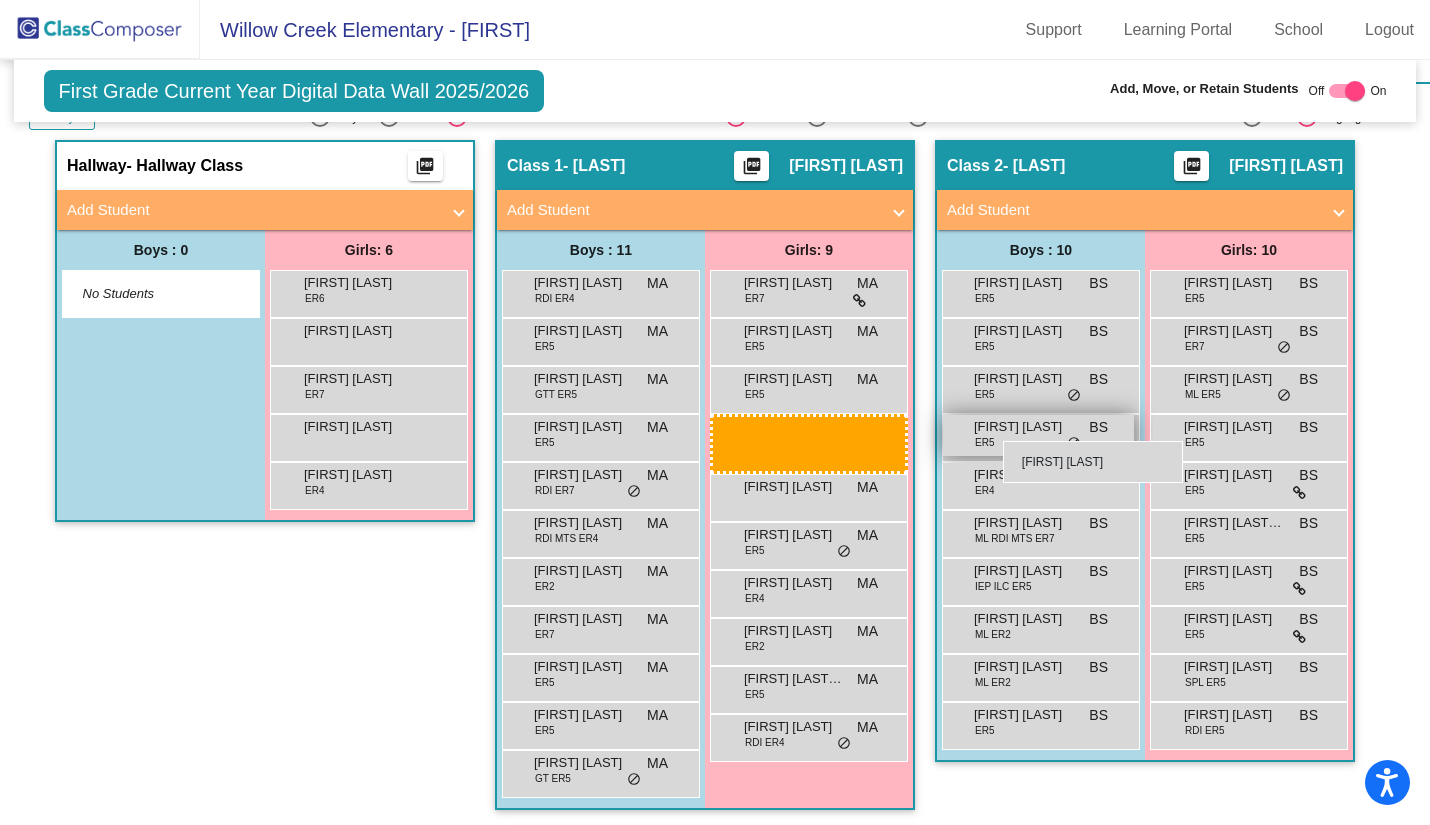 drag, startPoint x: 406, startPoint y: 440, endPoint x: 1002, endPoint y: 437, distance: 596.00757 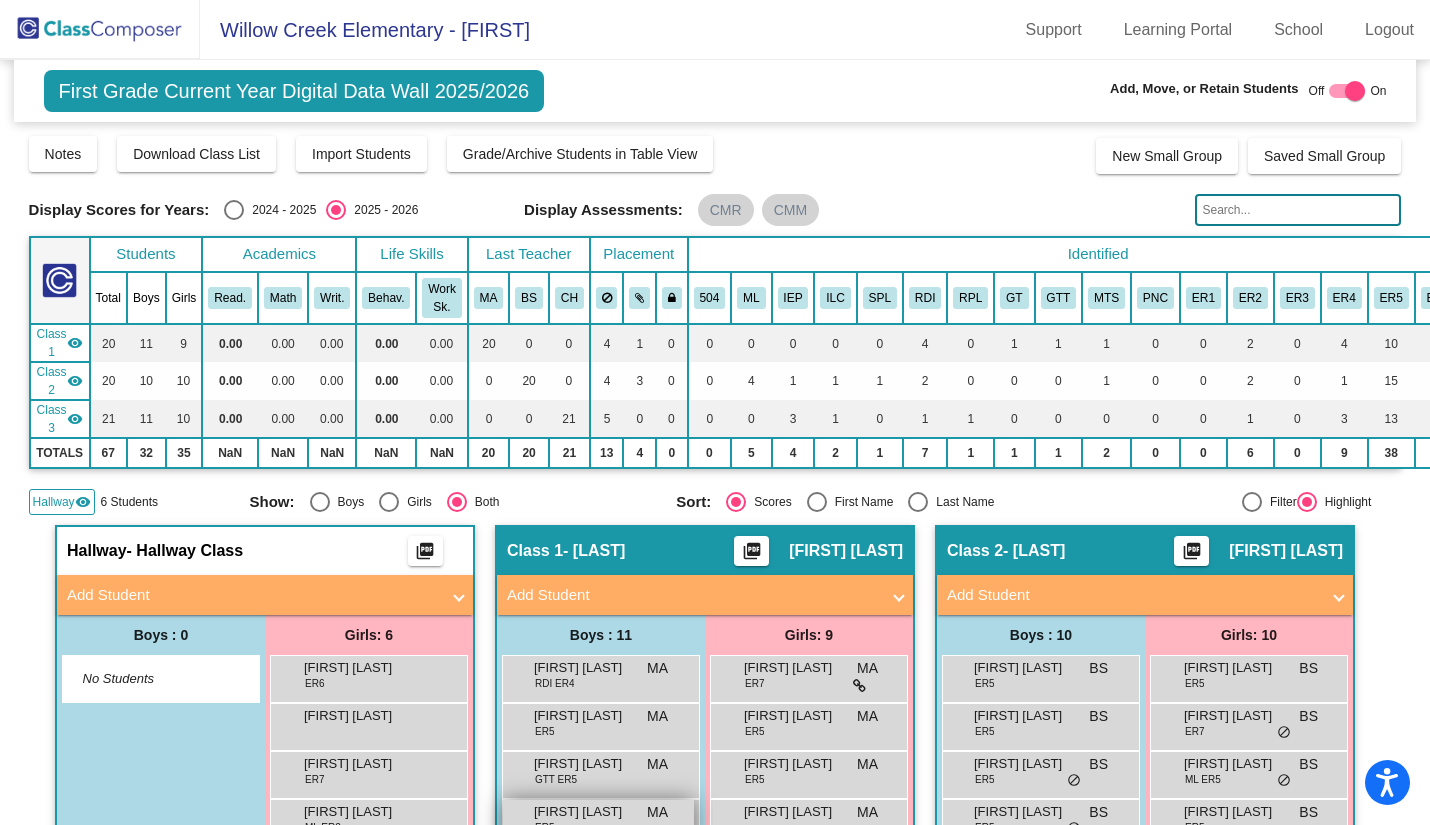 scroll, scrollTop: 2, scrollLeft: 0, axis: vertical 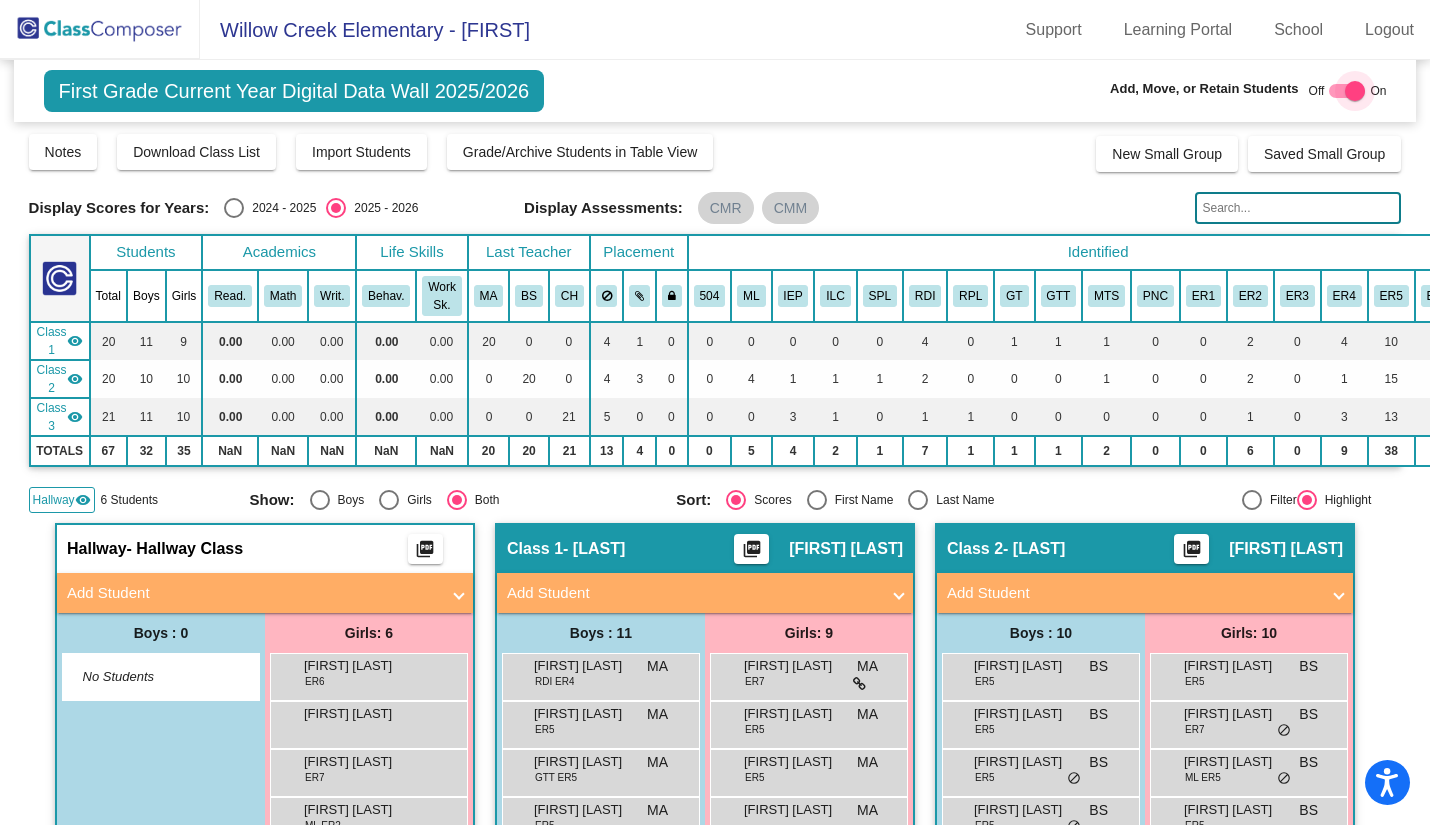 click at bounding box center [1355, 91] 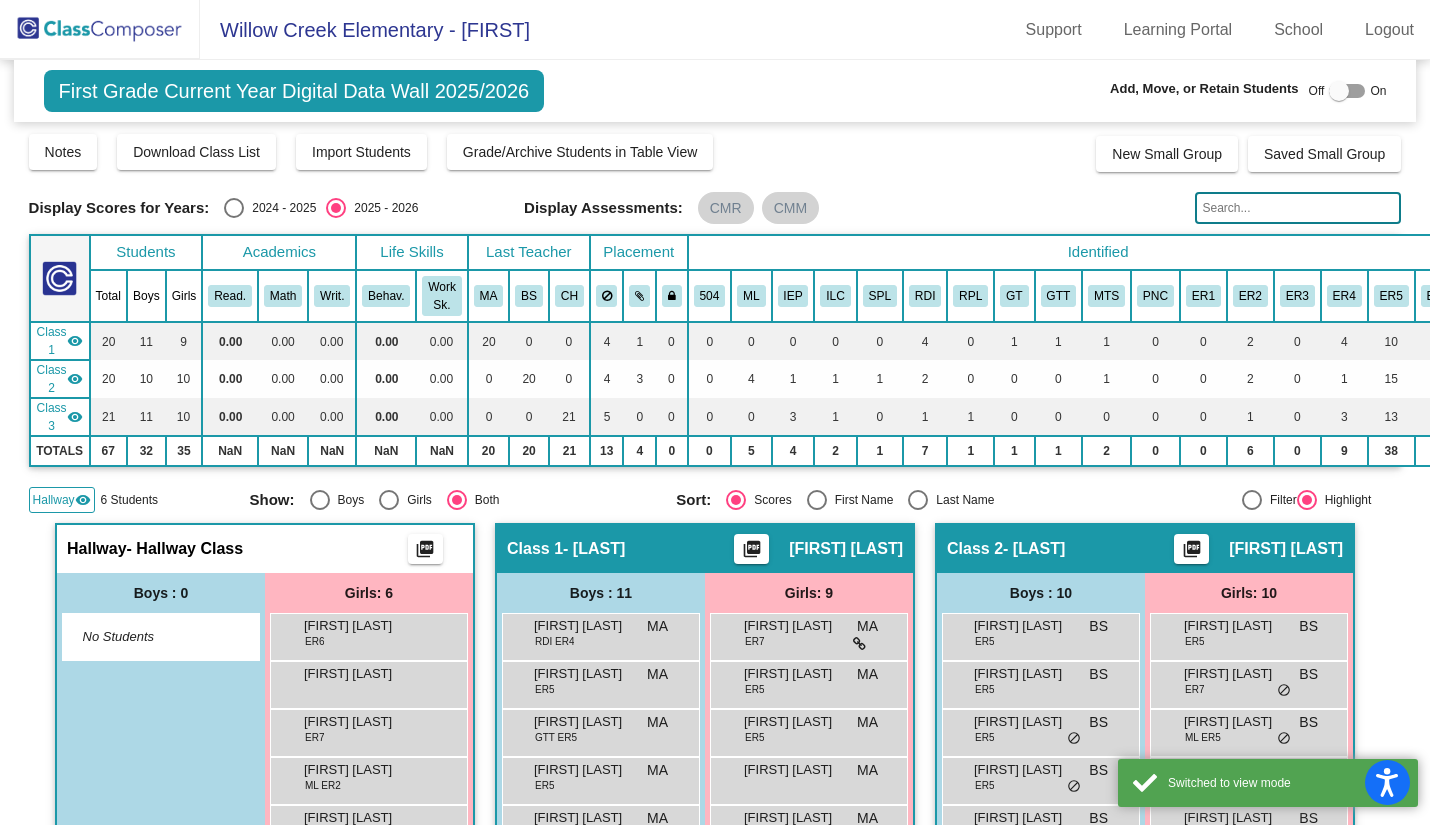 click at bounding box center [1339, 91] 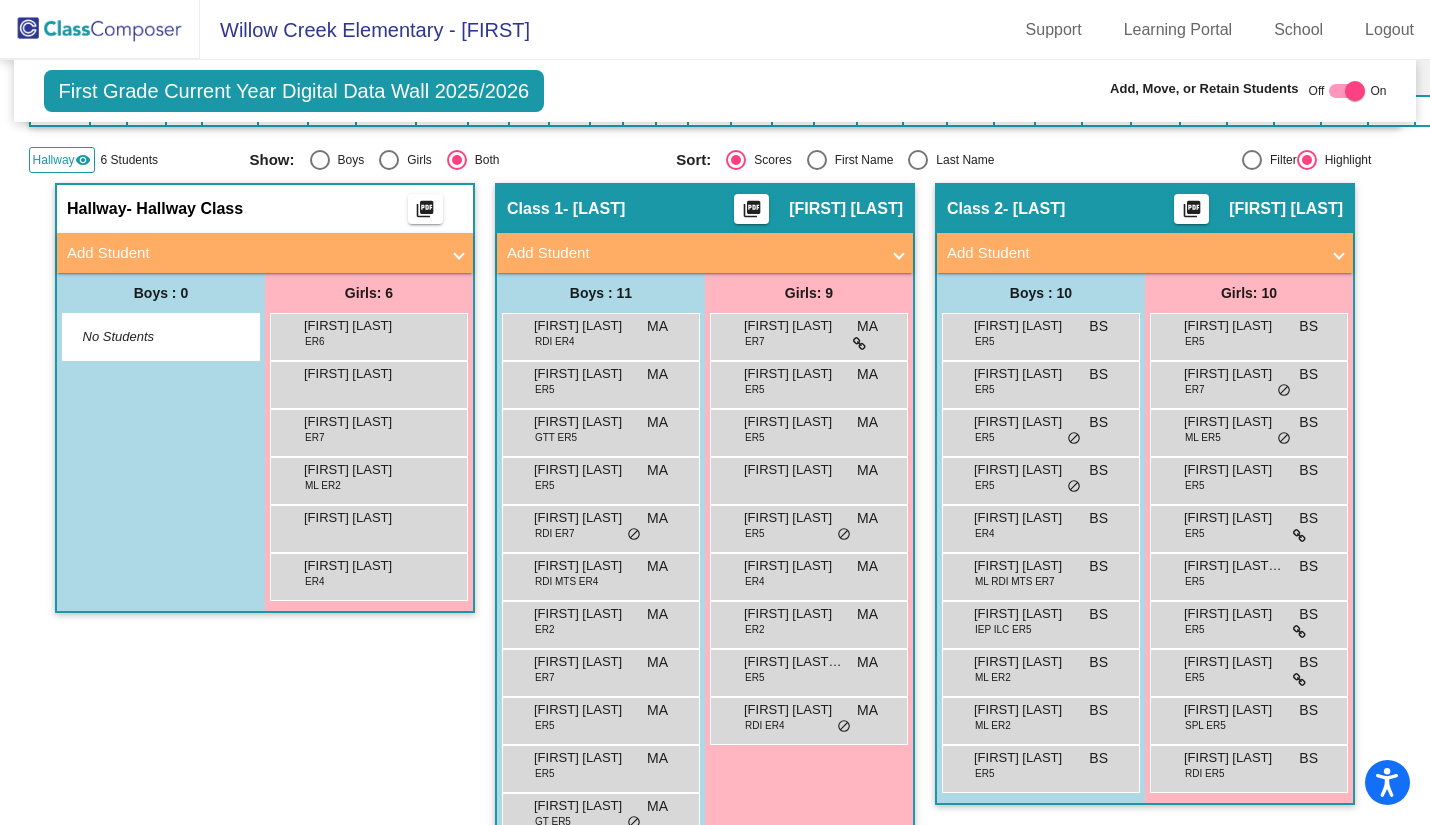scroll, scrollTop: 344, scrollLeft: 0, axis: vertical 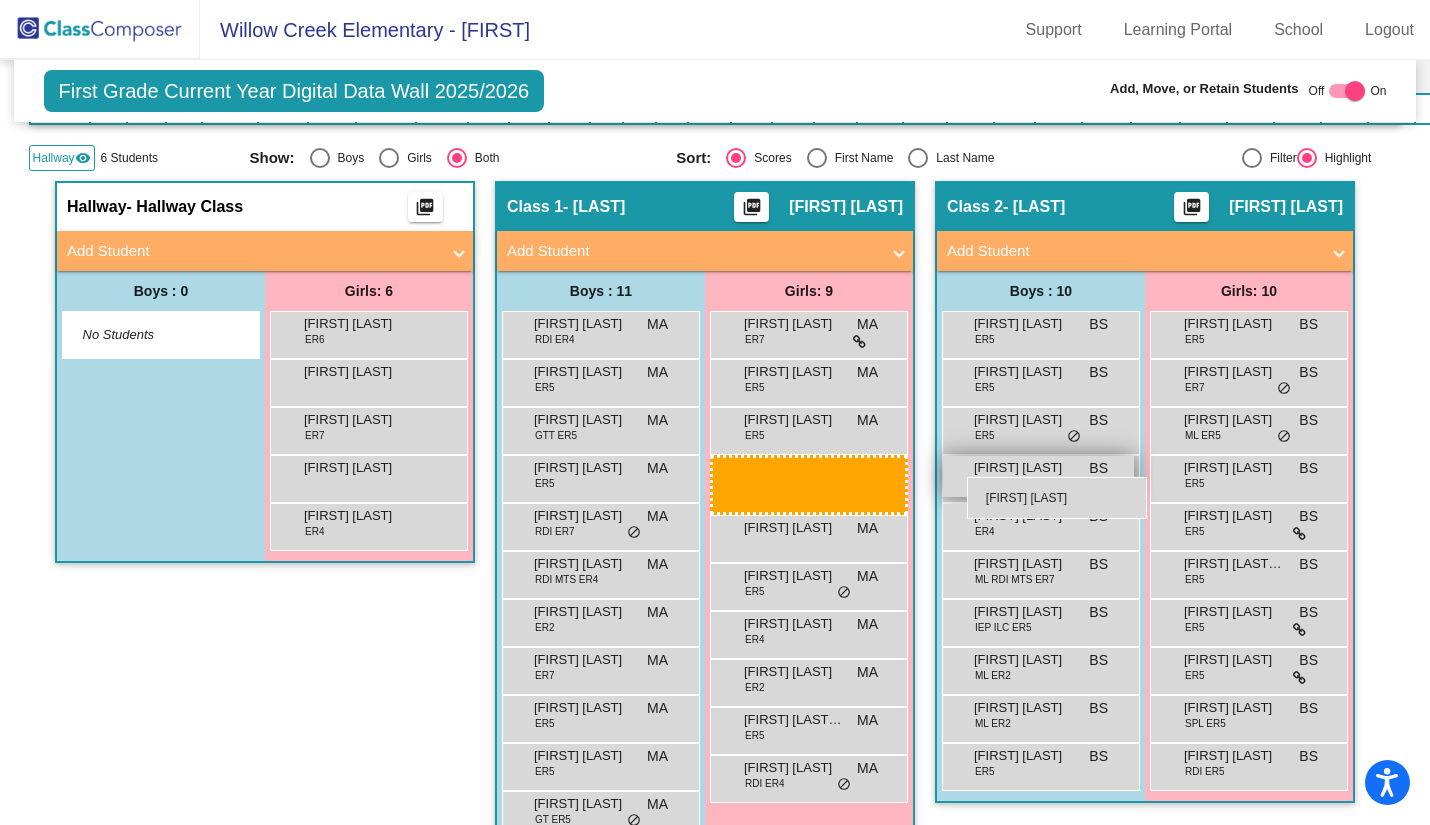 drag, startPoint x: 350, startPoint y: 476, endPoint x: 967, endPoint y: 477, distance: 617.0008 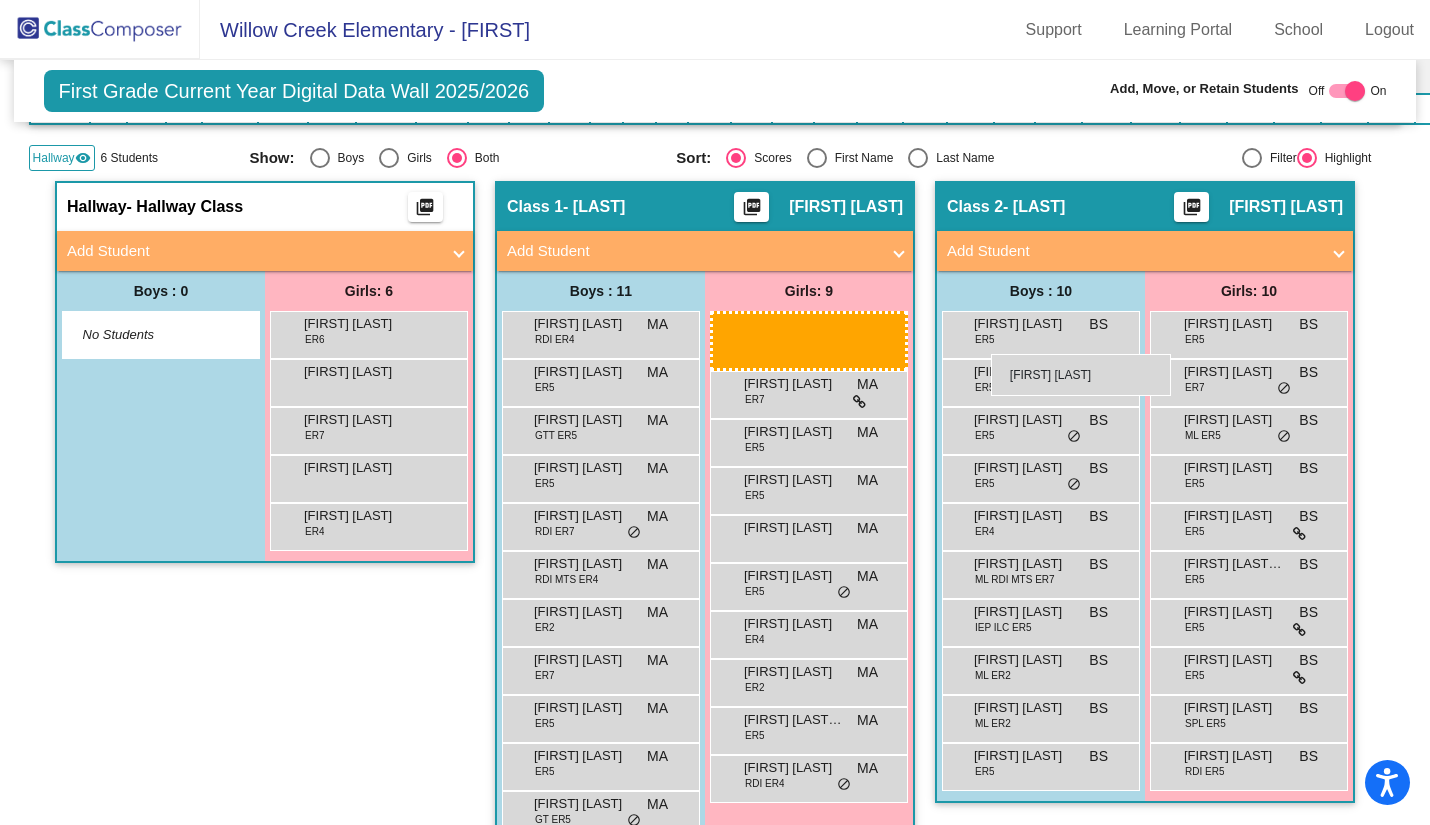 drag, startPoint x: 358, startPoint y: 493, endPoint x: 991, endPoint y: 353, distance: 648.297 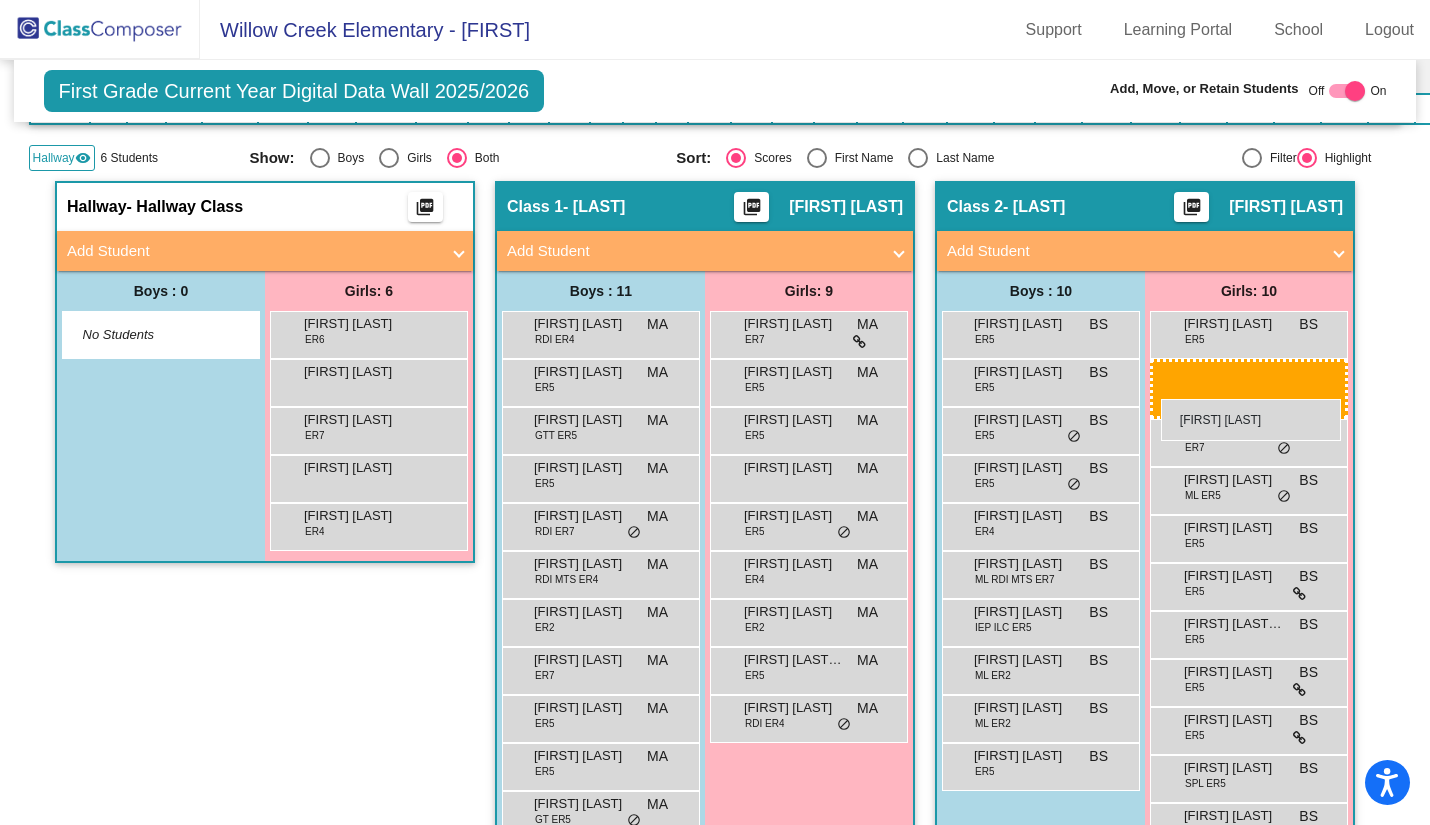 drag, startPoint x: 332, startPoint y: 472, endPoint x: 1161, endPoint y: 398, distance: 832.2962 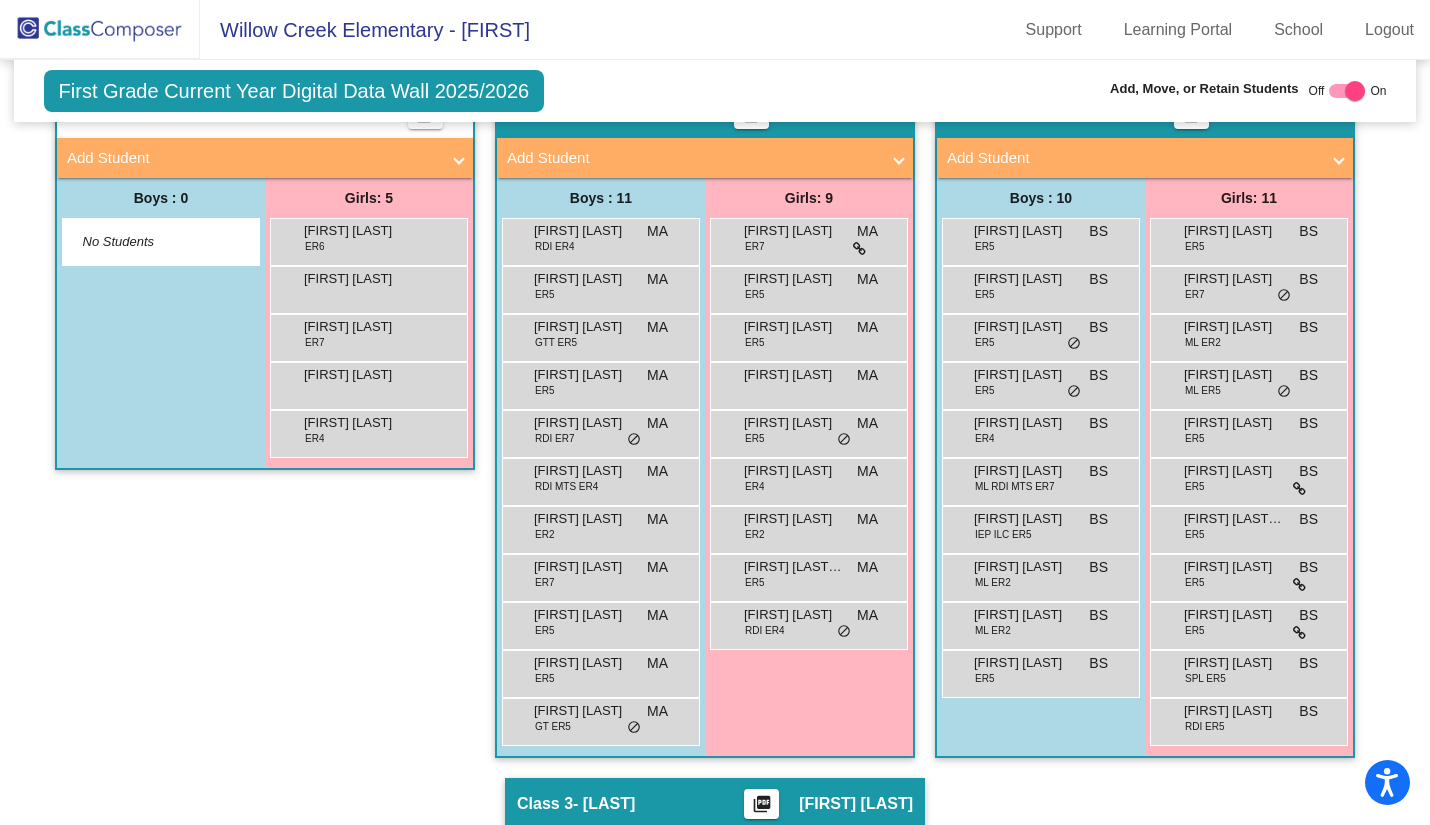scroll, scrollTop: 438, scrollLeft: 0, axis: vertical 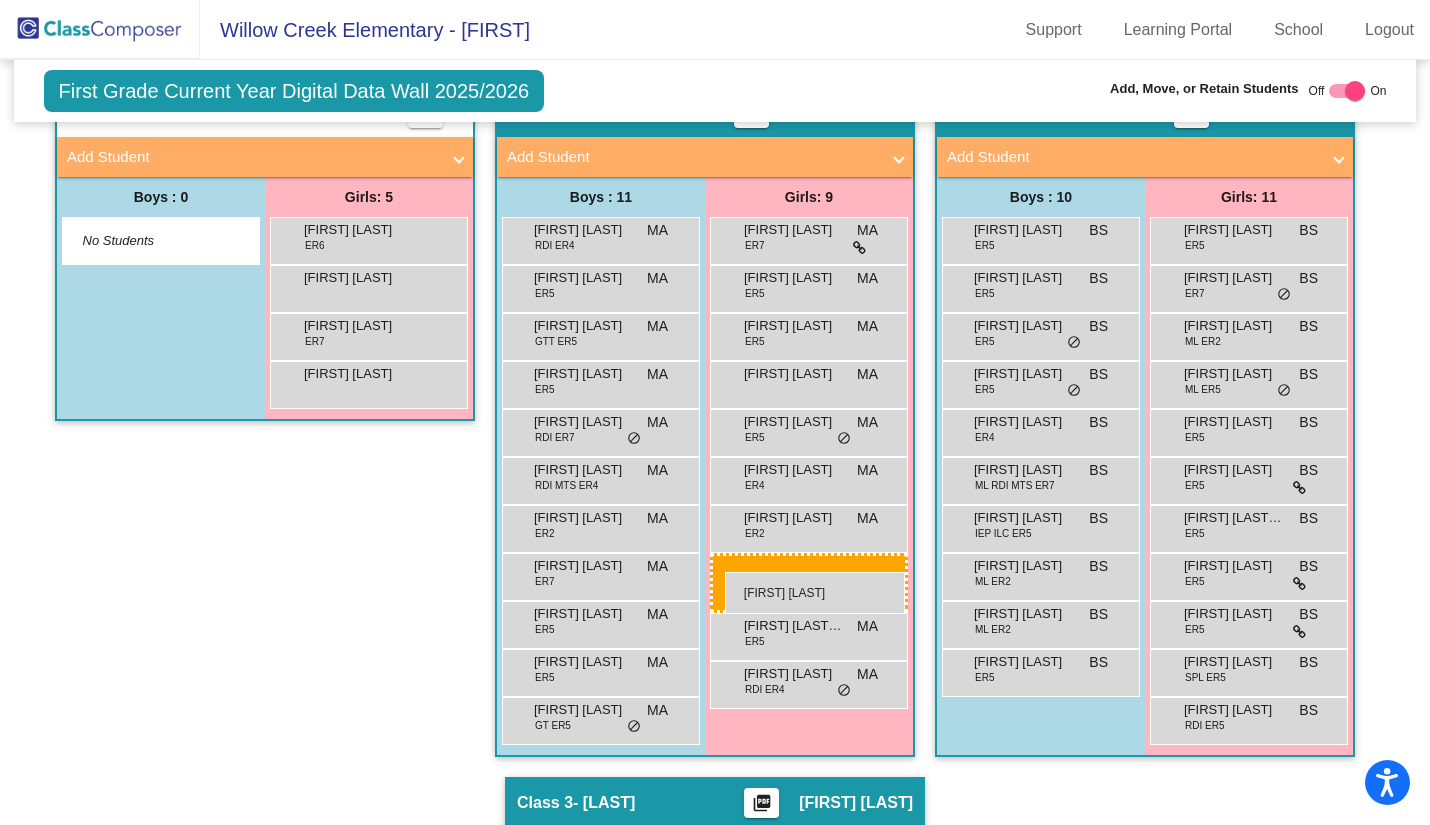 drag, startPoint x: 316, startPoint y: 418, endPoint x: 725, endPoint y: 572, distance: 437.03204 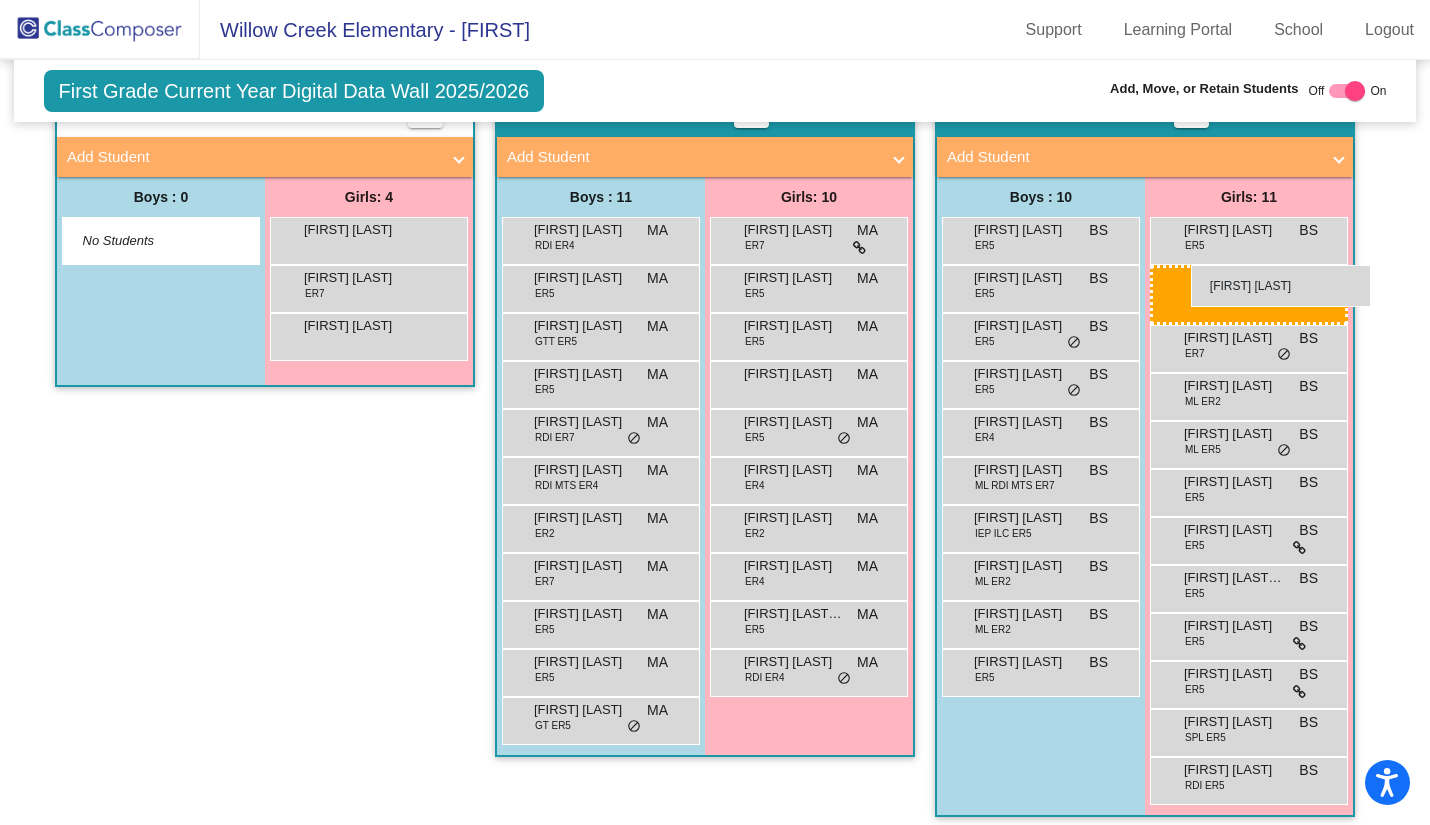 drag, startPoint x: 338, startPoint y: 240, endPoint x: 1191, endPoint y: 264, distance: 853.3376 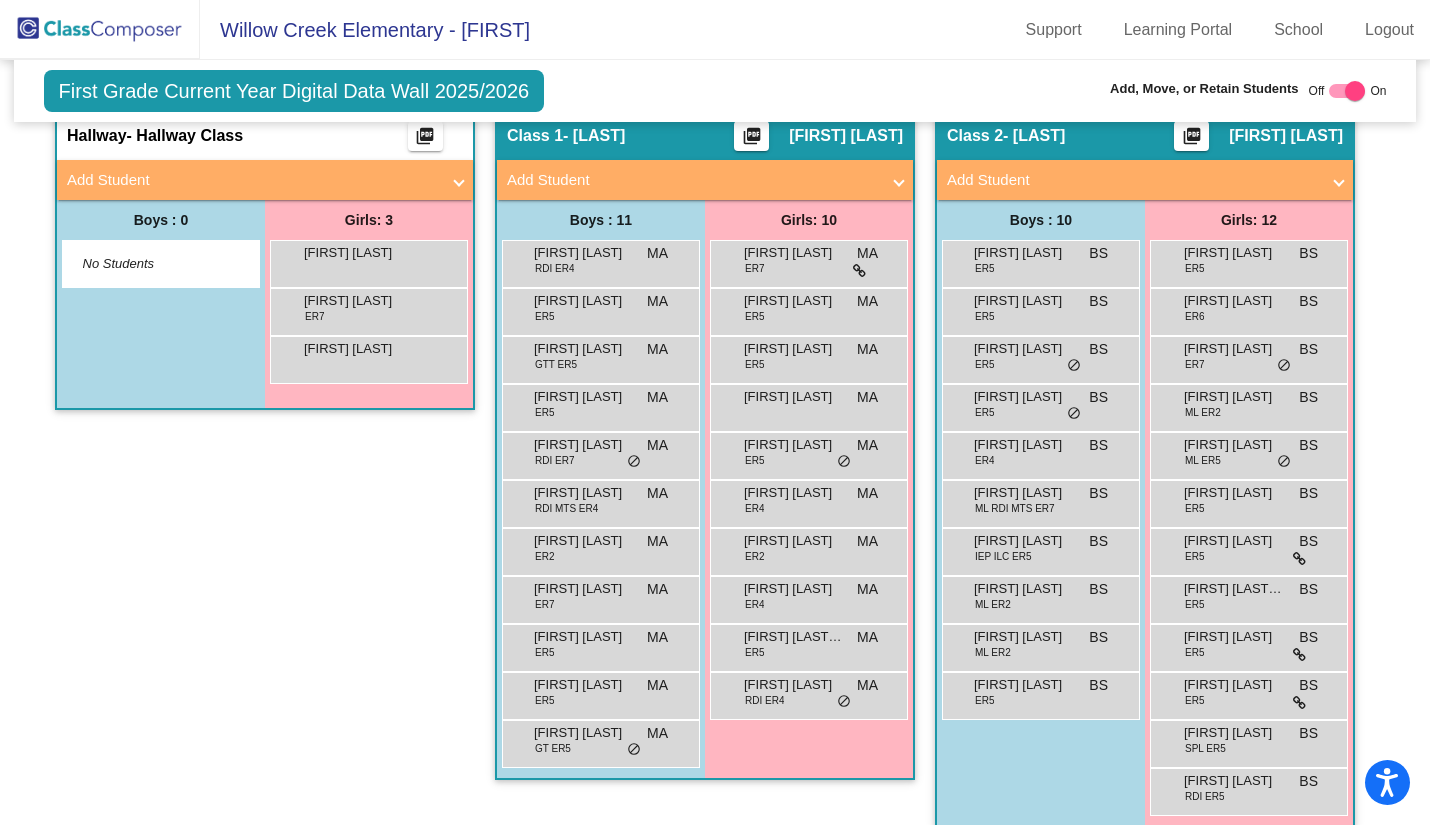 scroll, scrollTop: 416, scrollLeft: 0, axis: vertical 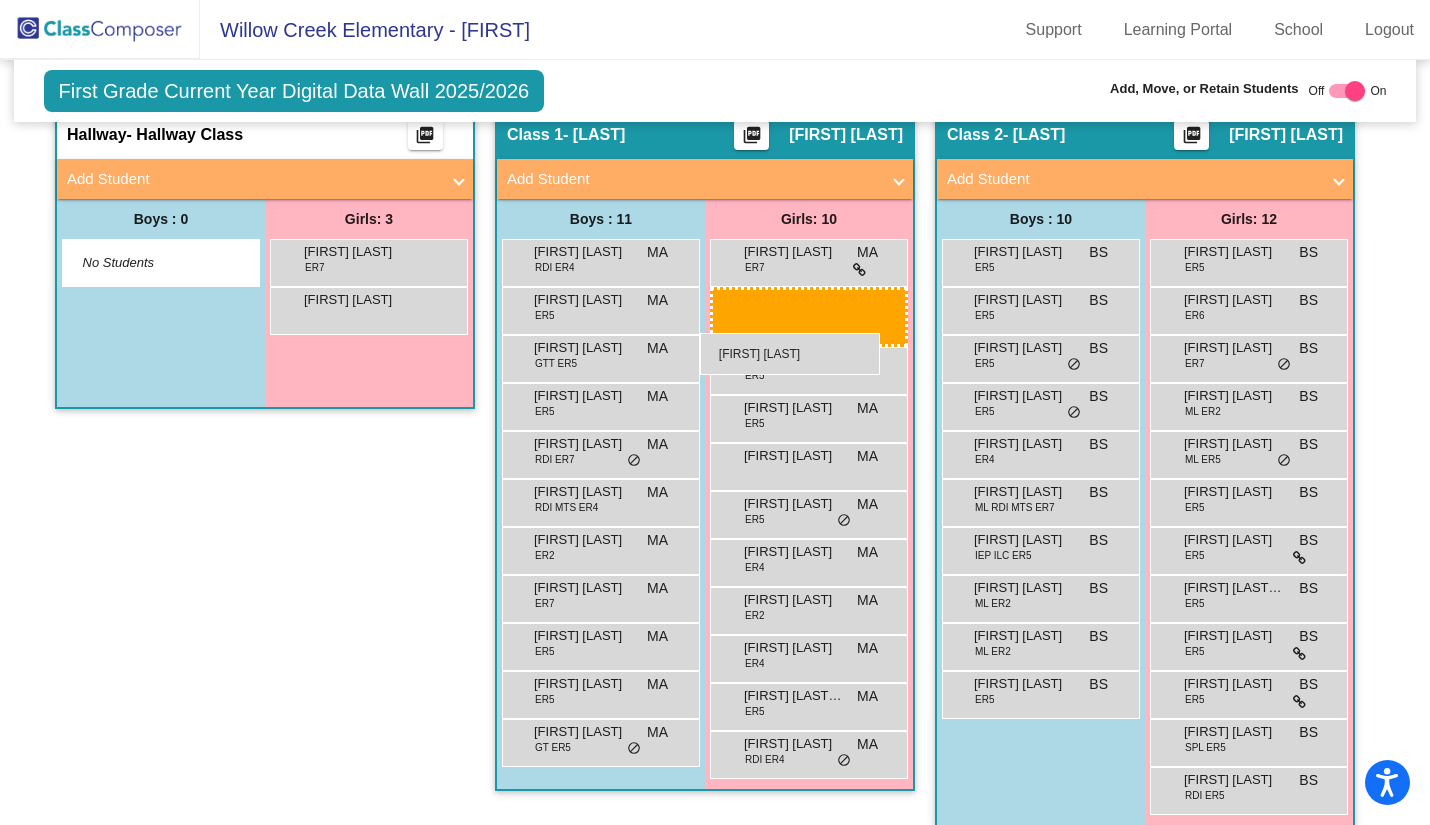 drag, startPoint x: 310, startPoint y: 264, endPoint x: 700, endPoint y: 333, distance: 396.05682 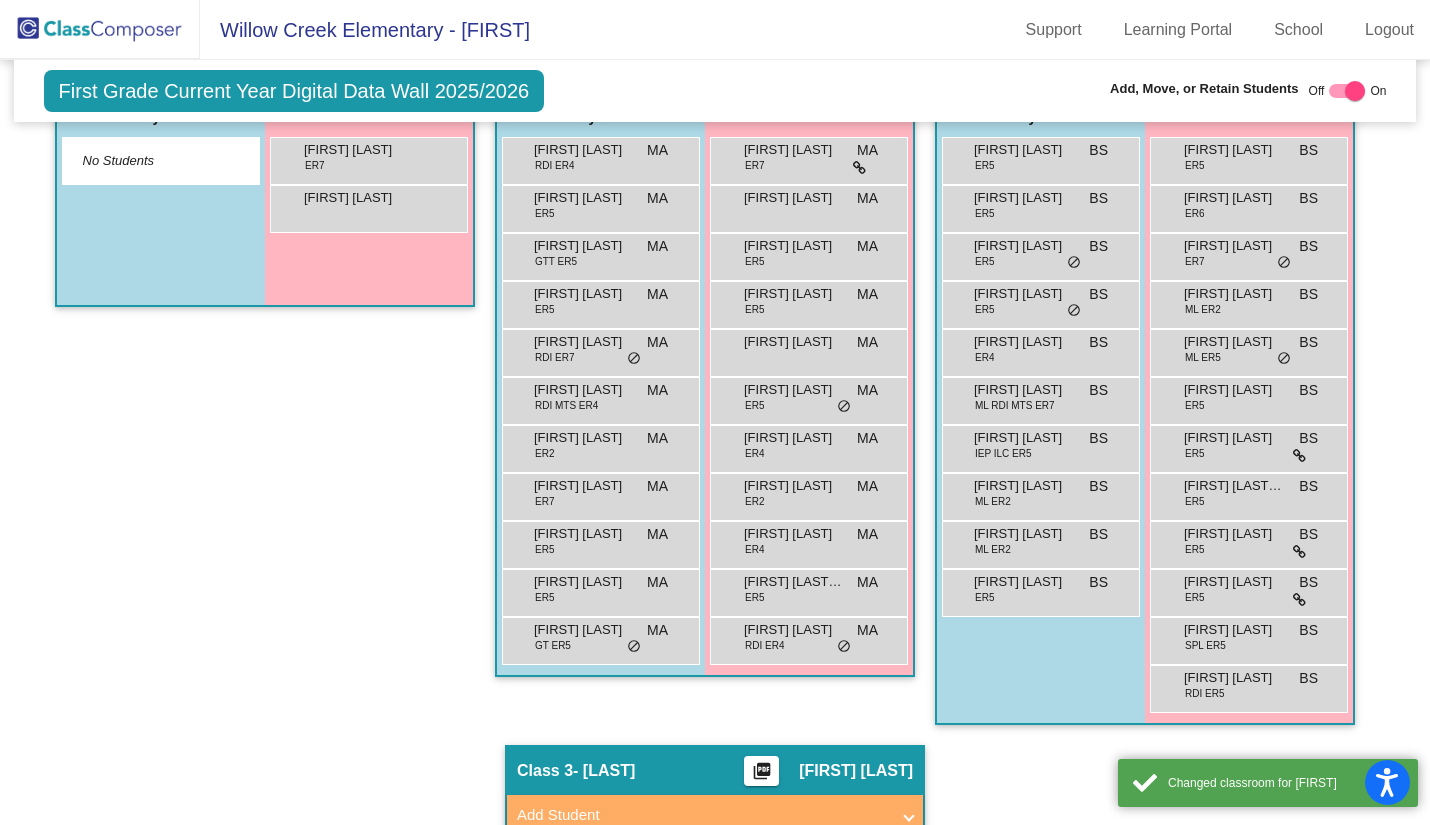 scroll, scrollTop: 521, scrollLeft: 0, axis: vertical 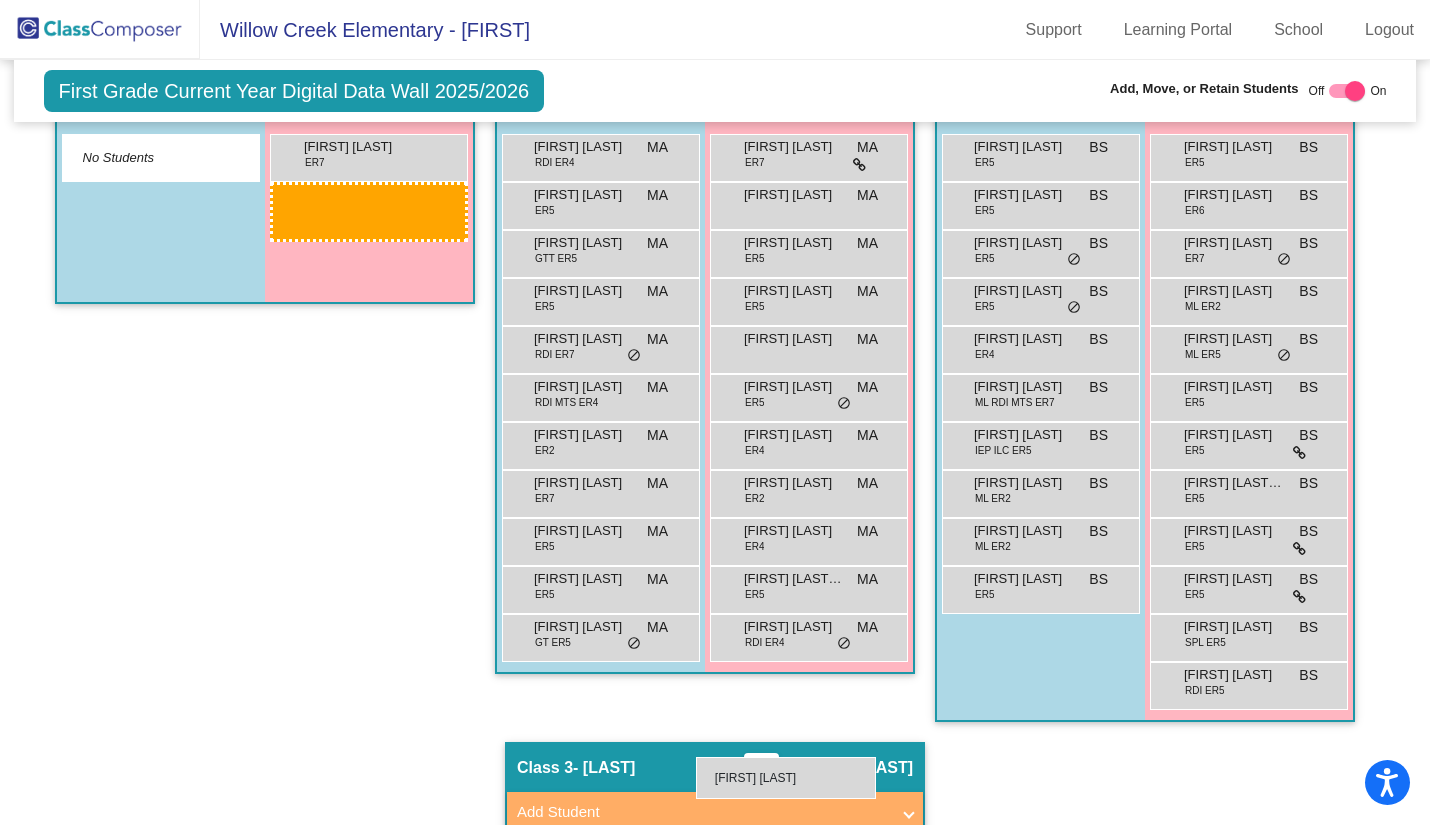 drag, startPoint x: 346, startPoint y: 199, endPoint x: 696, endPoint y: 757, distance: 658.68353 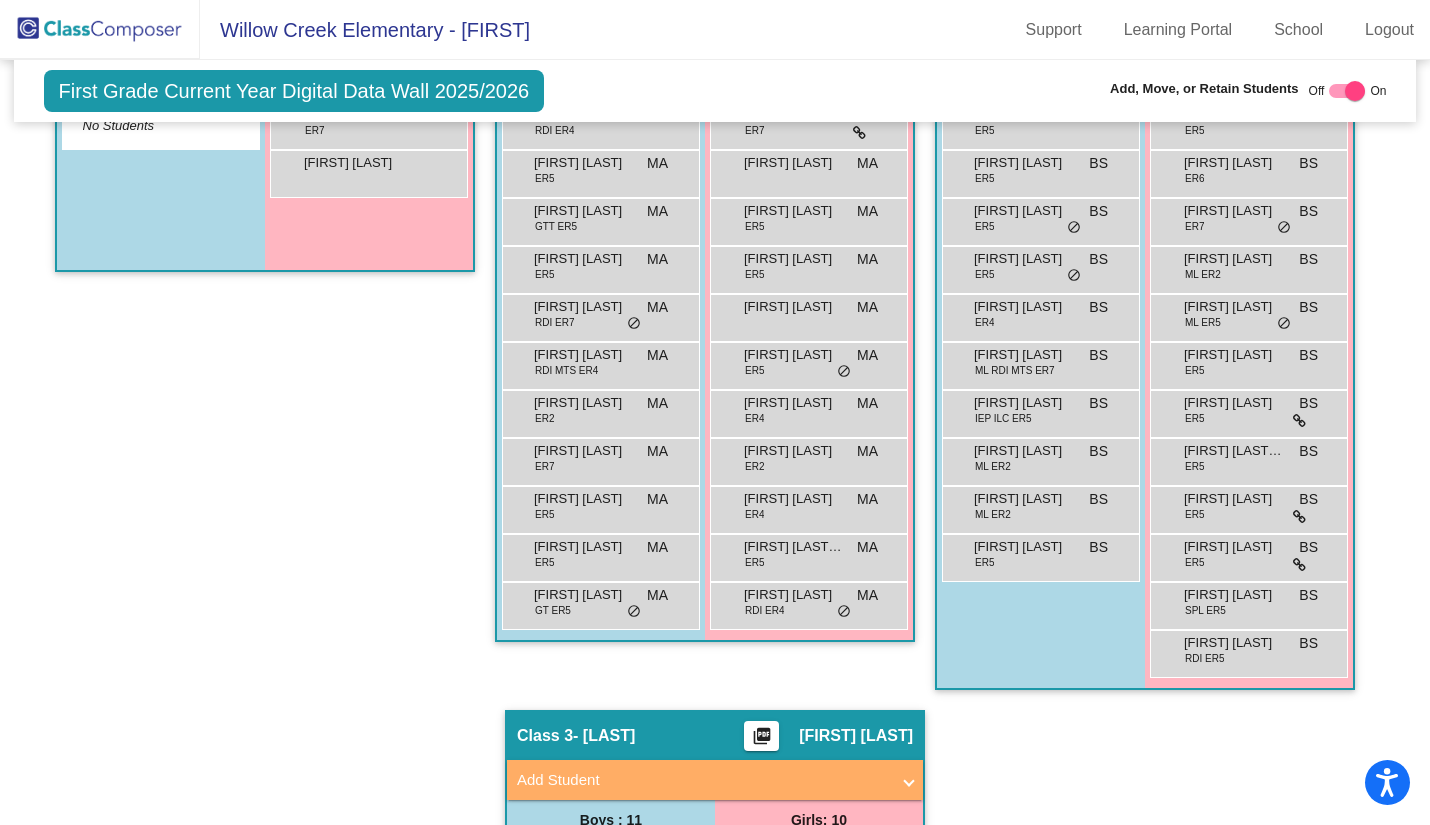 scroll, scrollTop: 495, scrollLeft: 0, axis: vertical 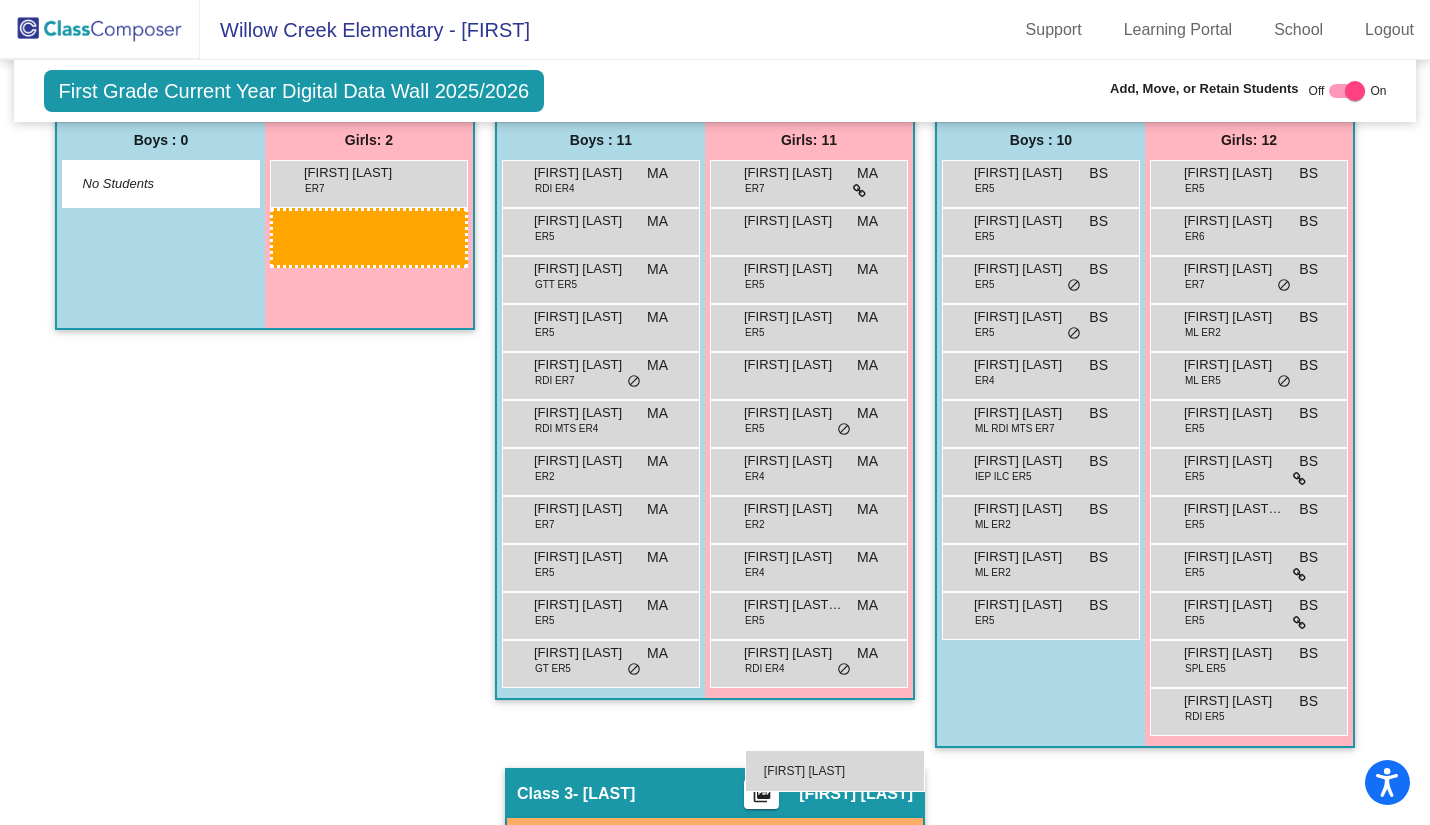drag, startPoint x: 350, startPoint y: 215, endPoint x: 745, endPoint y: 749, distance: 664.2146 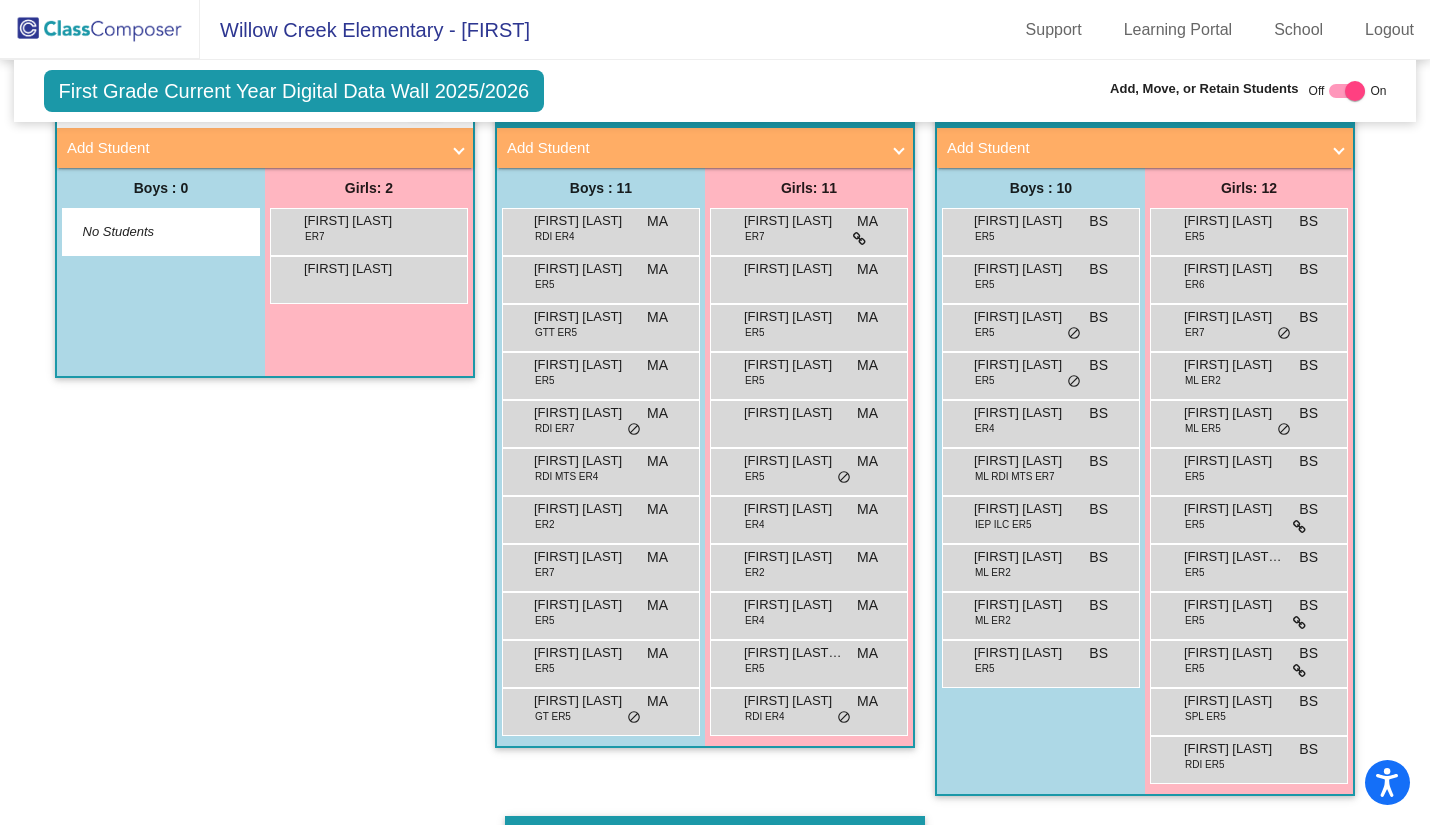 scroll, scrollTop: 448, scrollLeft: 0, axis: vertical 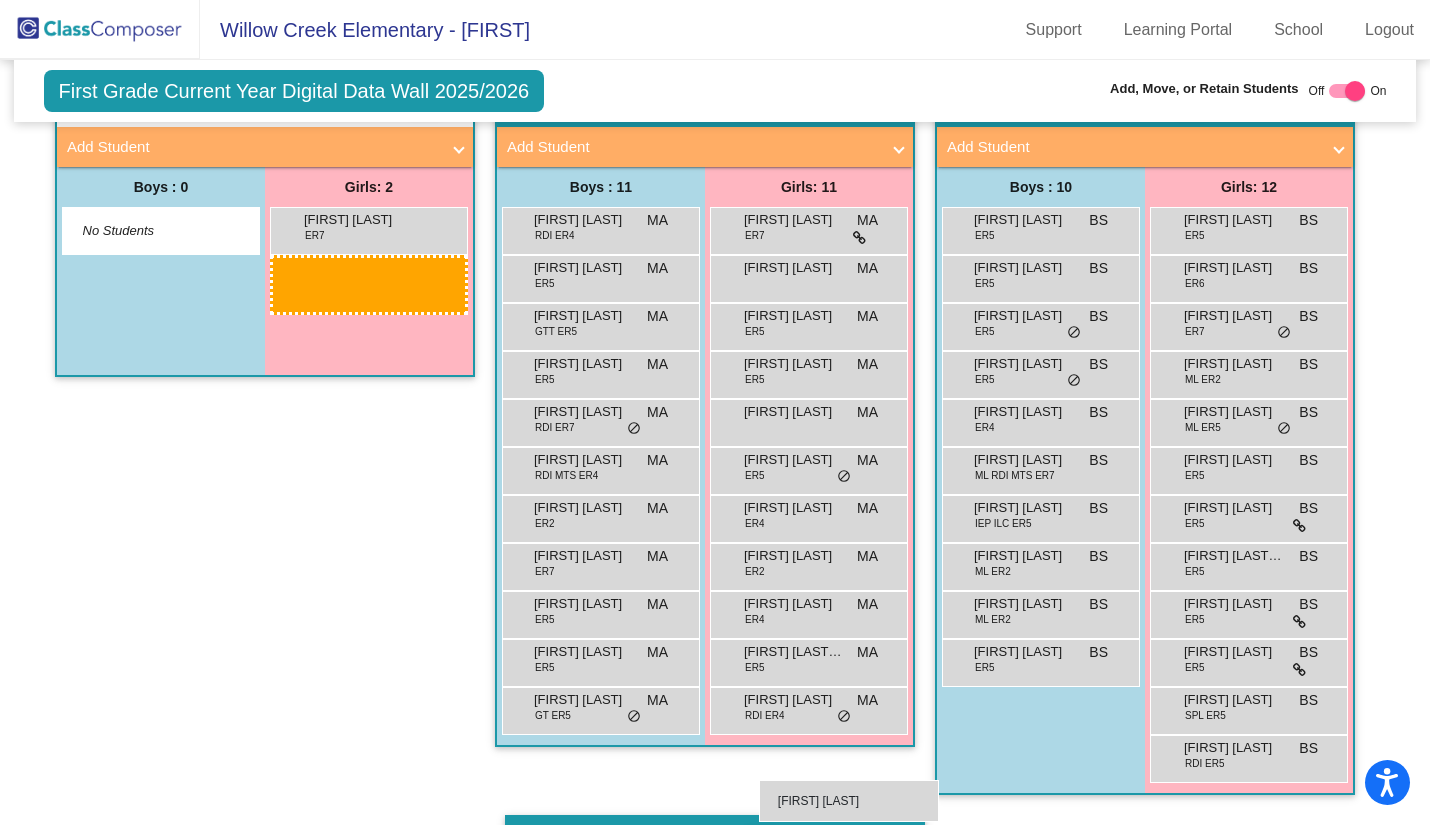 drag, startPoint x: 326, startPoint y: 287, endPoint x: 759, endPoint y: 780, distance: 656.15393 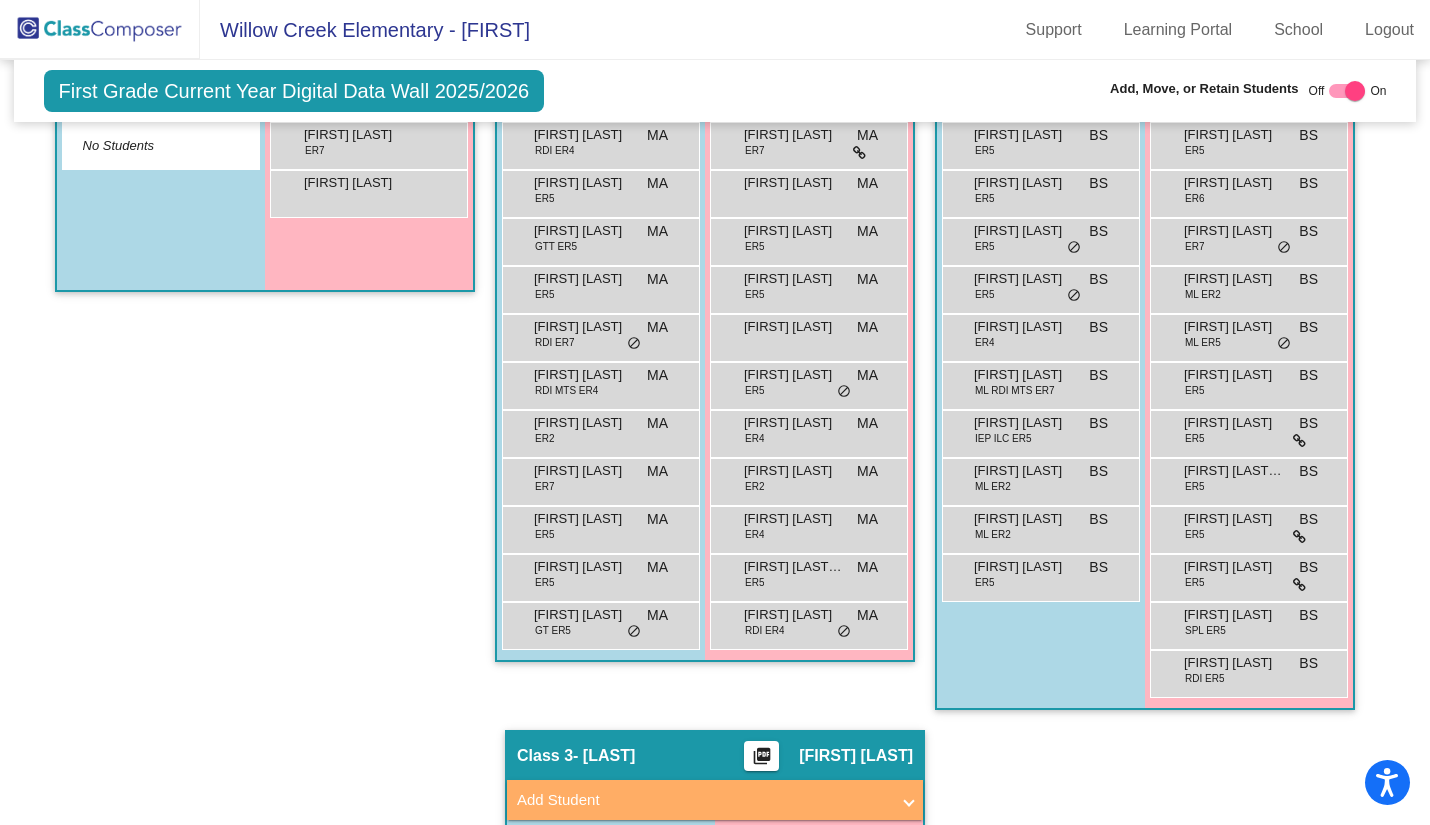 scroll, scrollTop: 534, scrollLeft: 0, axis: vertical 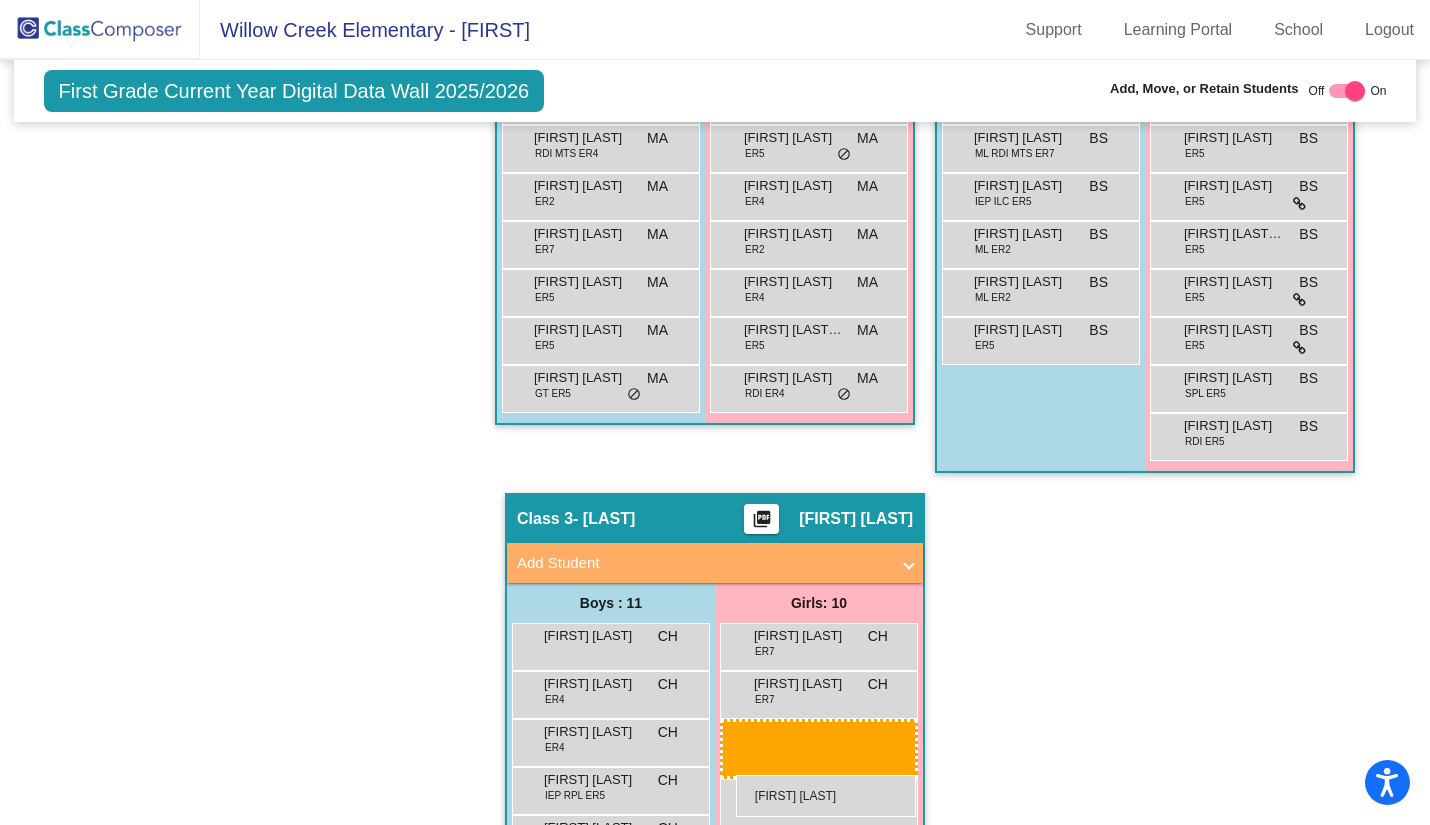 drag, startPoint x: 310, startPoint y: 205, endPoint x: 736, endPoint y: 774, distance: 710.80023 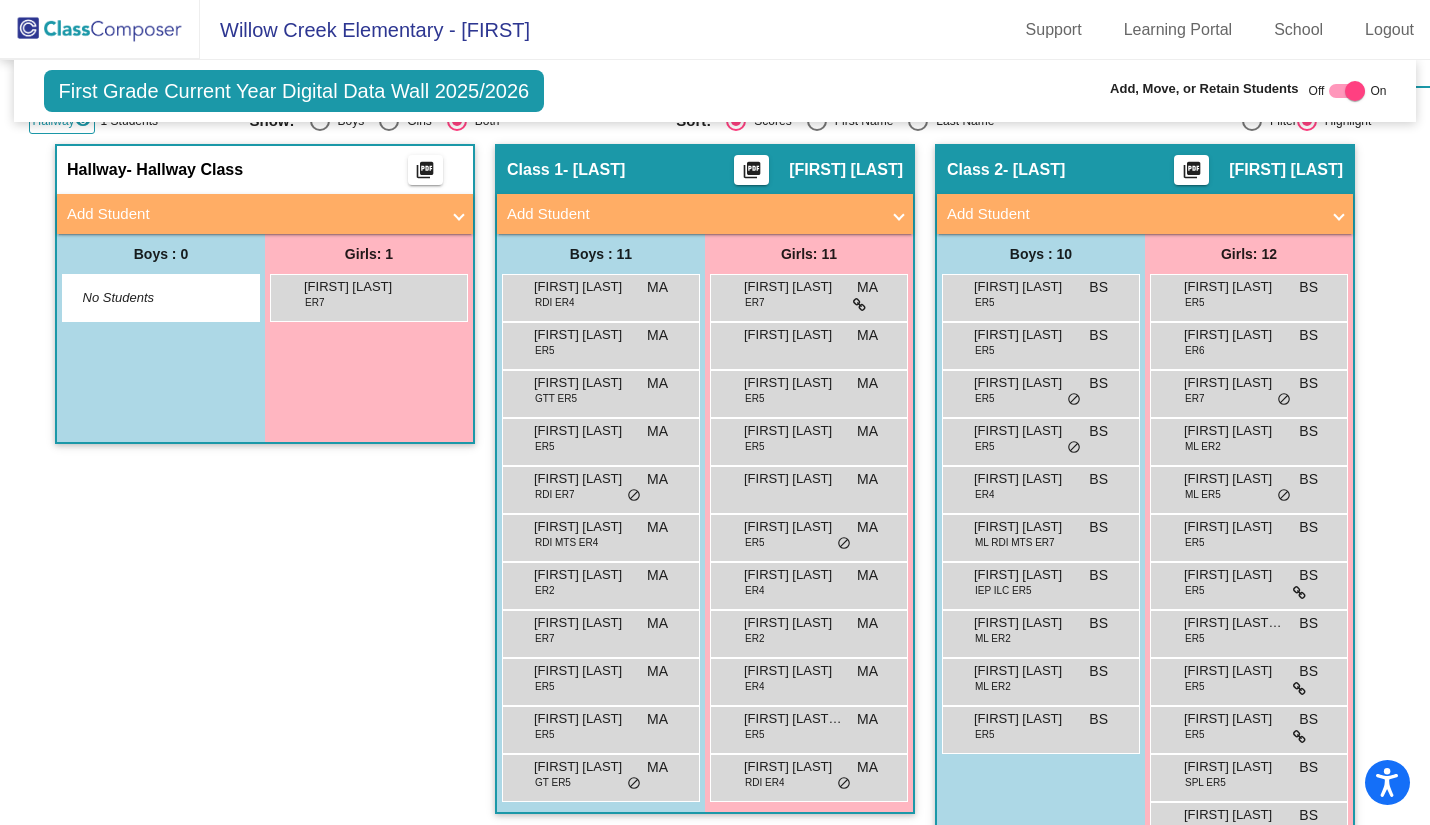 scroll, scrollTop: 382, scrollLeft: 0, axis: vertical 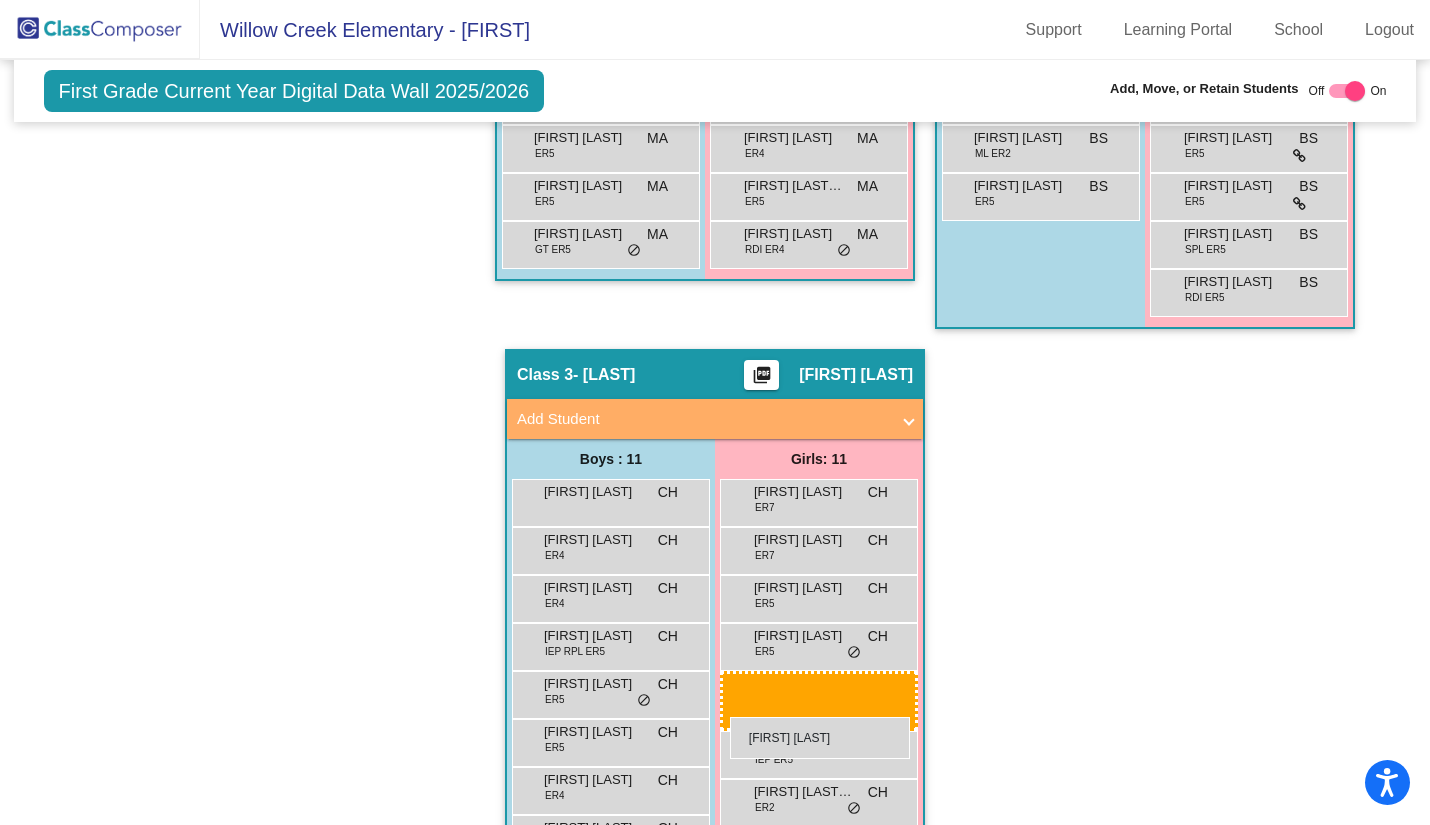 drag, startPoint x: 299, startPoint y: 296, endPoint x: 730, endPoint y: 716, distance: 601.79816 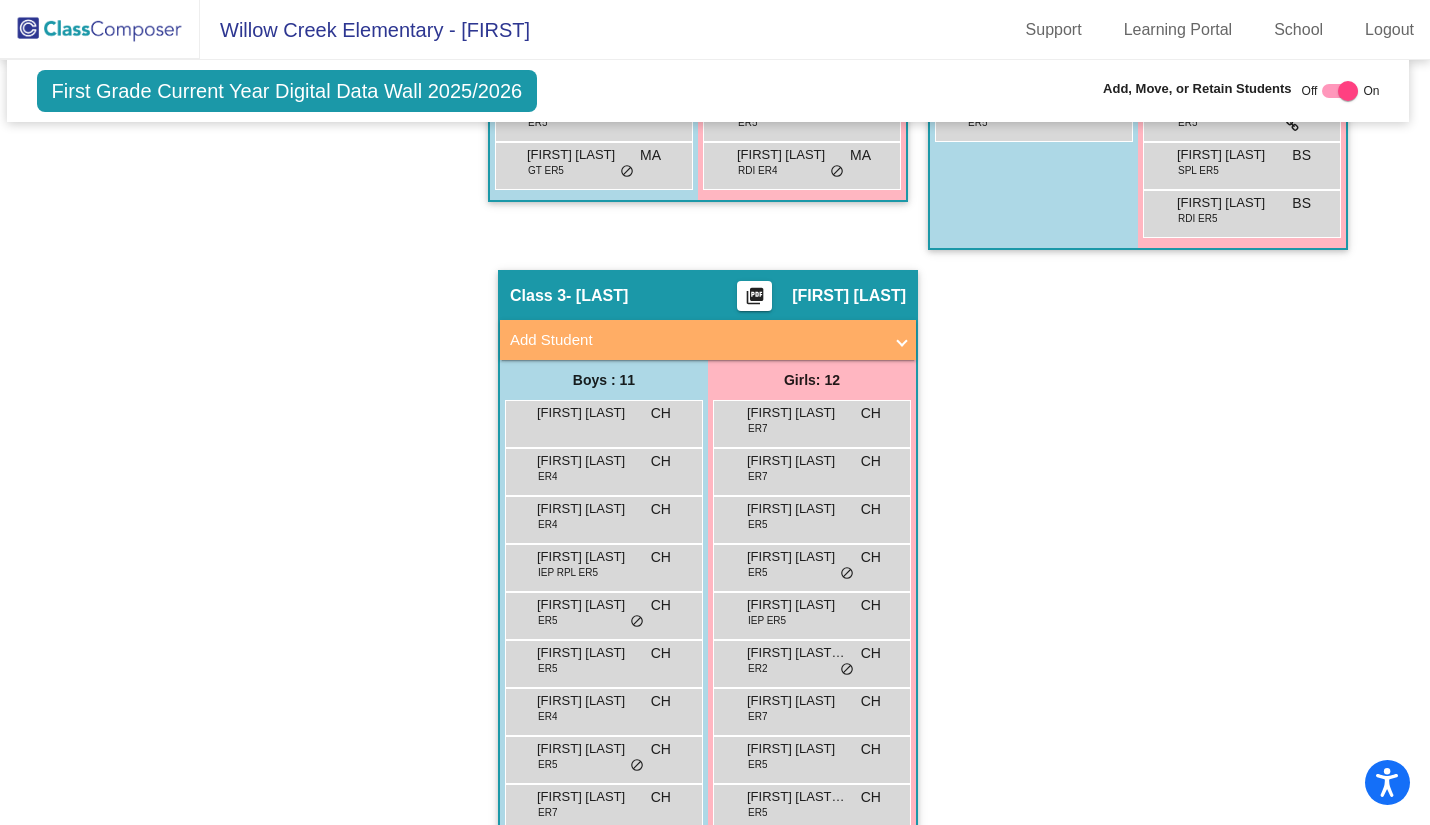 scroll, scrollTop: 992, scrollLeft: 7, axis: both 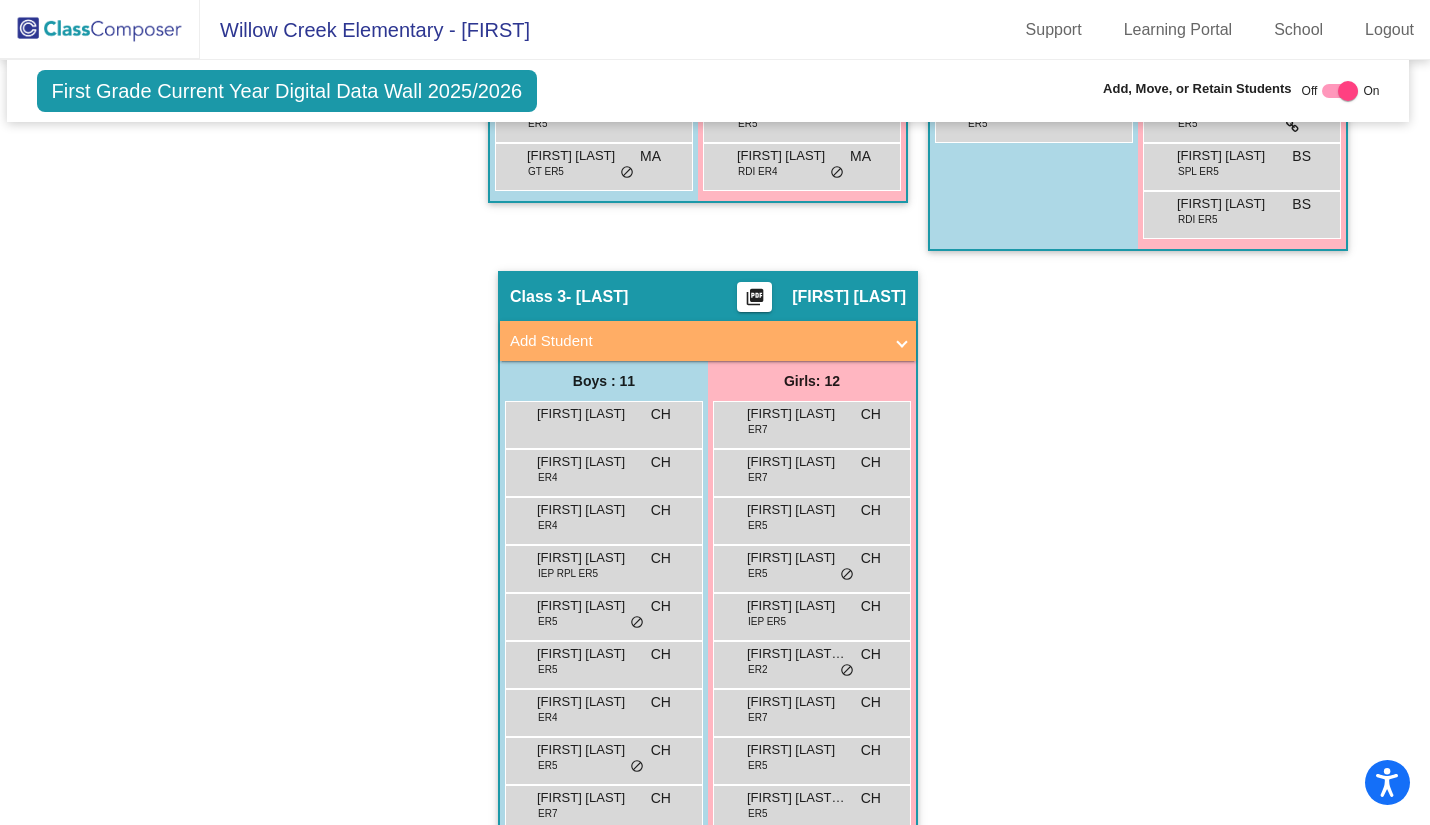drag, startPoint x: 1092, startPoint y: 637, endPoint x: 268, endPoint y: 571, distance: 826.639 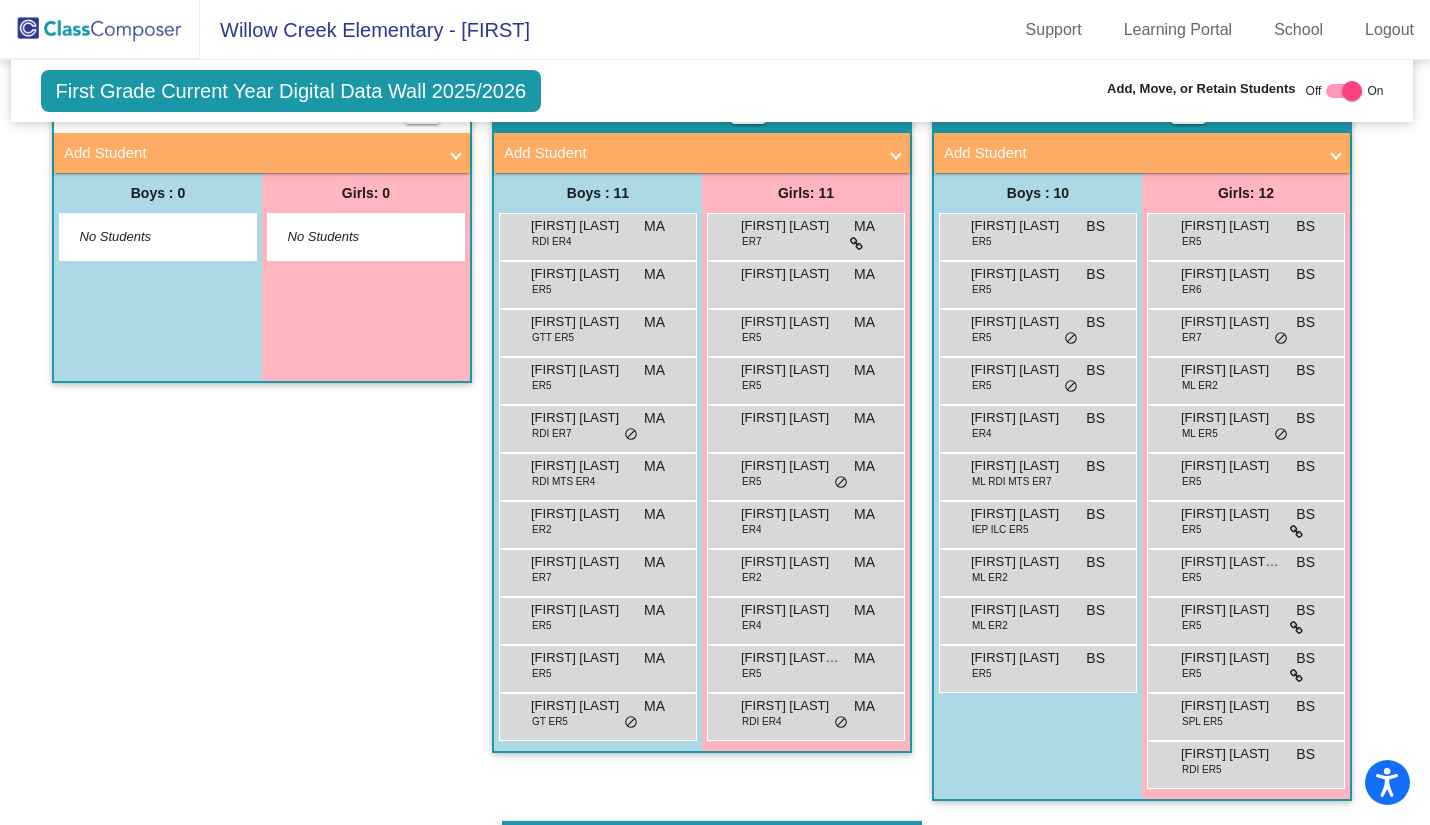 scroll, scrollTop: 442, scrollLeft: 2, axis: both 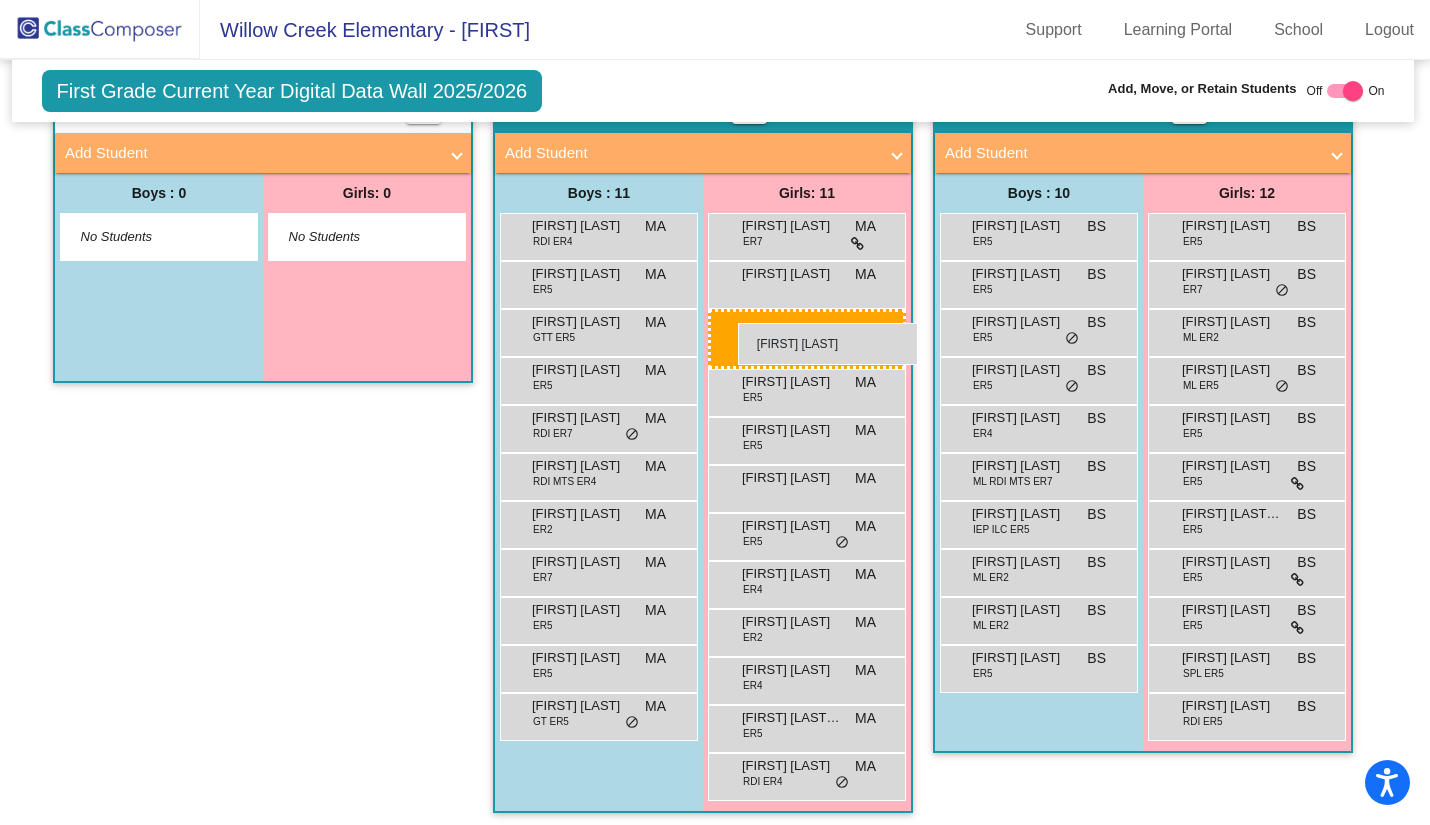 drag, startPoint x: 1233, startPoint y: 279, endPoint x: 738, endPoint y: 322, distance: 496.86417 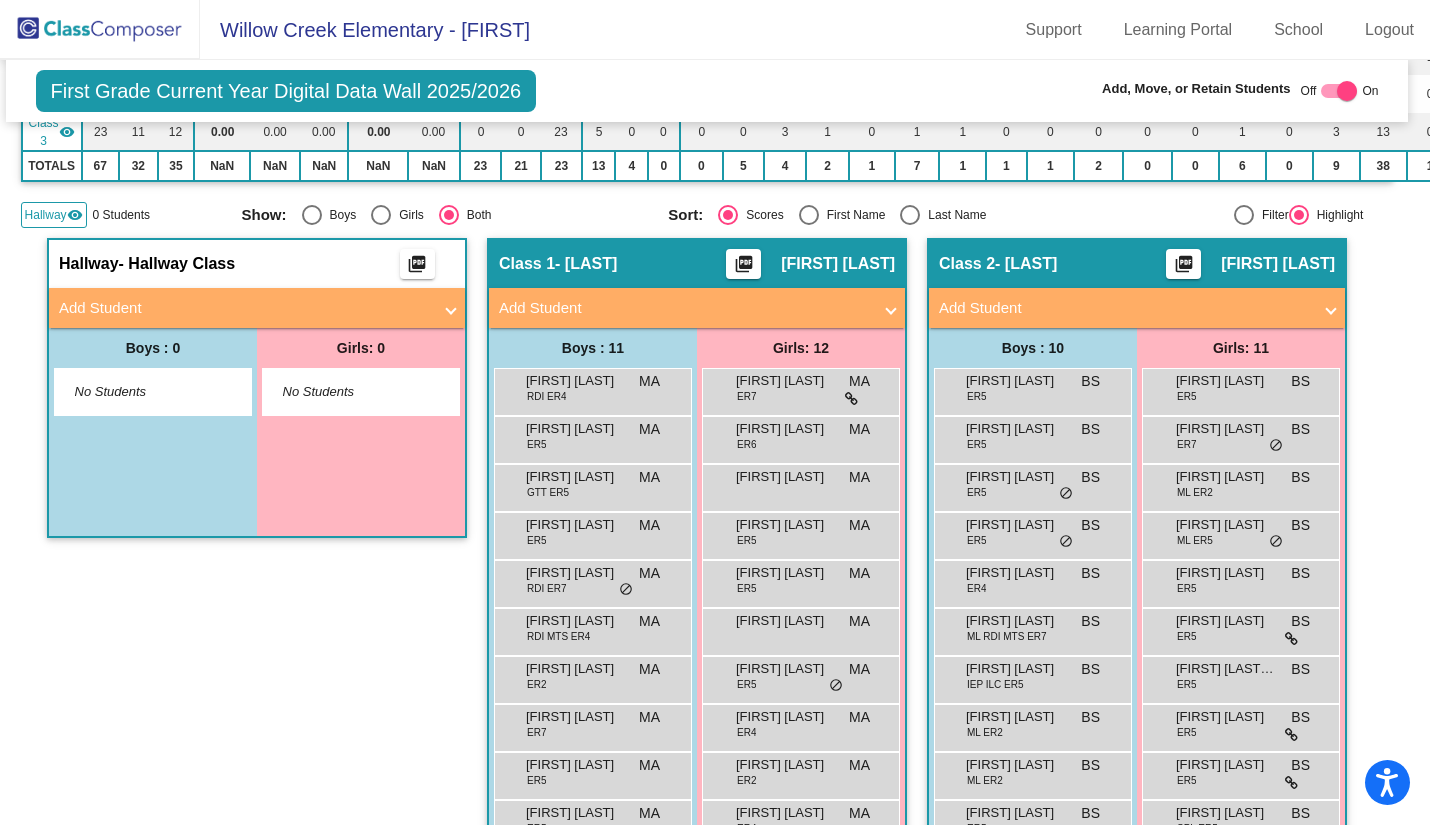 scroll, scrollTop: 286, scrollLeft: 8, axis: both 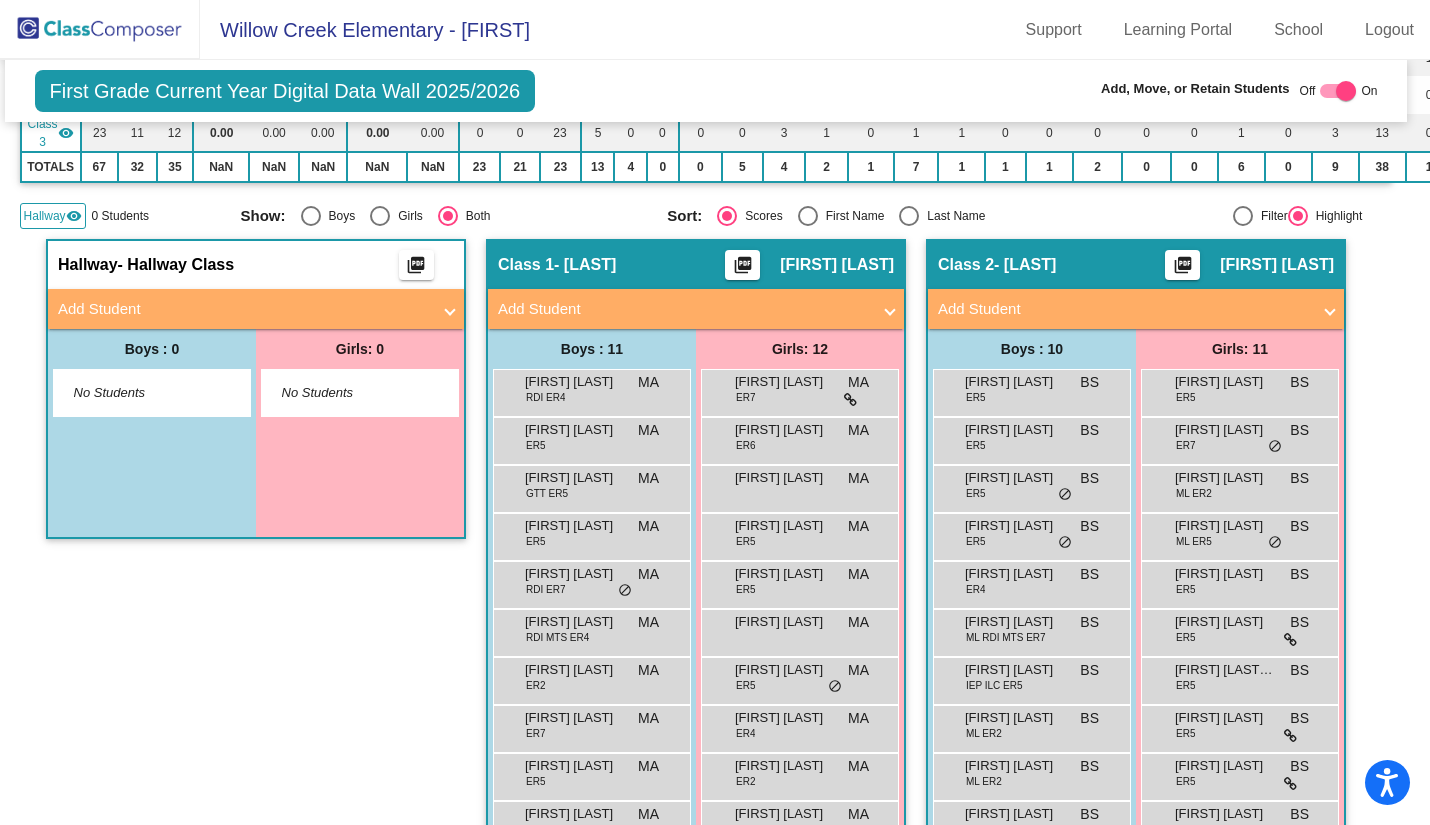 click on "Hallway   - Hallway Class  picture_as_pdf  Add Student  [FIRST] [LAST] Student Id  (Recommended)   Boy   Girl   Non Binary Add Close  Boys : 0    No Students   Girls: 0   No Students" 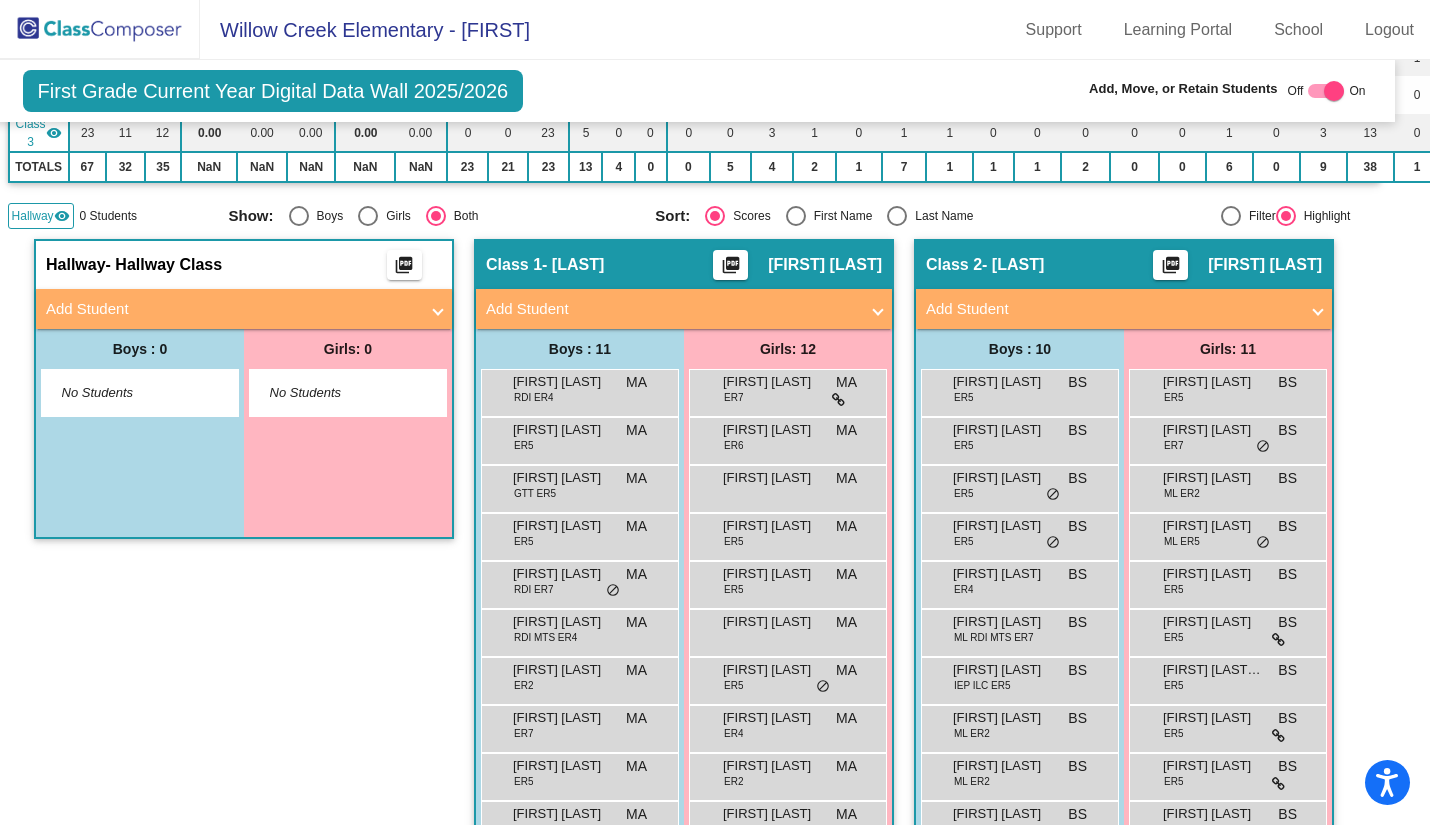 scroll, scrollTop: 286, scrollLeft: 22, axis: both 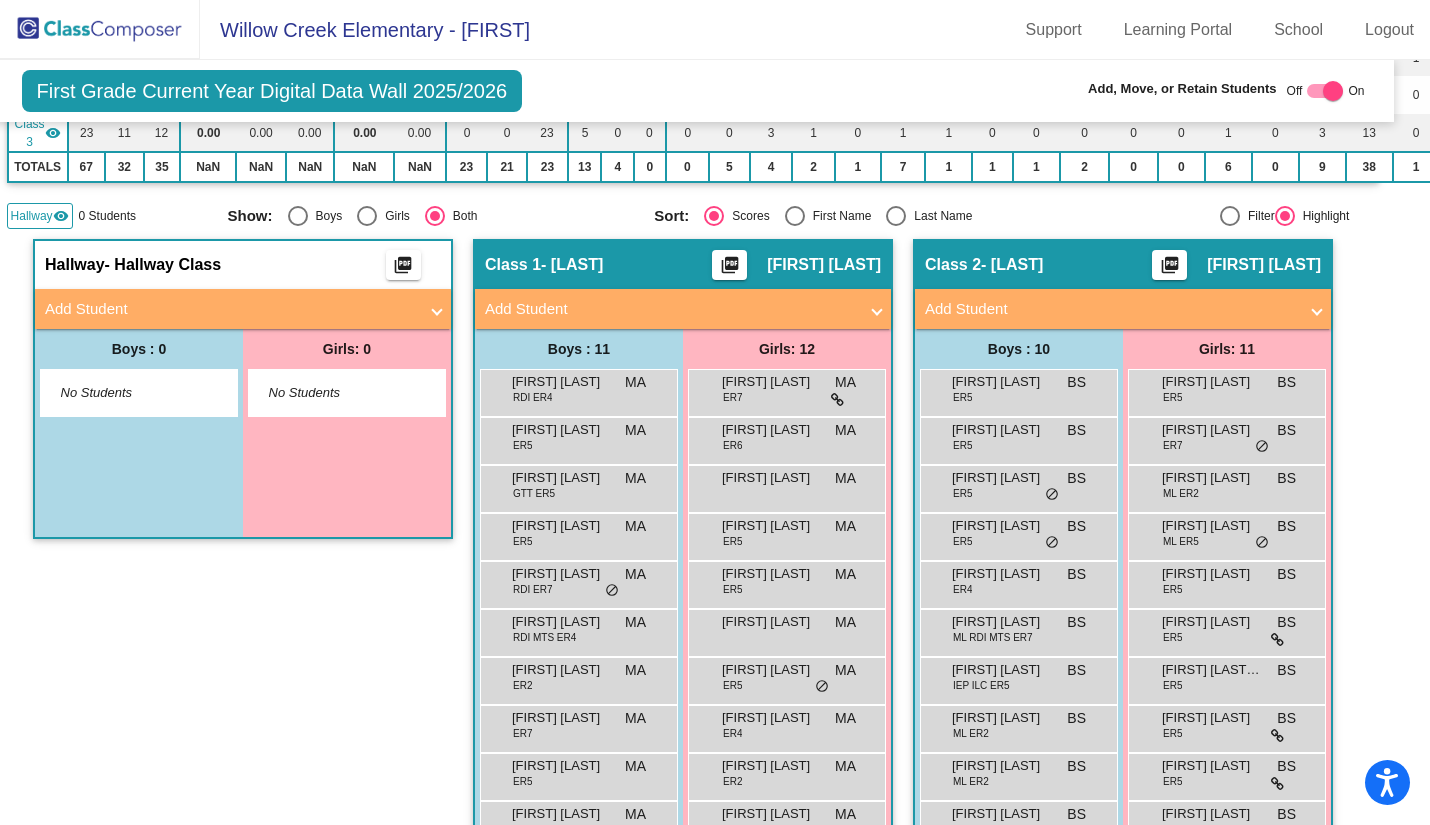 click on "Hallway" 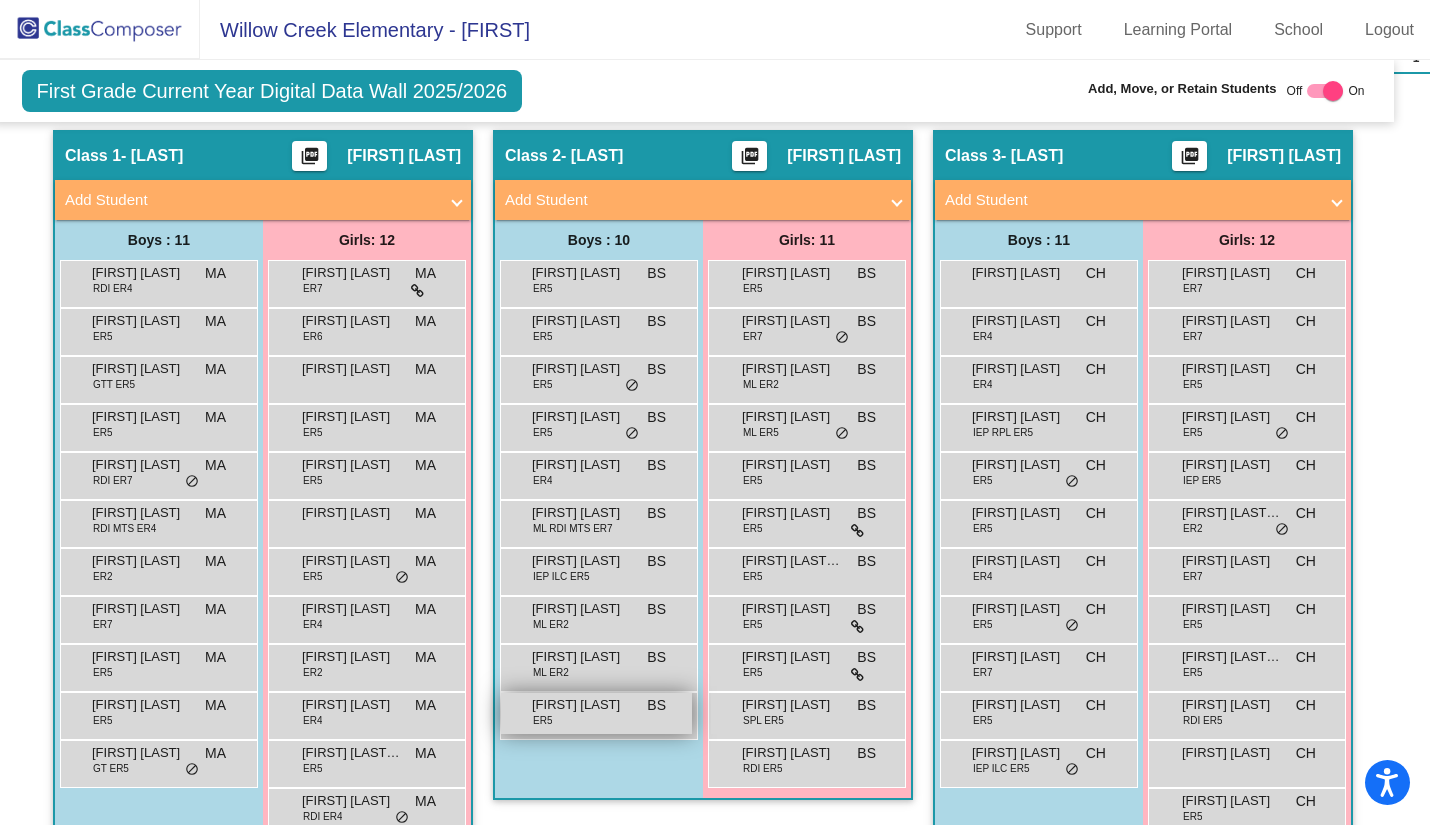 scroll, scrollTop: 447, scrollLeft: 22, axis: both 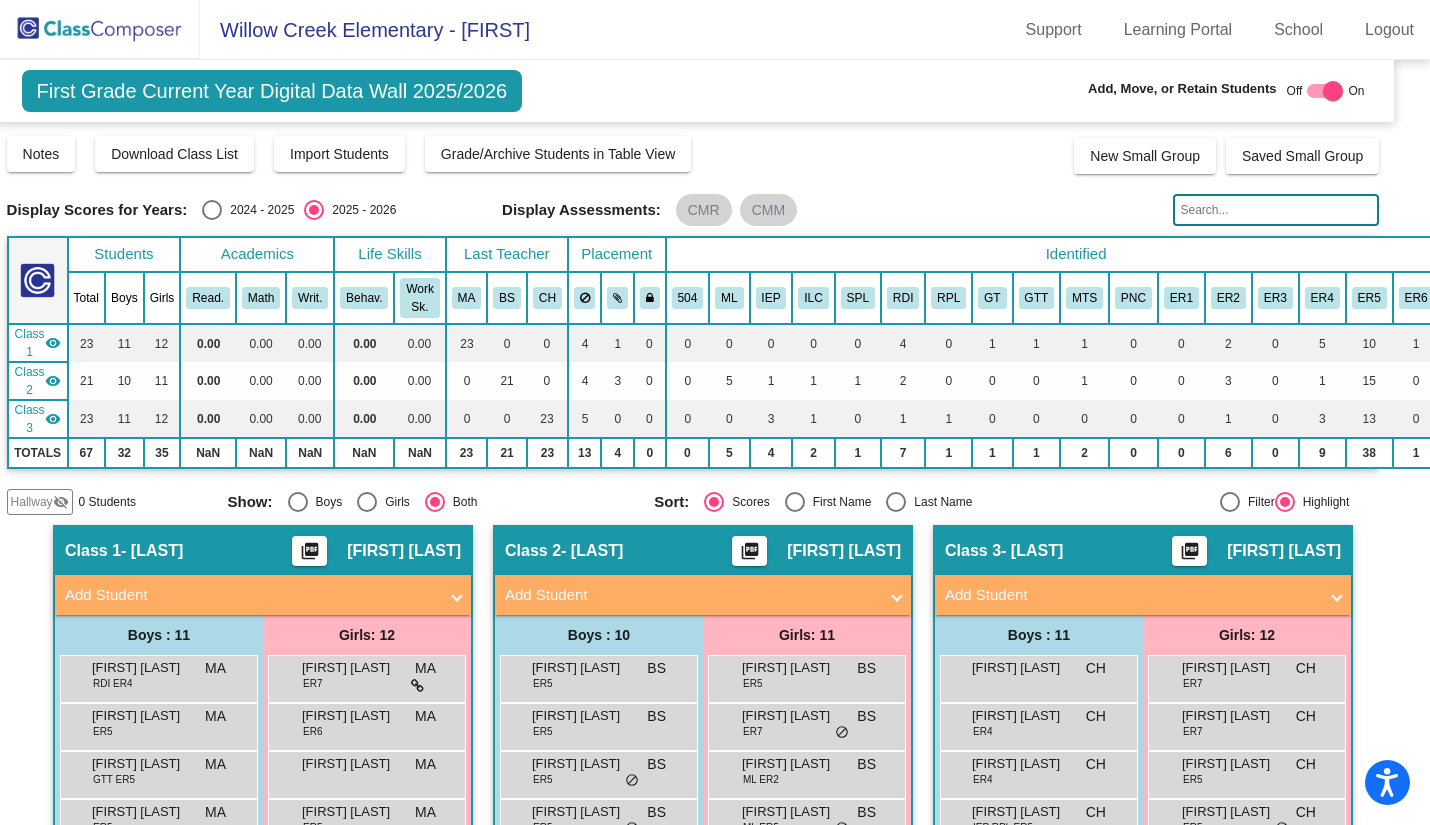 click 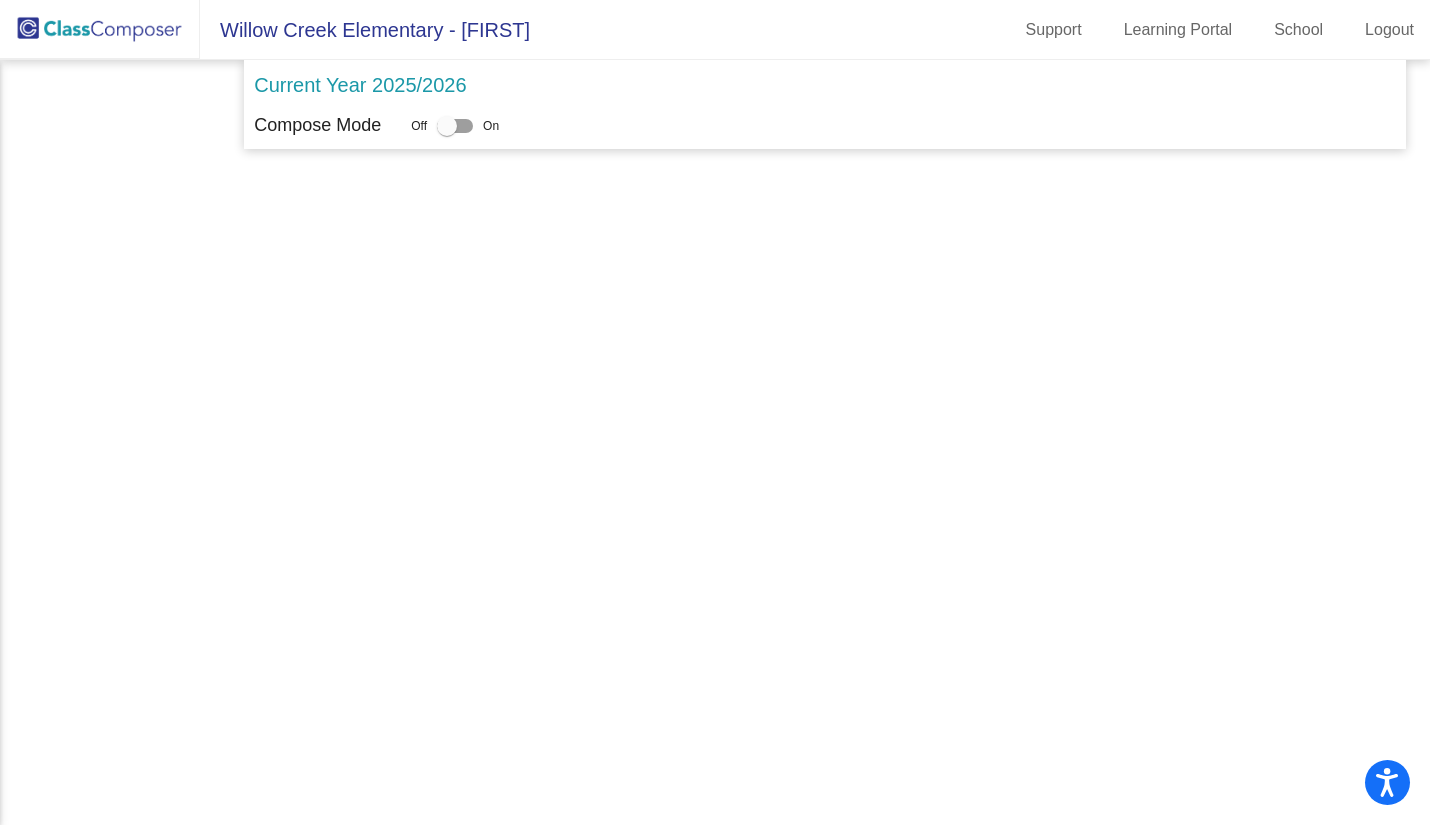scroll, scrollTop: 0, scrollLeft: 0, axis: both 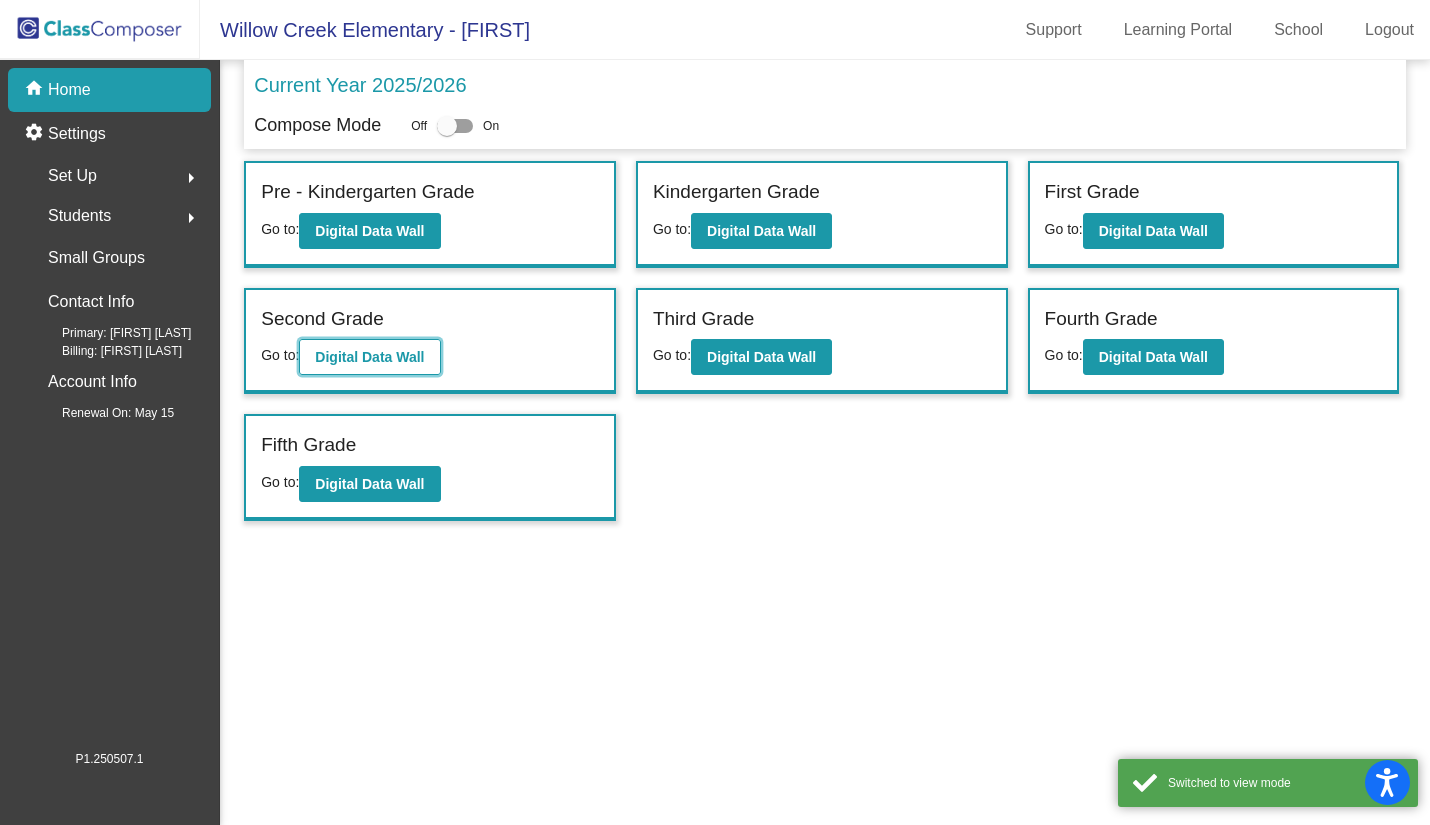 click on "Digital Data Wall" 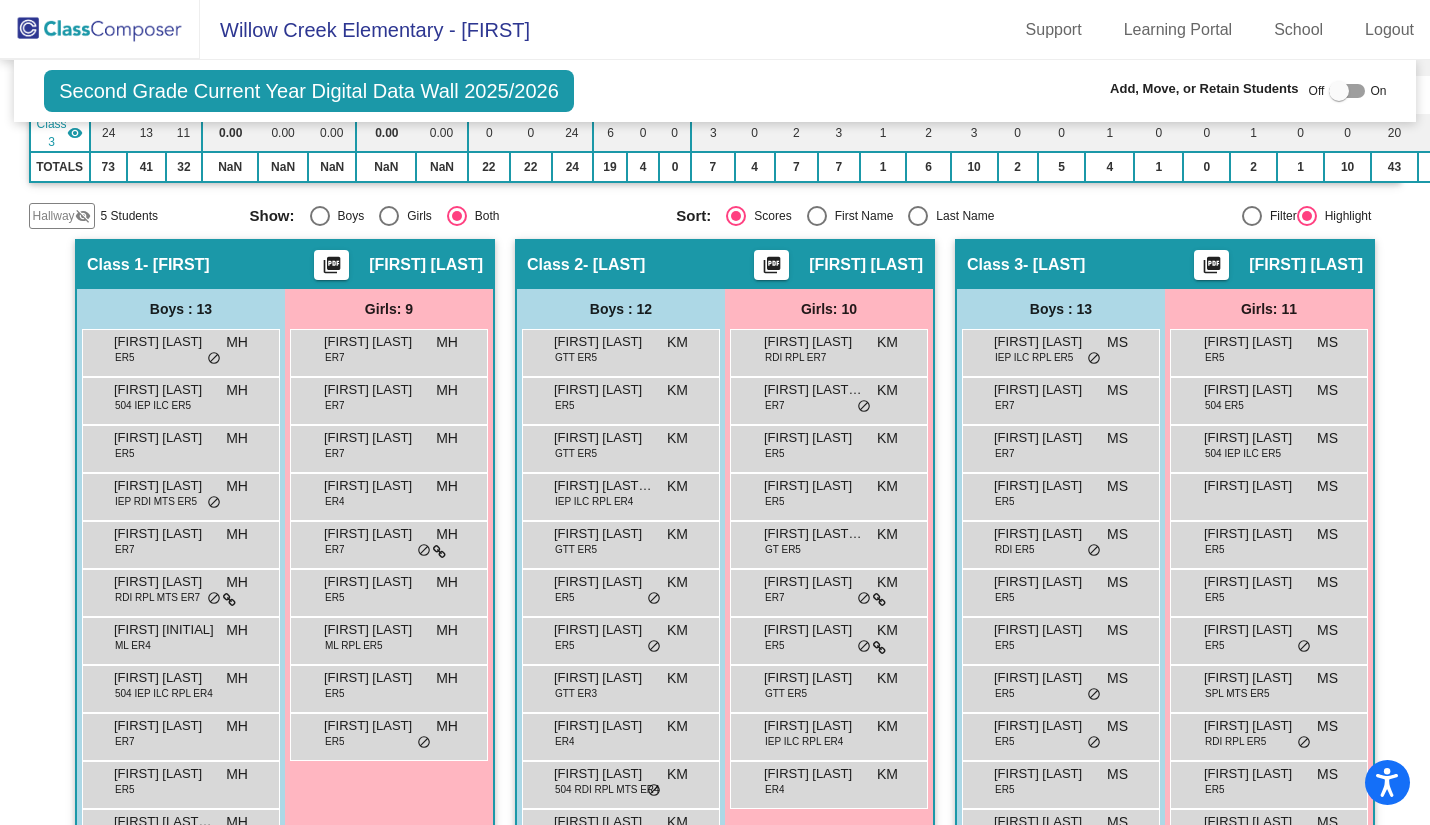 scroll, scrollTop: 287, scrollLeft: 0, axis: vertical 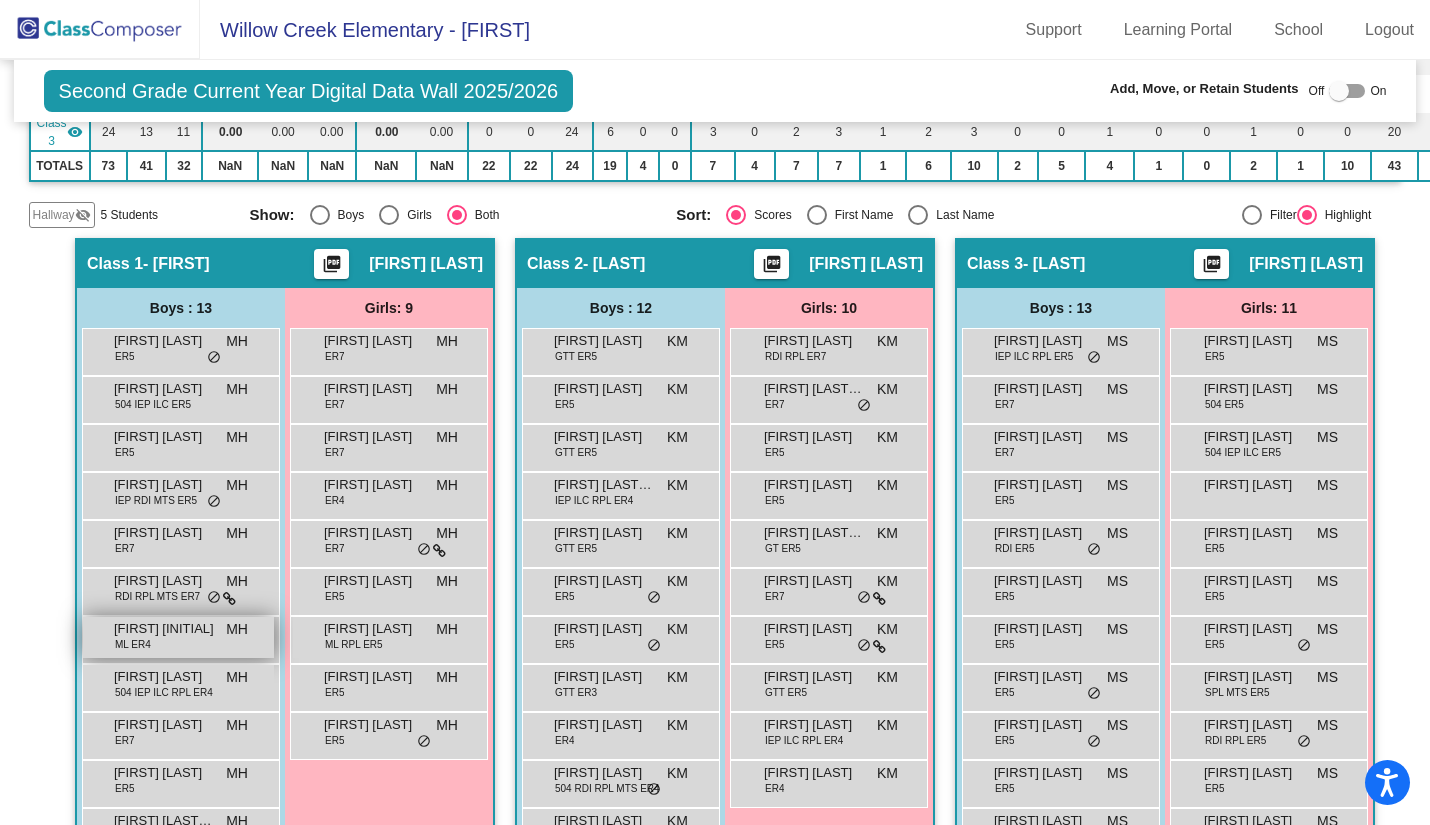 click on "[FIRST] [INITIAL]" at bounding box center (164, 629) 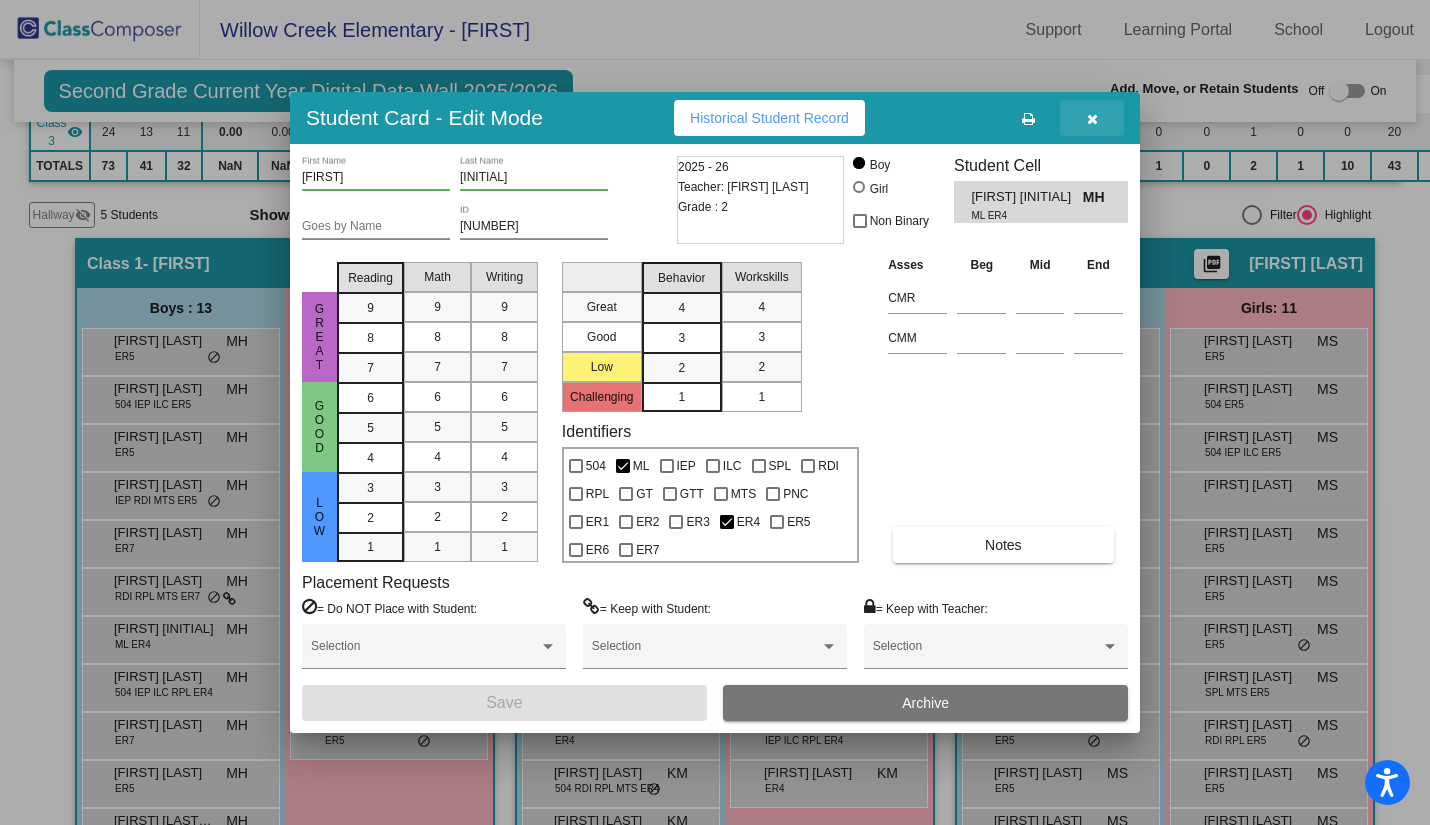 click at bounding box center (1092, 119) 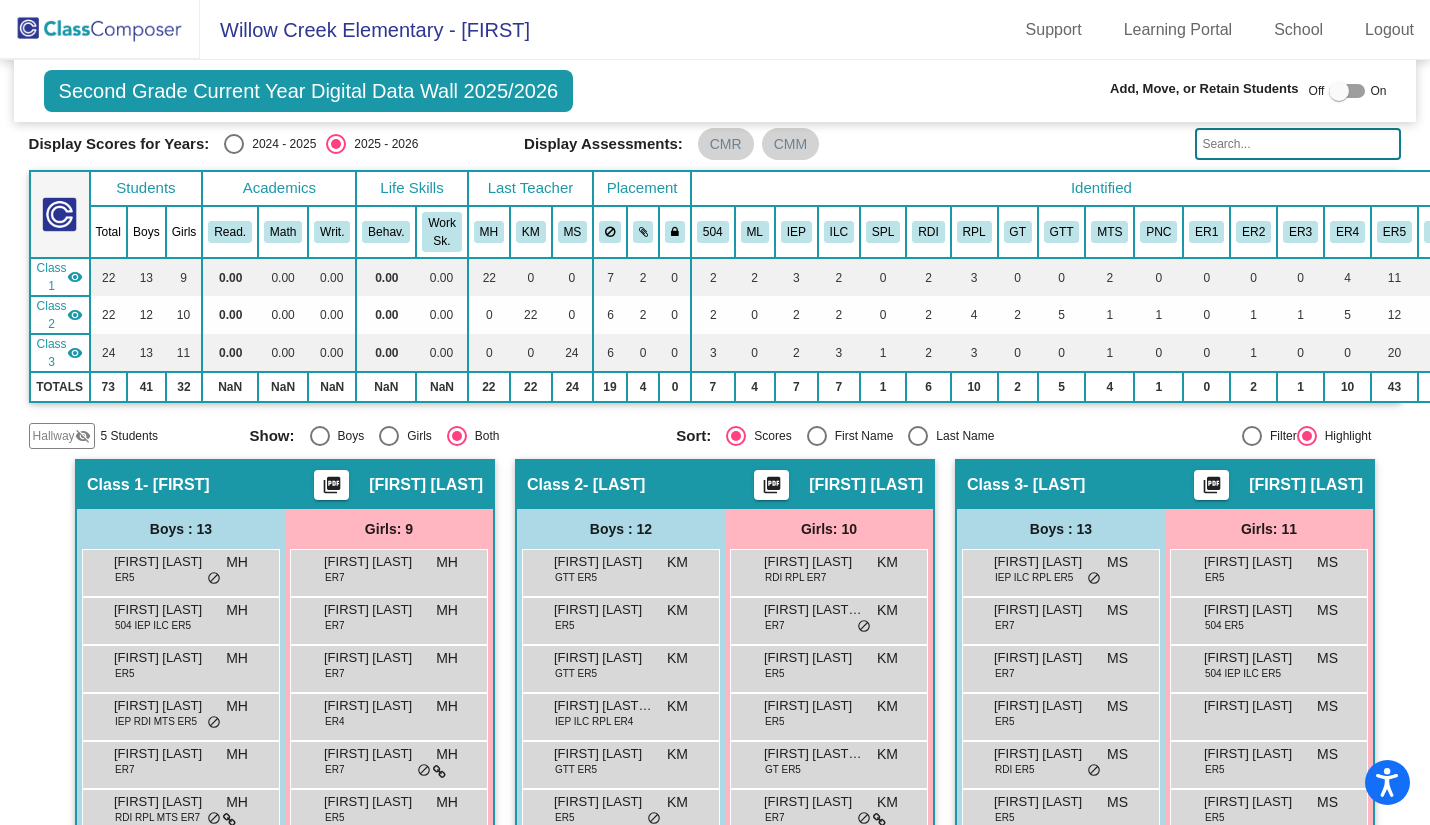 scroll, scrollTop: 0, scrollLeft: 0, axis: both 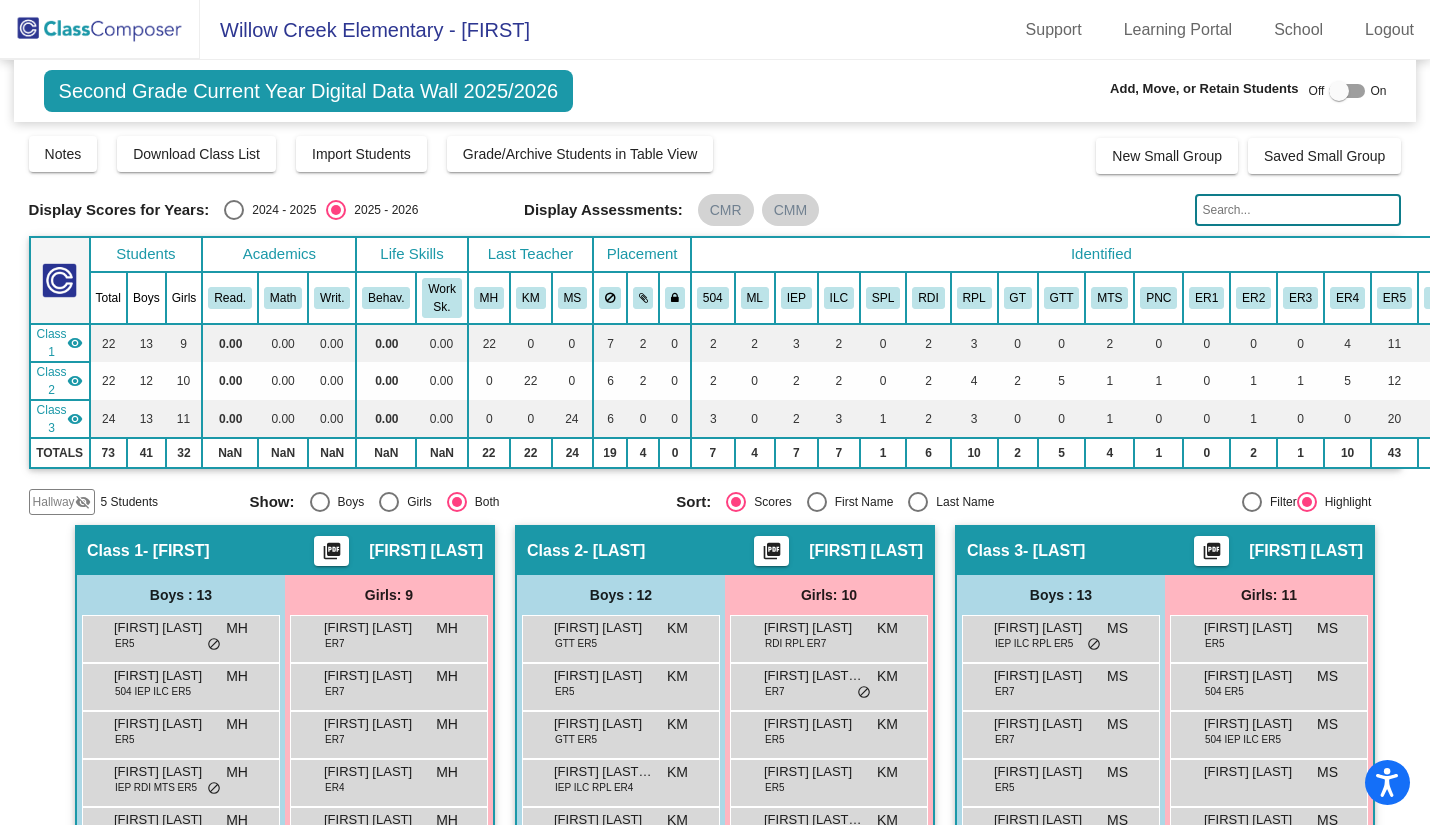 click on "Hallway" 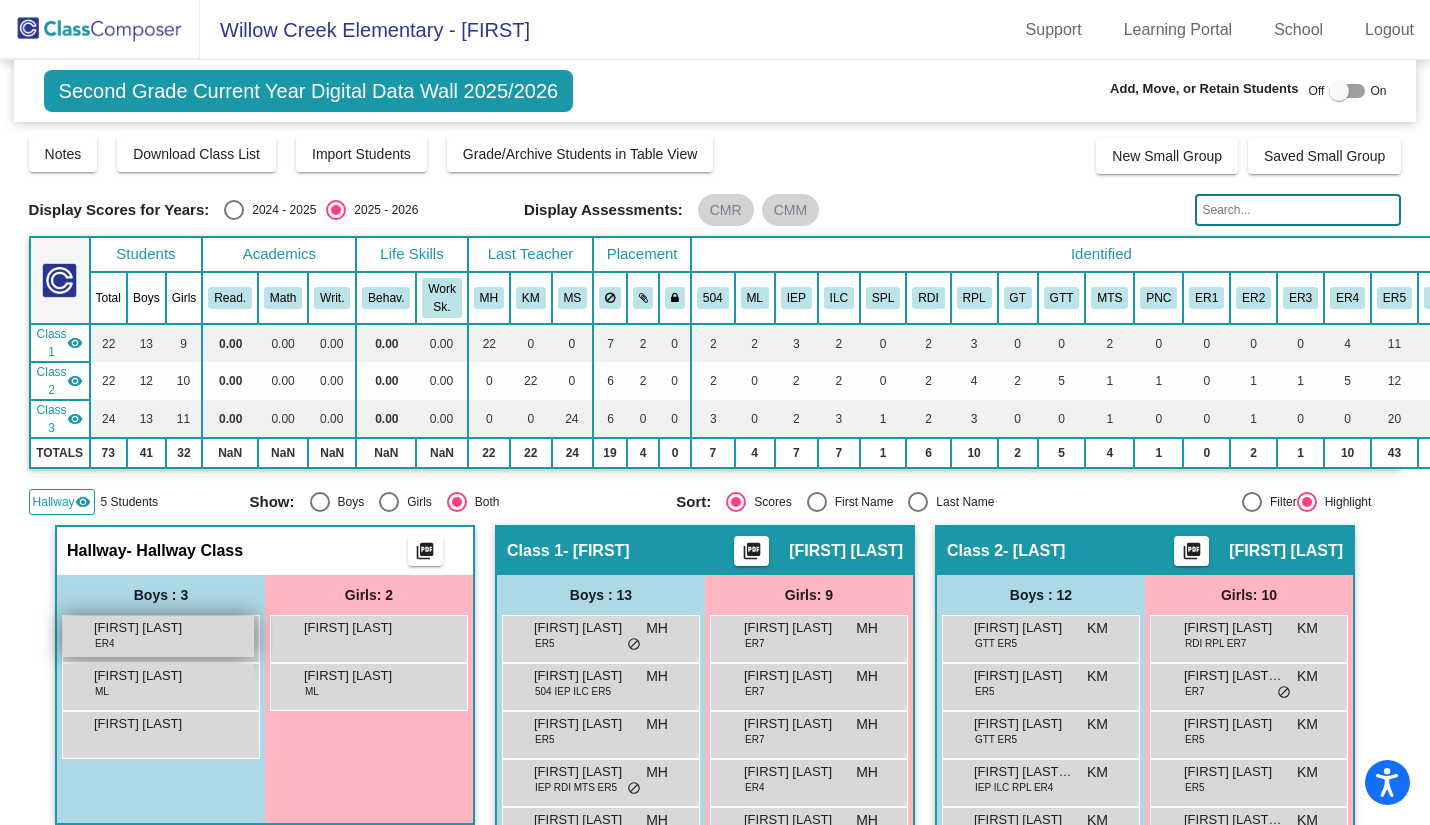 click on "[FIRST] [LAST]" at bounding box center [144, 628] 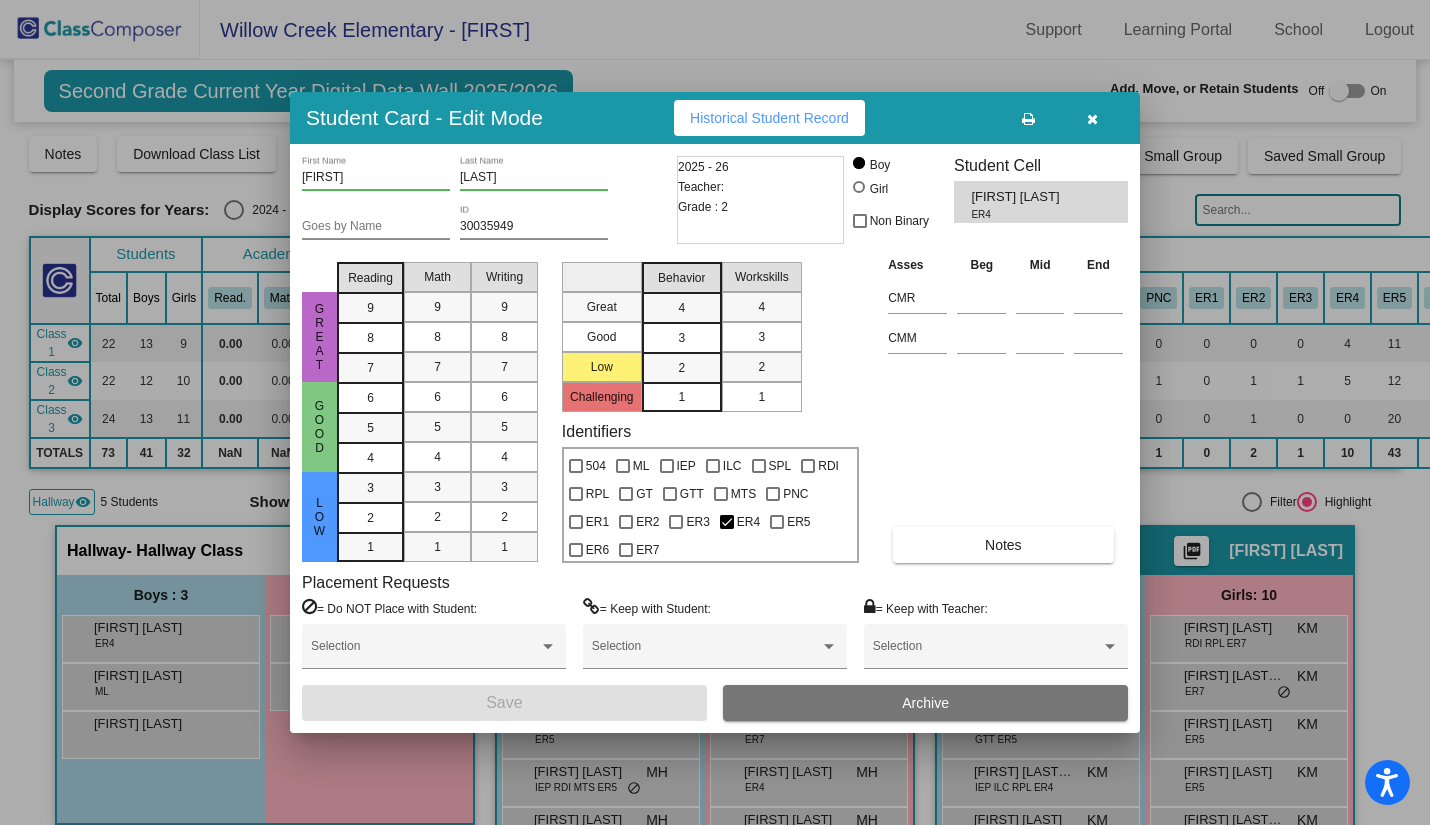click at bounding box center [1092, 118] 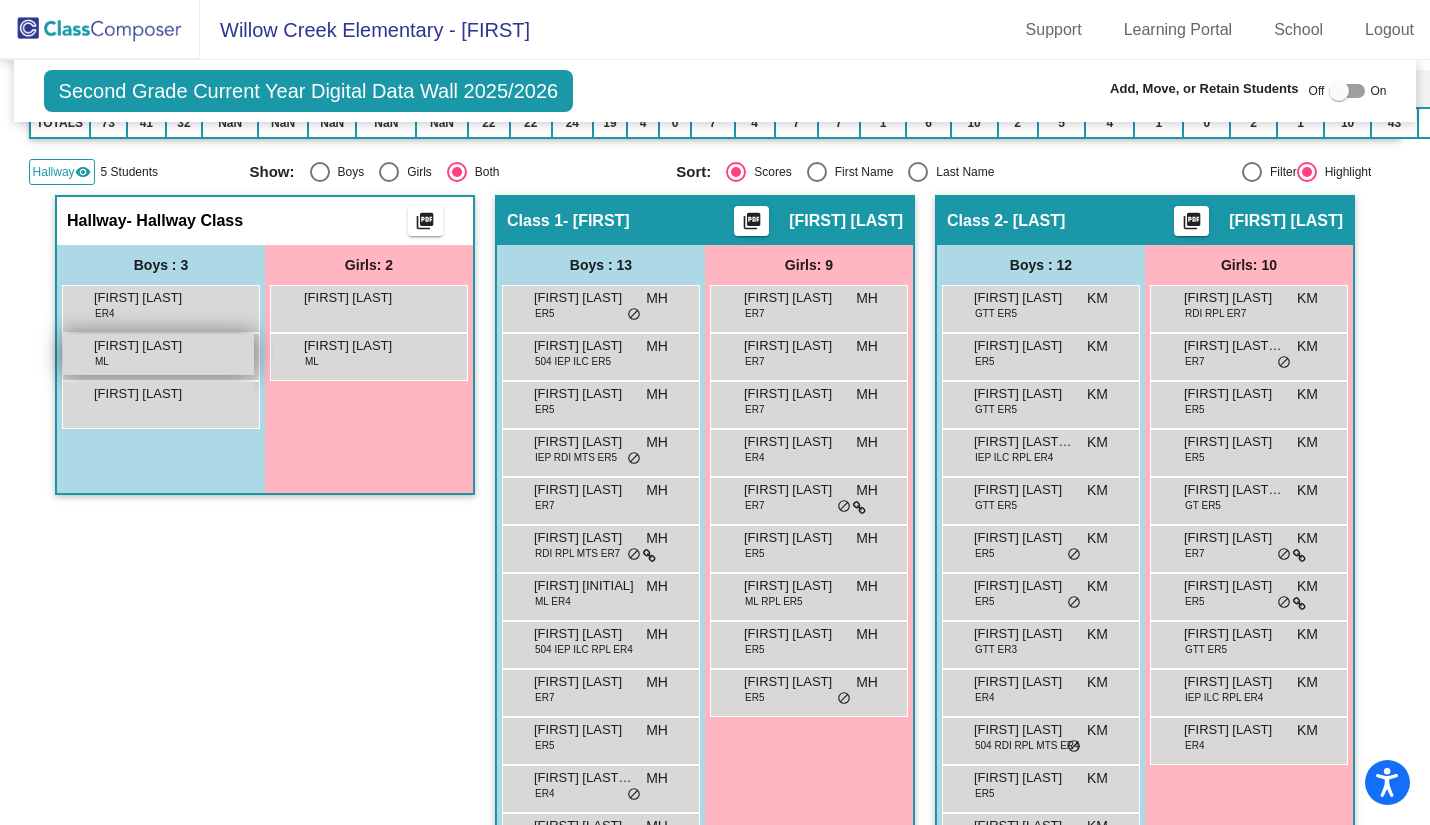 scroll, scrollTop: 333, scrollLeft: 0, axis: vertical 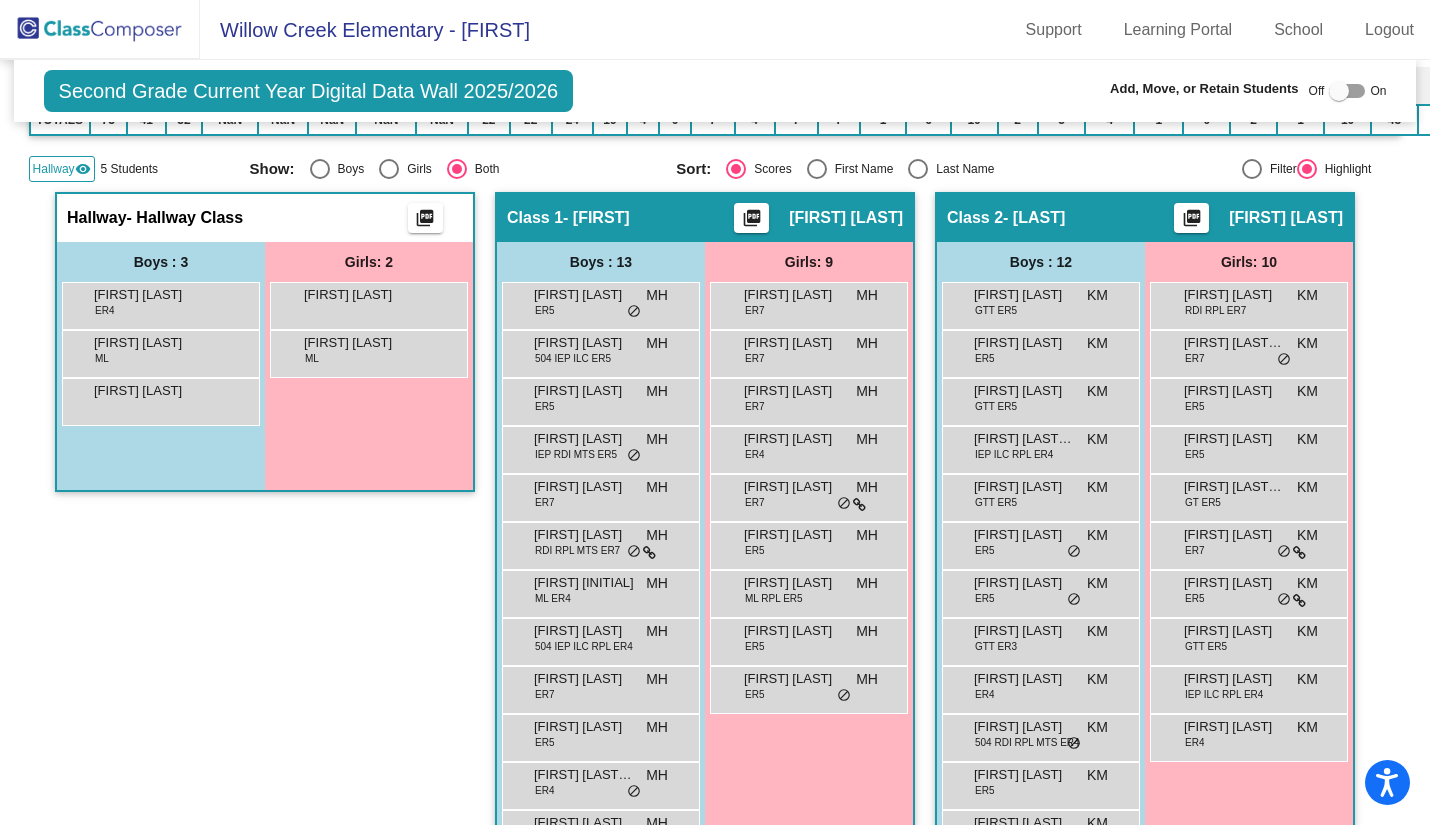 drag, startPoint x: 165, startPoint y: 343, endPoint x: 364, endPoint y: 391, distance: 204.7071 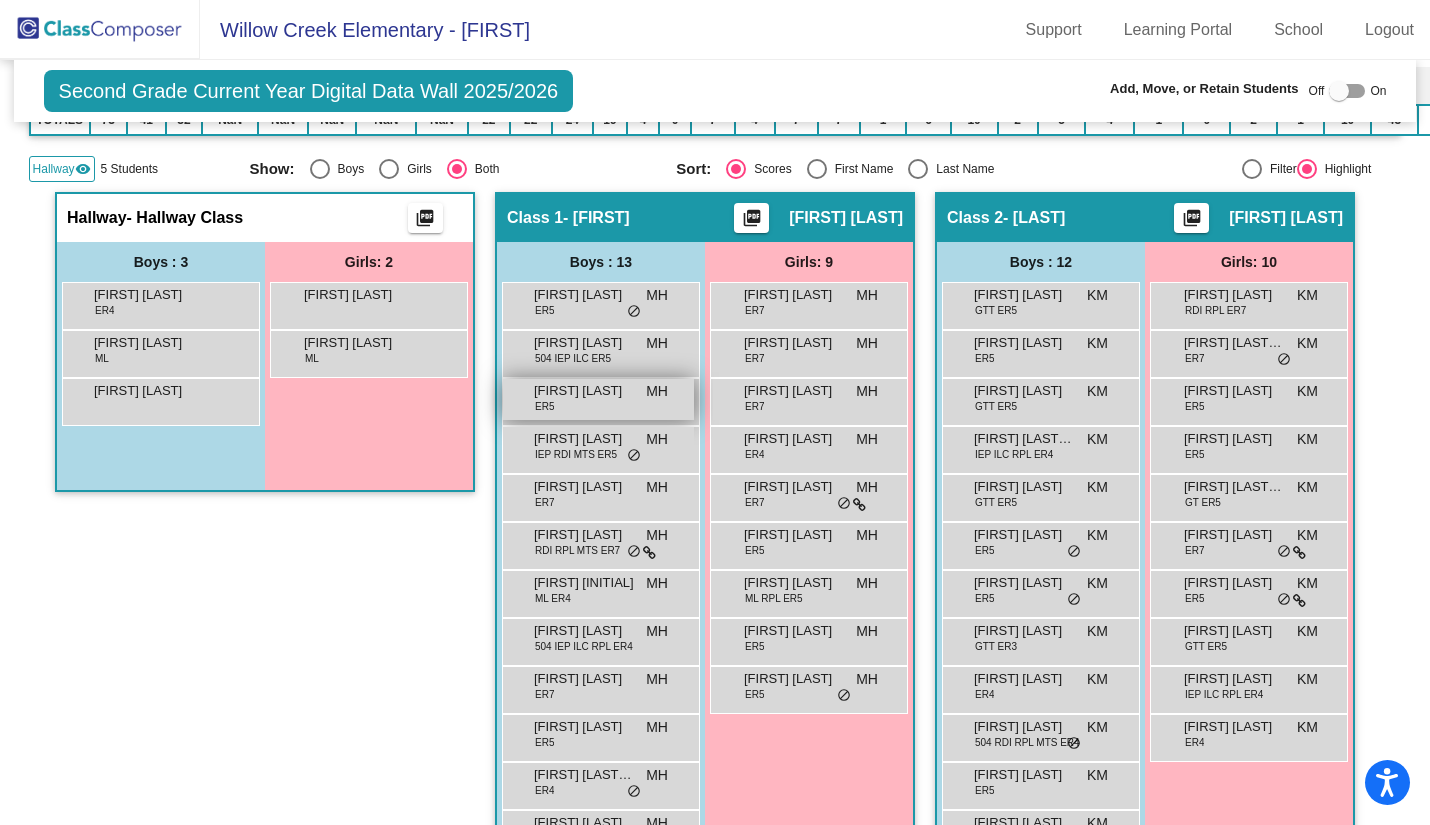 drag, startPoint x: 211, startPoint y: 347, endPoint x: 497, endPoint y: 391, distance: 289.3648 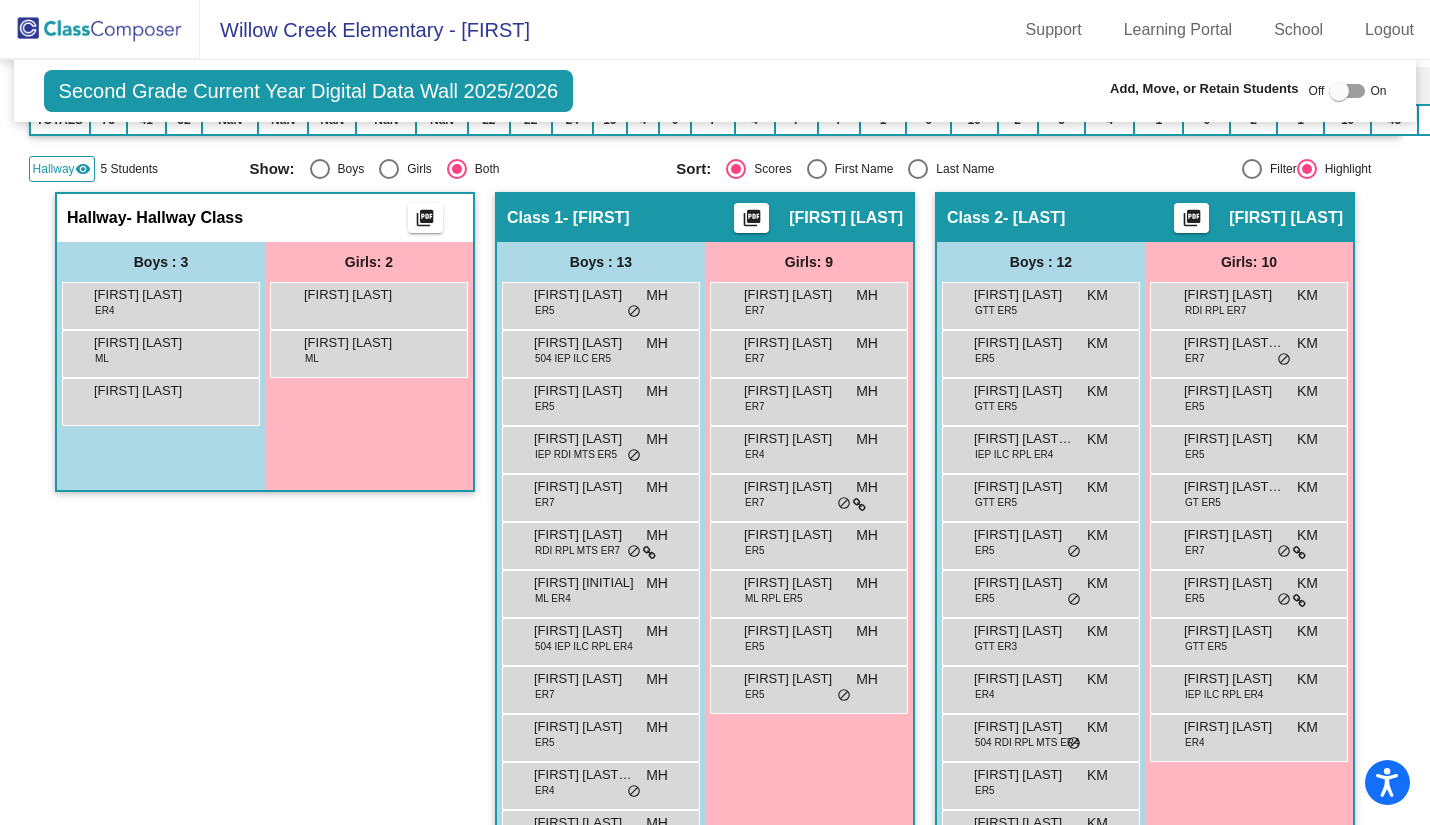 click on "Hallway   - Hallway Class  picture_as_pdf  Add Student  First Name Last Name Student Id  (Recommended)   Boy   Girl   Non Binary Add Close  Boys : 3  [FIRST] [LAST] ER4 lock do_not_disturb_alt [FIRST] [LAST] ML lock do_not_disturb_alt [FIRST] [LAST] lock do_not_disturb_alt Girls: 2 [FIRST] [LAST] lock do_not_disturb_alt [FIRST] [LAST] ML lock do_not_disturb_alt" 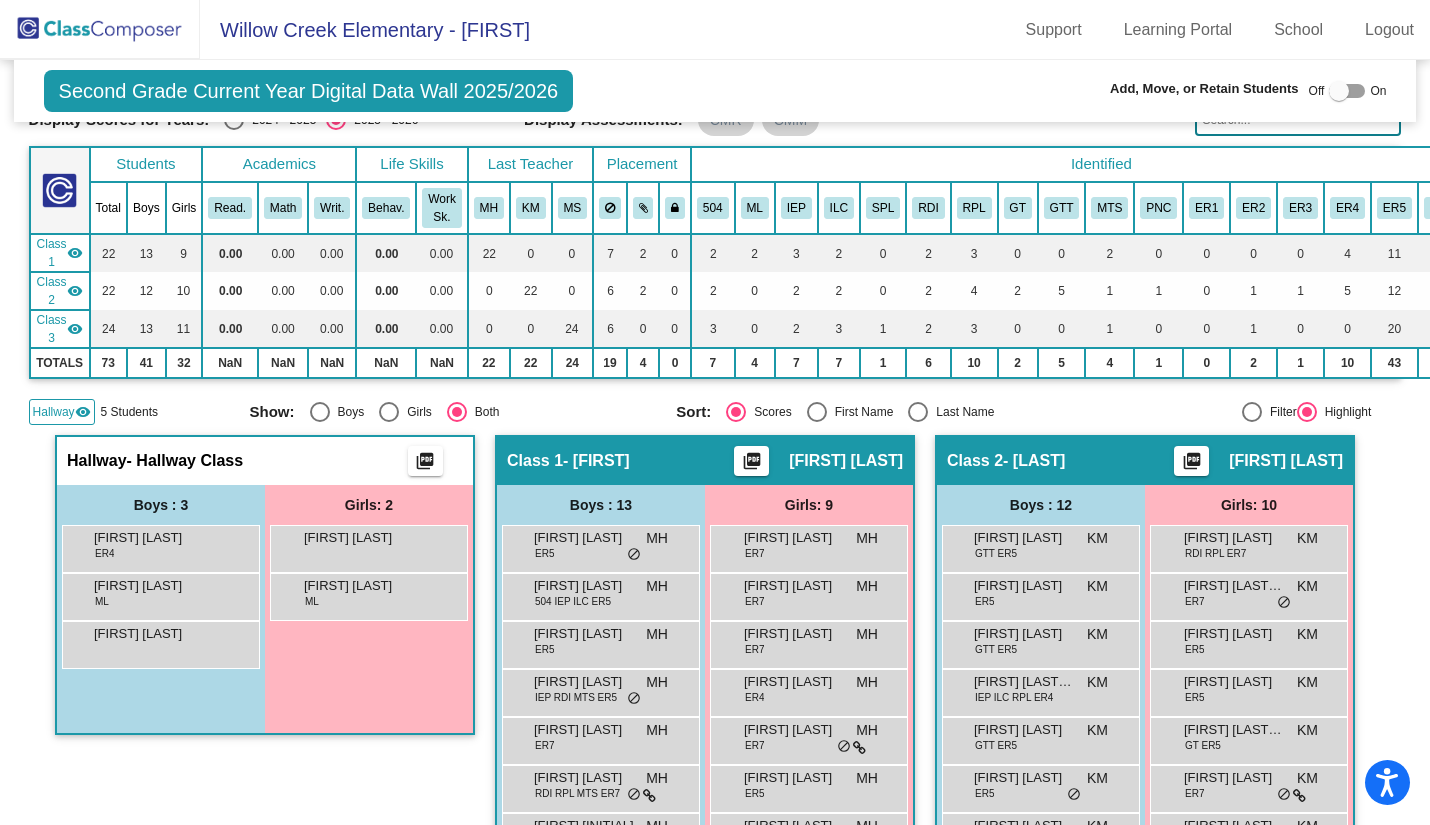 scroll, scrollTop: 0, scrollLeft: 0, axis: both 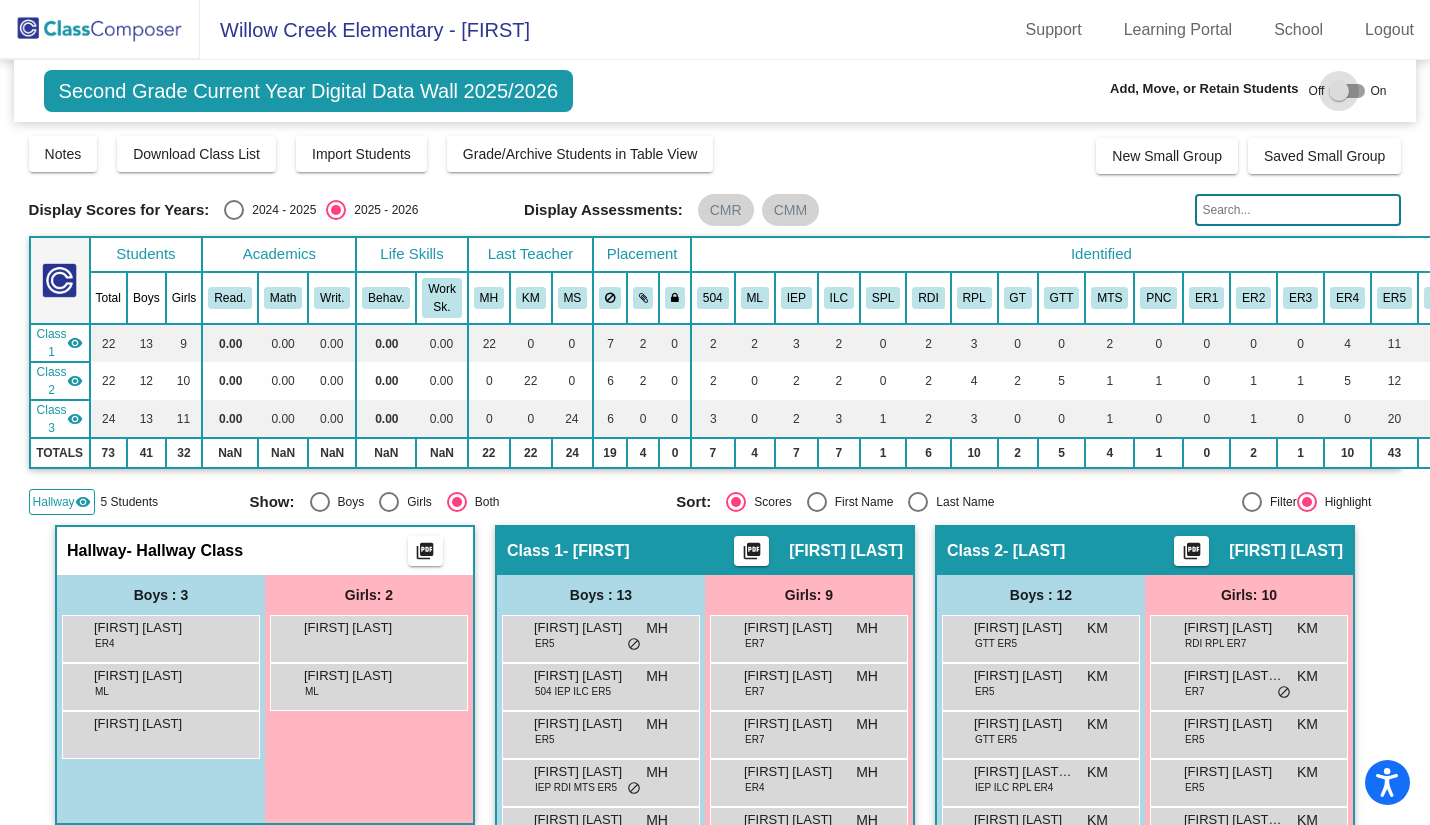 click at bounding box center (1339, 91) 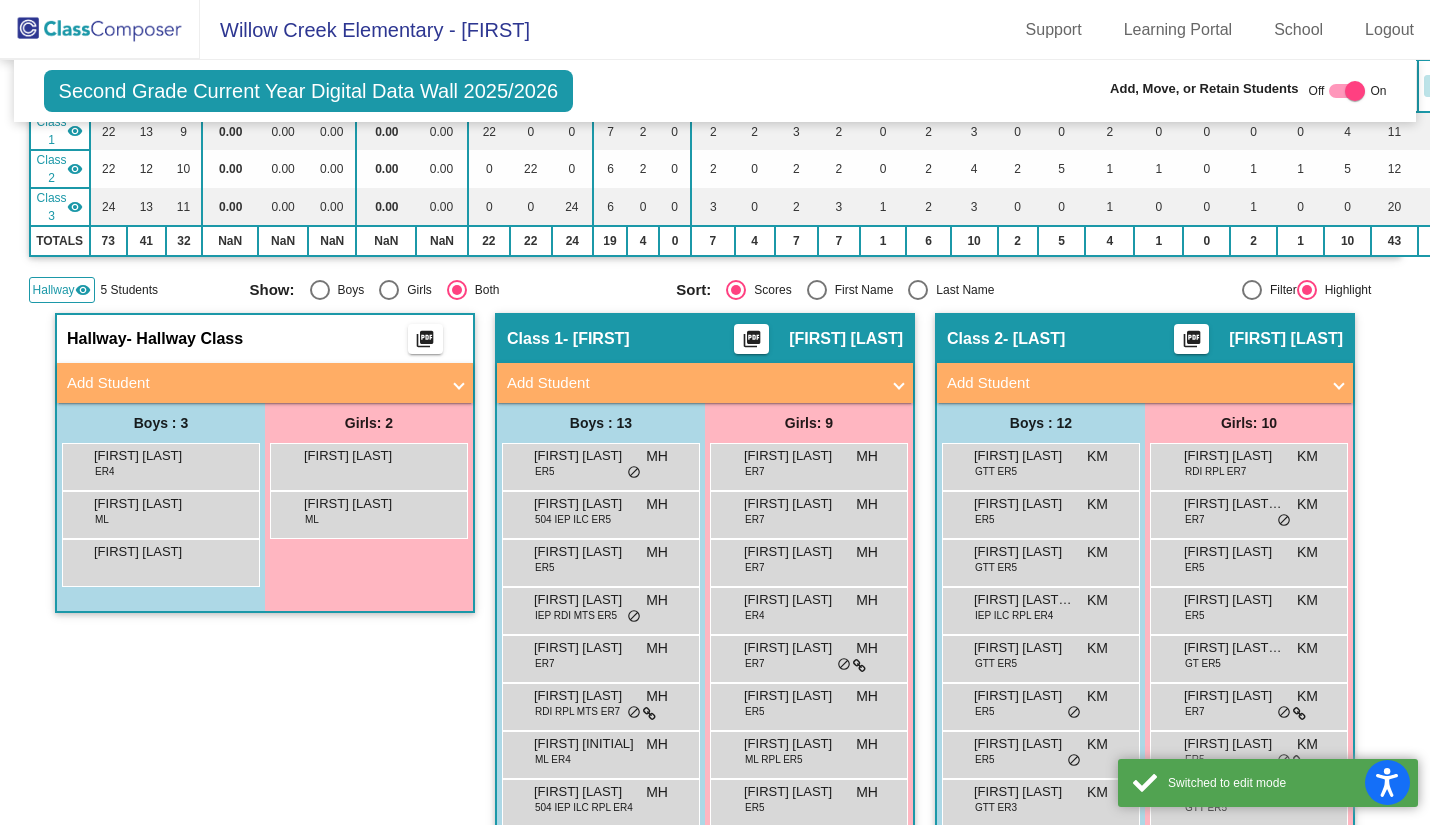 scroll, scrollTop: 220, scrollLeft: 0, axis: vertical 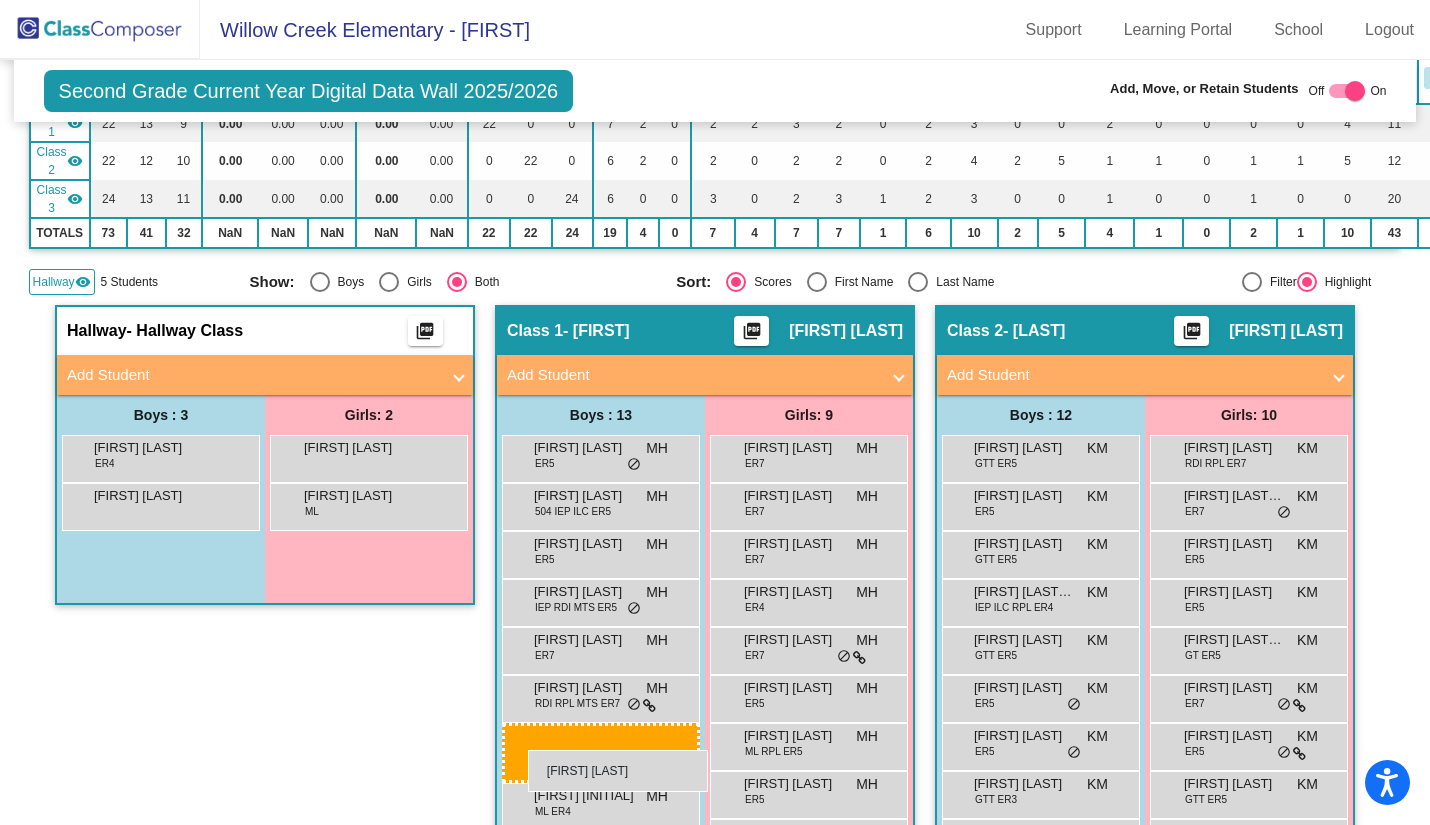 drag, startPoint x: 131, startPoint y: 524, endPoint x: 528, endPoint y: 750, distance: 456.82053 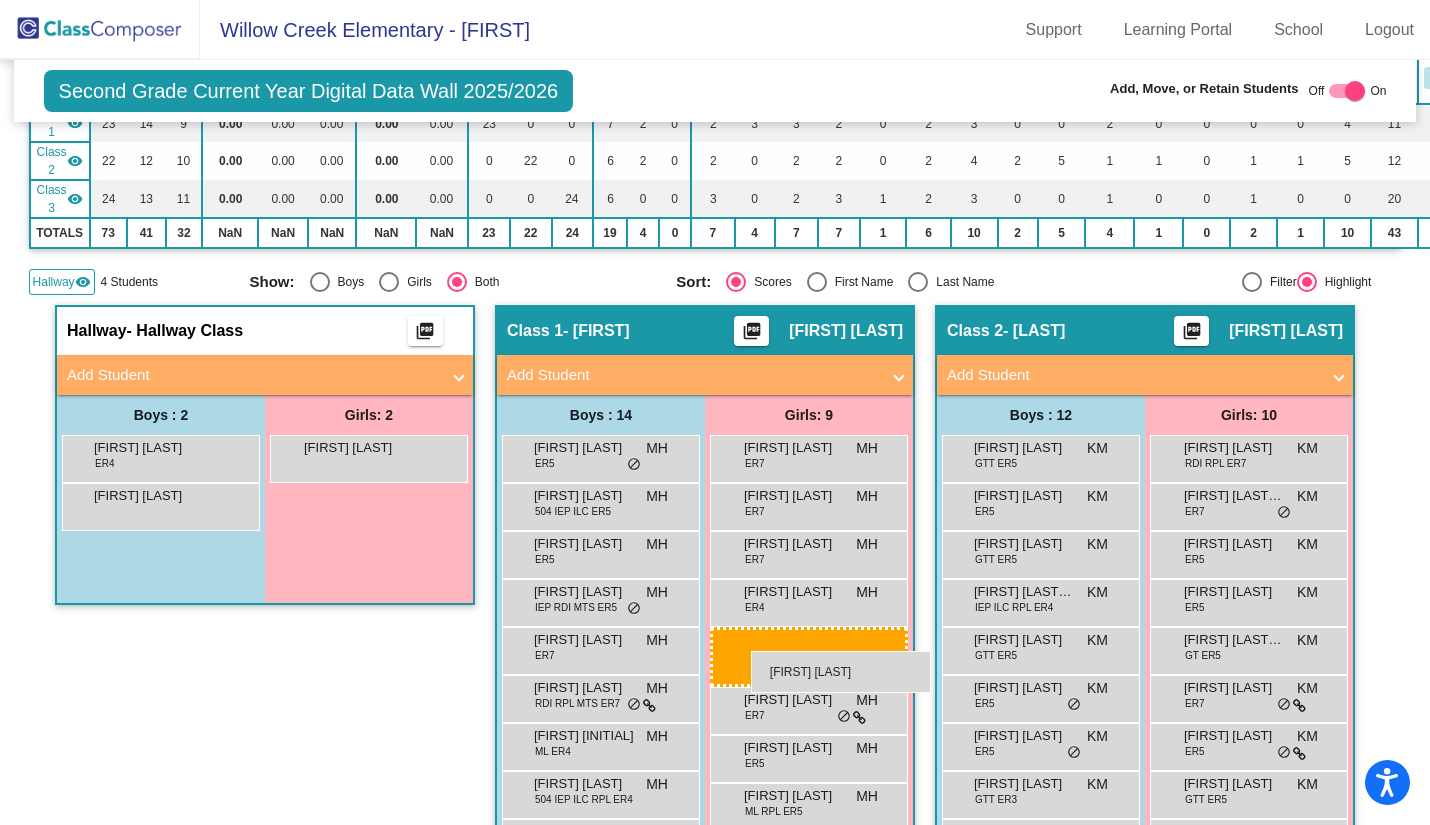 drag, startPoint x: 326, startPoint y: 514, endPoint x: 751, endPoint y: 651, distance: 446.53555 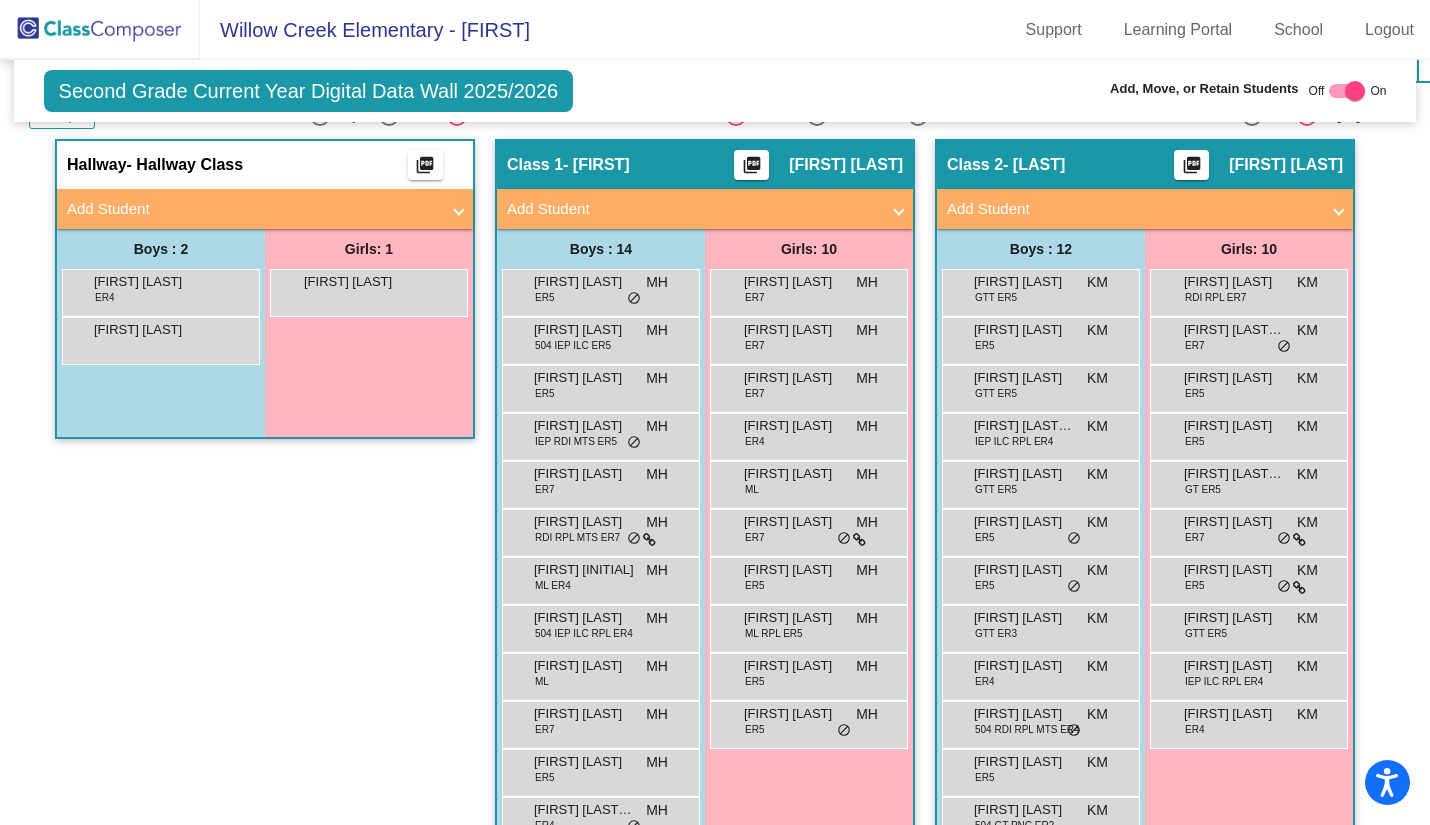 scroll, scrollTop: 387, scrollLeft: 0, axis: vertical 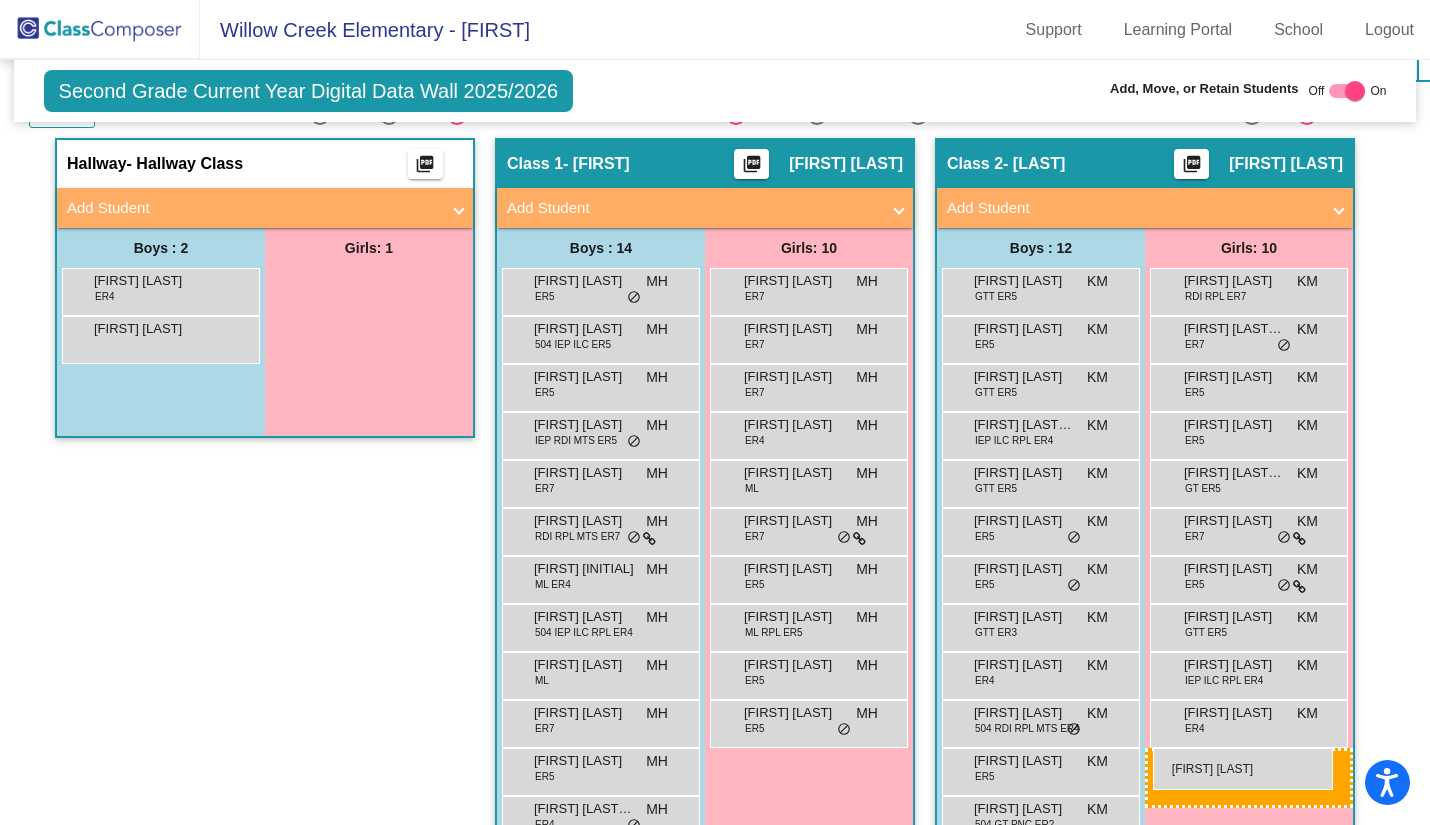 drag, startPoint x: 344, startPoint y: 285, endPoint x: 1153, endPoint y: 748, distance: 932.1212 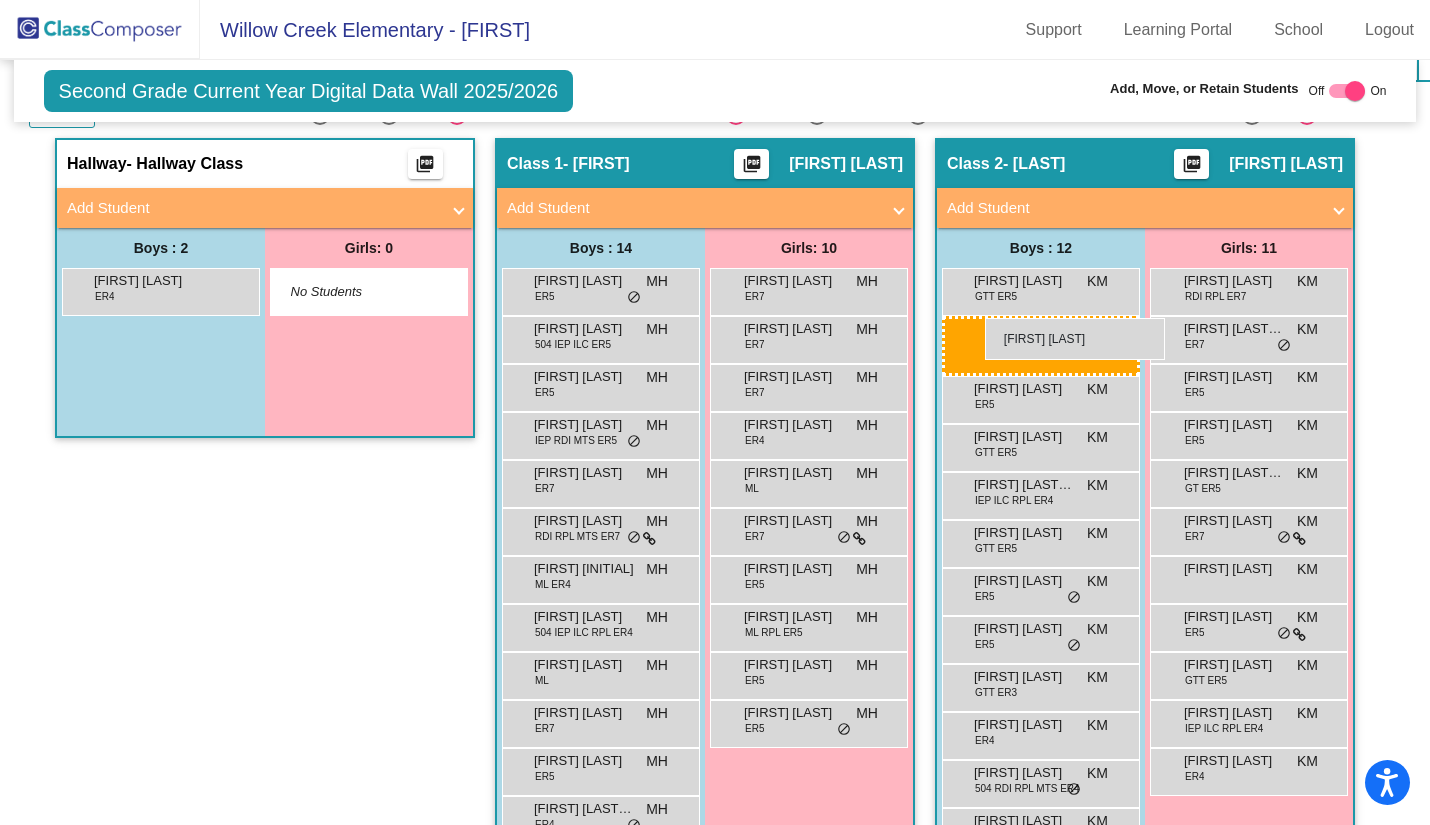 drag, startPoint x: 122, startPoint y: 338, endPoint x: 985, endPoint y: 318, distance: 863.2317 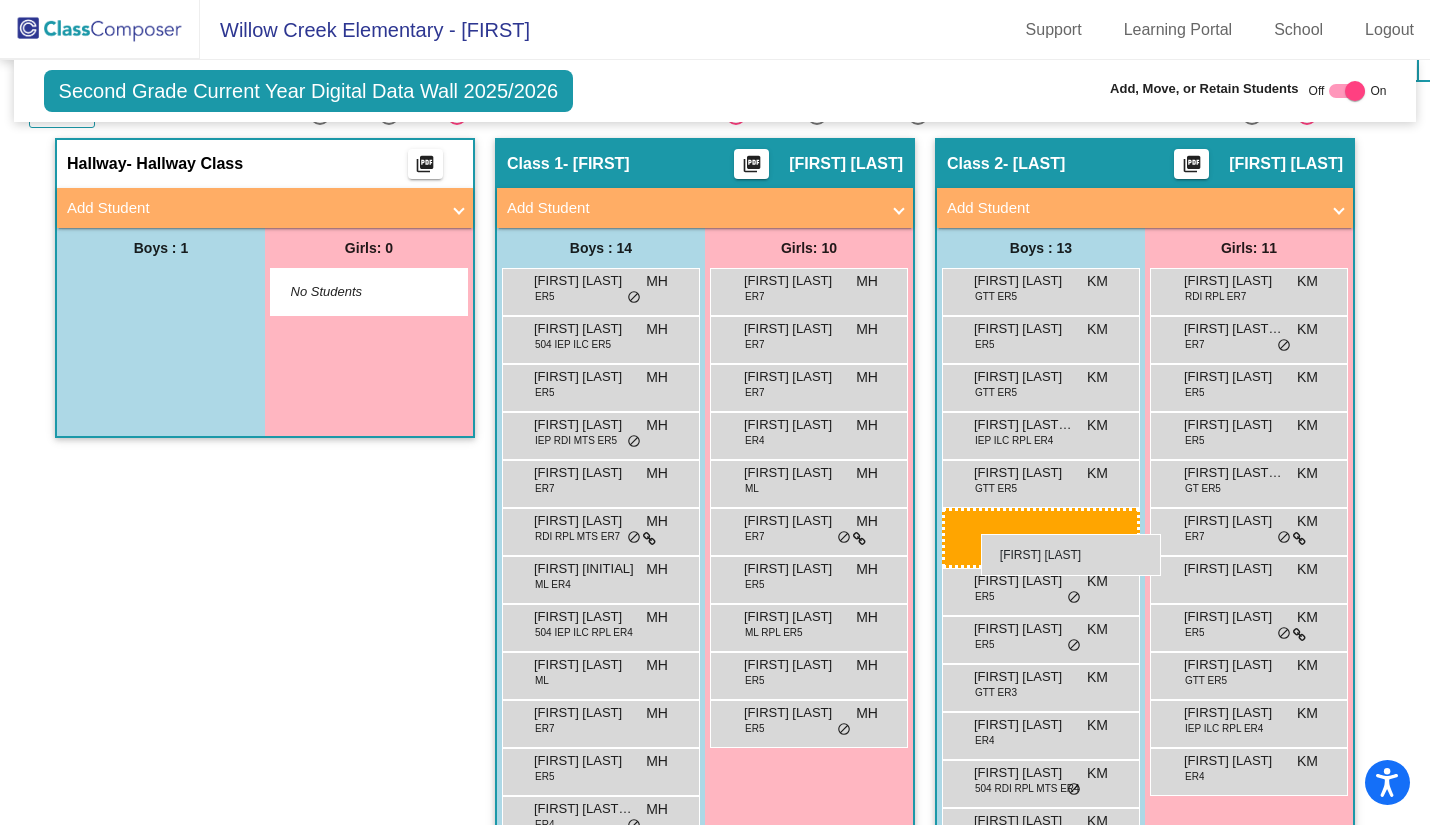 drag, startPoint x: 170, startPoint y: 298, endPoint x: 981, endPoint y: 534, distance: 844.64014 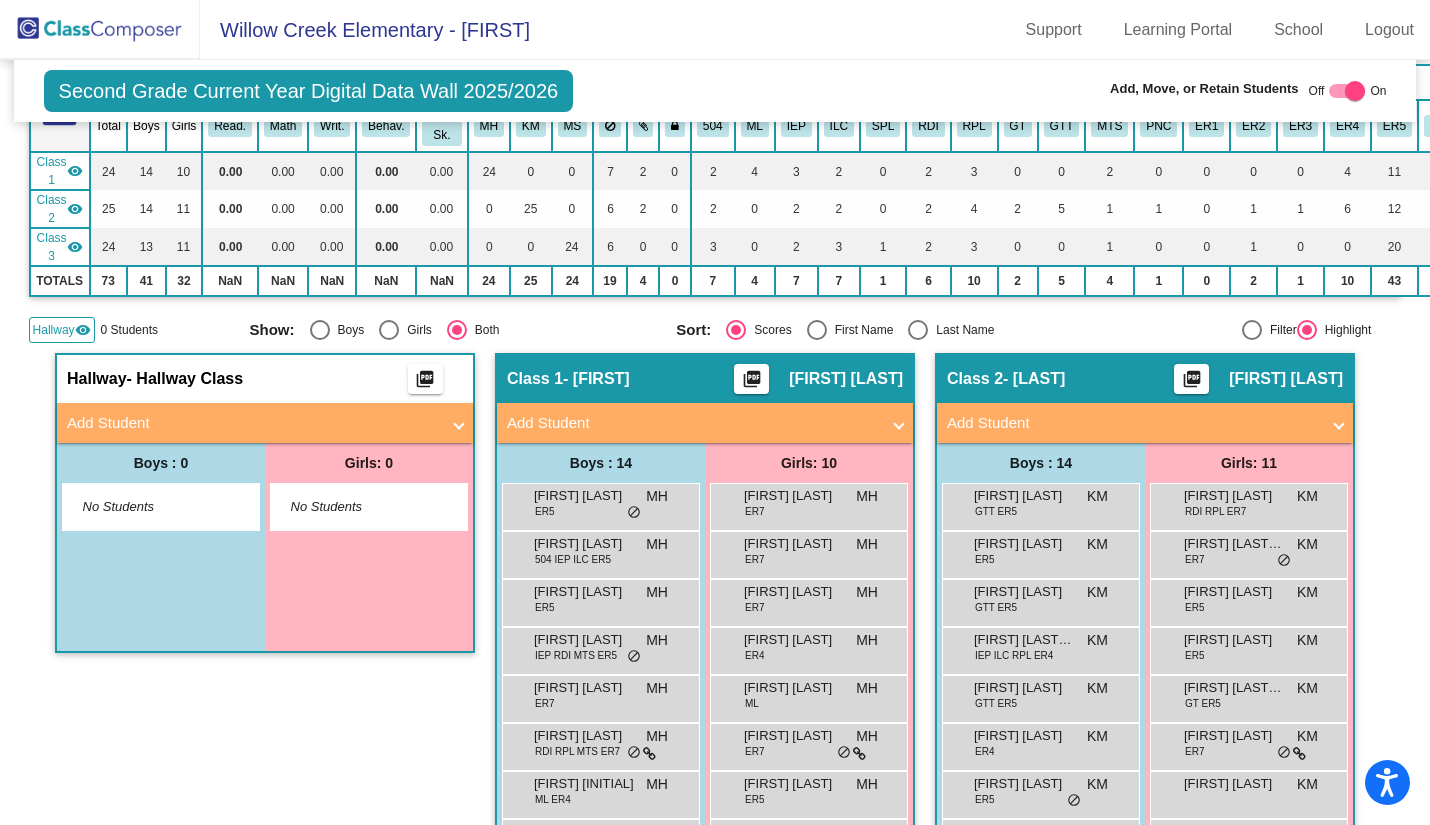 scroll, scrollTop: 173, scrollLeft: 0, axis: vertical 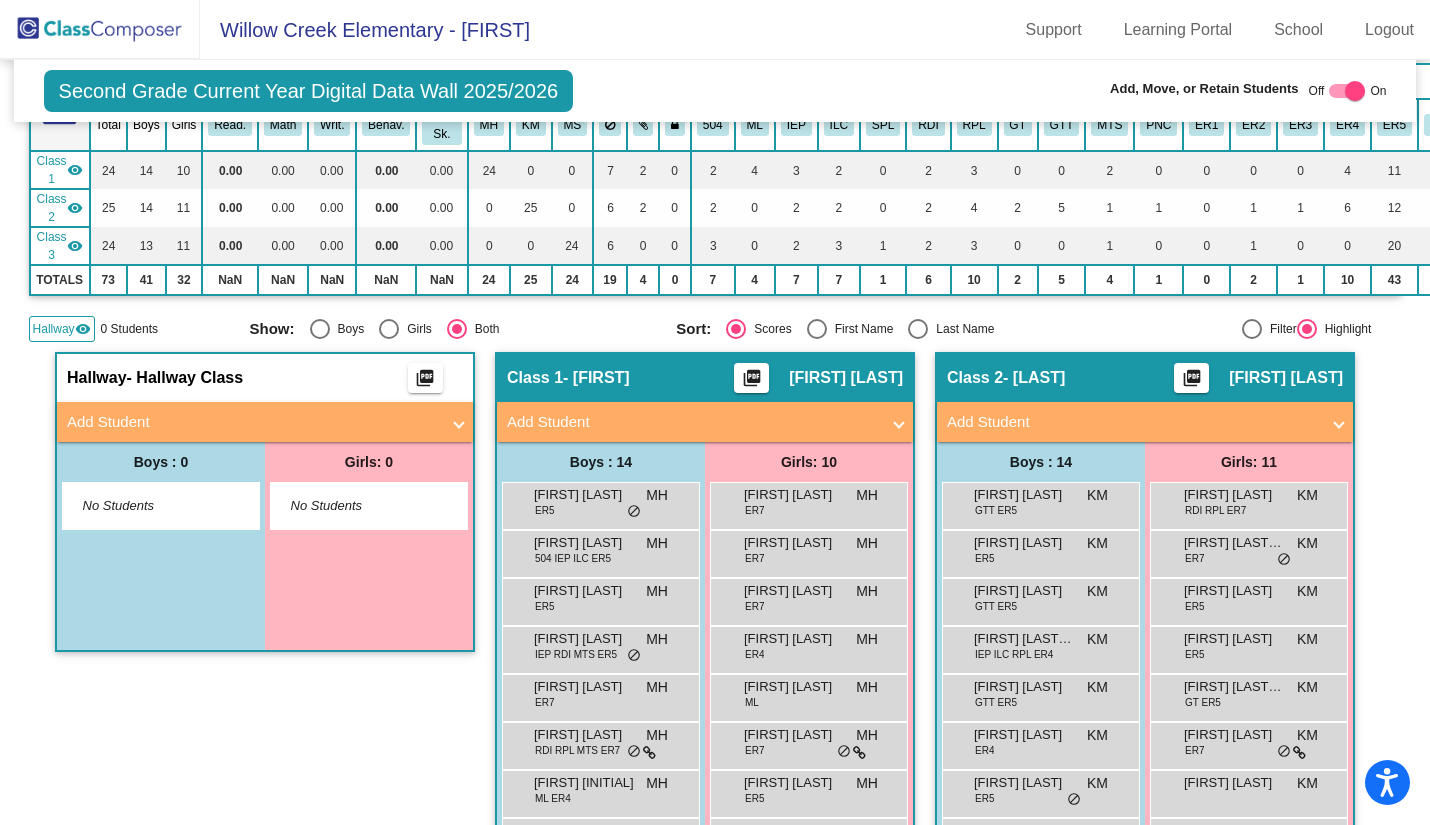 click on "Hallway   visibility" 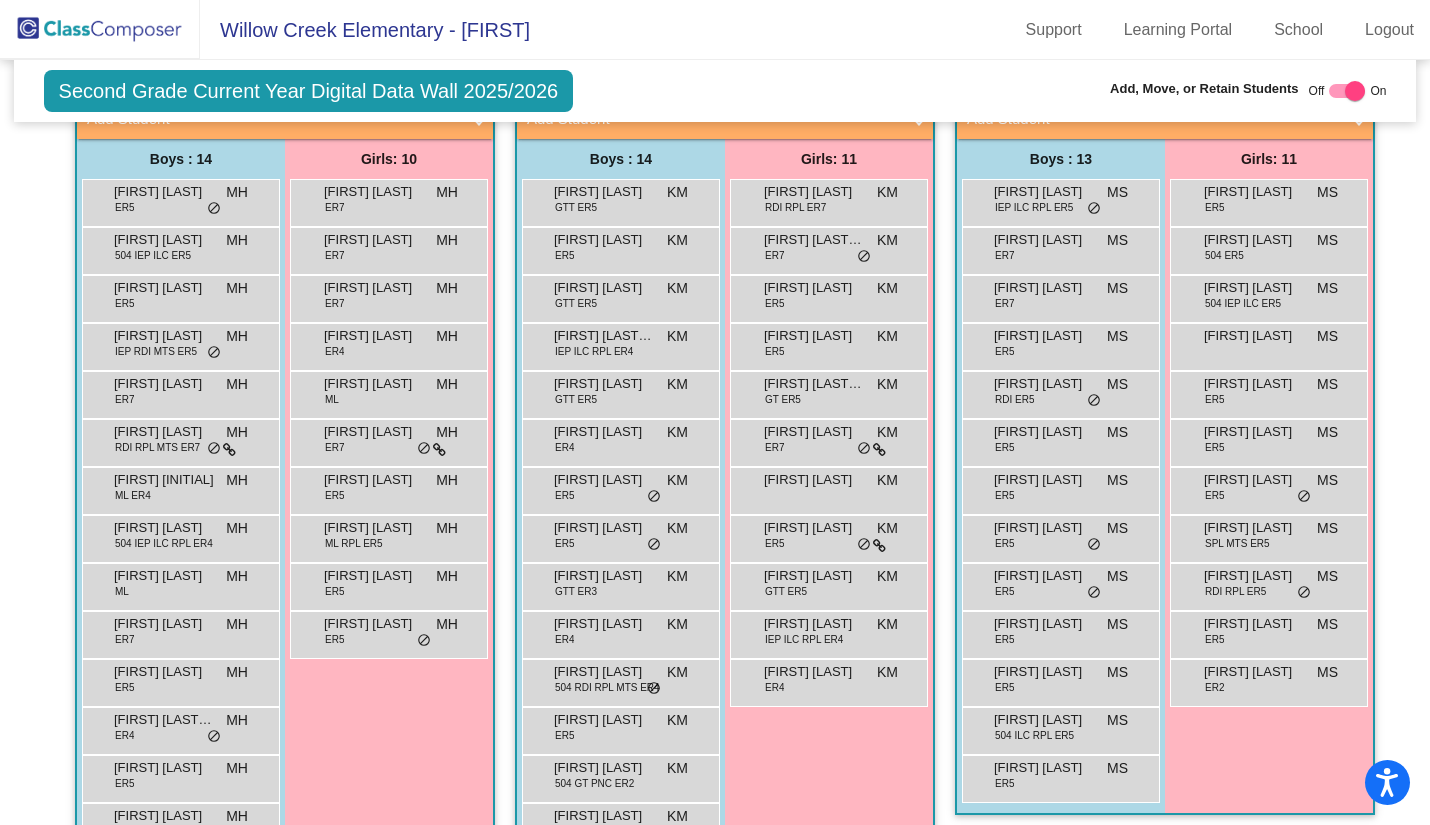 scroll, scrollTop: 0, scrollLeft: 0, axis: both 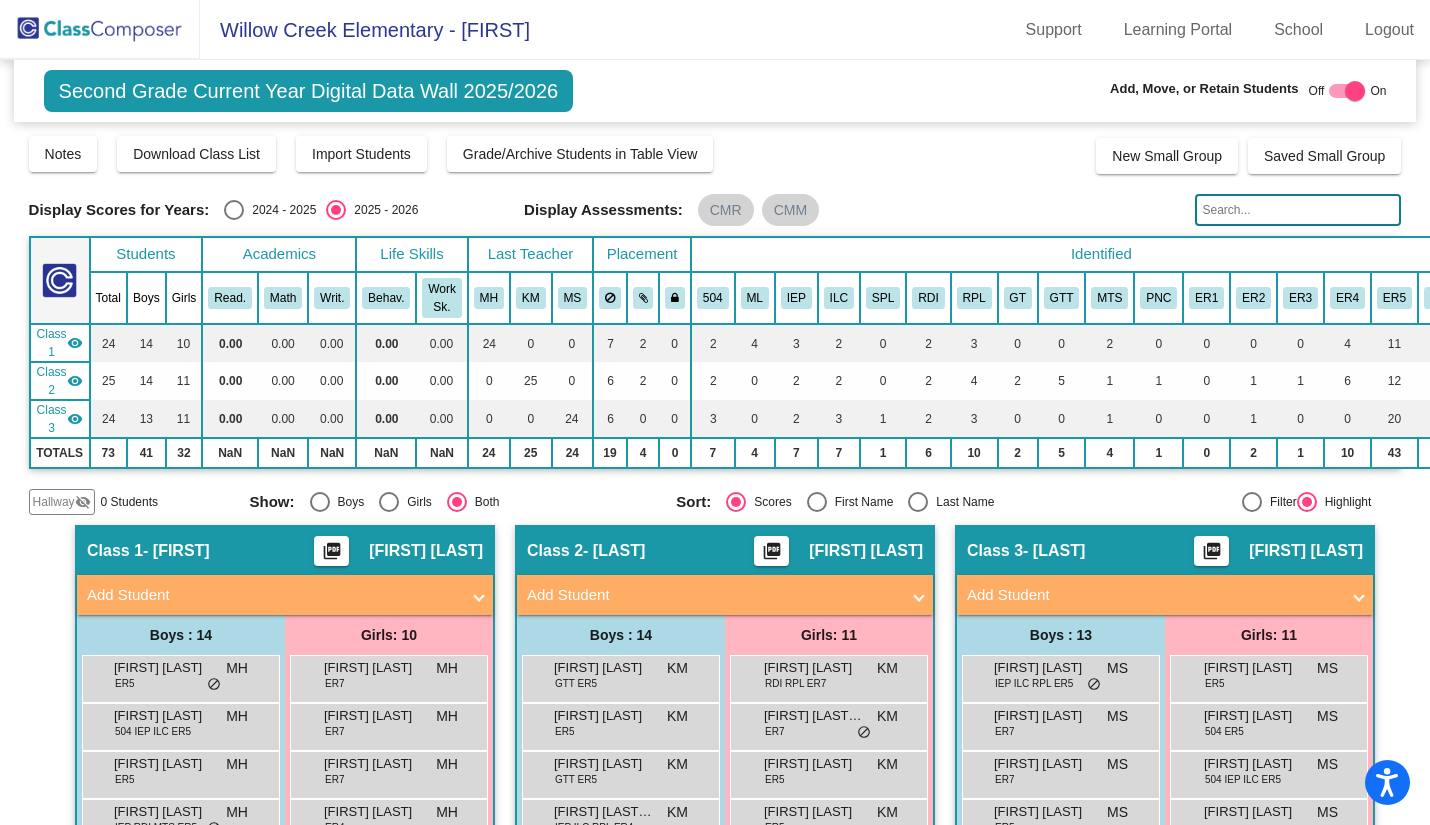 click 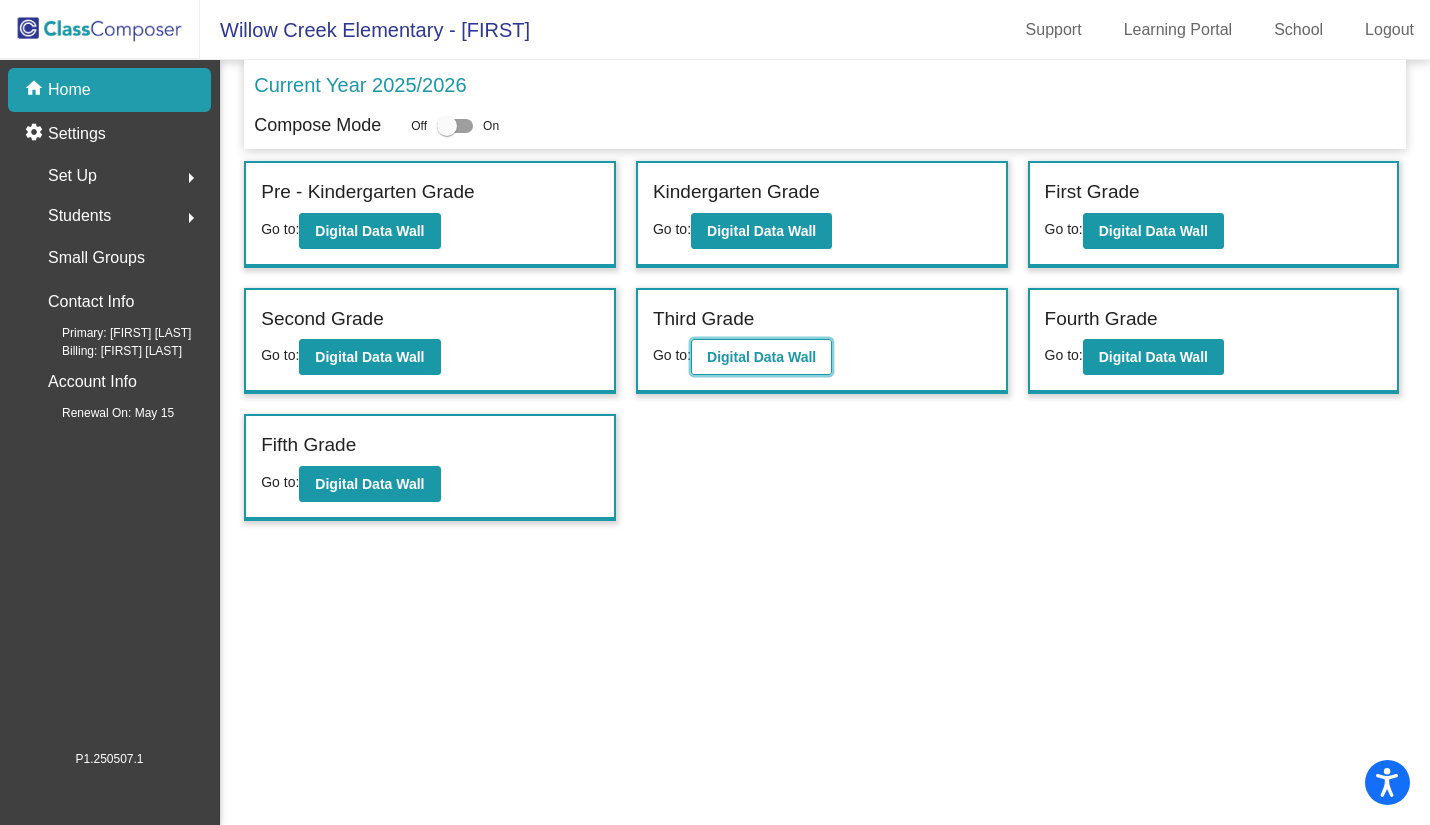 click on "Digital Data Wall" 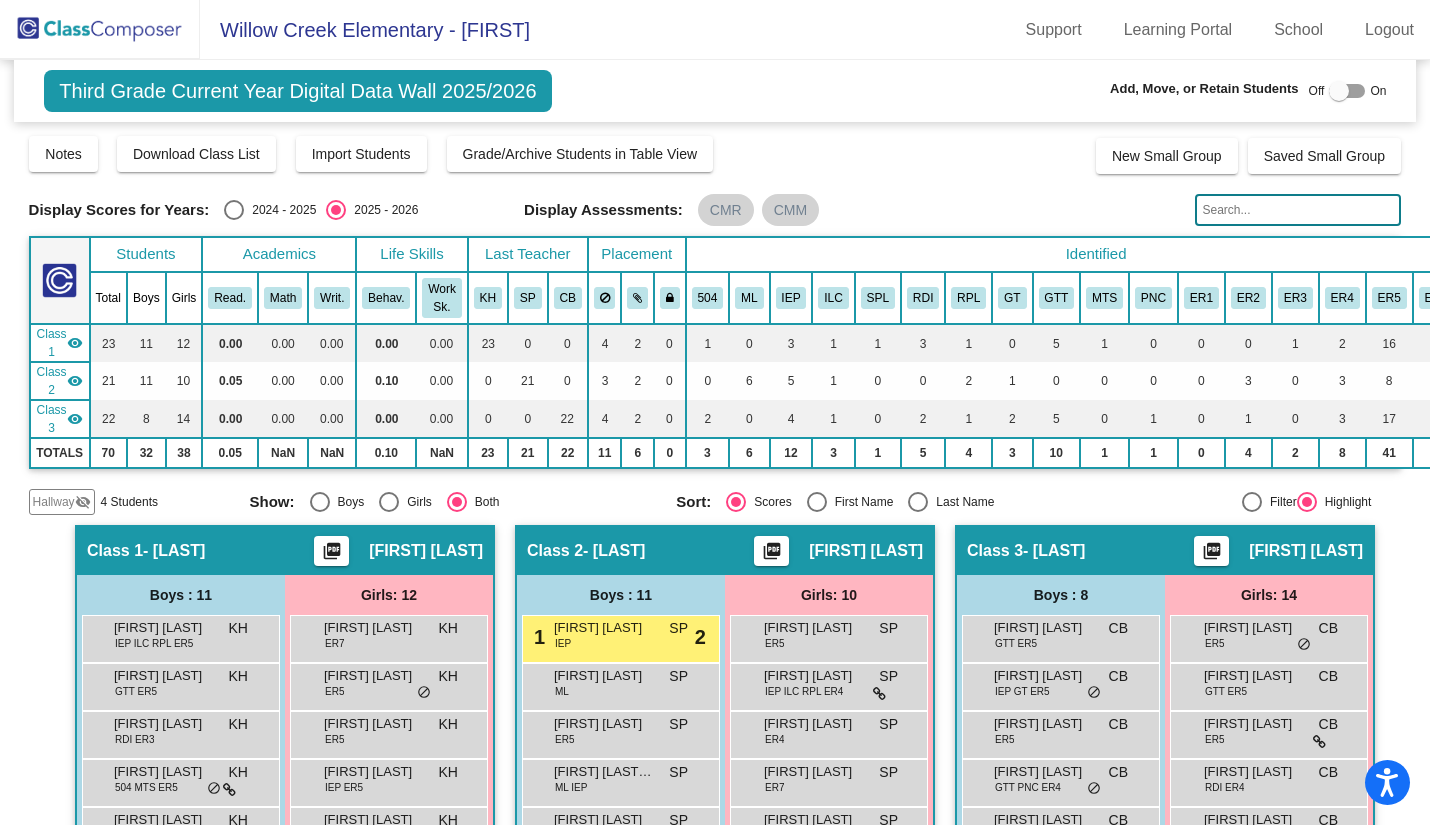 click on "Hallway" 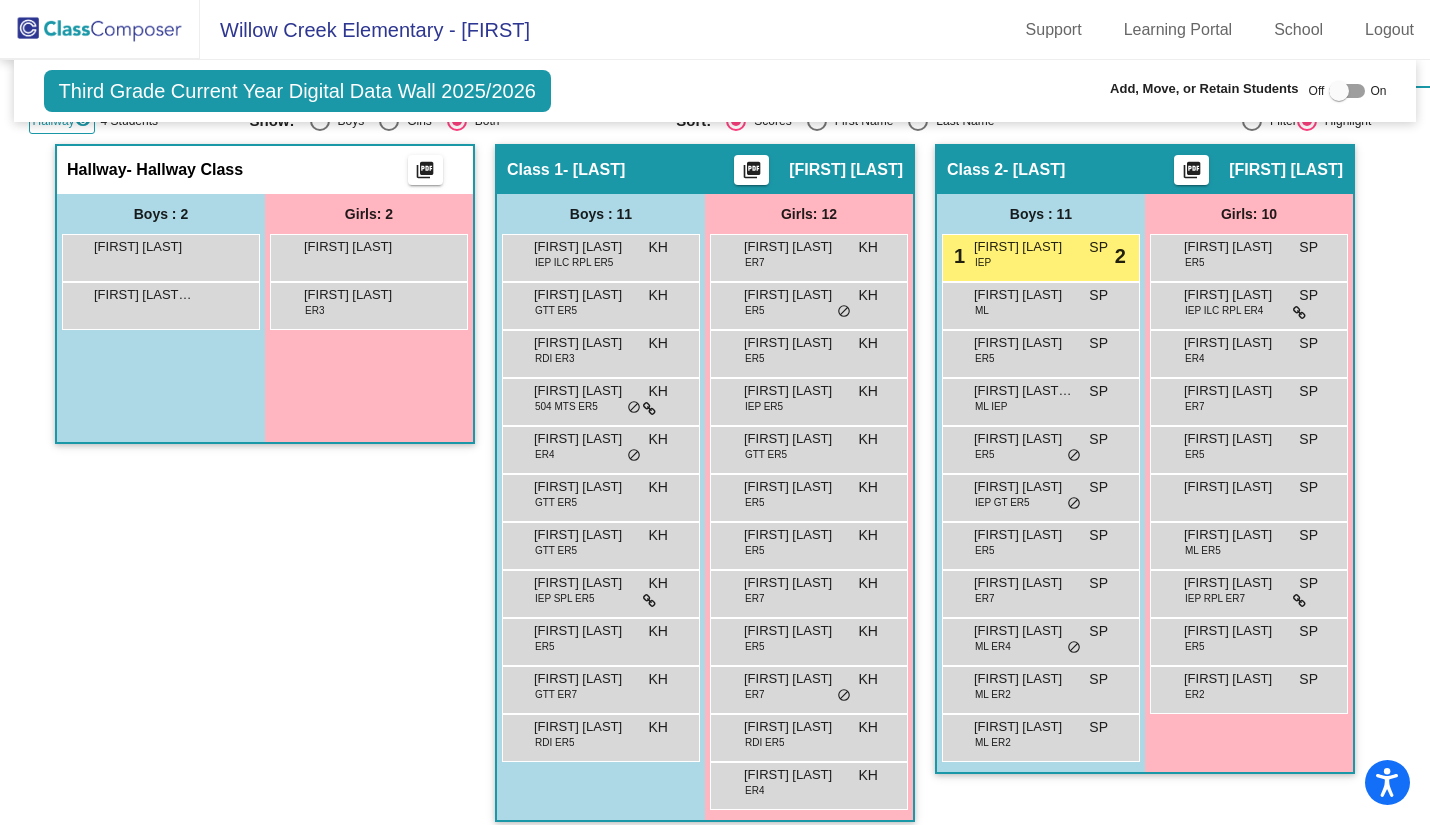 scroll, scrollTop: 382, scrollLeft: 0, axis: vertical 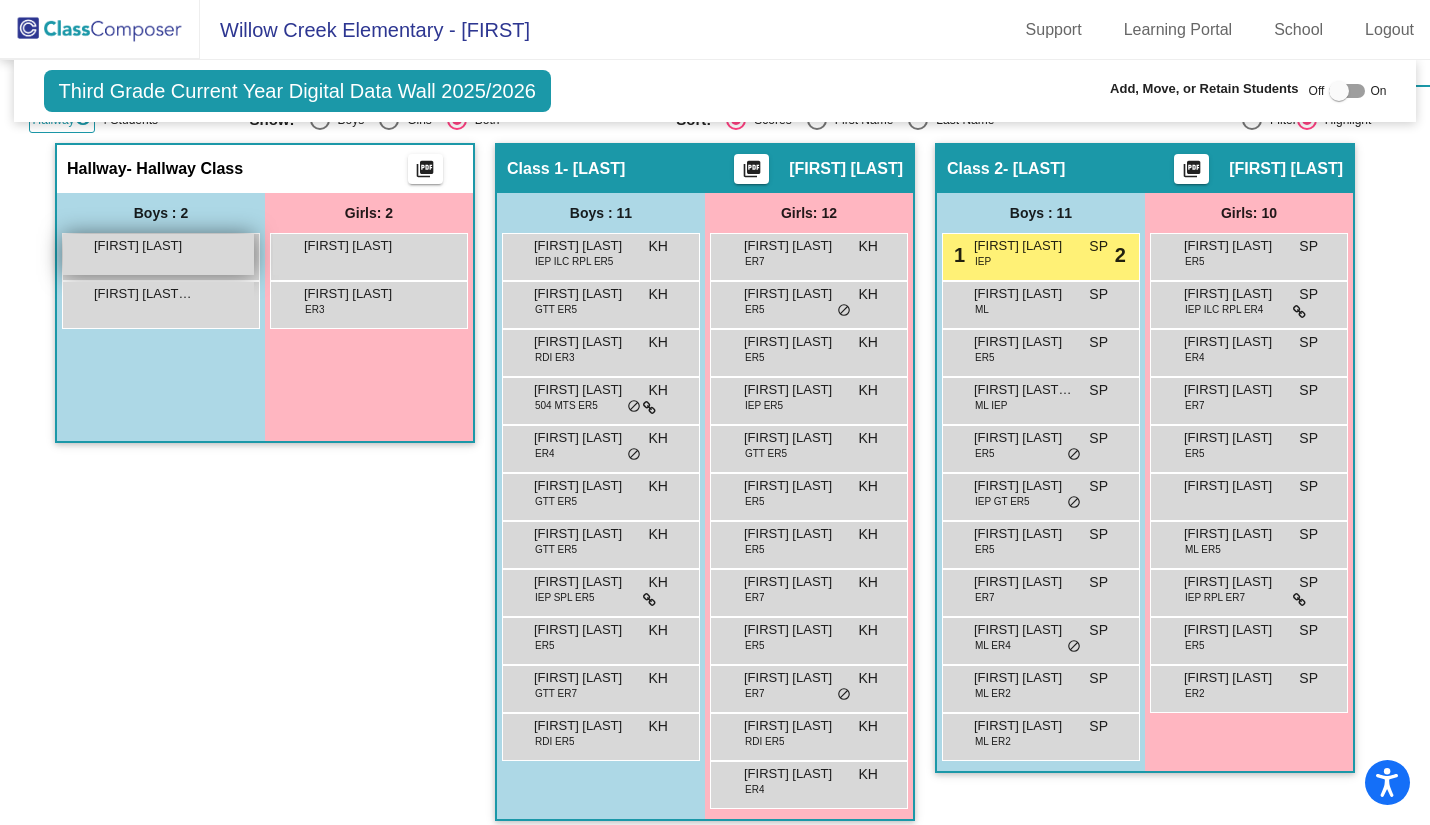 click on "[FIRST] [LAST]" at bounding box center (144, 246) 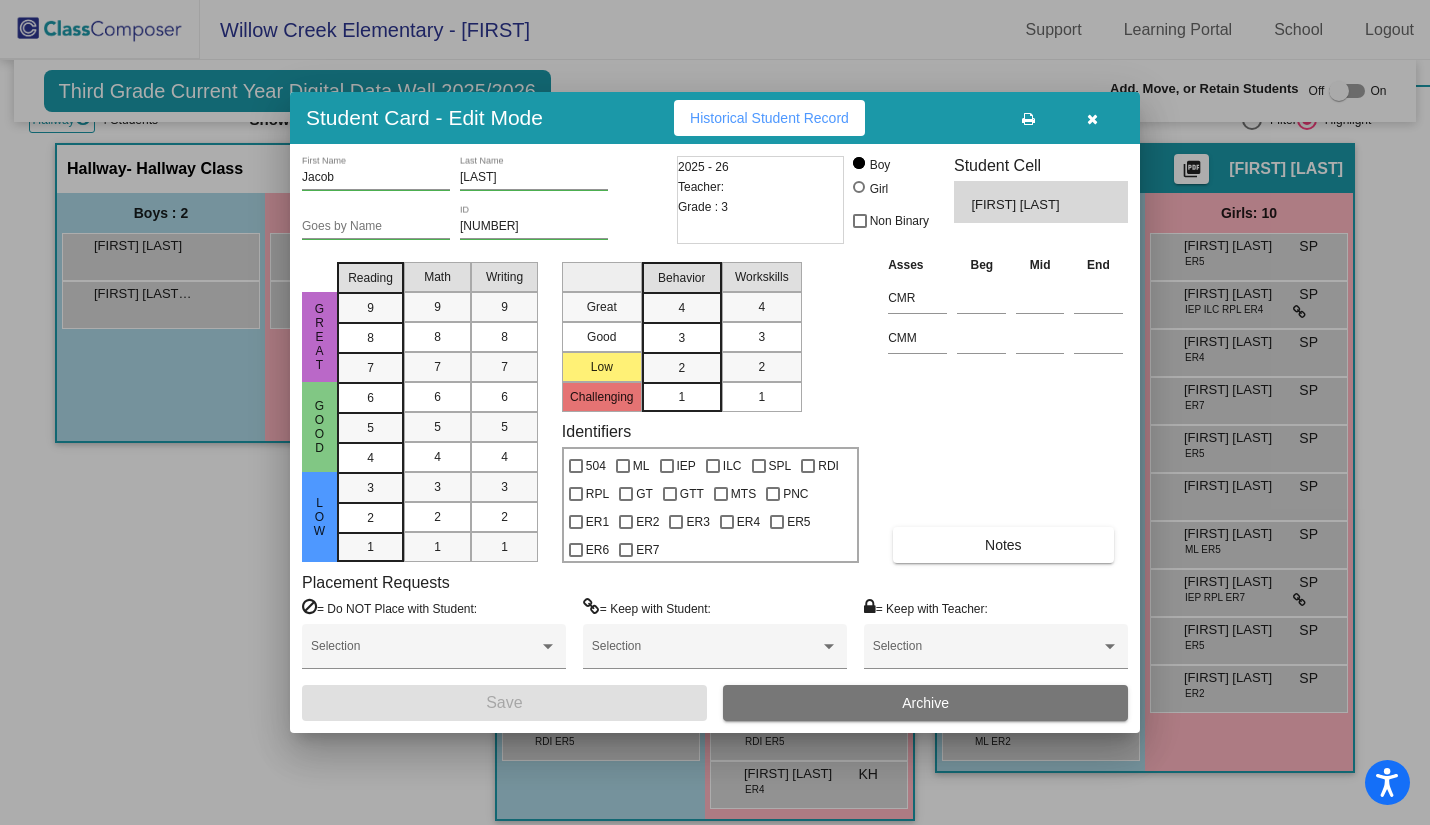 click at bounding box center (1092, 118) 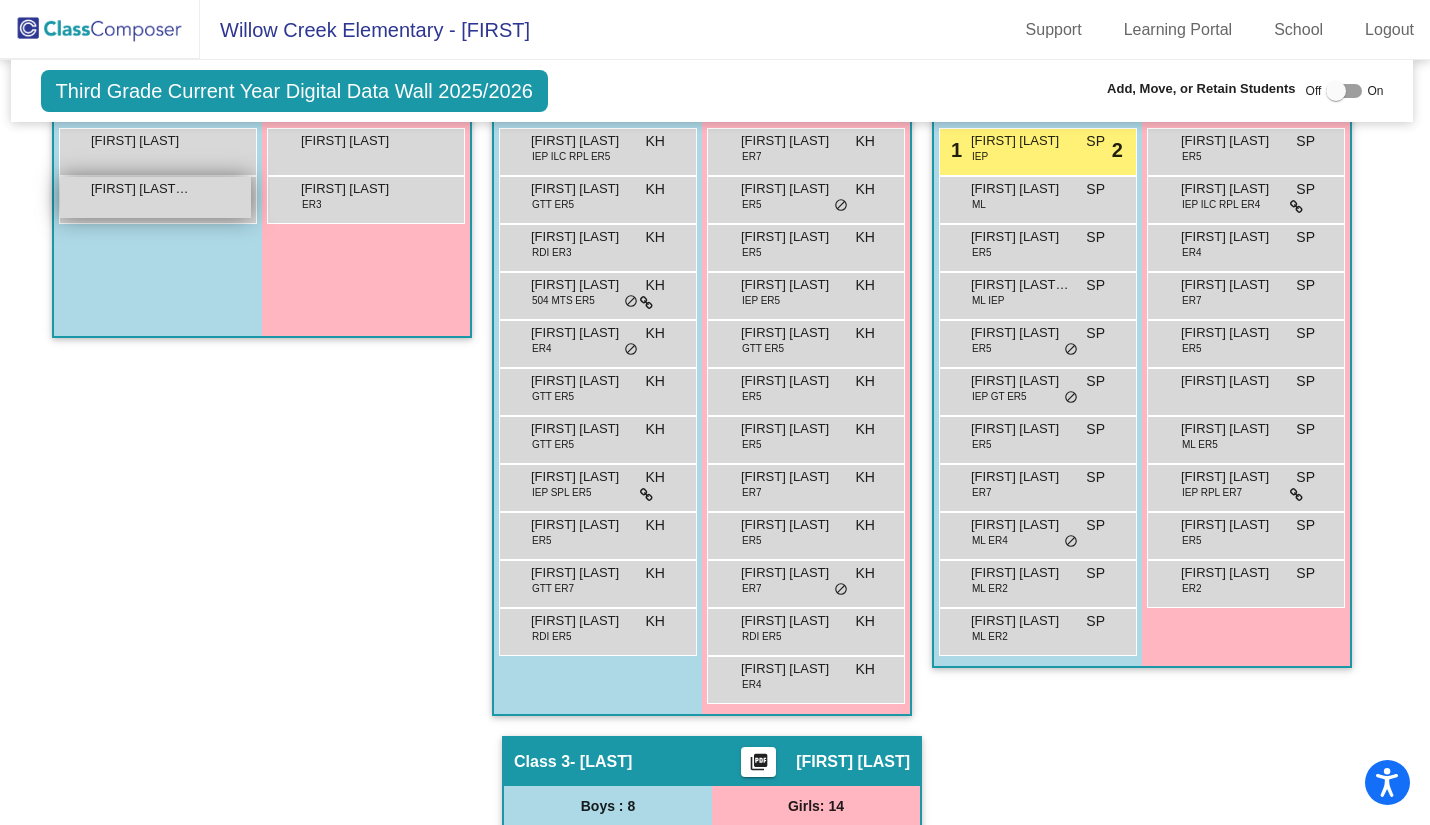 scroll, scrollTop: 488, scrollLeft: 3, axis: both 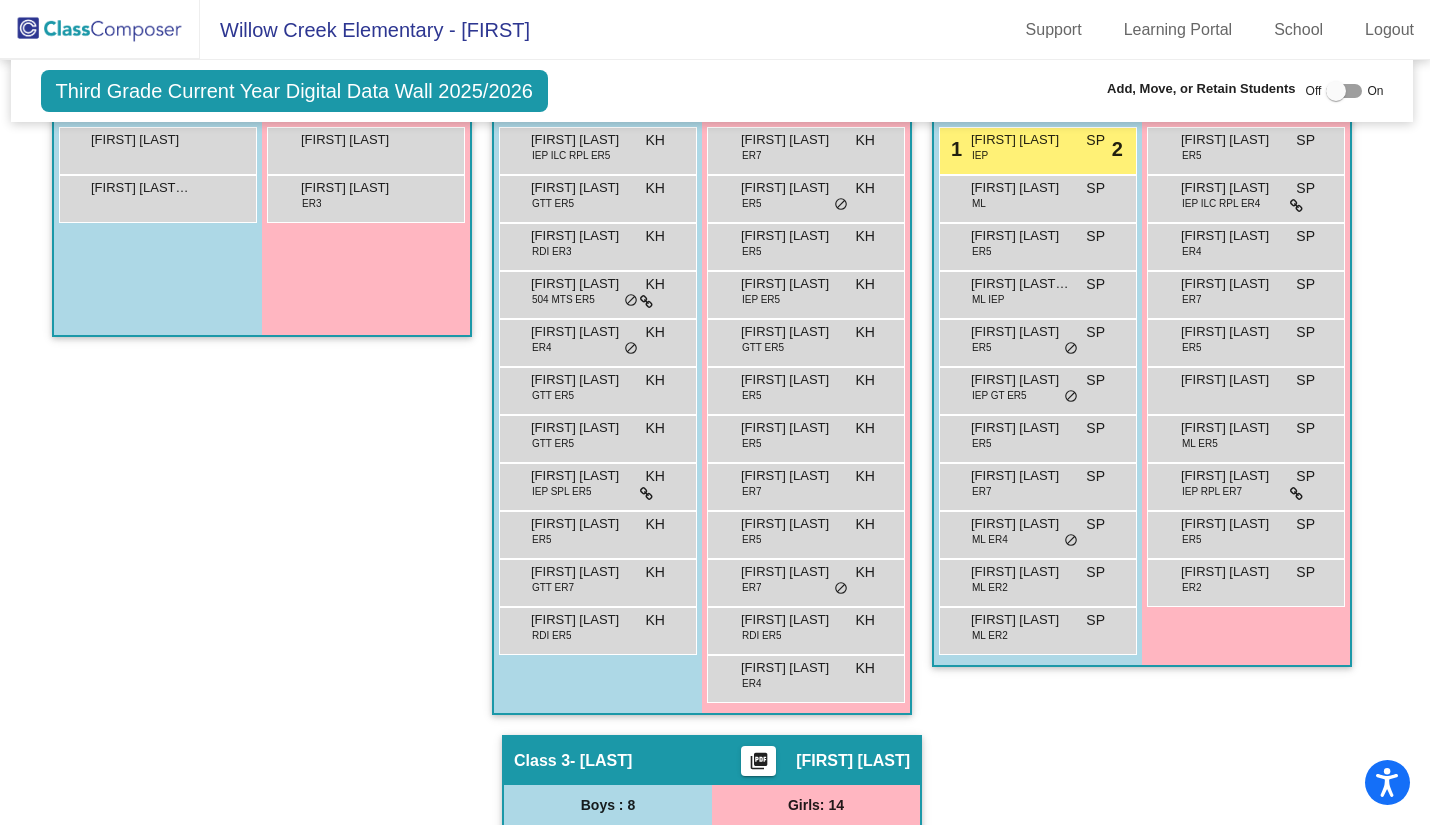 drag, startPoint x: 151, startPoint y: 187, endPoint x: 460, endPoint y: 643, distance: 550.833 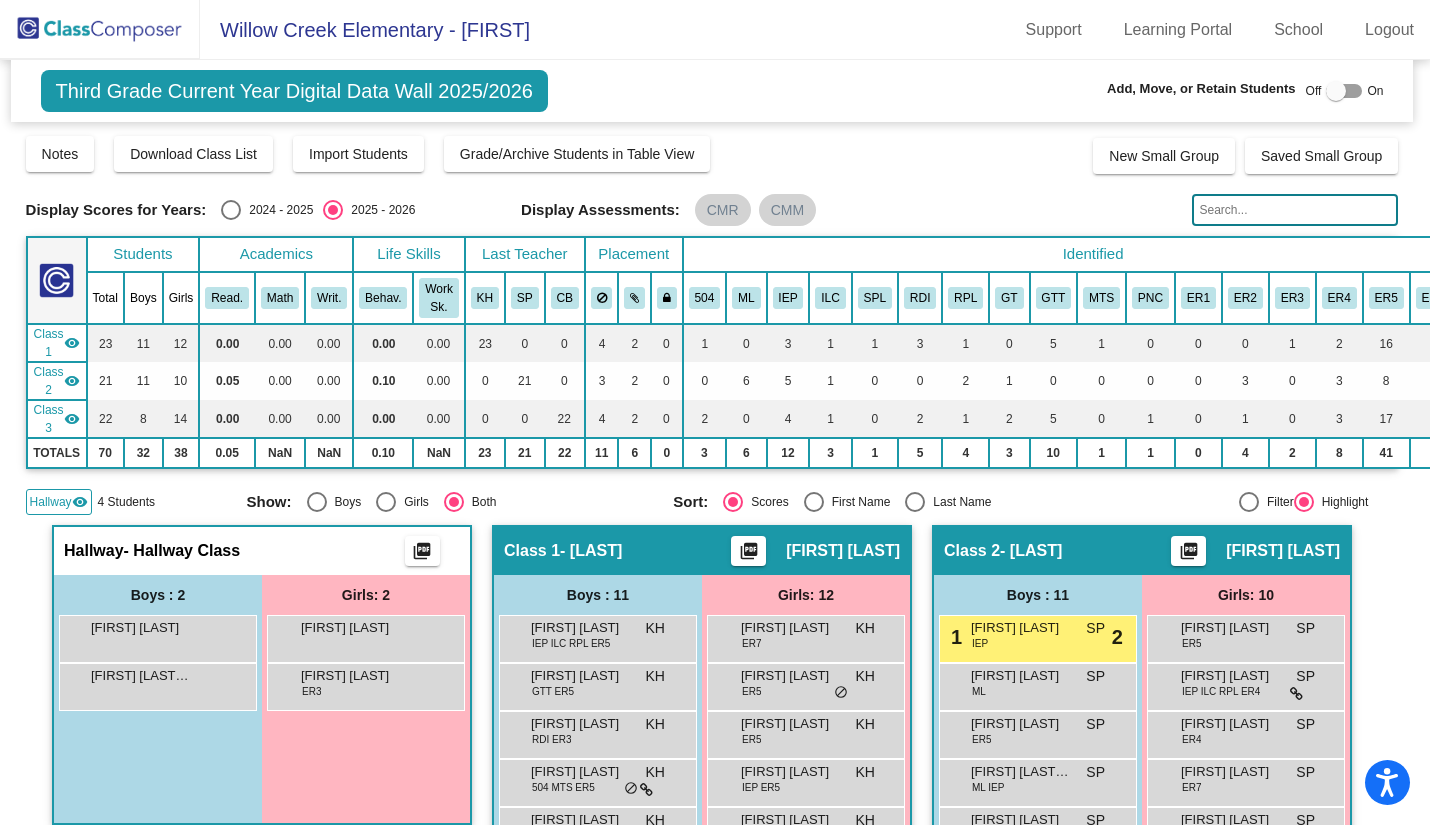 scroll, scrollTop: 3, scrollLeft: 3, axis: both 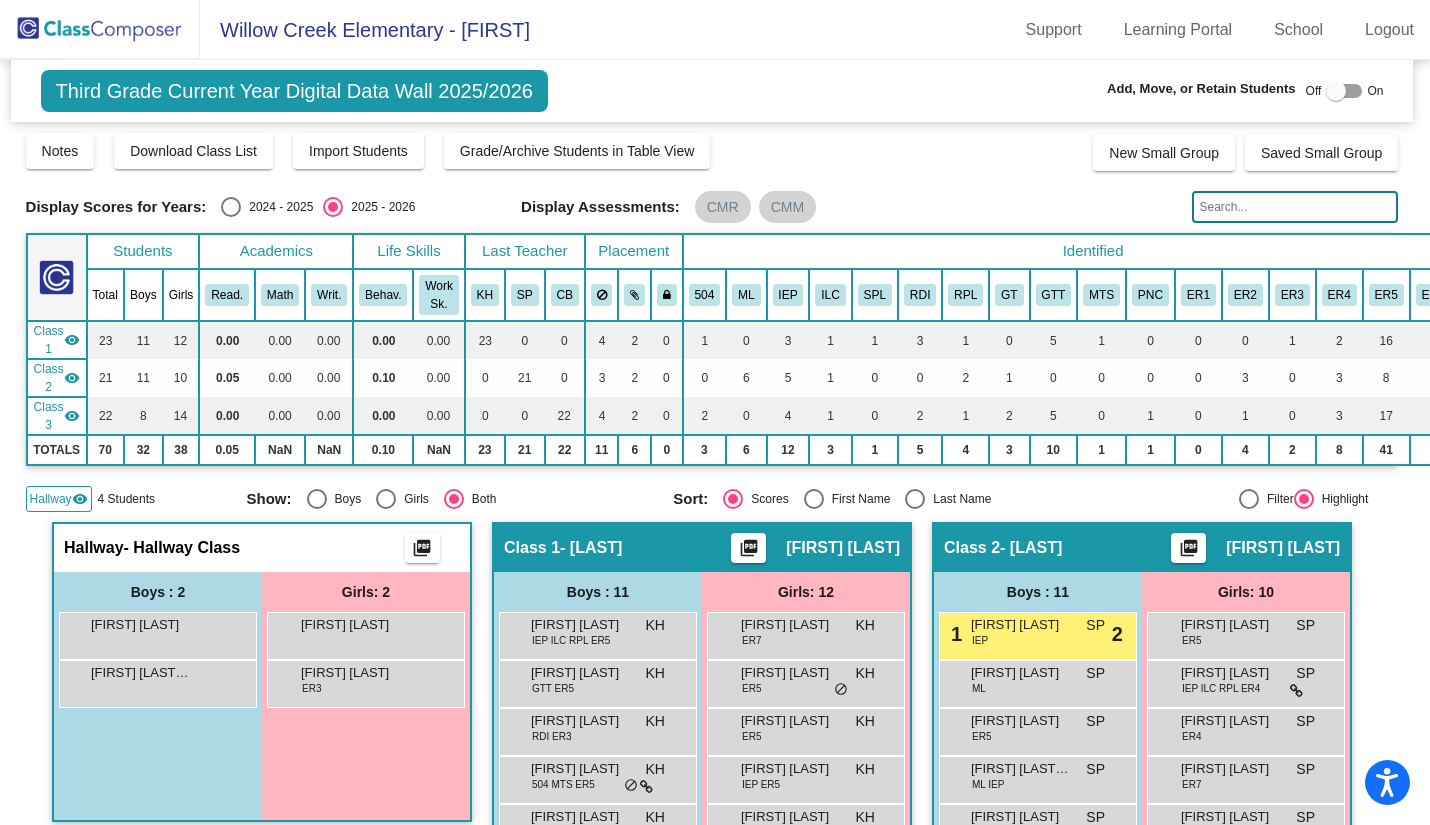 click at bounding box center [1336, 91] 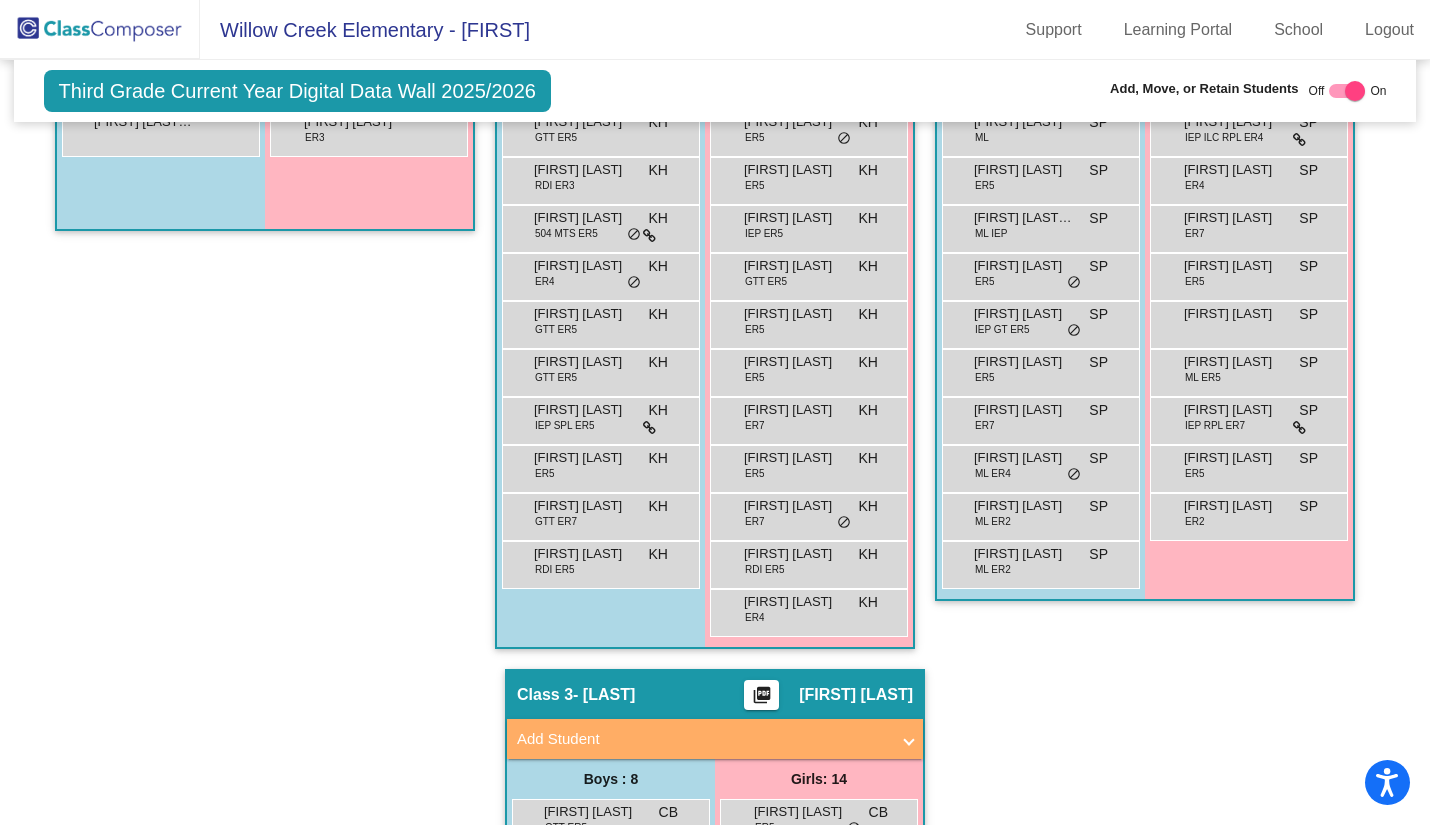 scroll, scrollTop: 593, scrollLeft: 0, axis: vertical 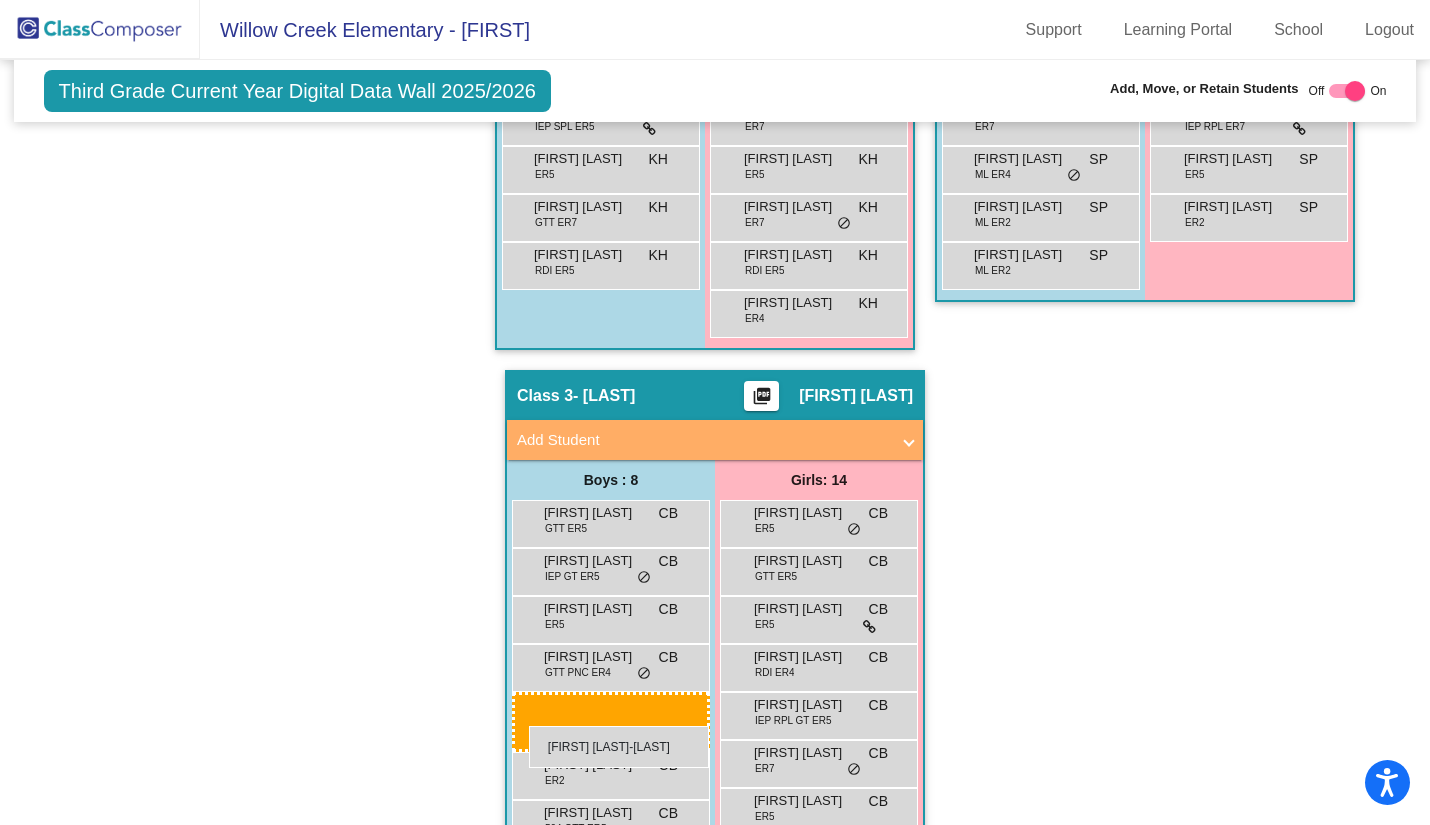 drag, startPoint x: 136, startPoint y: 139, endPoint x: 529, endPoint y: 726, distance: 706.41205 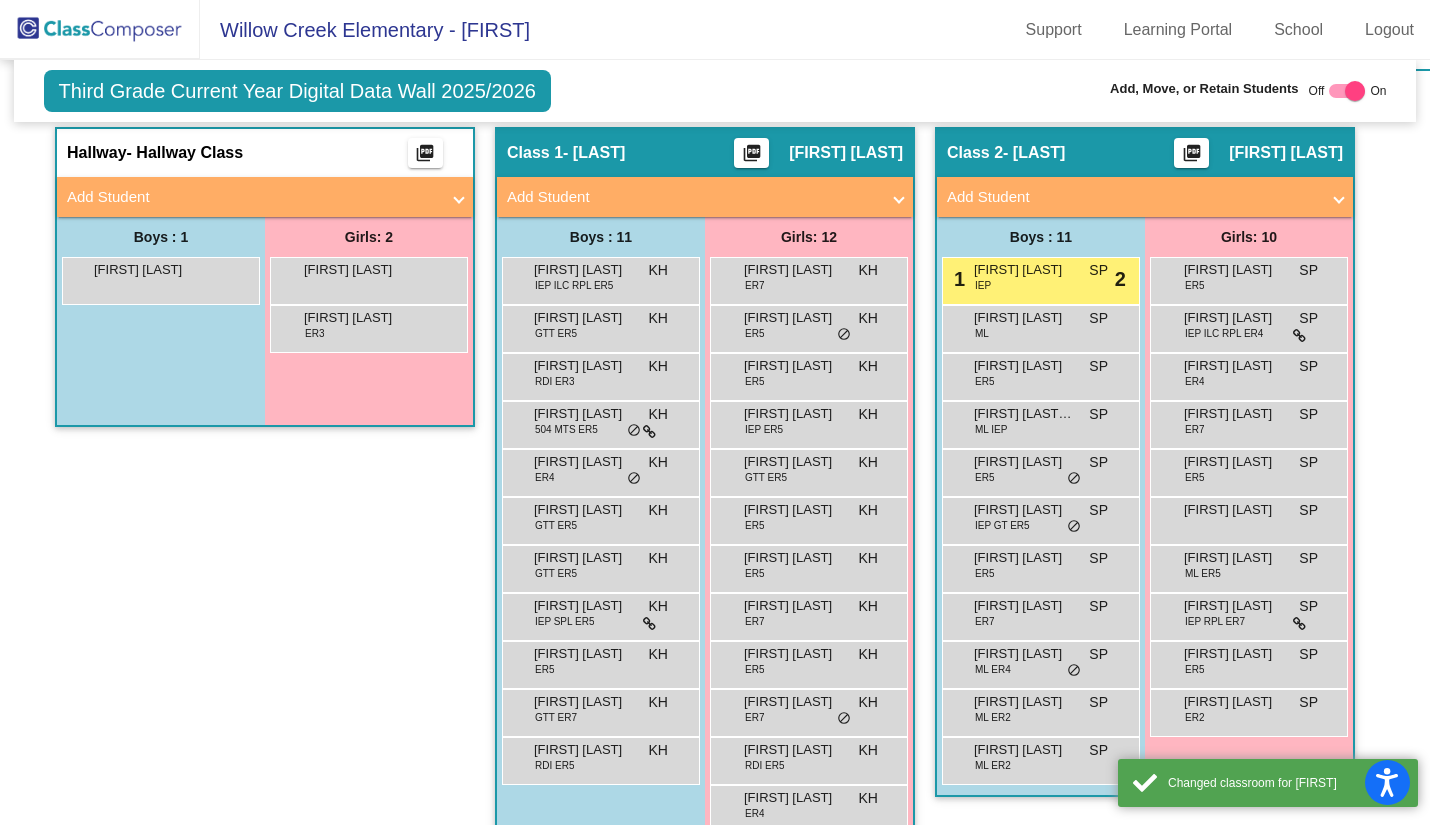 scroll, scrollTop: 306, scrollLeft: 0, axis: vertical 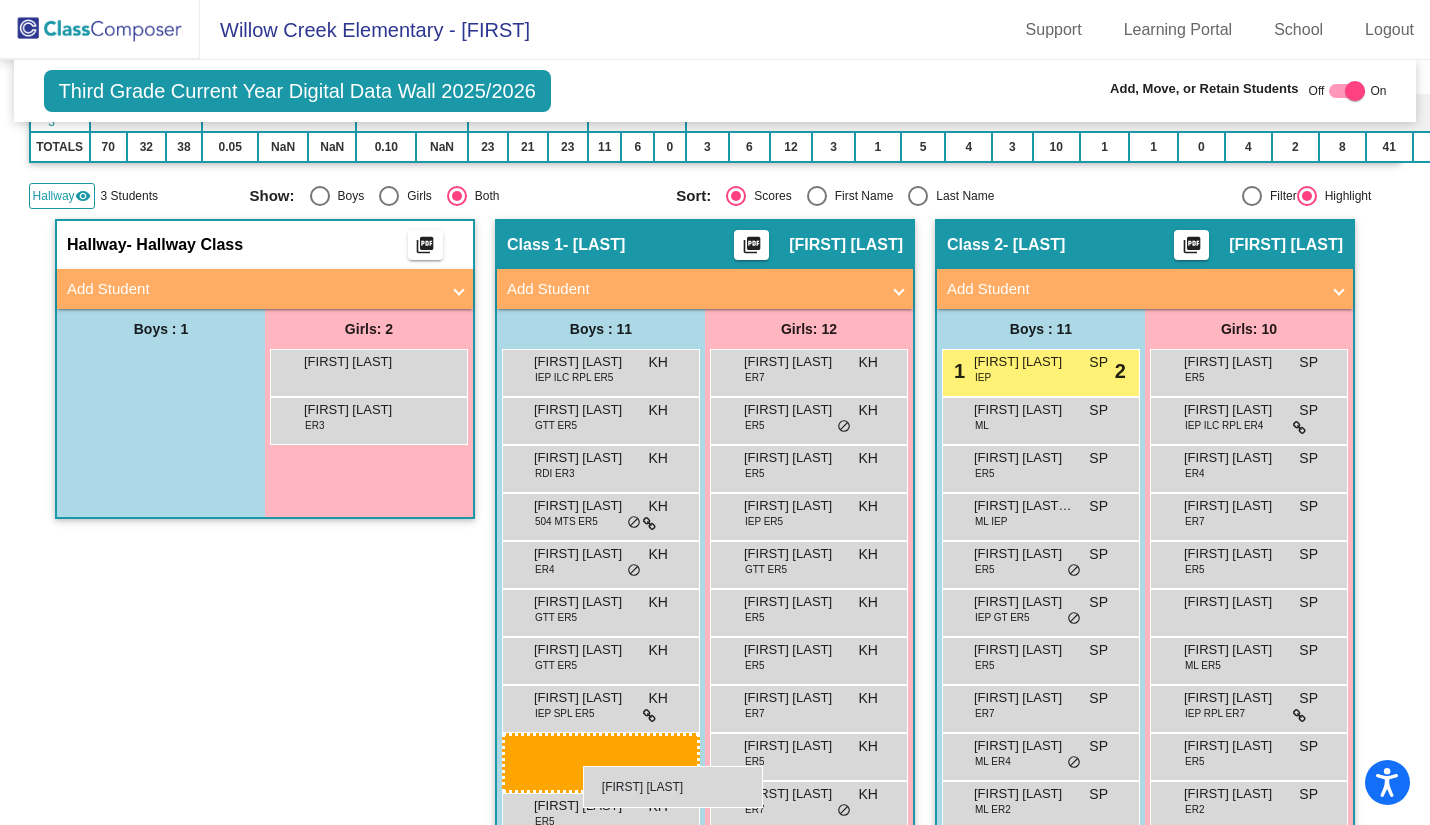 drag, startPoint x: 188, startPoint y: 381, endPoint x: 583, endPoint y: 766, distance: 551.5886 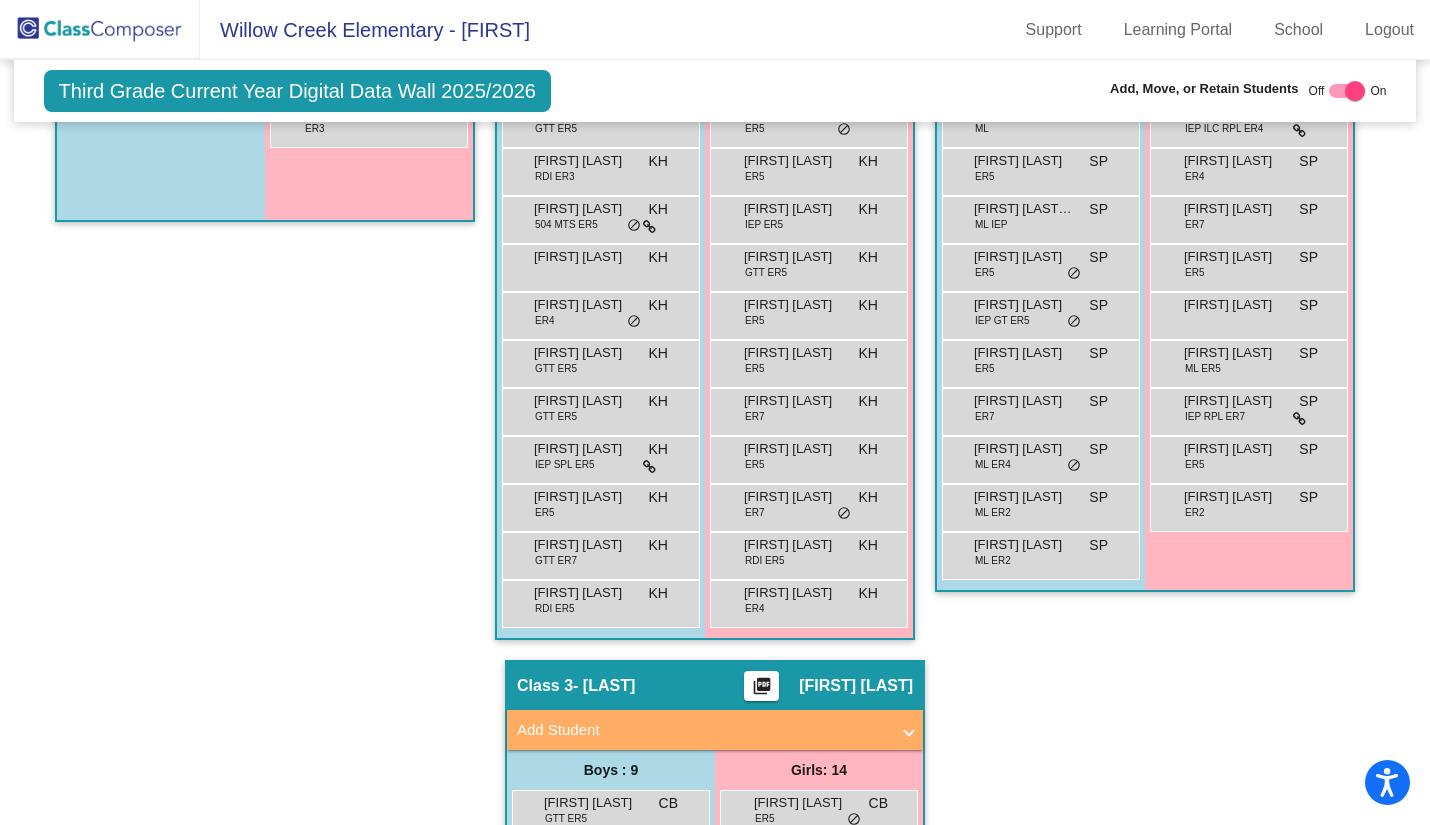 scroll, scrollTop: 602, scrollLeft: 0, axis: vertical 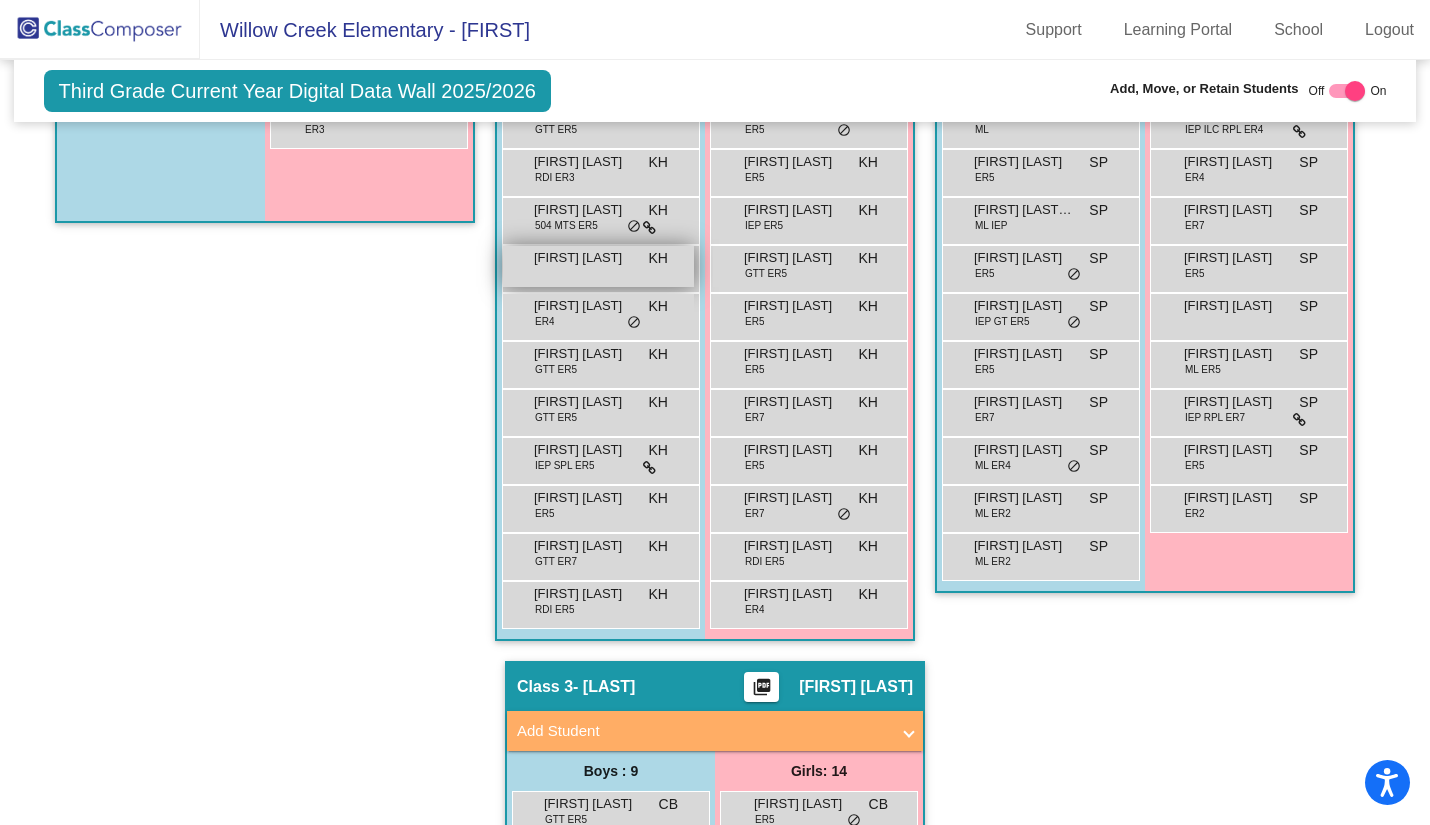 click on "[FIRST] [LAST] KH lock do_not_disturb_alt" at bounding box center (598, 266) 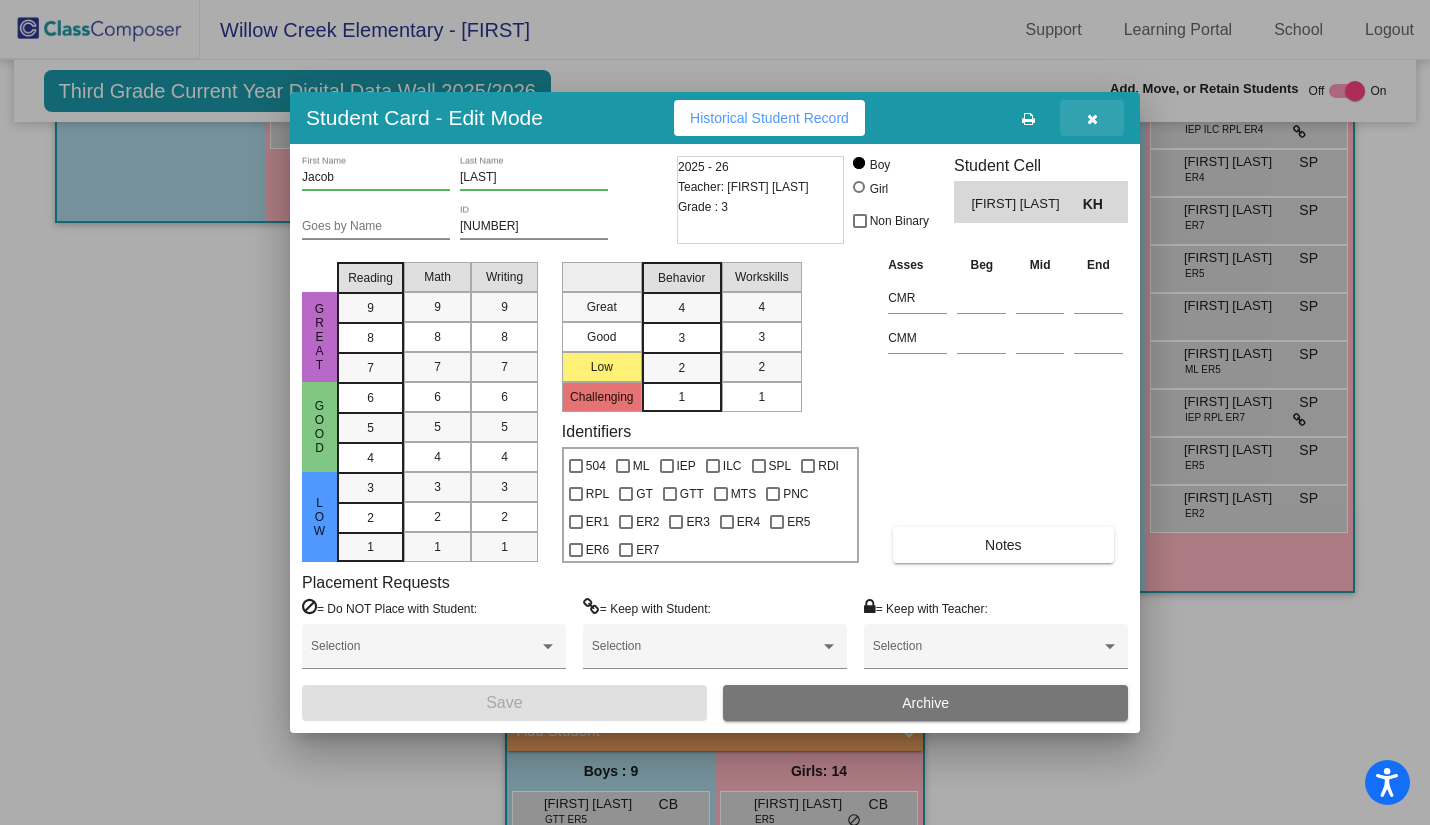 click at bounding box center (1092, 119) 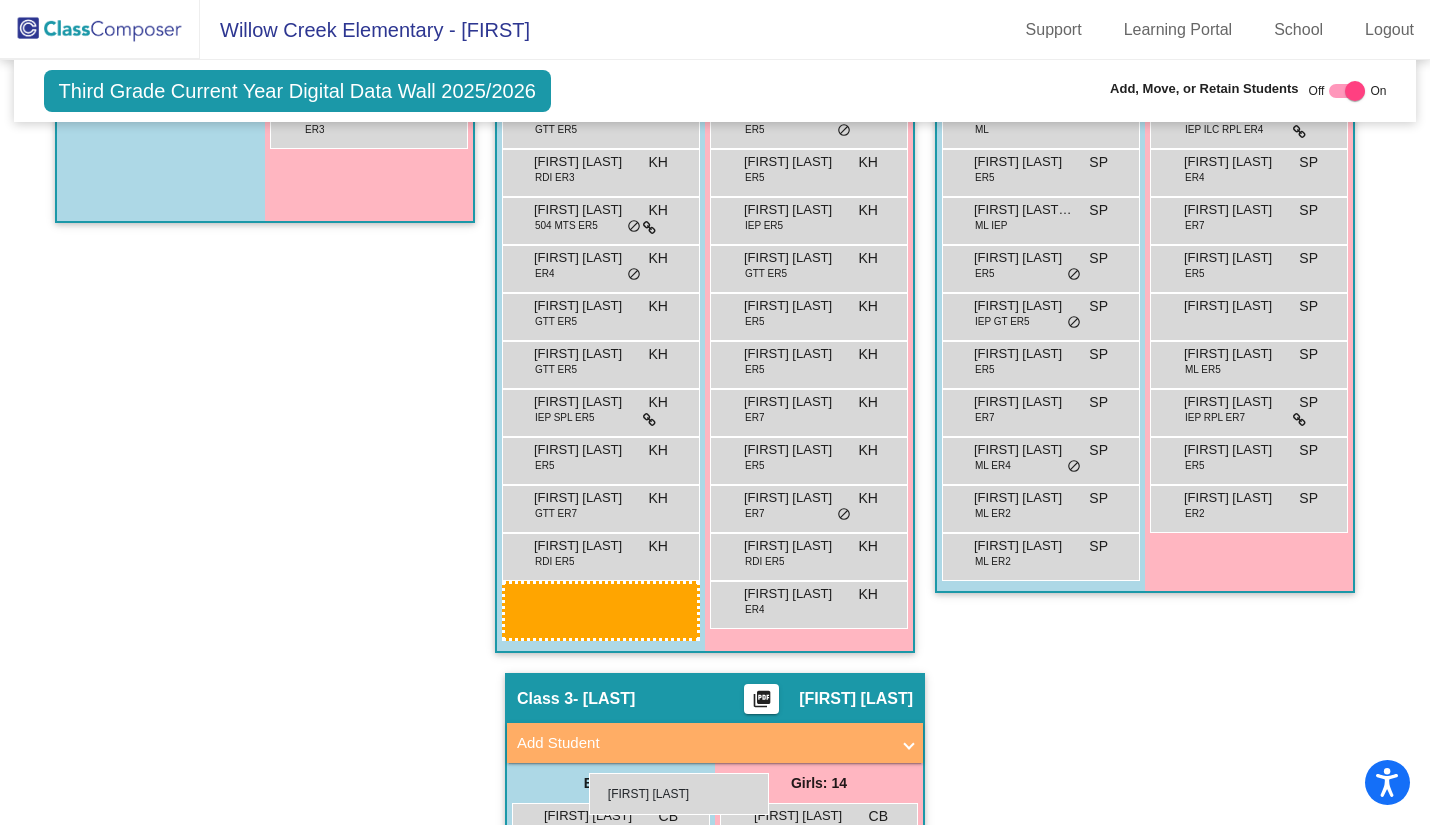 scroll, scrollTop: 0, scrollLeft: 0, axis: both 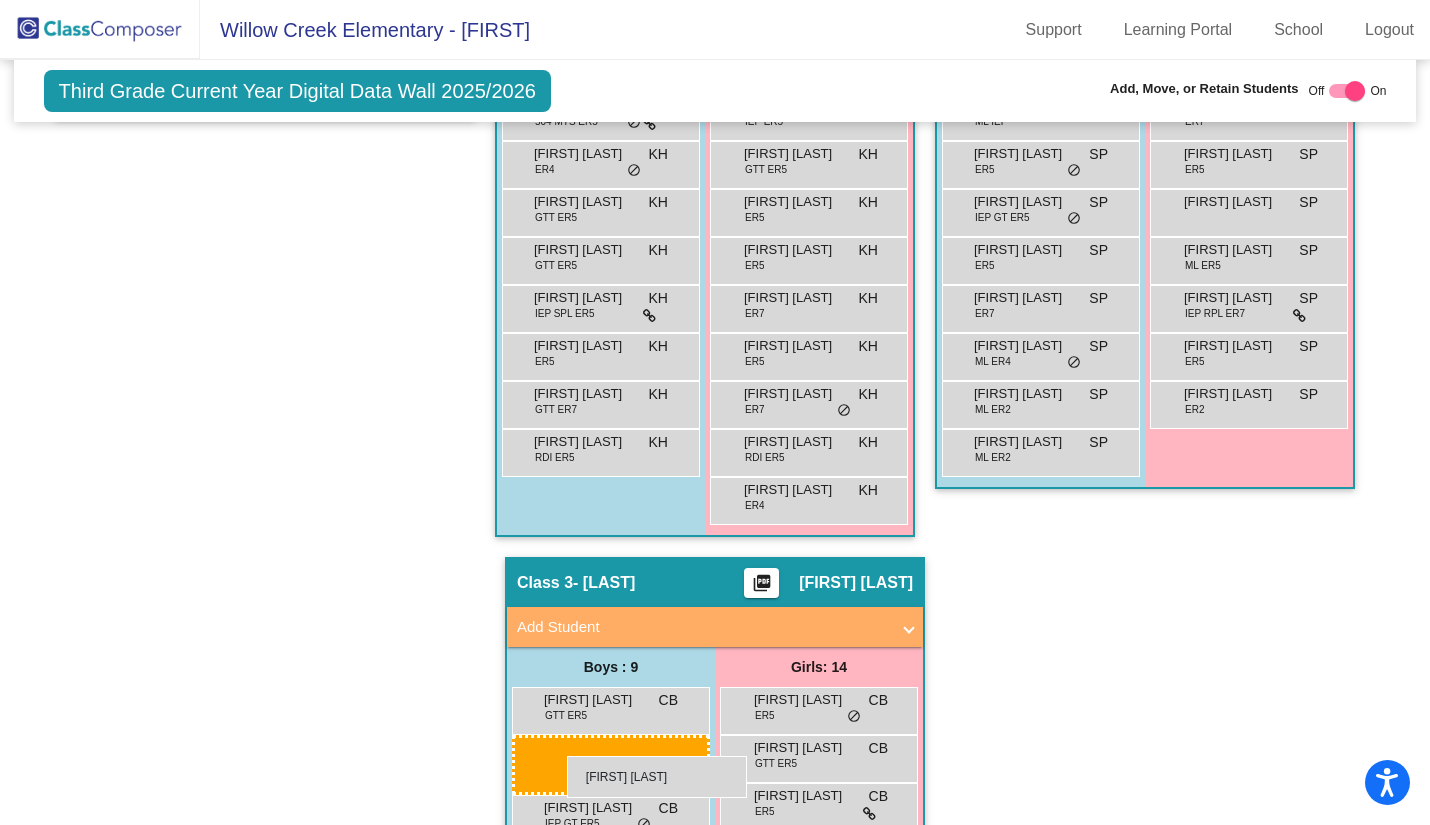 drag, startPoint x: 589, startPoint y: 261, endPoint x: 567, endPoint y: 756, distance: 495.48865 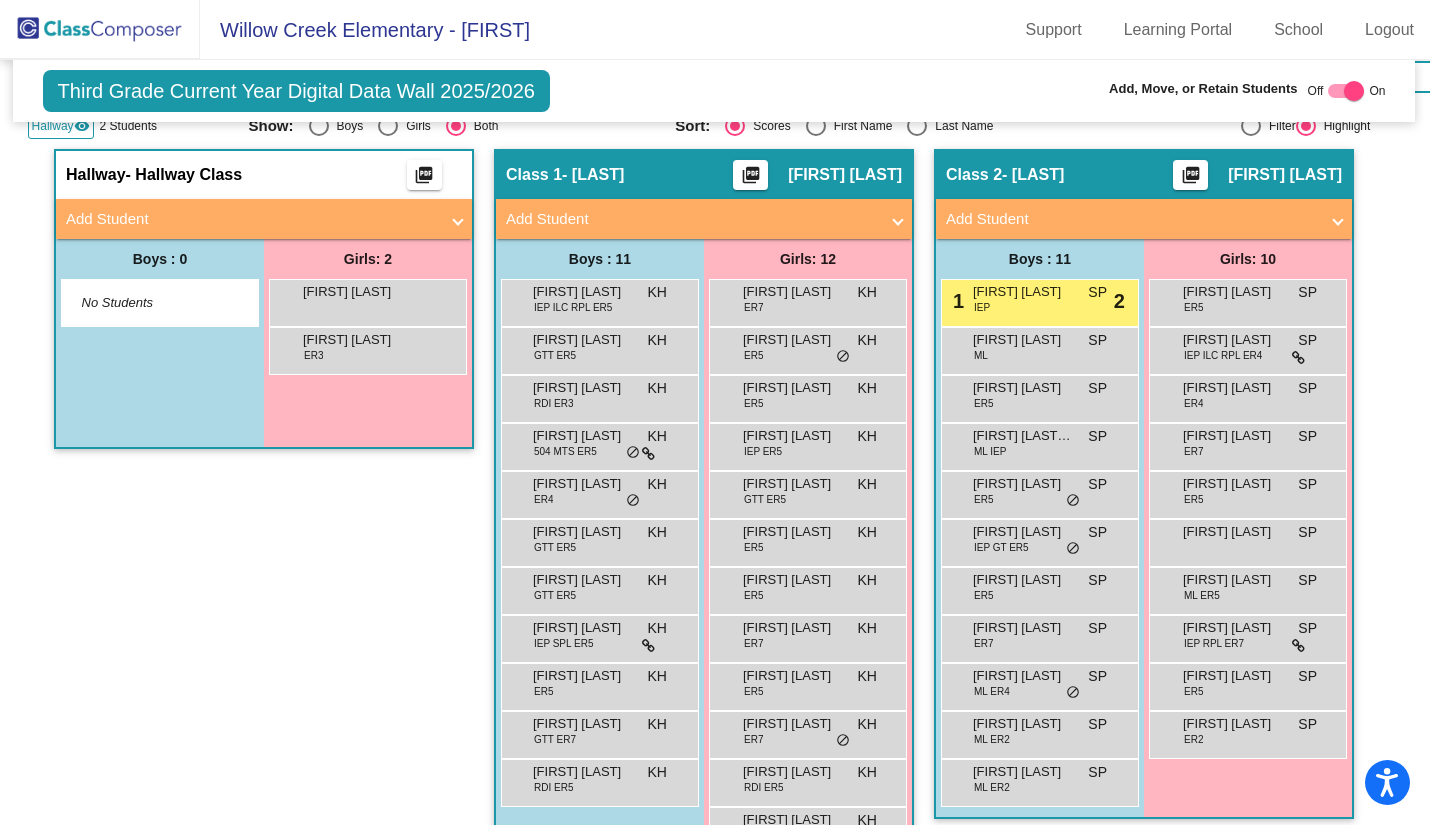 scroll, scrollTop: 374, scrollLeft: 0, axis: vertical 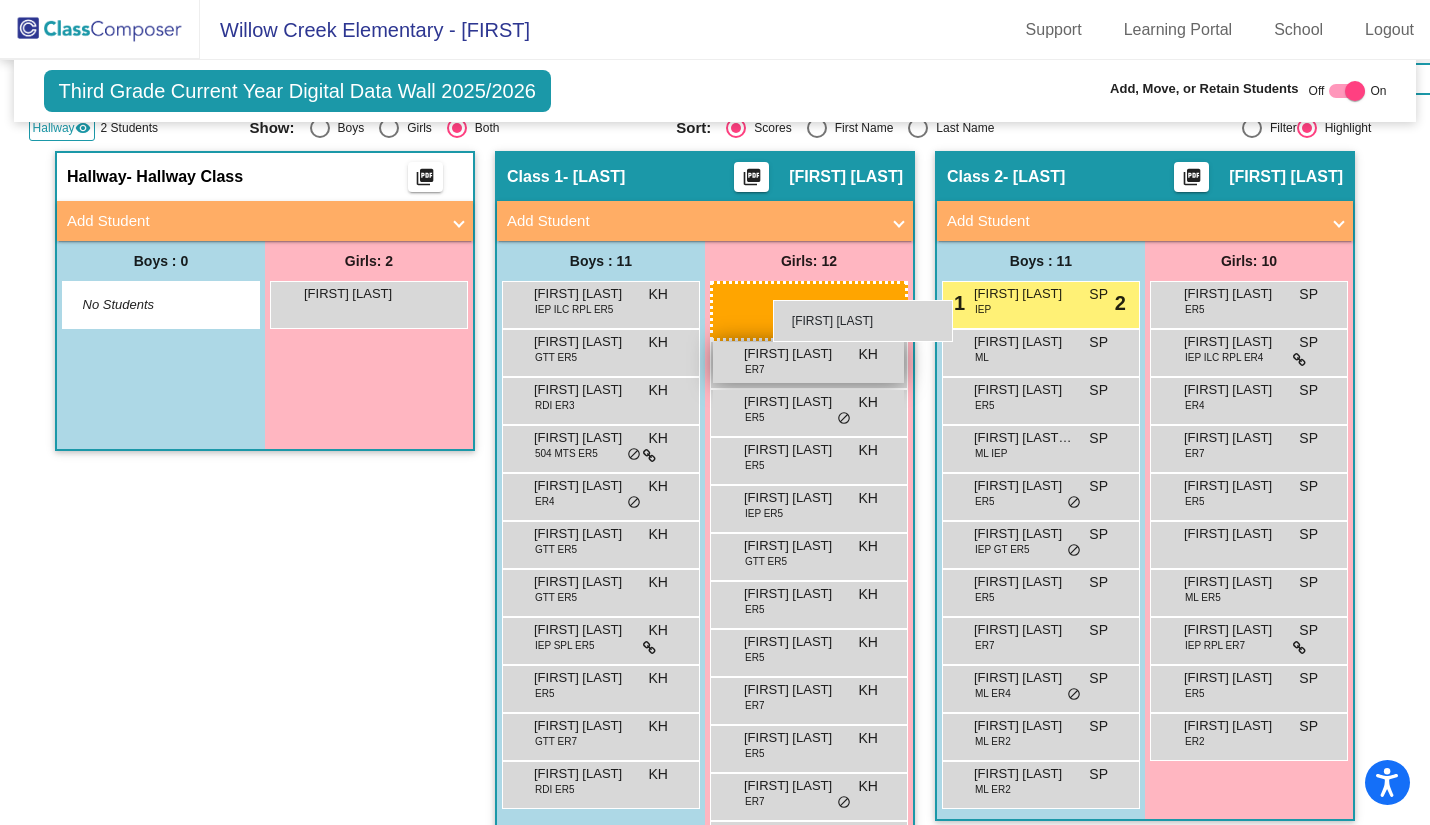 drag, startPoint x: 346, startPoint y: 350, endPoint x: 710, endPoint y: 289, distance: 369.07587 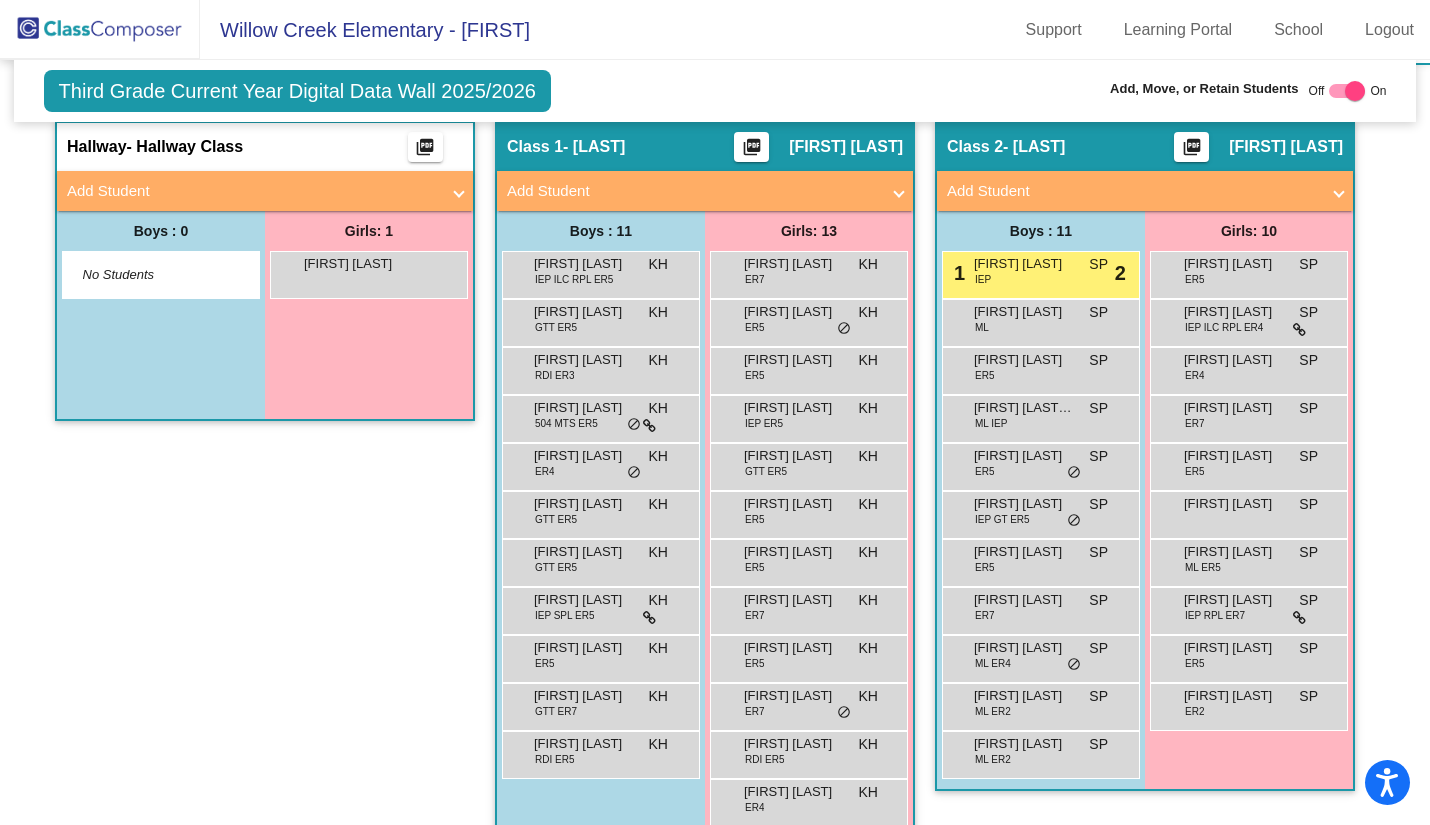 scroll, scrollTop: 405, scrollLeft: 0, axis: vertical 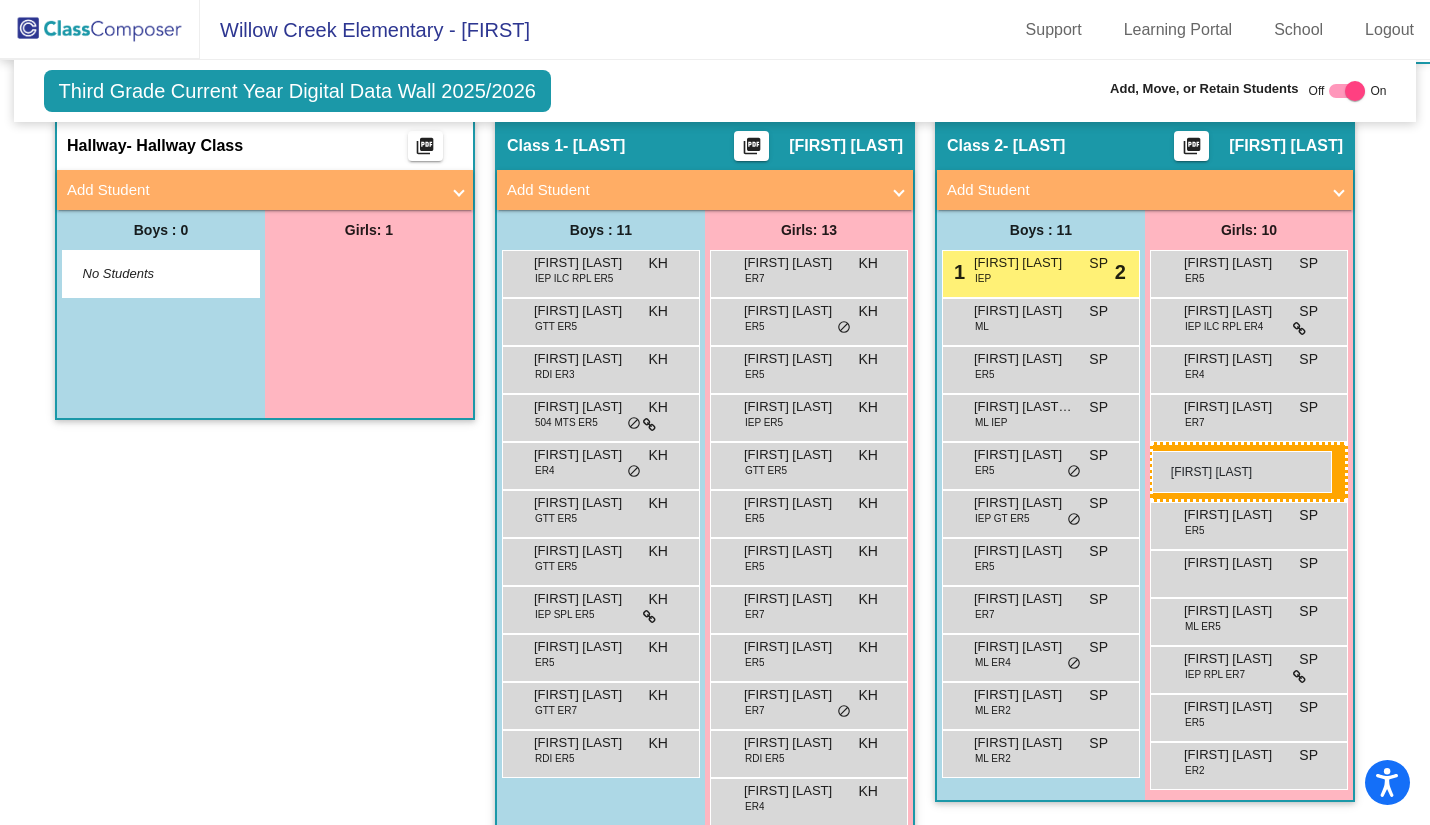 drag, startPoint x: 357, startPoint y: 260, endPoint x: 1152, endPoint y: 450, distance: 817.38916 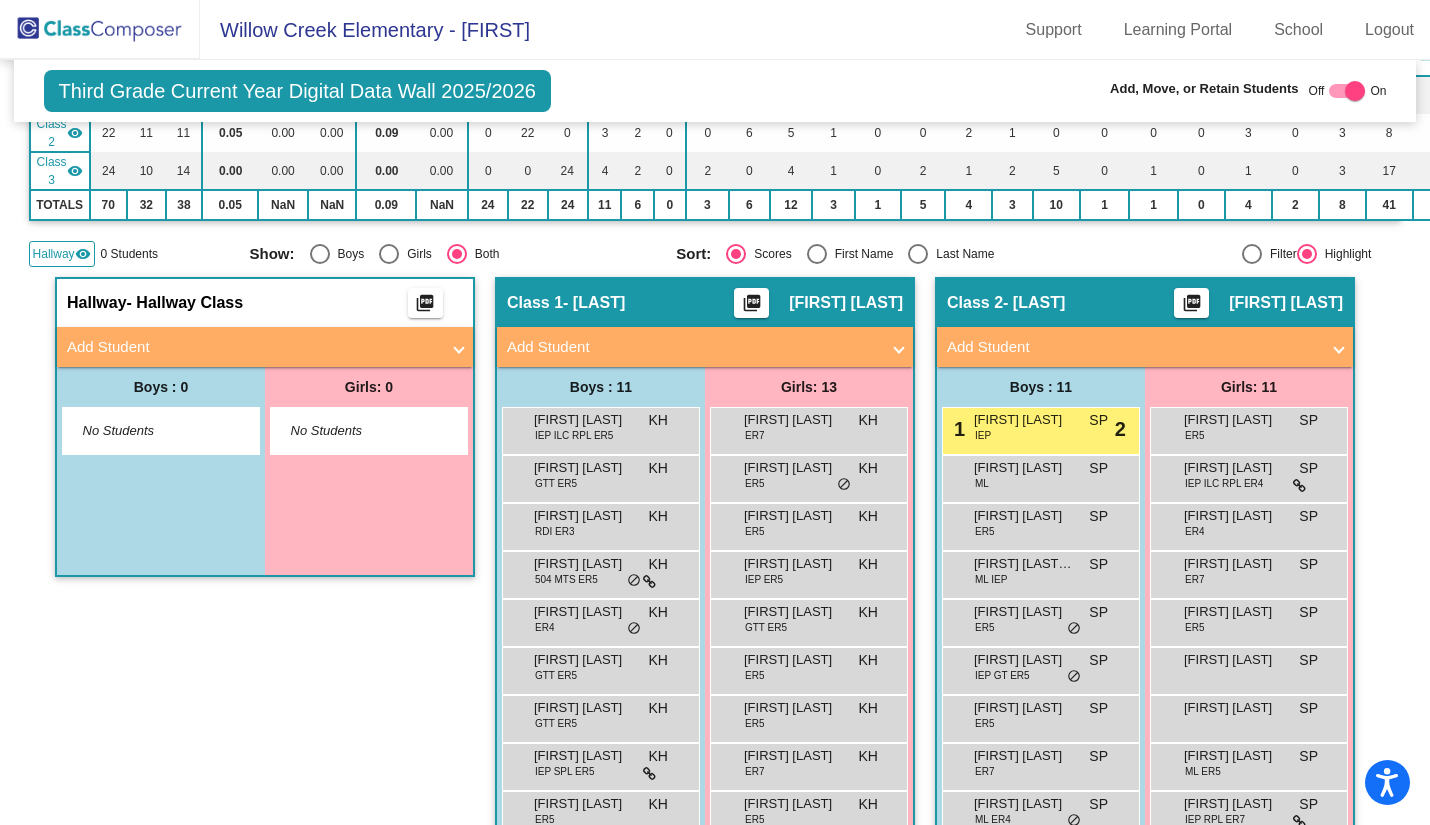 scroll, scrollTop: 249, scrollLeft: 0, axis: vertical 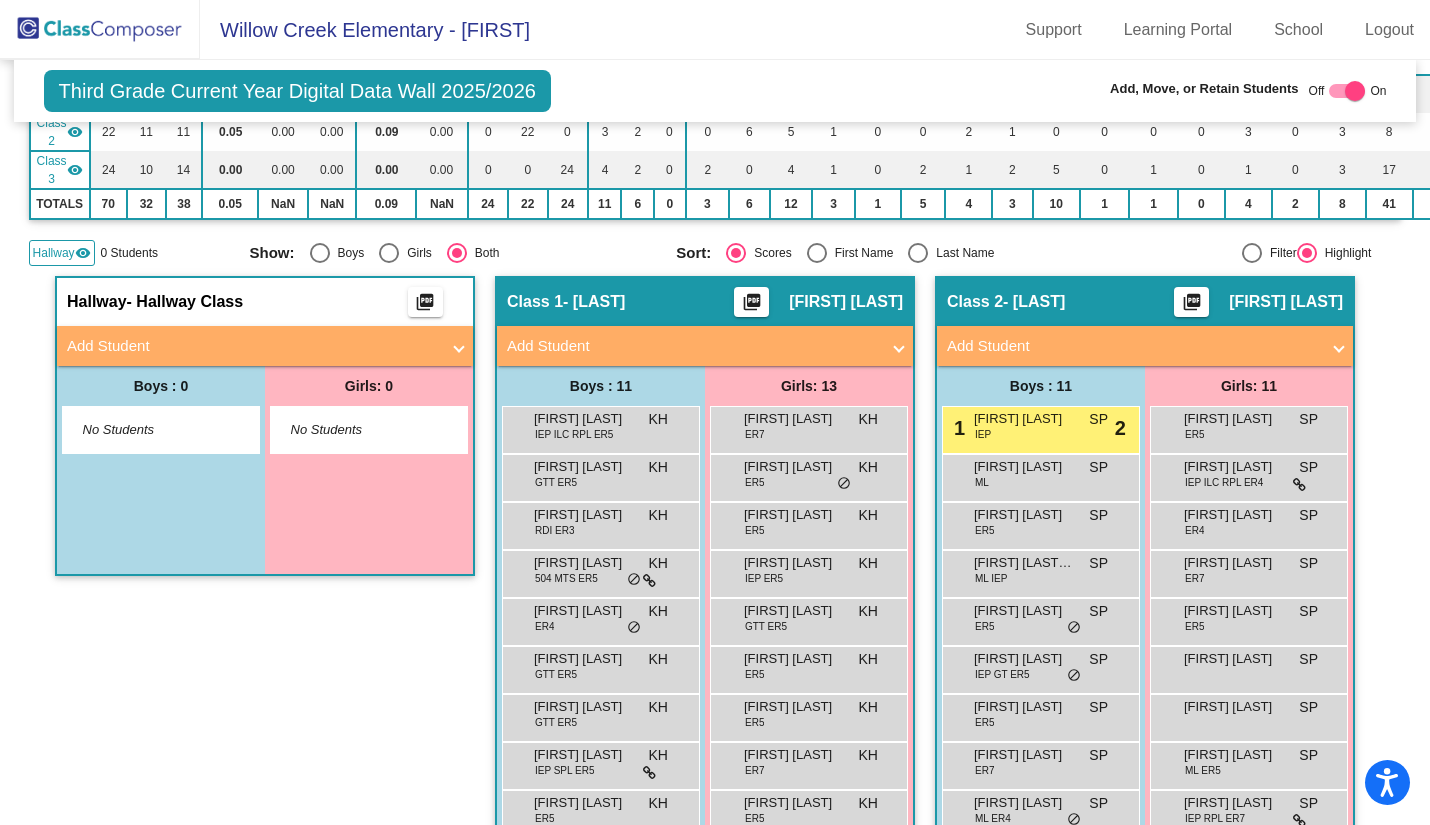 click on "Hallway" 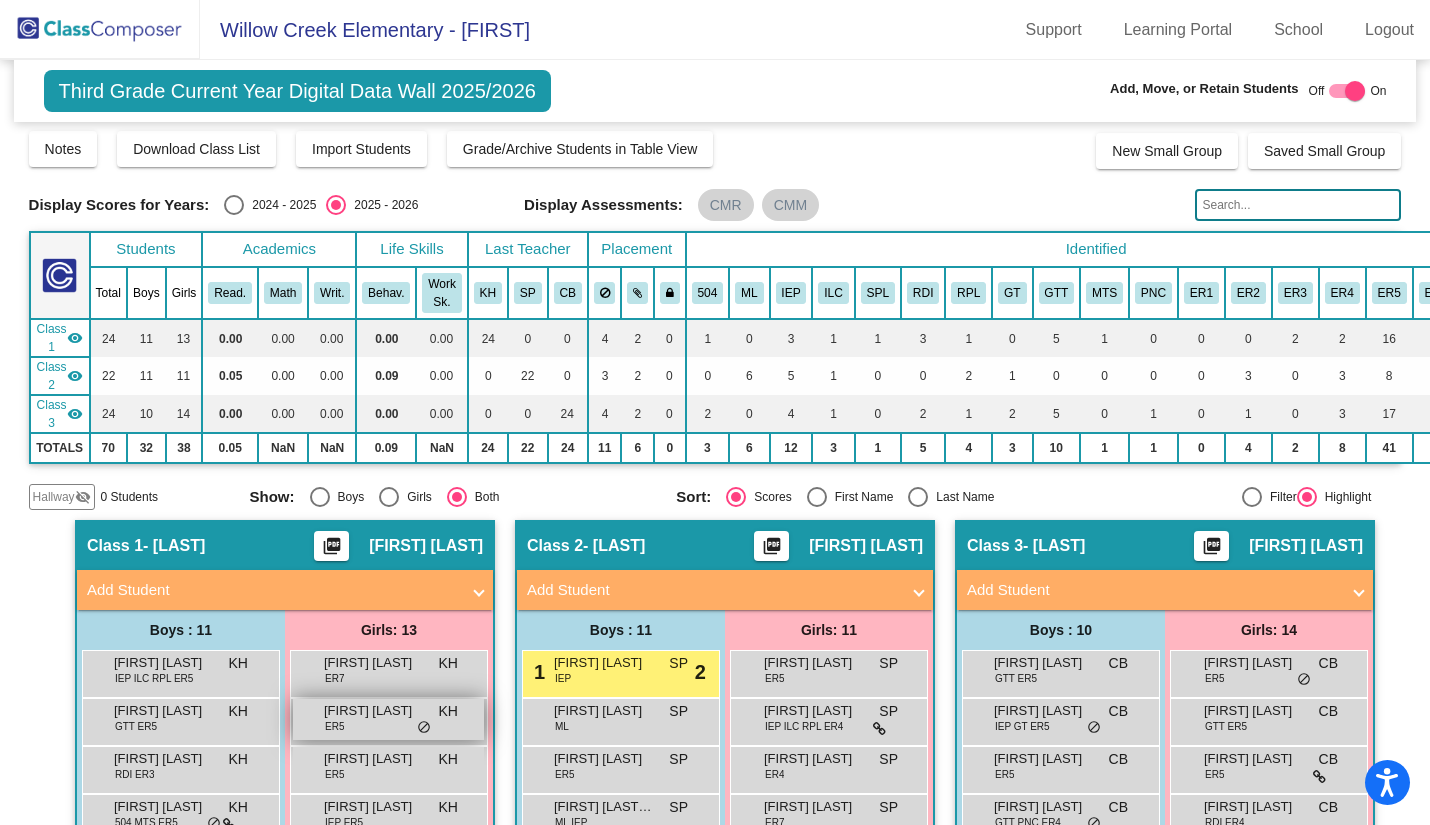 scroll, scrollTop: 0, scrollLeft: 0, axis: both 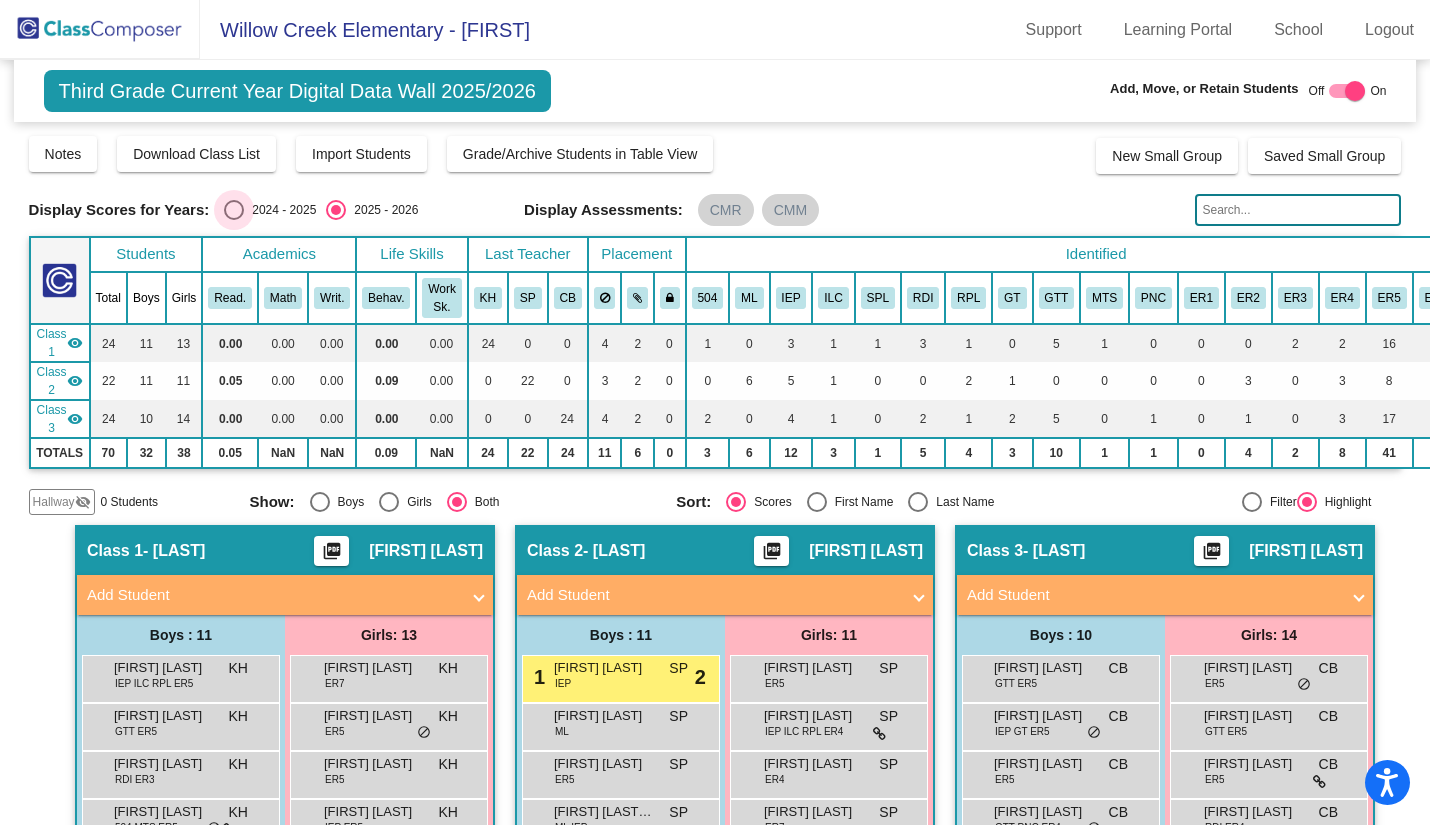 click at bounding box center [234, 210] 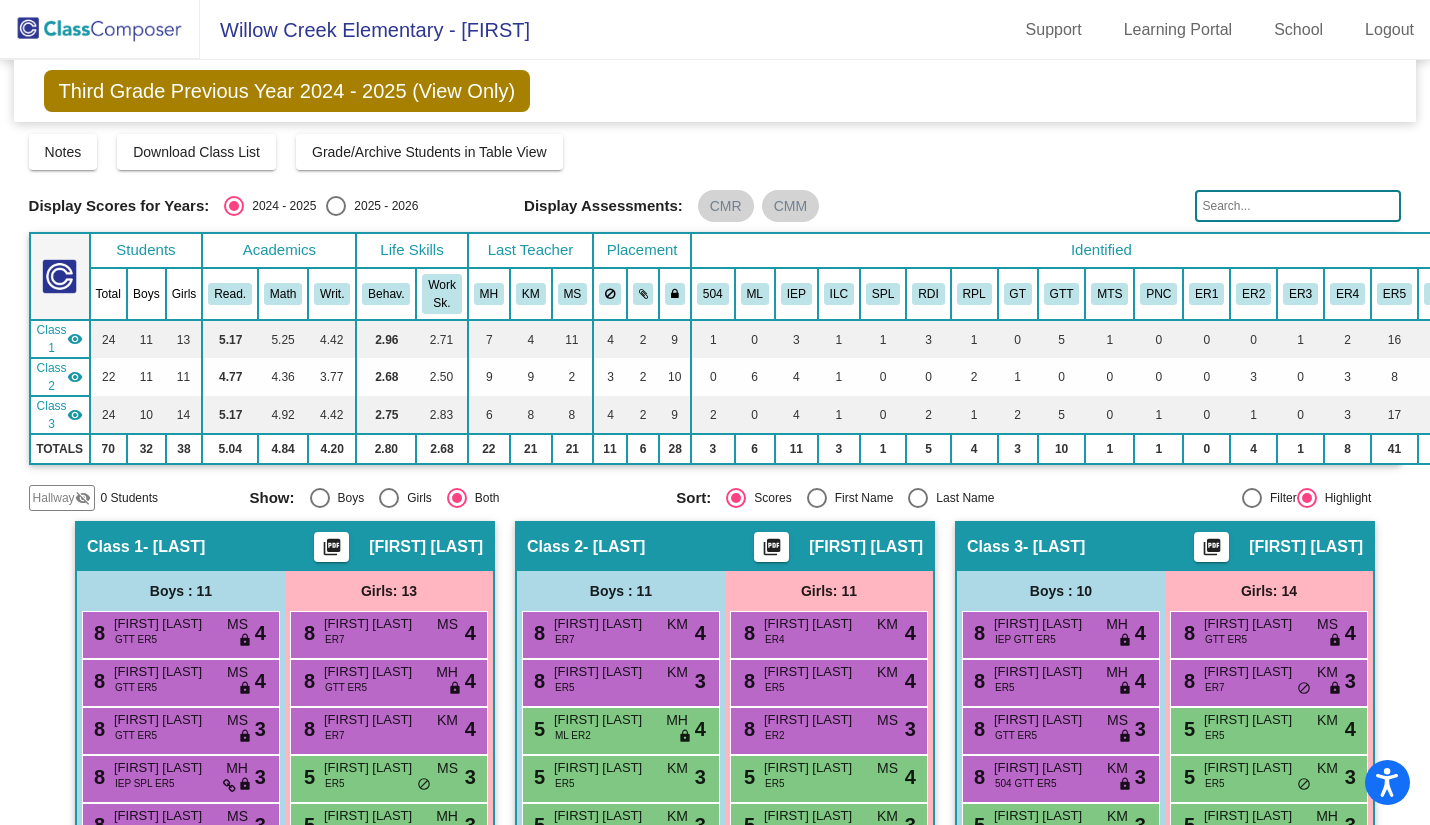 scroll, scrollTop: 6, scrollLeft: 0, axis: vertical 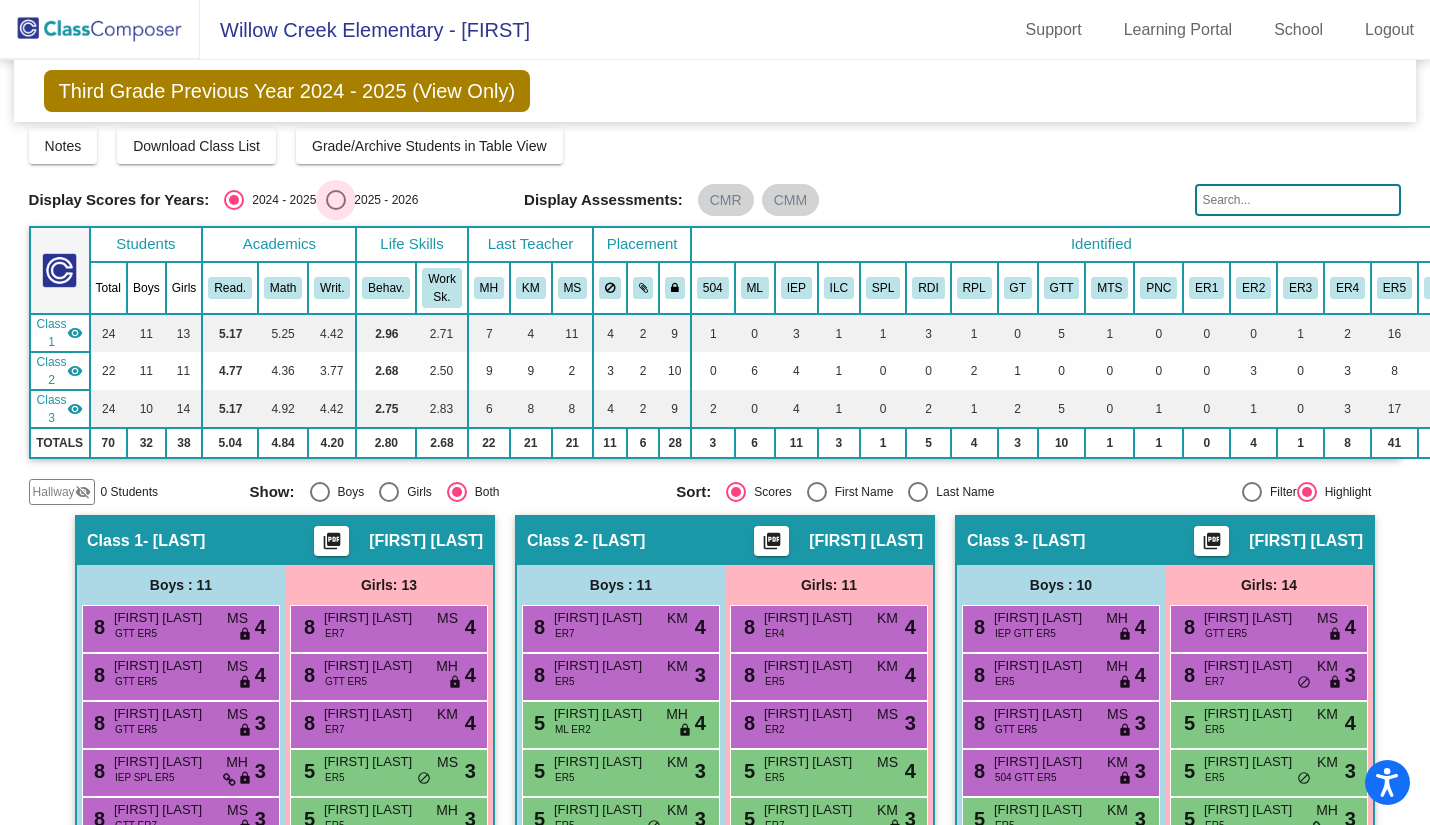 click at bounding box center [336, 200] 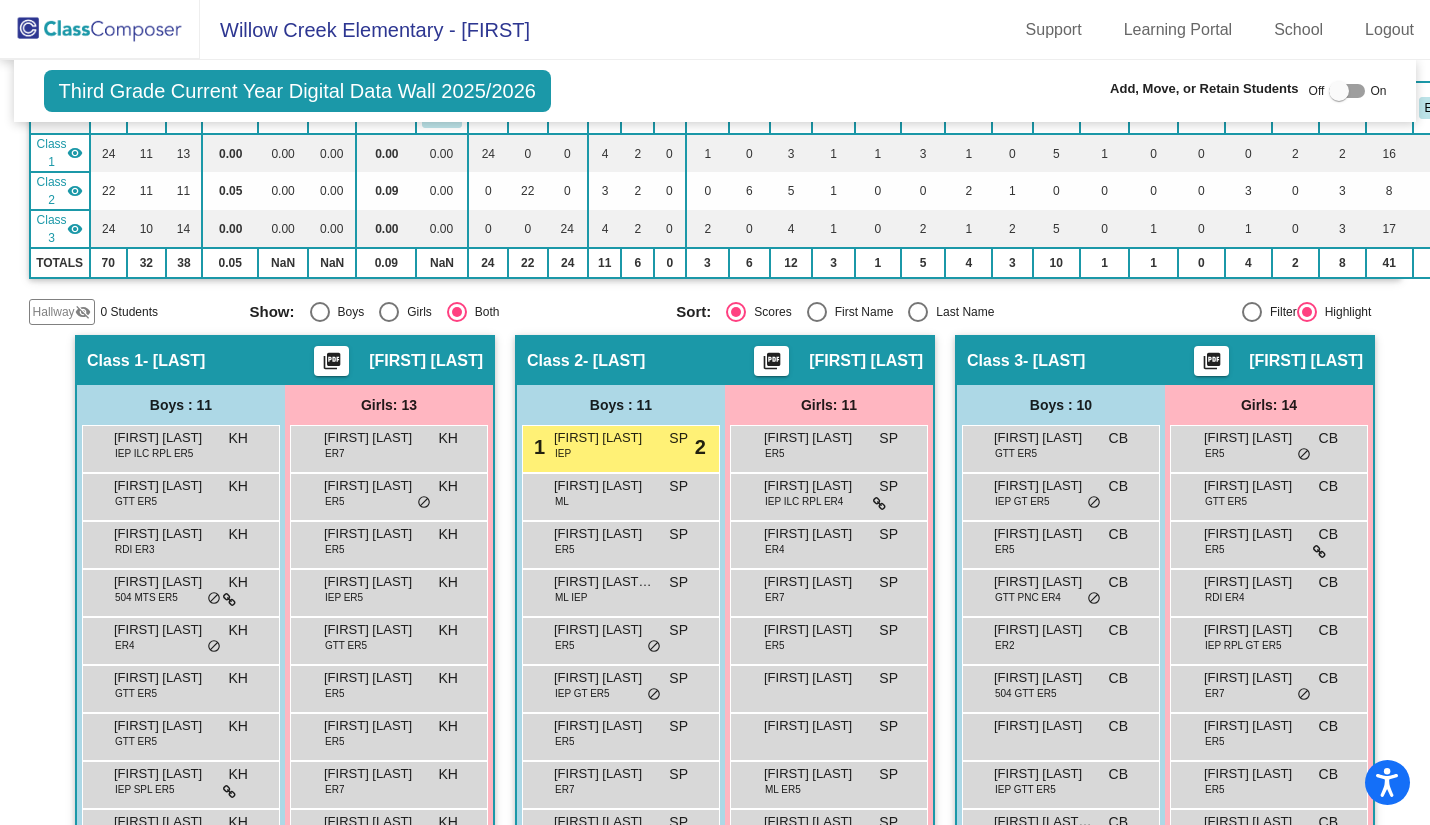 scroll, scrollTop: 503, scrollLeft: 0, axis: vertical 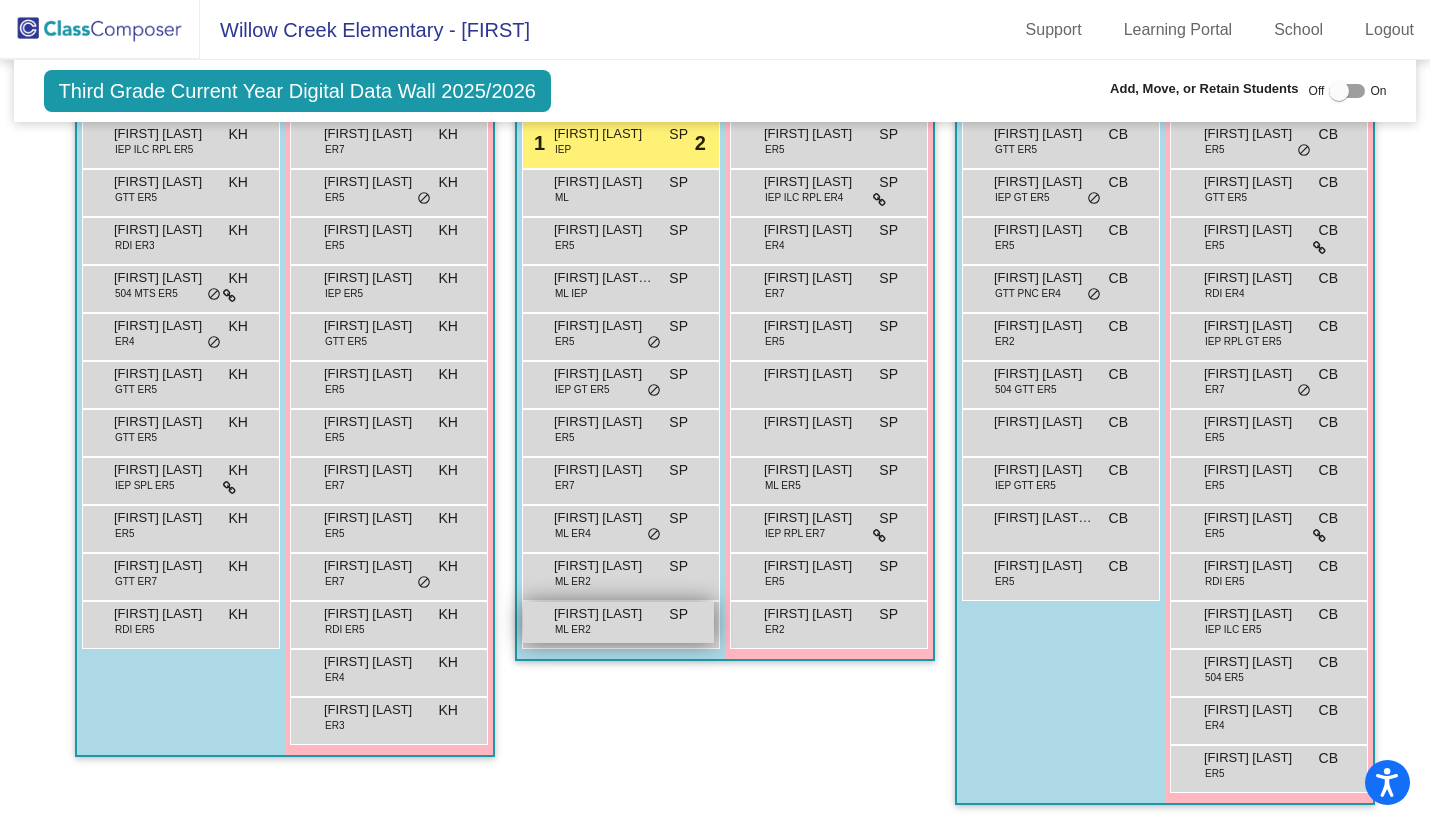 drag, startPoint x: 1198, startPoint y: 648, endPoint x: 518, endPoint y: 600, distance: 681.692 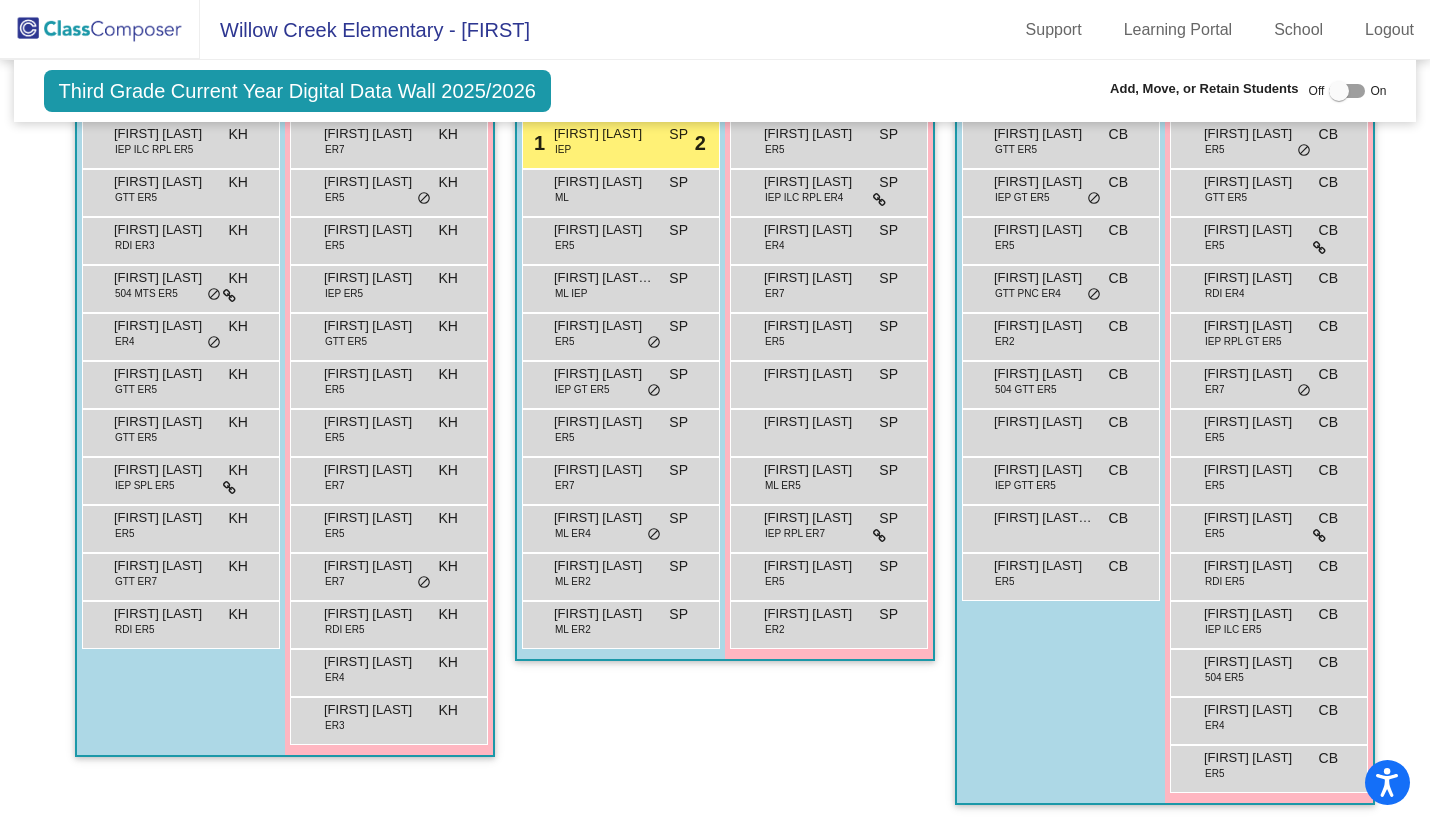 click on "Class 2   - [LAST]  picture_as_pdf [FIRST] [LAST]  Add Student  First Name Last Name Student Id  (Recommended)   Boy   Girl   Non Binary Add Close  Boys : 11  1 [FIRST] [LAST] IEP SP lock do_not_disturb_alt 2 [FIRST] [LAST] ML SP lock do_not_disturb_alt [FIRST] [LAST] ER5 SP lock do_not_disturb_alt [FIRST] [LAST] Cautino ML IEP SP lock do_not_disturb_alt [FIRST] [LAST] ER5 SP lock do_not_disturb_alt [FIRST] [LAST] IEP GT ER5 SP lock do_not_disturb_alt [FIRST] [LAST] ER5 SP lock do_not_disturb_alt [FIRST] [LAST] ER7 SP lock do_not_disturb_alt [FIRST] [LAST] ML ER4 SP lock do_not_disturb_alt [FIRST] [LAST] ML ER2 SP lock do_not_disturb_alt [FIRST] [LAST] ML ER2 SP lock do_not_disturb_alt Girls: 11 [FIRST] [LAST] ER5 SP lock do_not_disturb_alt [FIRST] [LAST] IEP ILC RPL ER4 SP lock do_not_disturb_alt [FIRST] [LAST] ER4 SP lock do_not_disturb_alt [FIRST] [LAST] ER7 SP lock do_not_disturb_alt [FIRST] [LAST] ER5 SP lock do_not_disturb_alt [FIRST] [LAST] SP lock do_not_disturb_alt [FIRST] [LAST] SP lock do_not_disturb_alt" 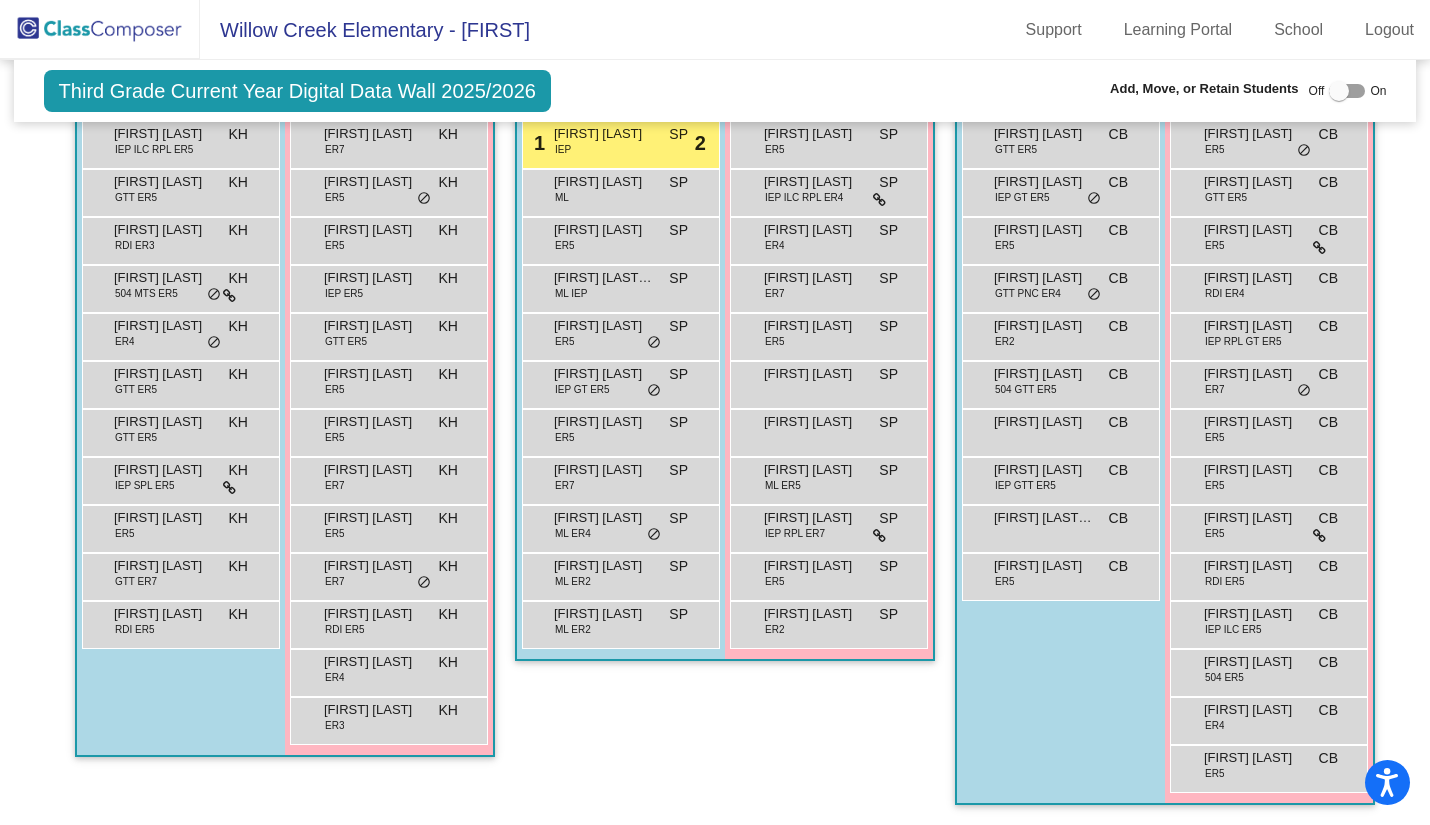 drag, startPoint x: 1264, startPoint y: 657, endPoint x: 960, endPoint y: 649, distance: 304.10526 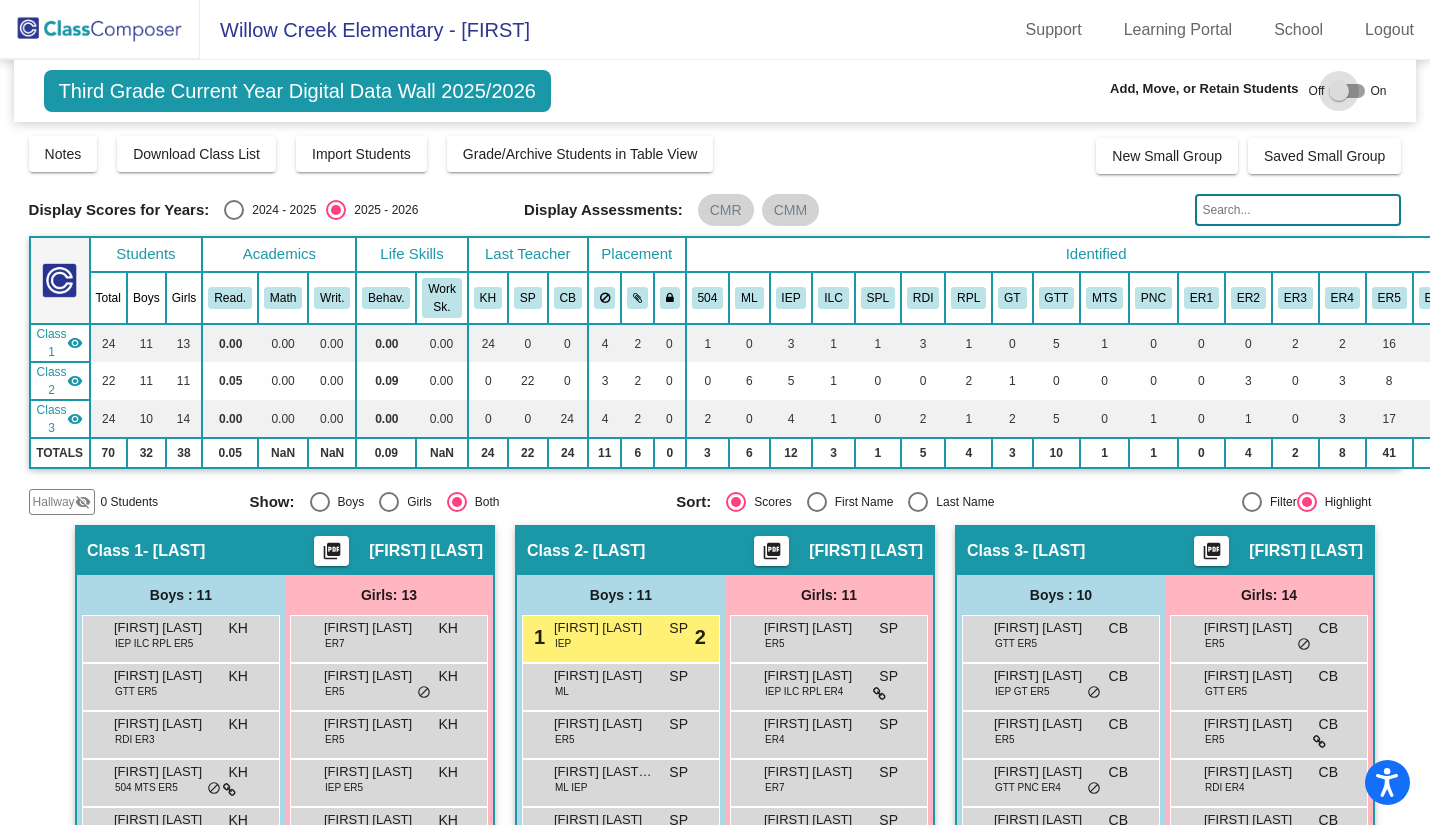 click at bounding box center (1339, 91) 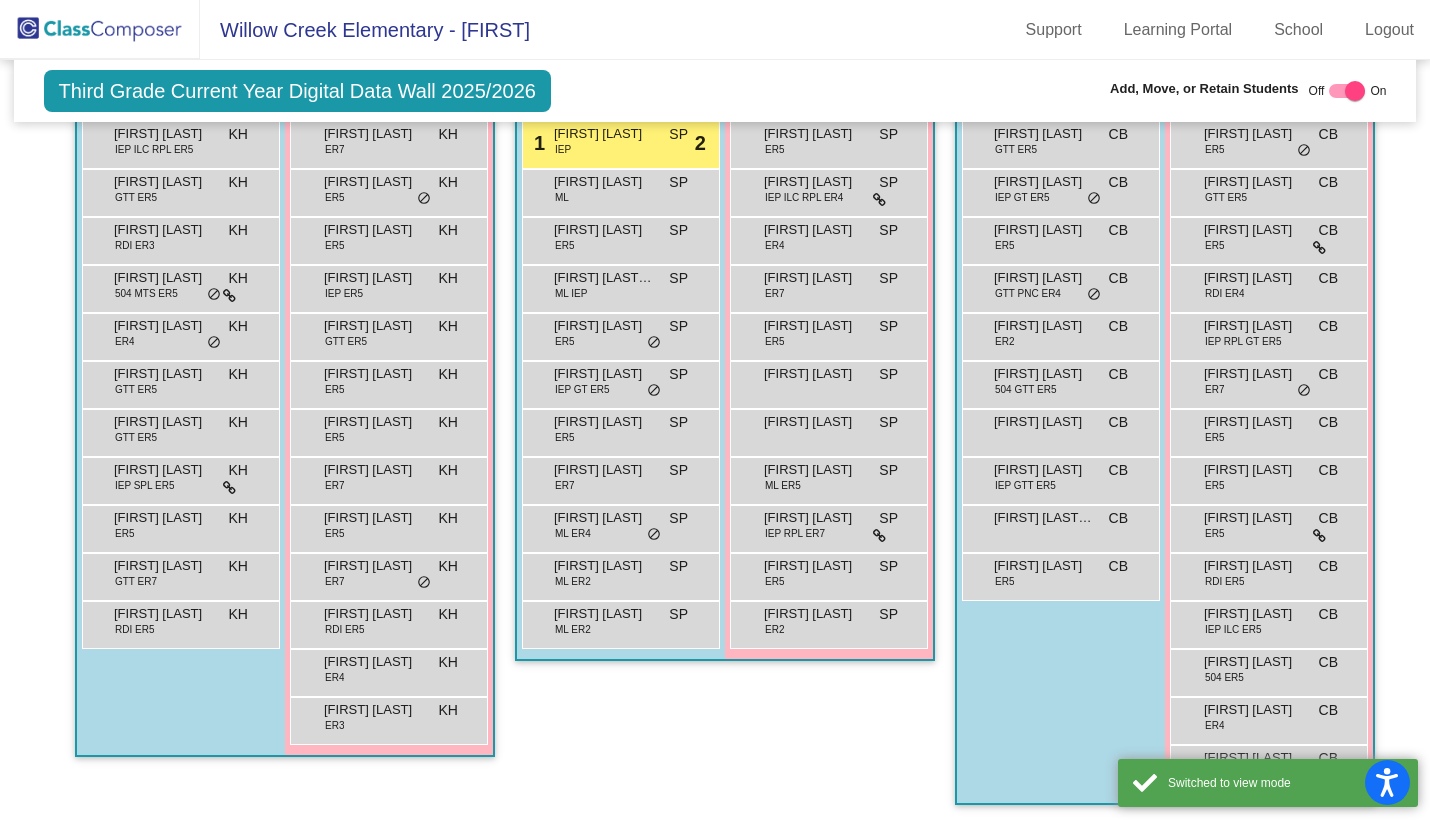 scroll, scrollTop: 502, scrollLeft: 0, axis: vertical 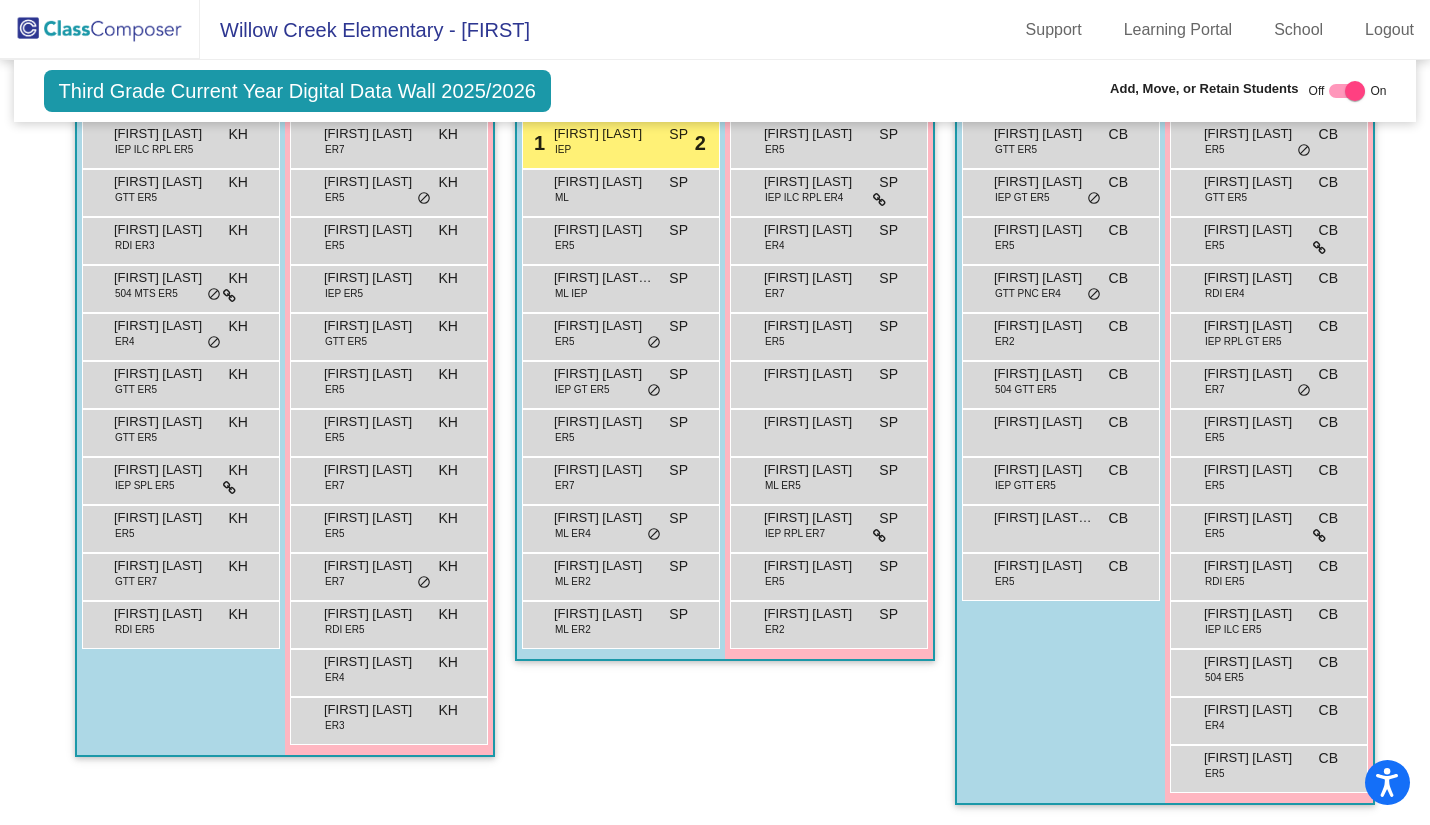 drag, startPoint x: 1220, startPoint y: 662, endPoint x: 486, endPoint y: 632, distance: 734.6128 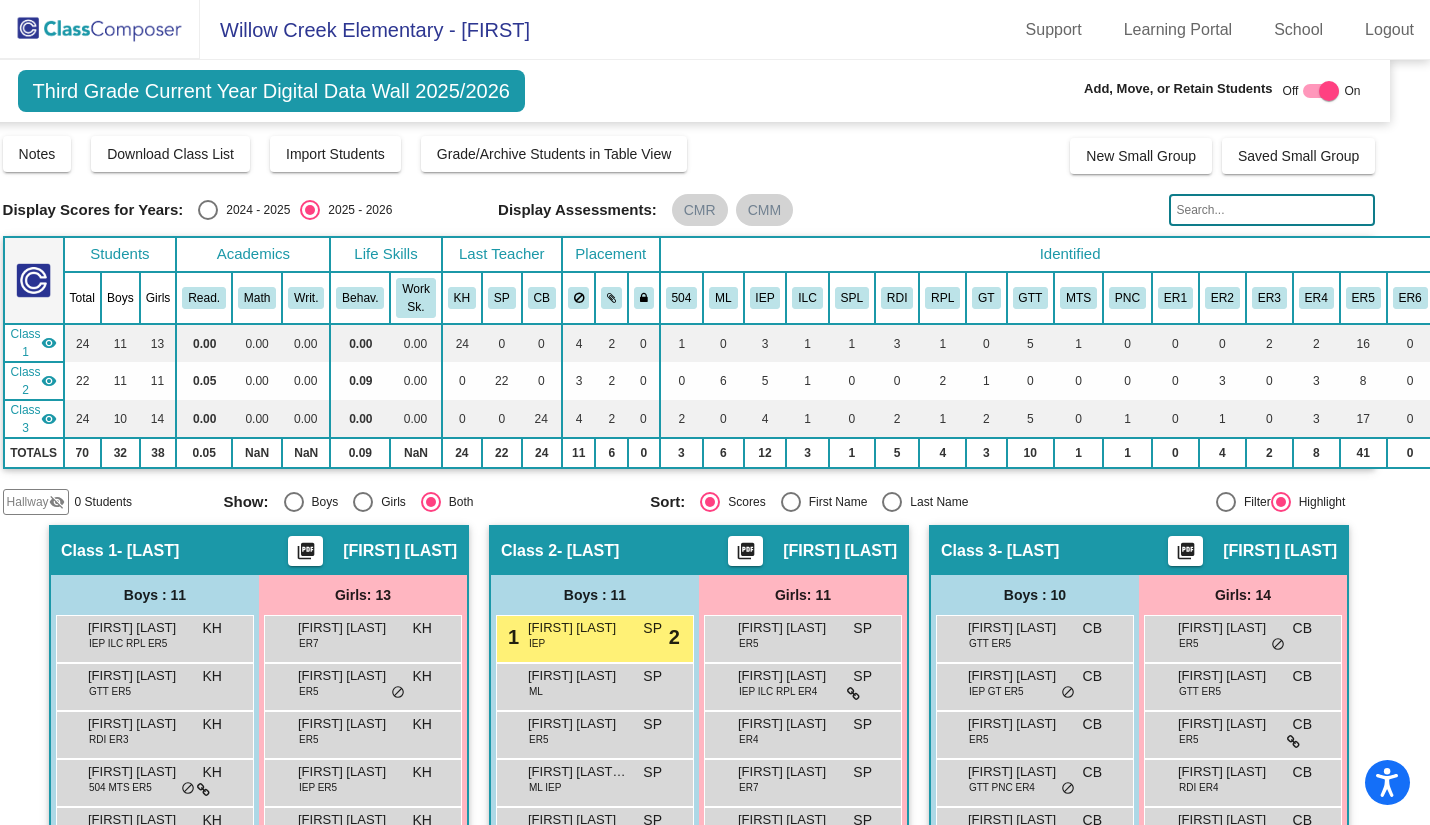 click on "Off   On" 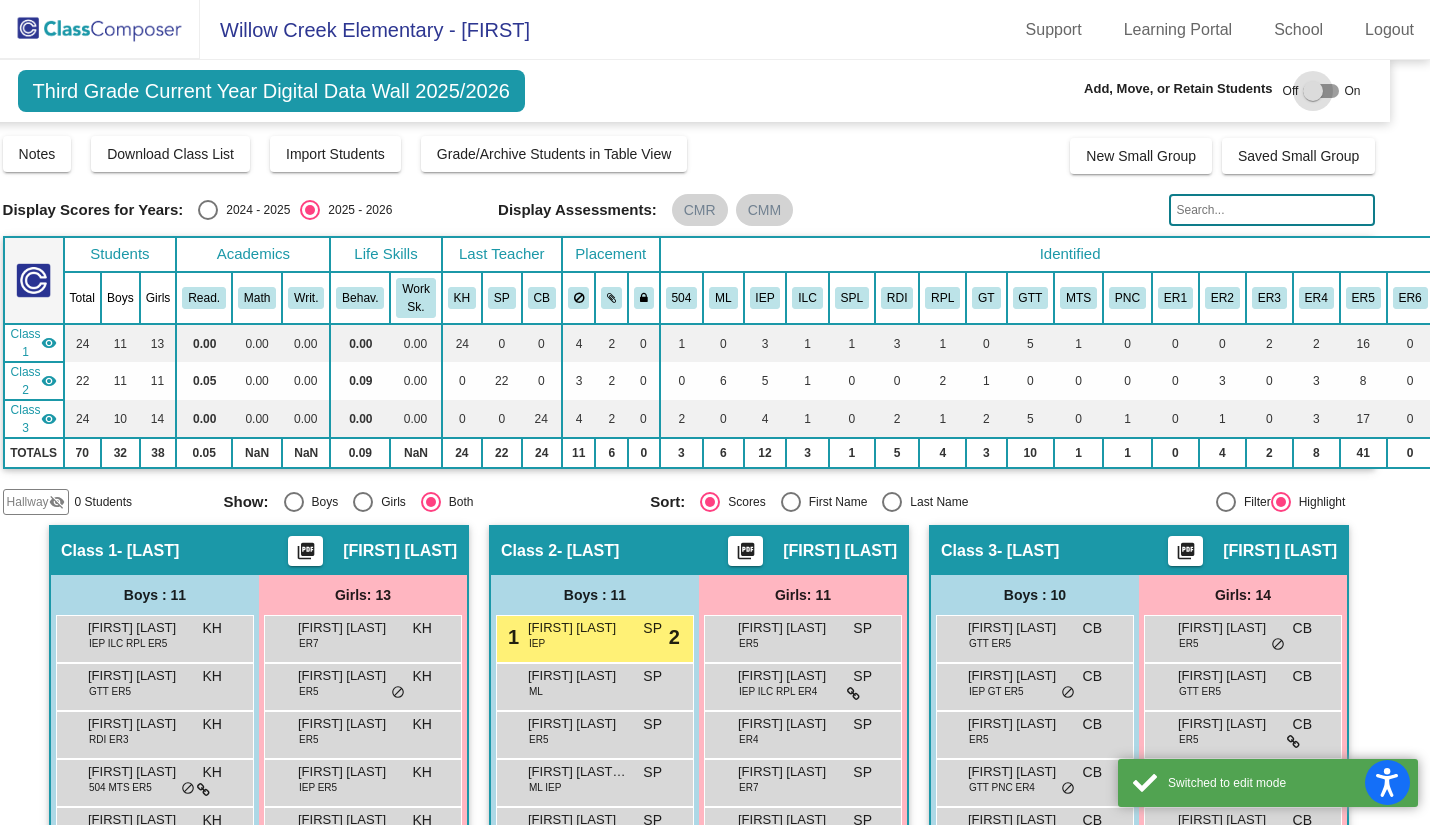 click at bounding box center [1313, 91] 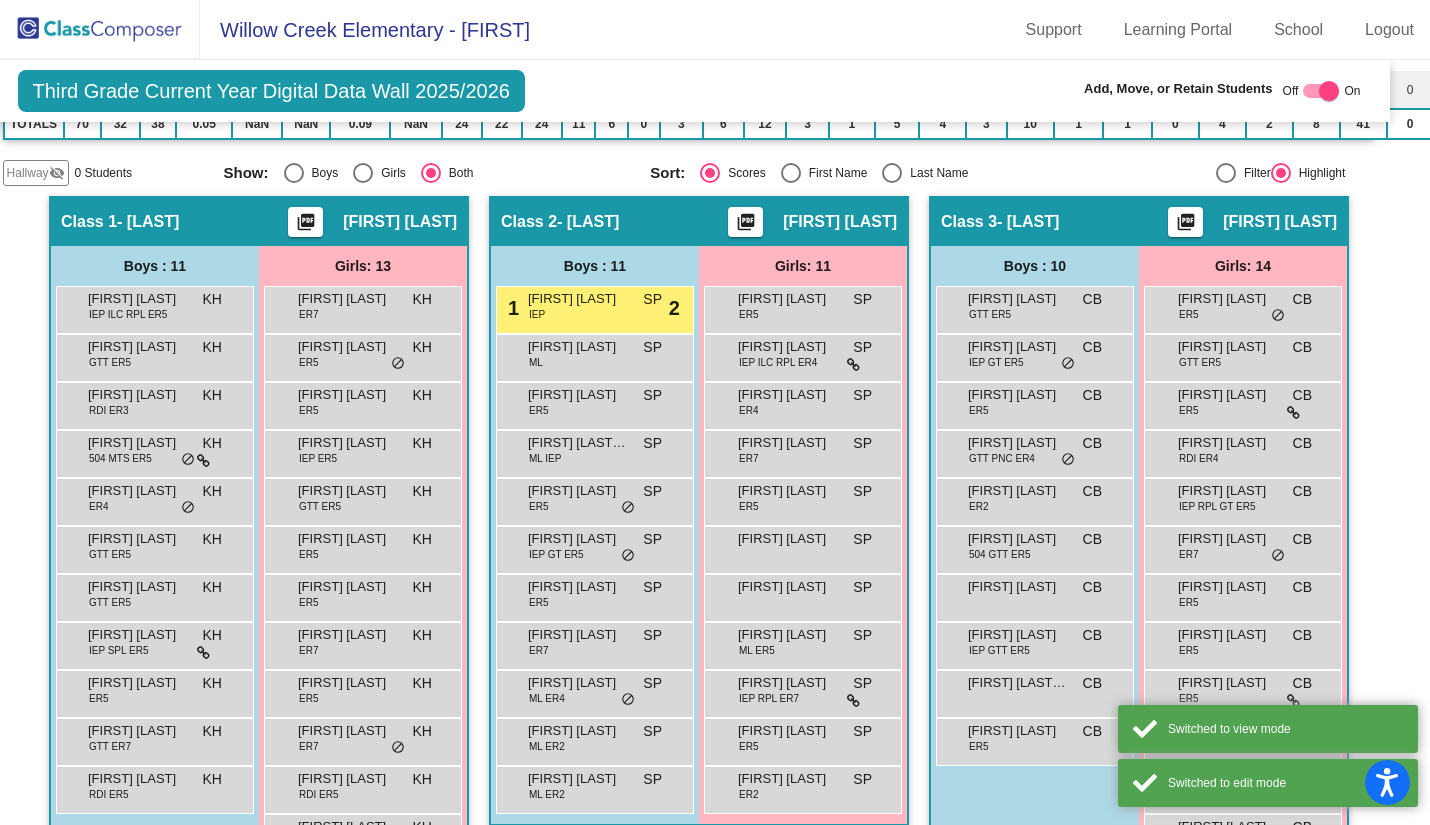 scroll, scrollTop: 503, scrollLeft: 26, axis: both 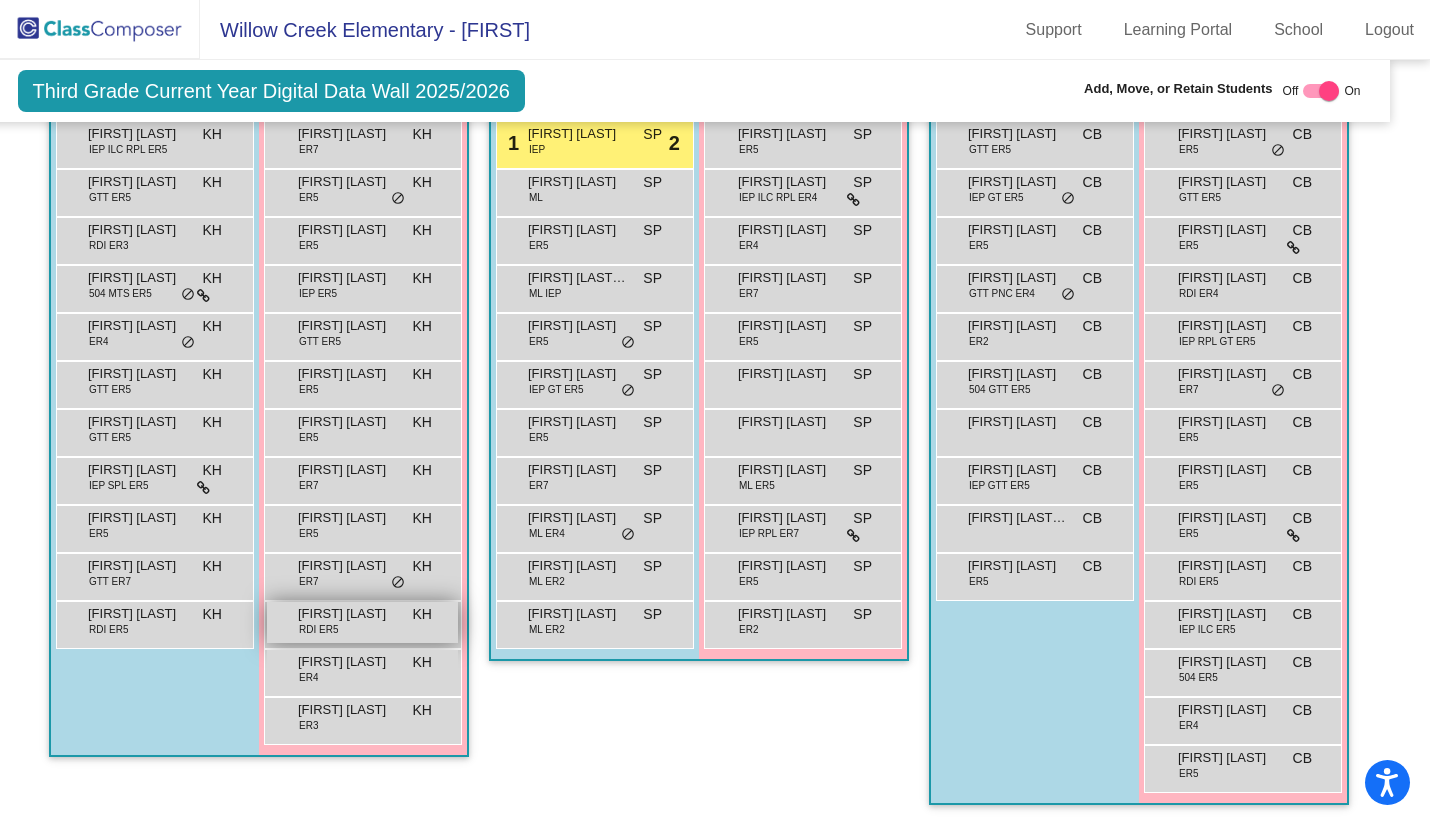 drag, startPoint x: 1194, startPoint y: 649, endPoint x: 447, endPoint y: 594, distance: 749.02203 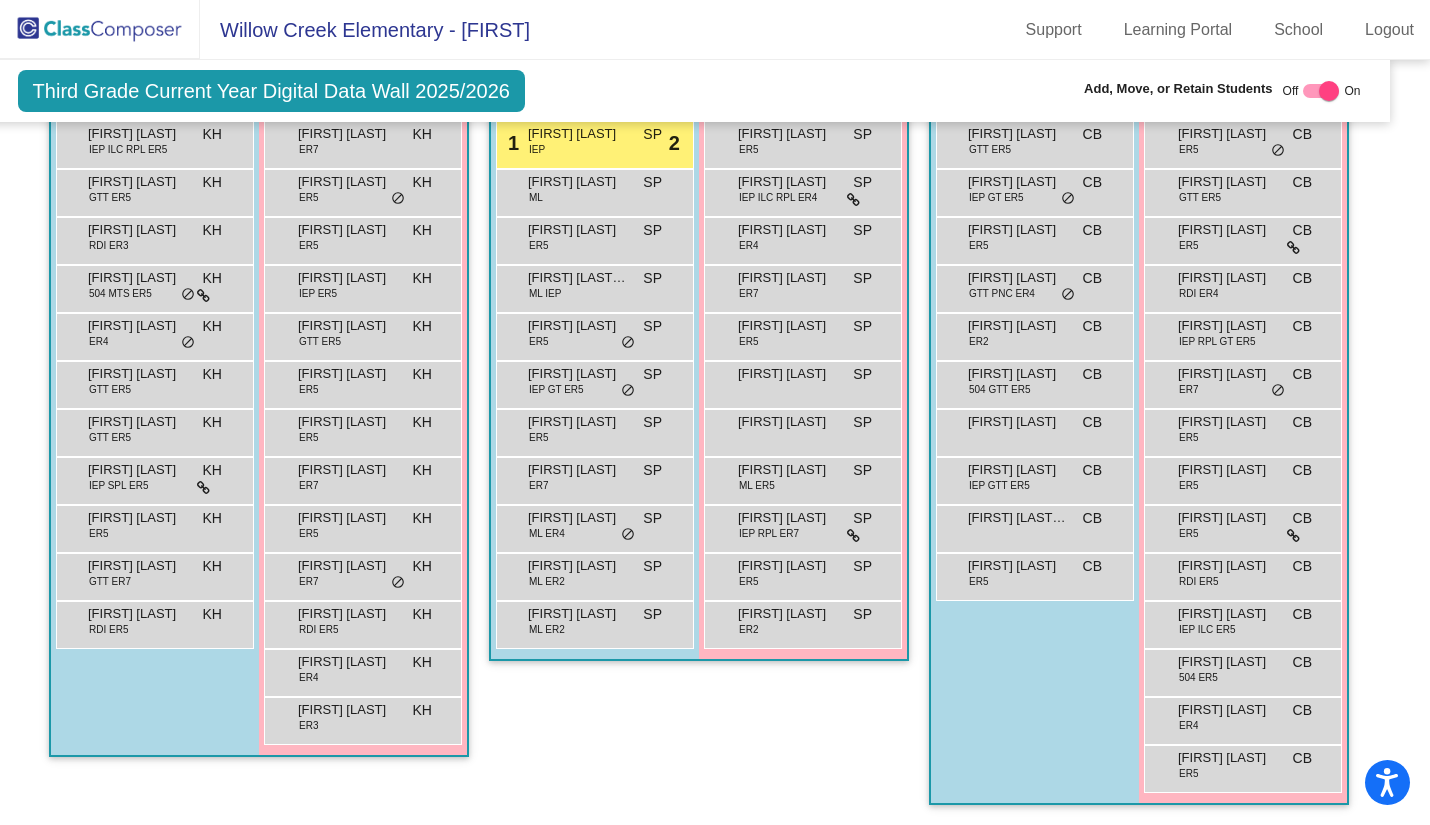 click on "Class 2   - [LAST]  picture_as_pdf [FIRST] [LAST]  Add Student  First Name Last Name Student Id  (Recommended)   Boy   Girl   Non Binary Add Close  Boys : 11  1 [FIRST] [LAST] IEP SP lock do_not_disturb_alt 2 [FIRST] [LAST] ML SP lock do_not_disturb_alt [FIRST] [LAST] ER5 SP lock do_not_disturb_alt [FIRST] [LAST] Cautino ML IEP SP lock do_not_disturb_alt [FIRST] [LAST] ER5 SP lock do_not_disturb_alt [FIRST] [LAST] IEP GT ER5 SP lock do_not_disturb_alt [FIRST] [LAST] ER5 SP lock do_not_disturb_alt [FIRST] [LAST] ER7 SP lock do_not_disturb_alt [FIRST] [LAST] ML ER4 SP lock do_not_disturb_alt [FIRST] [LAST] ML ER2 SP lock do_not_disturb_alt [FIRST] [LAST] ML ER2 SP lock do_not_disturb_alt Girls: 11 [FIRST] [LAST] ER5 SP lock do_not_disturb_alt [FIRST] [LAST] IEP ILC RPL ER4 SP lock do_not_disturb_alt [FIRST] [LAST] ER4 SP lock do_not_disturb_alt [FIRST] [LAST] ER7 SP lock do_not_disturb_alt [FIRST] [LAST] ER5 SP lock do_not_disturb_alt [FIRST] [LAST] SP lock do_not_disturb_alt [FIRST] [LAST] SP lock do_not_disturb_alt" 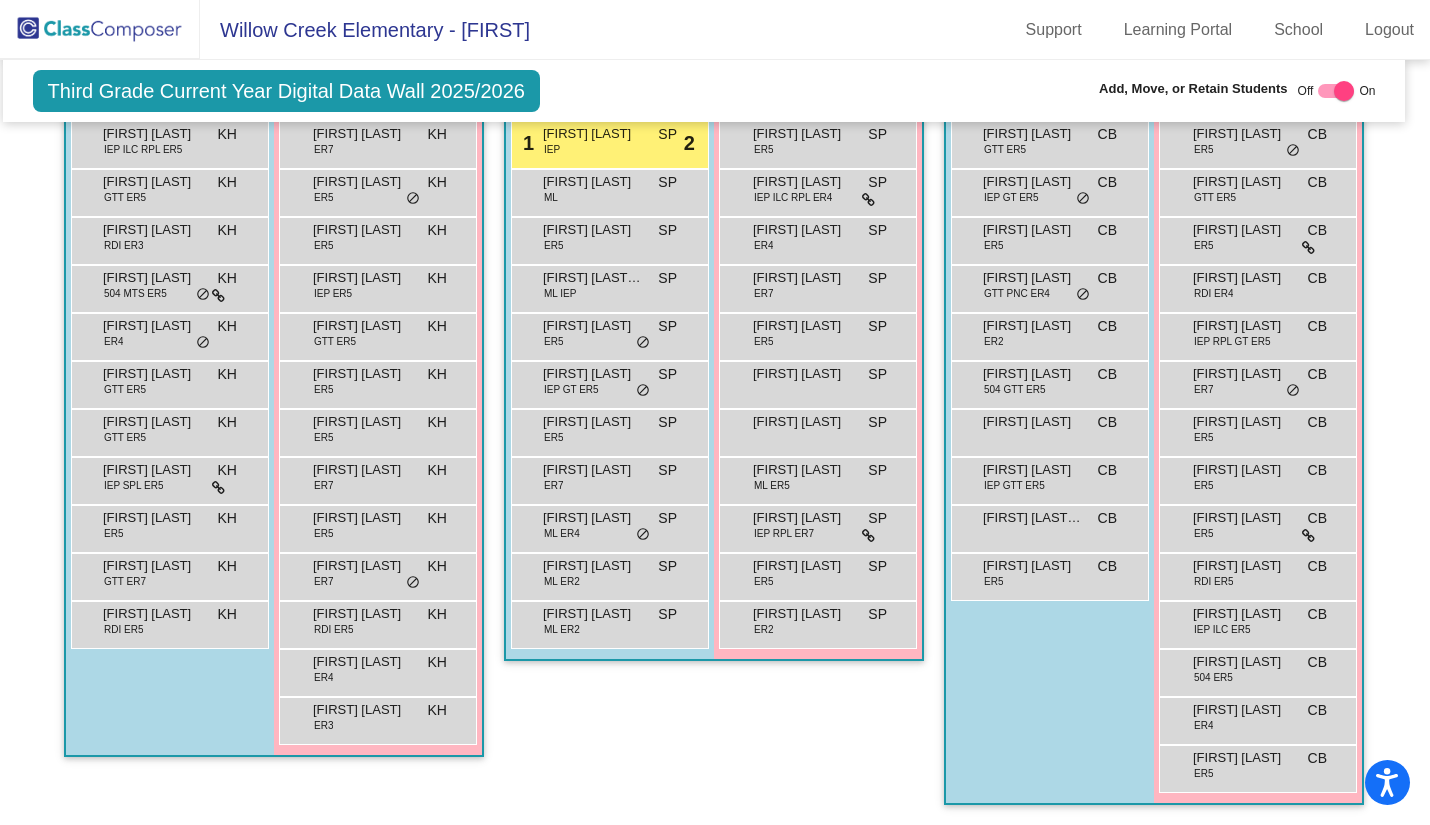 scroll, scrollTop: 503, scrollLeft: 11, axis: both 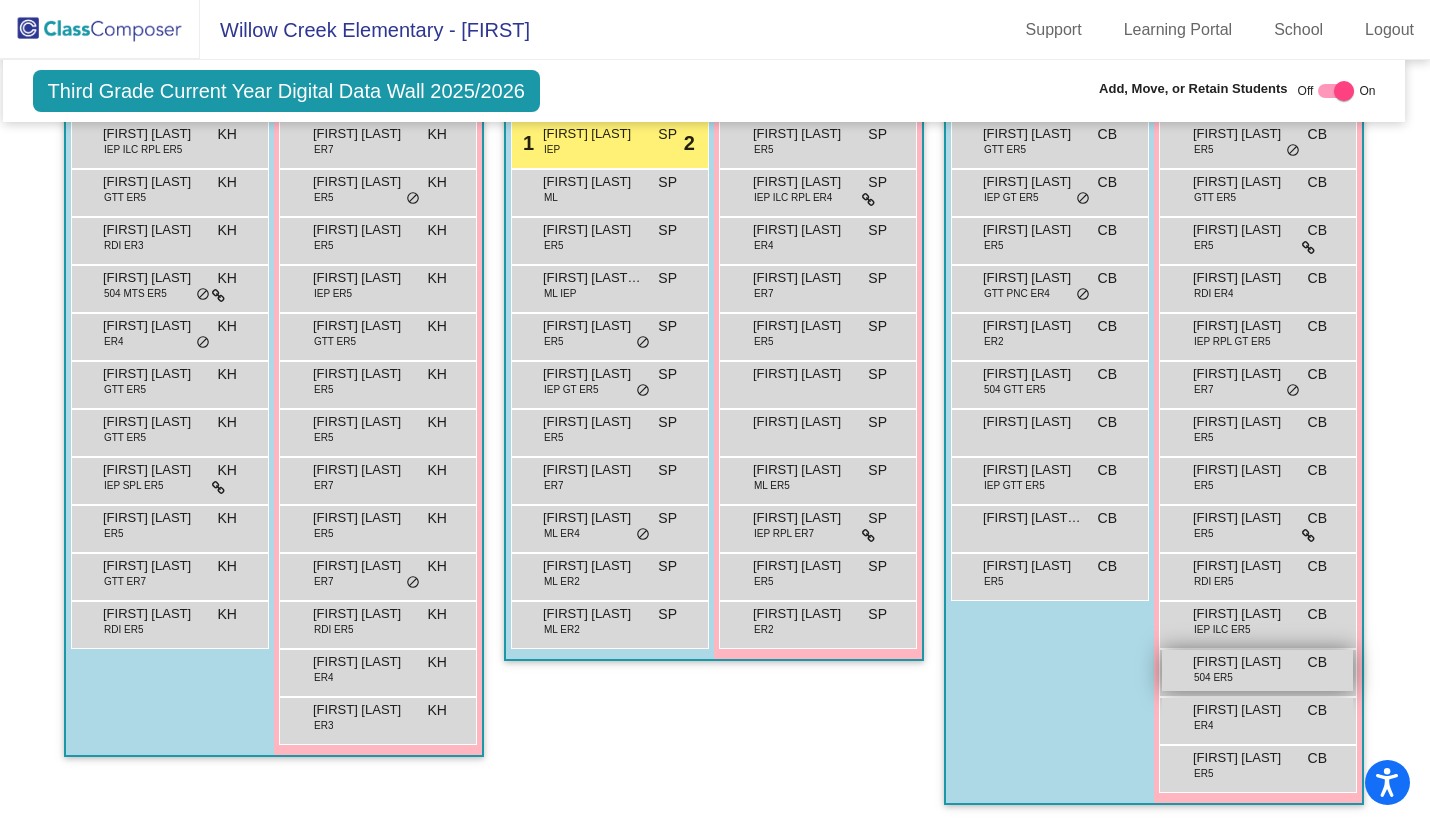 click on "[FIRST] [LAST] 504 ER5 CB lock do_not_disturb_alt" at bounding box center (1257, 670) 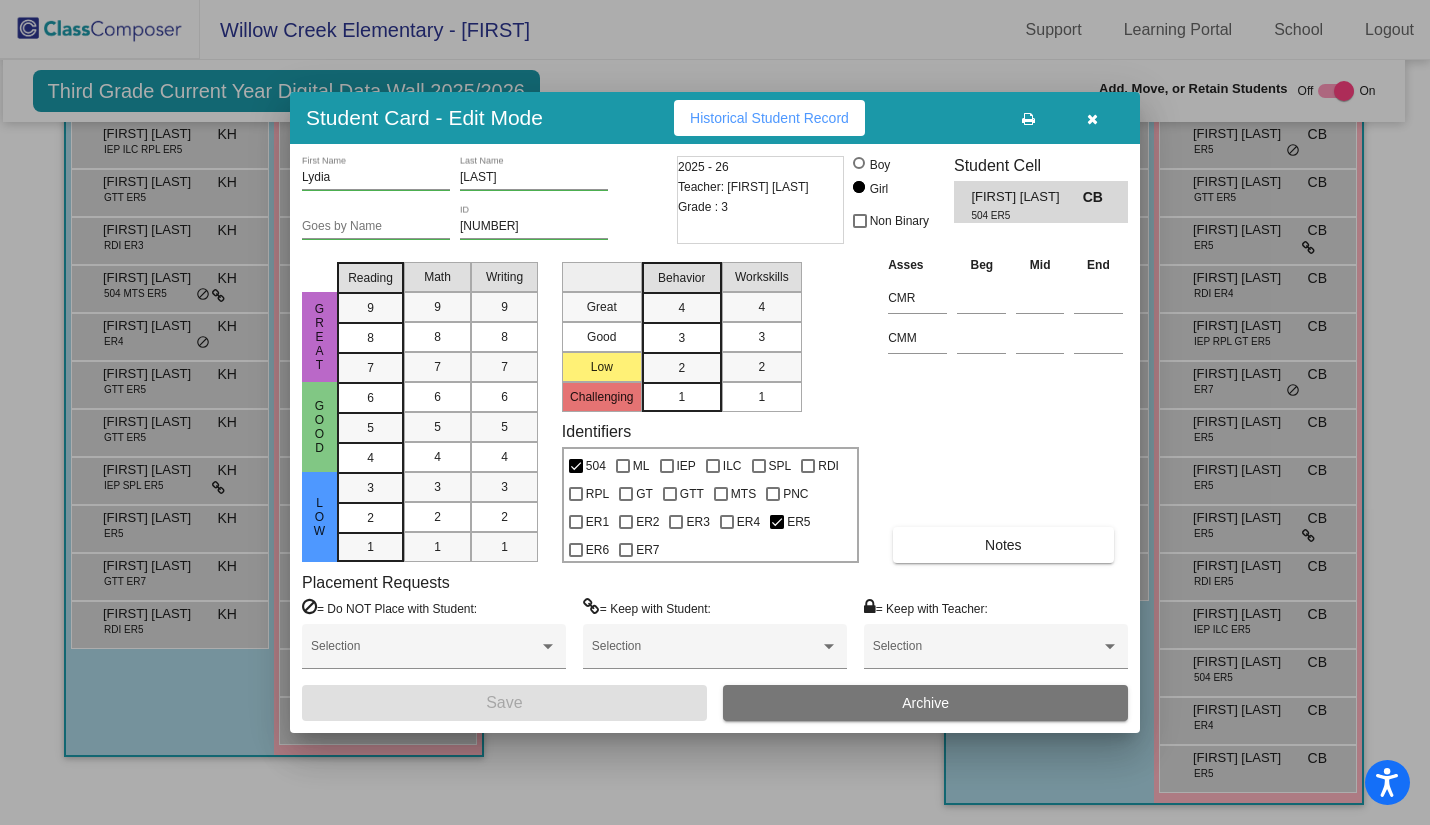 click at bounding box center (1092, 118) 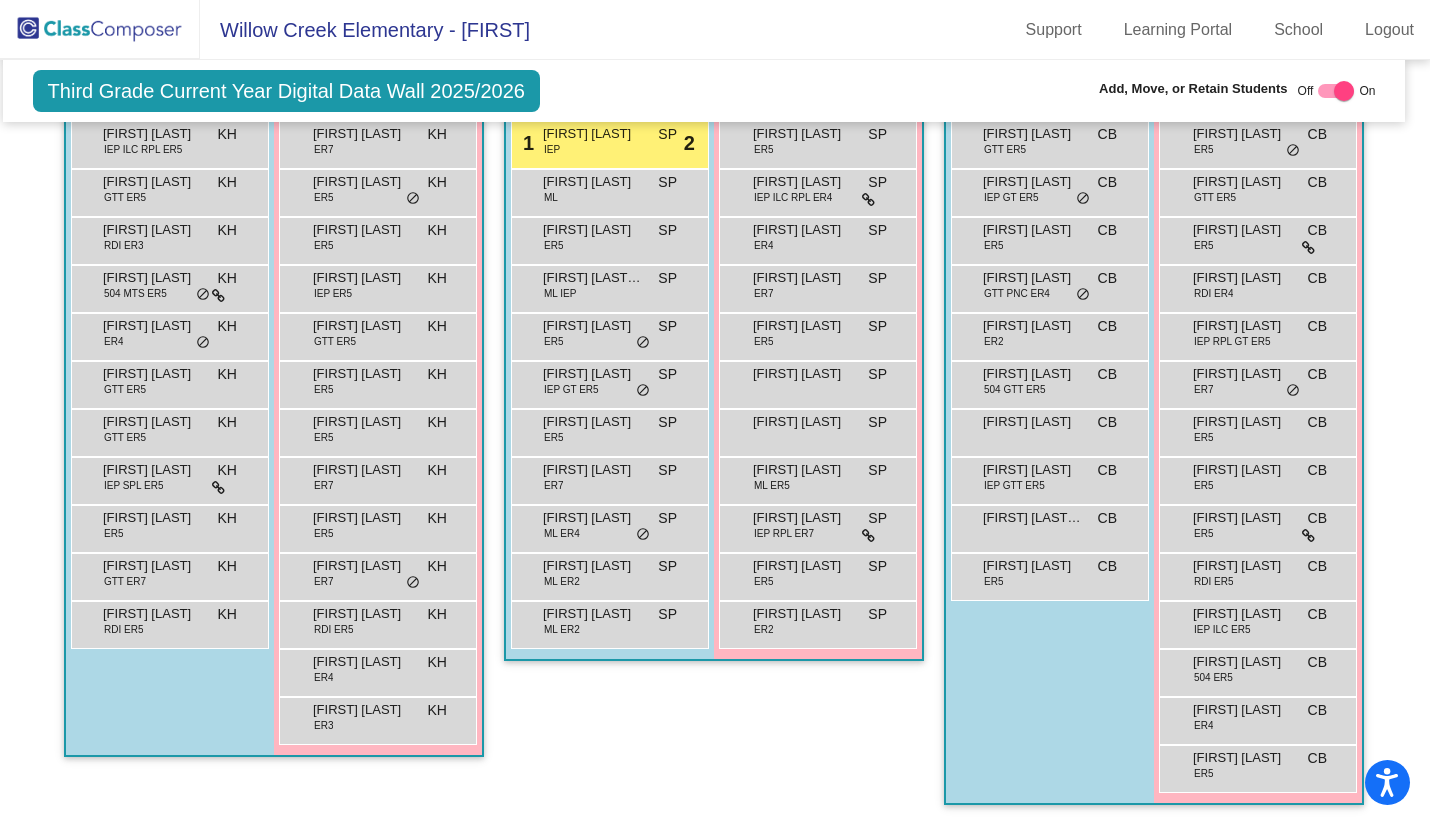 drag, startPoint x: 1217, startPoint y: 656, endPoint x: 1091, endPoint y: 688, distance: 130 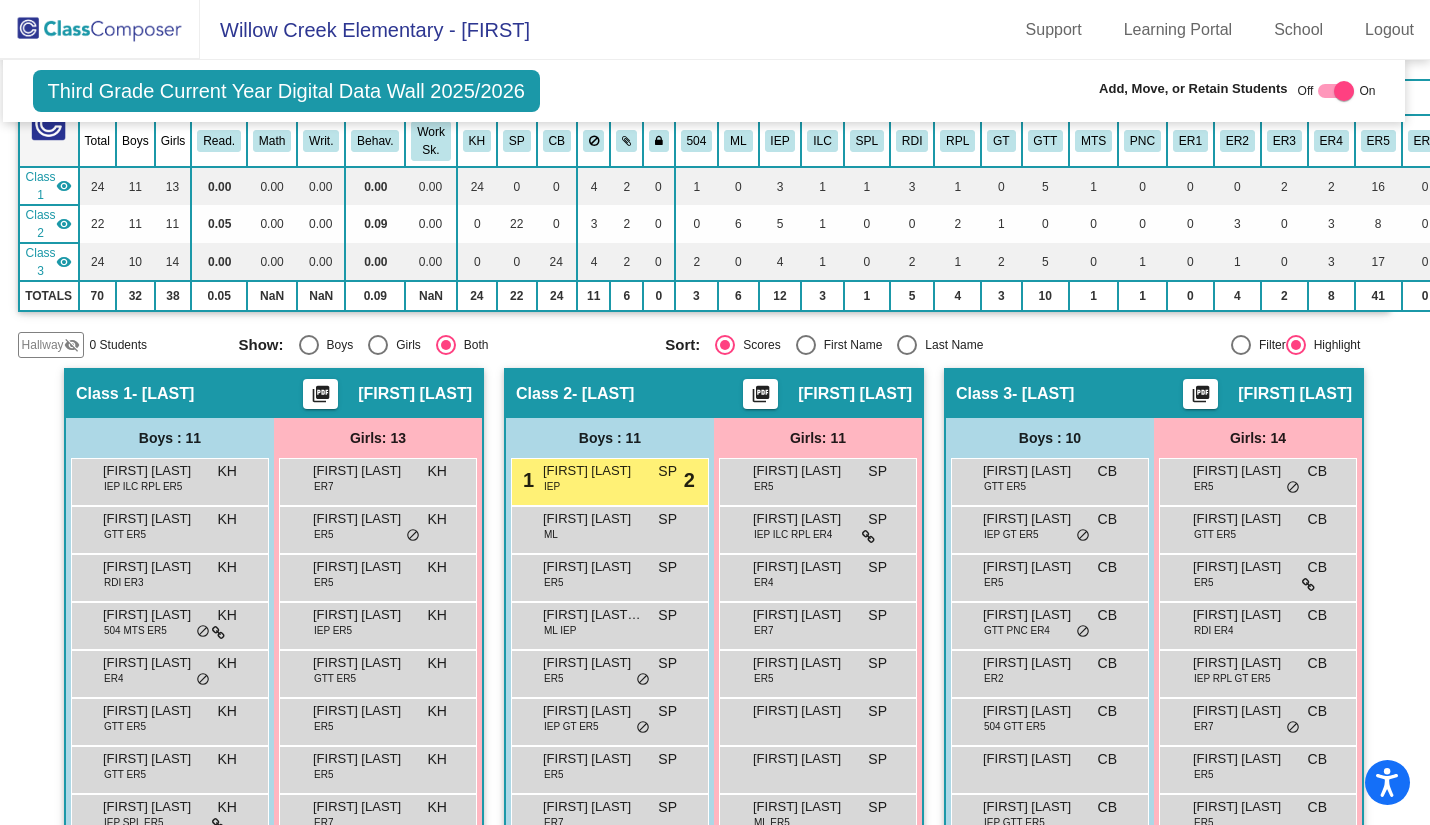 scroll, scrollTop: 0, scrollLeft: 11, axis: horizontal 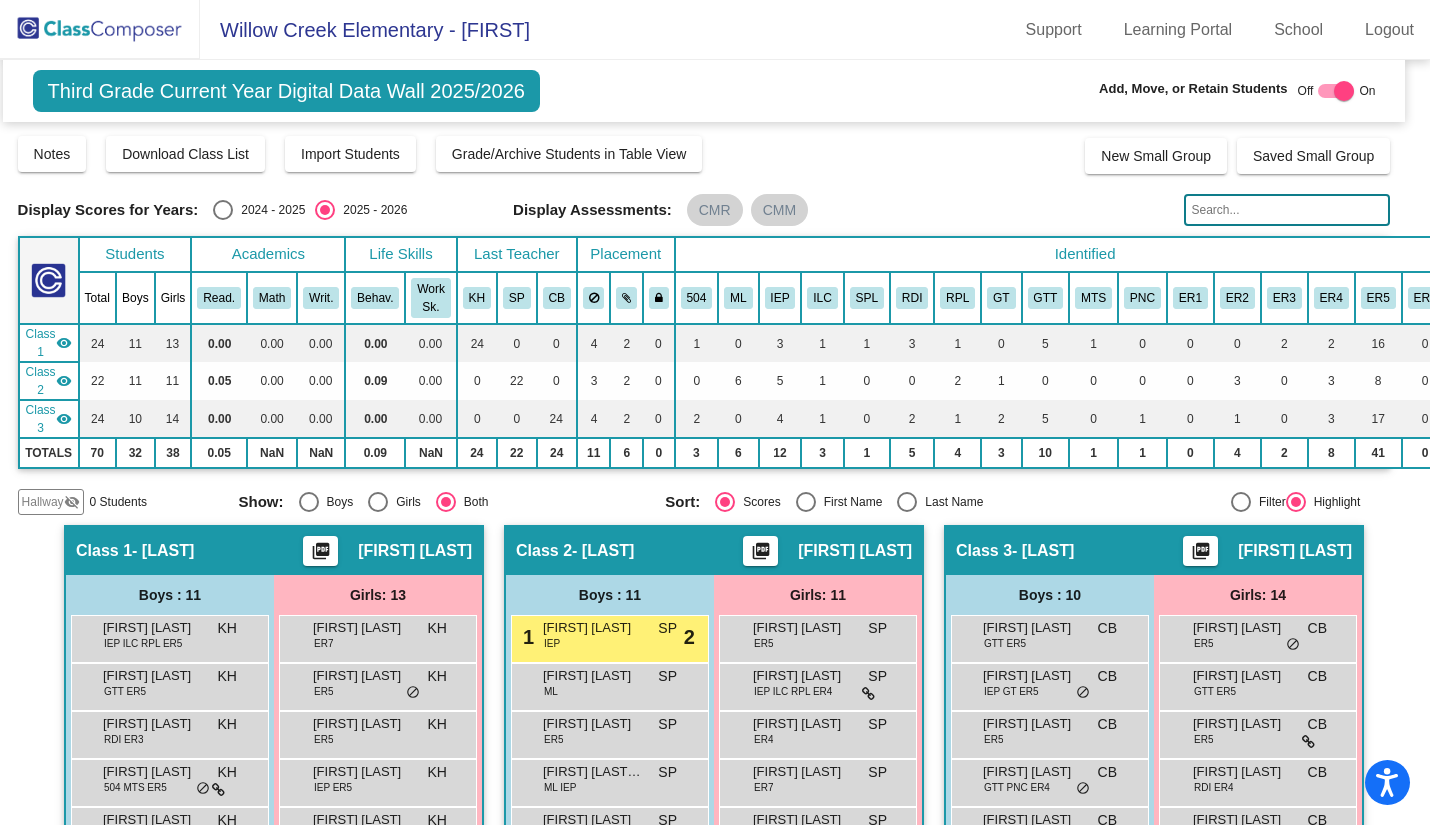 click at bounding box center (1344, 91) 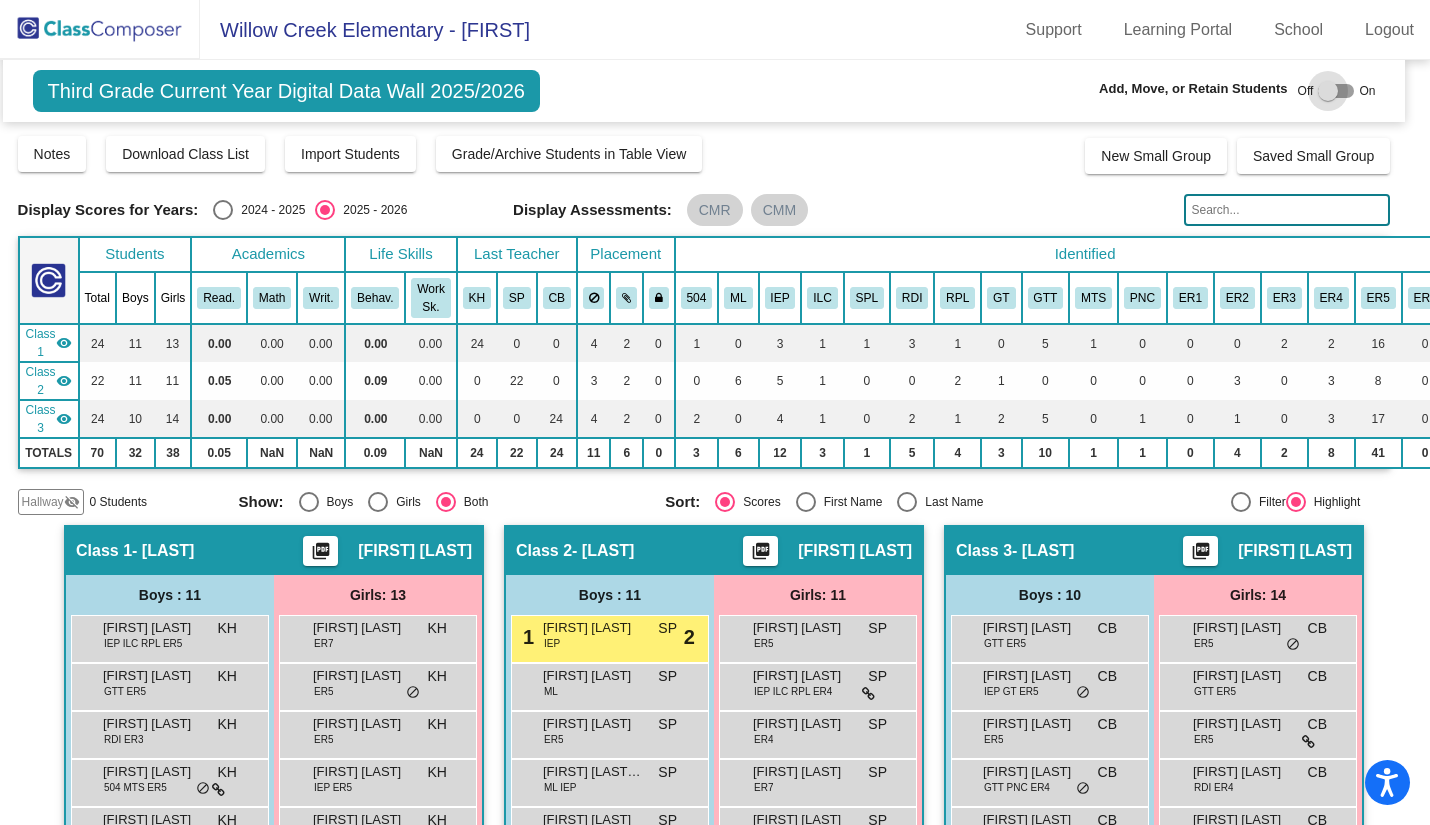 click at bounding box center [1328, 91] 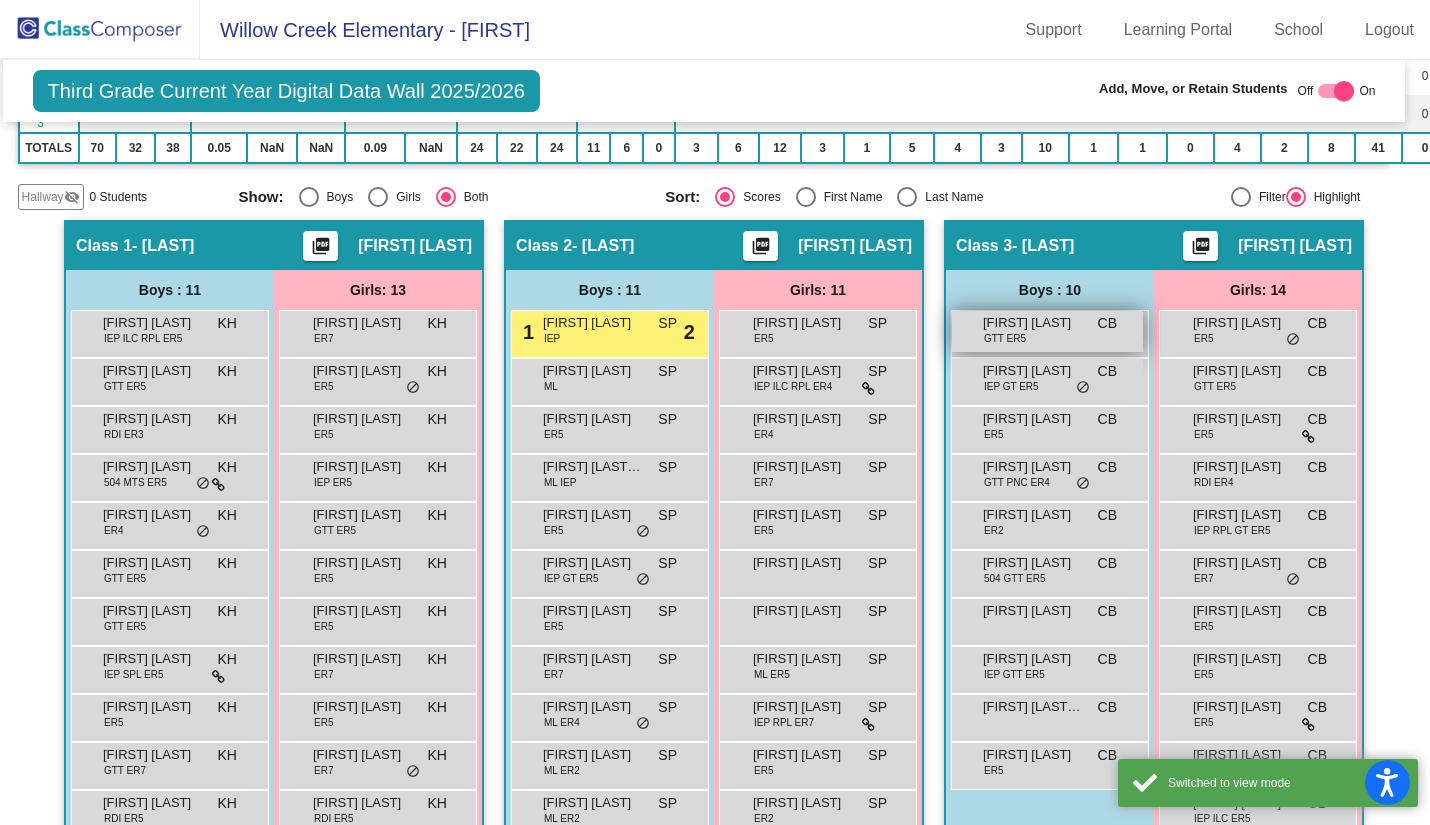 scroll, scrollTop: 503, scrollLeft: 11, axis: both 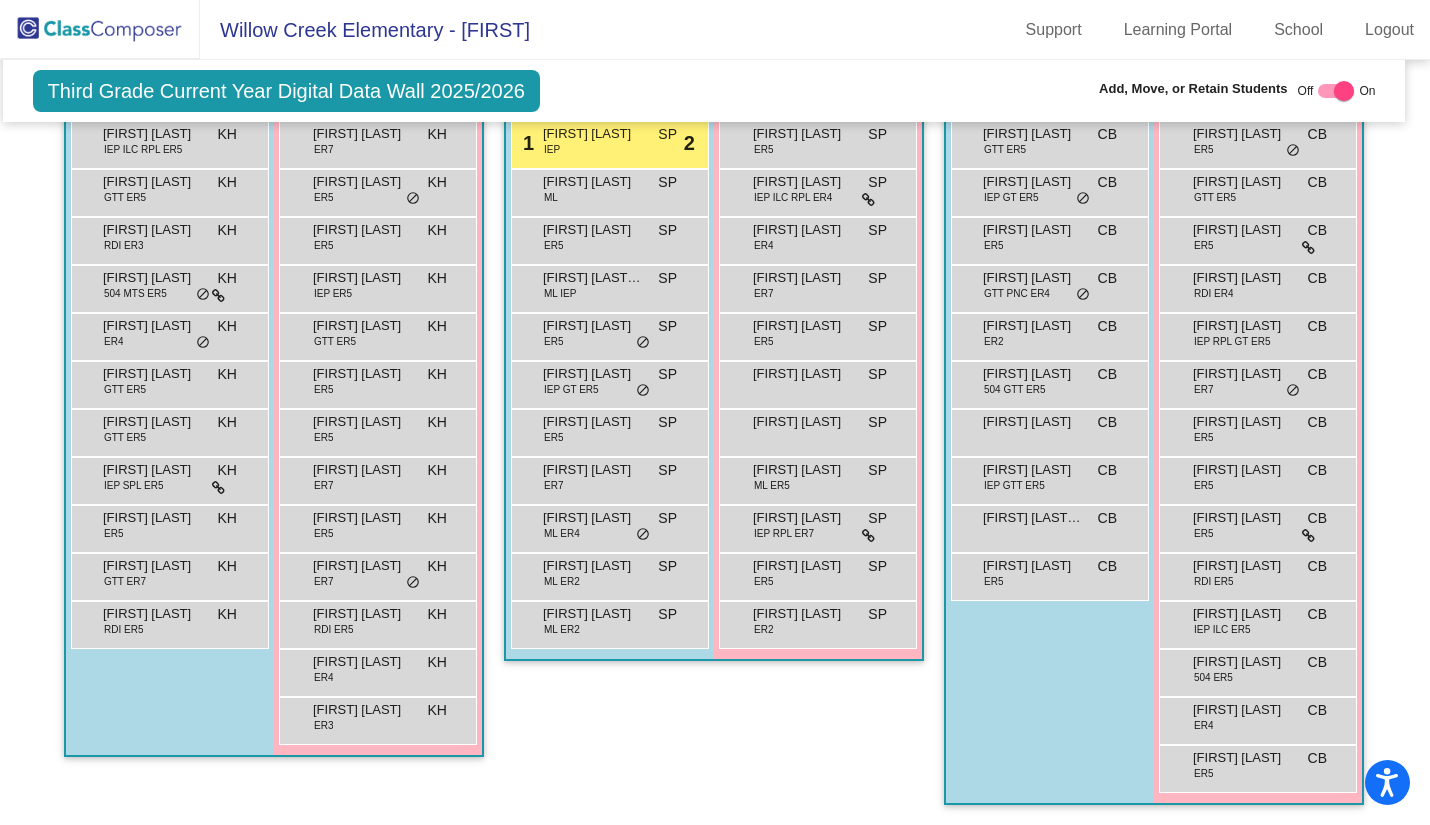 drag, startPoint x: 1185, startPoint y: 663, endPoint x: 1010, endPoint y: 687, distance: 176.63805 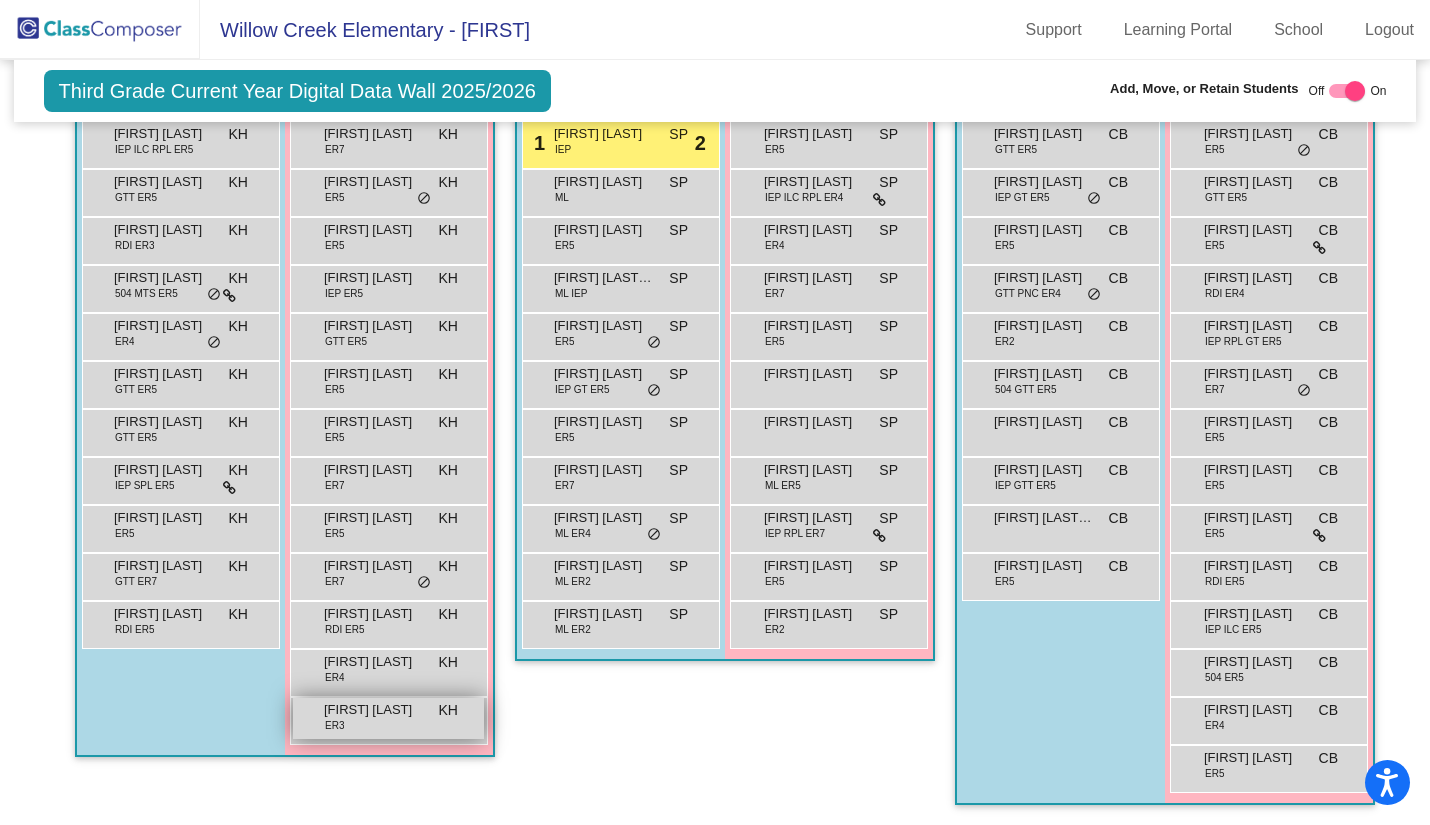 scroll, scrollTop: 502, scrollLeft: 3, axis: both 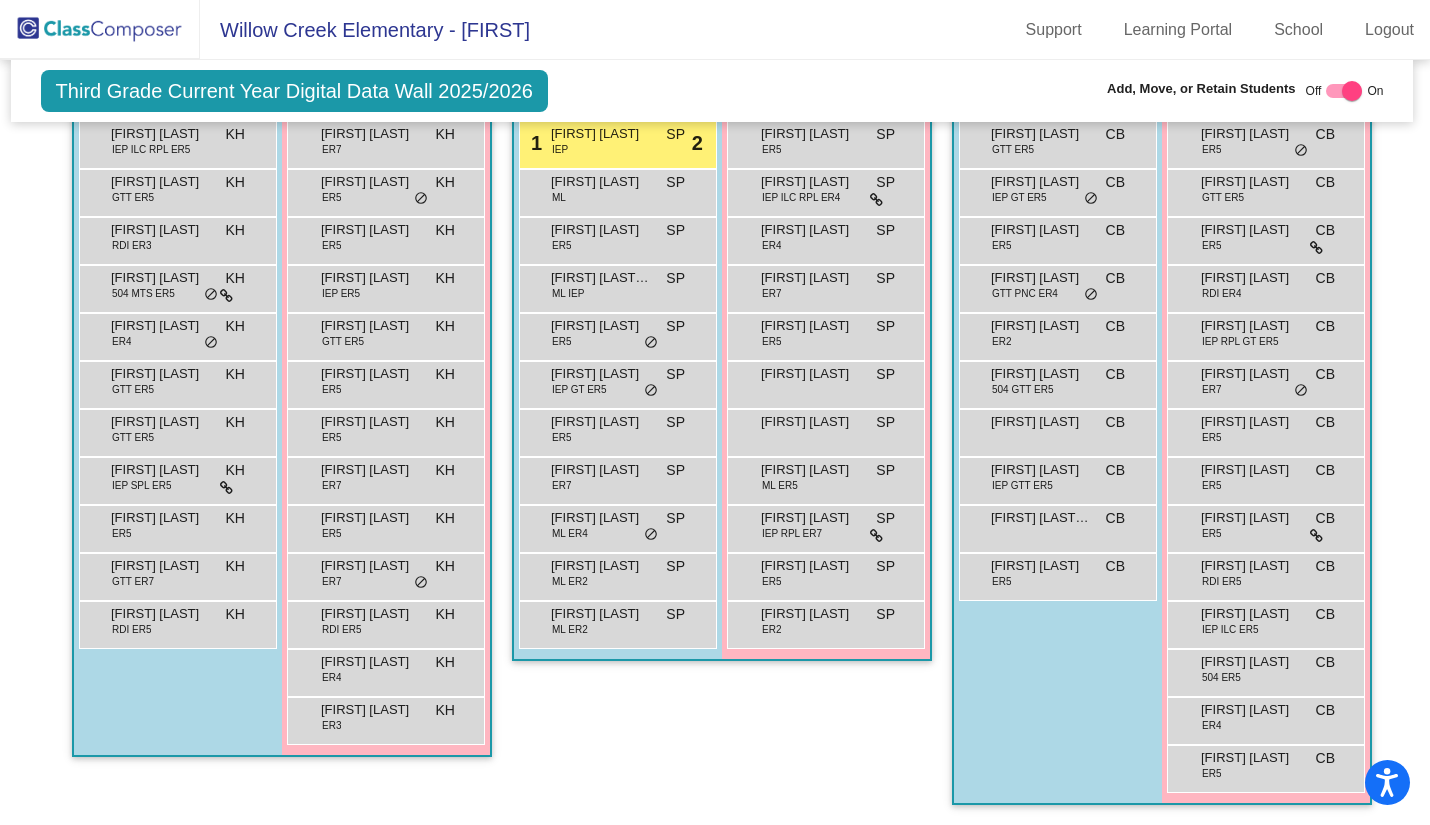 drag, startPoint x: 412, startPoint y: 699, endPoint x: 556, endPoint y: 719, distance: 145.38225 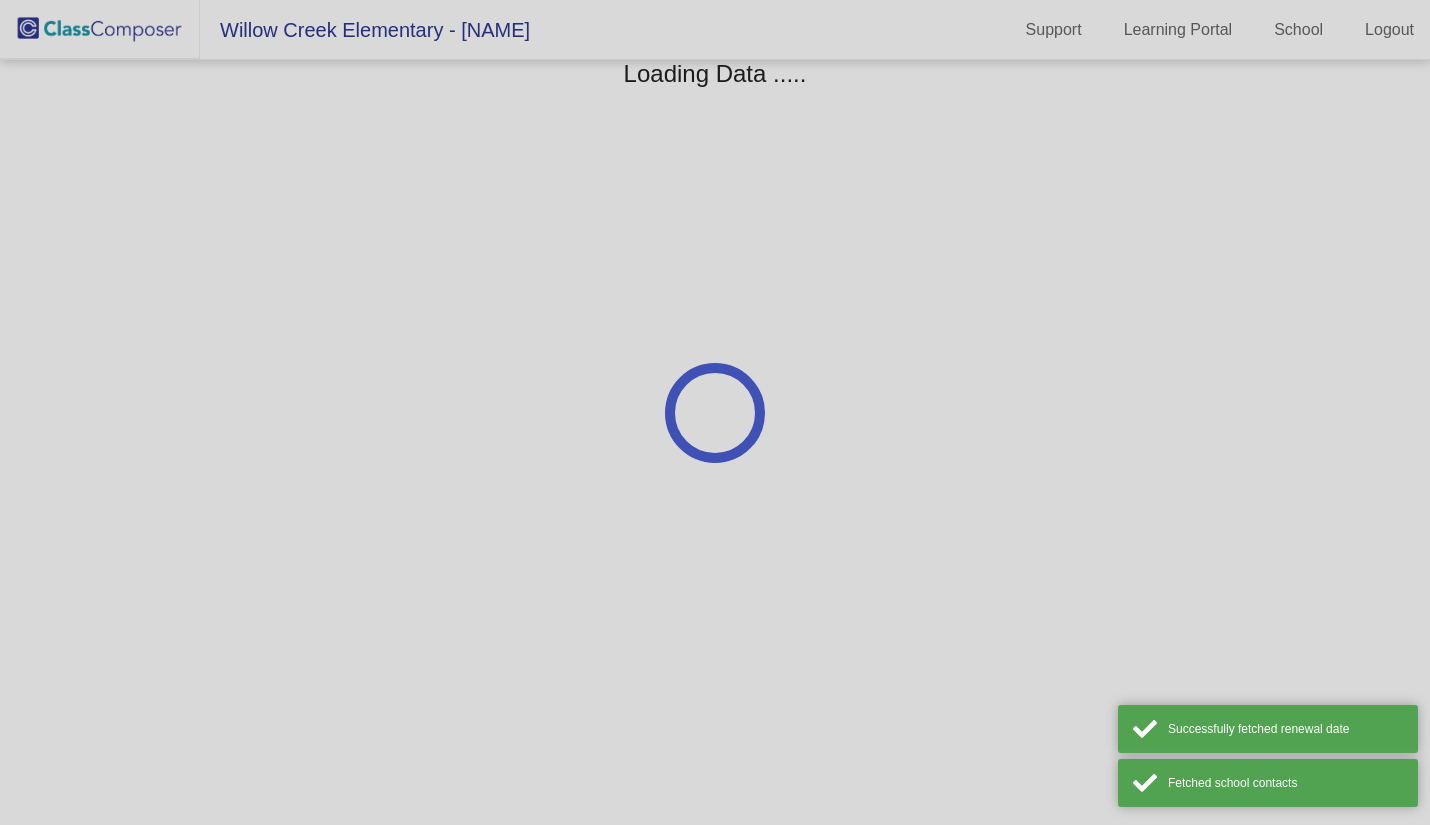scroll, scrollTop: 0, scrollLeft: 0, axis: both 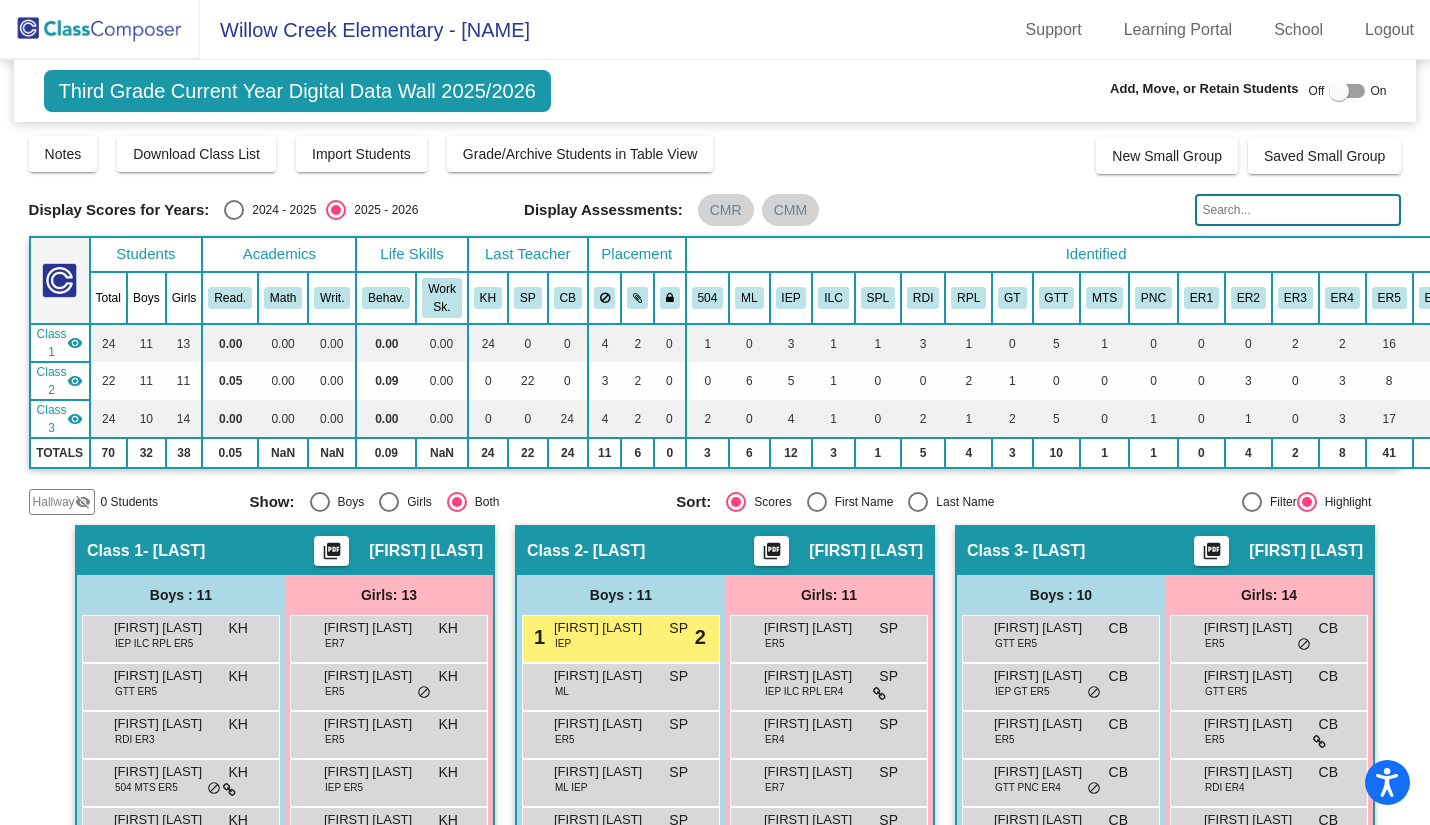 click at bounding box center (1339, 91) 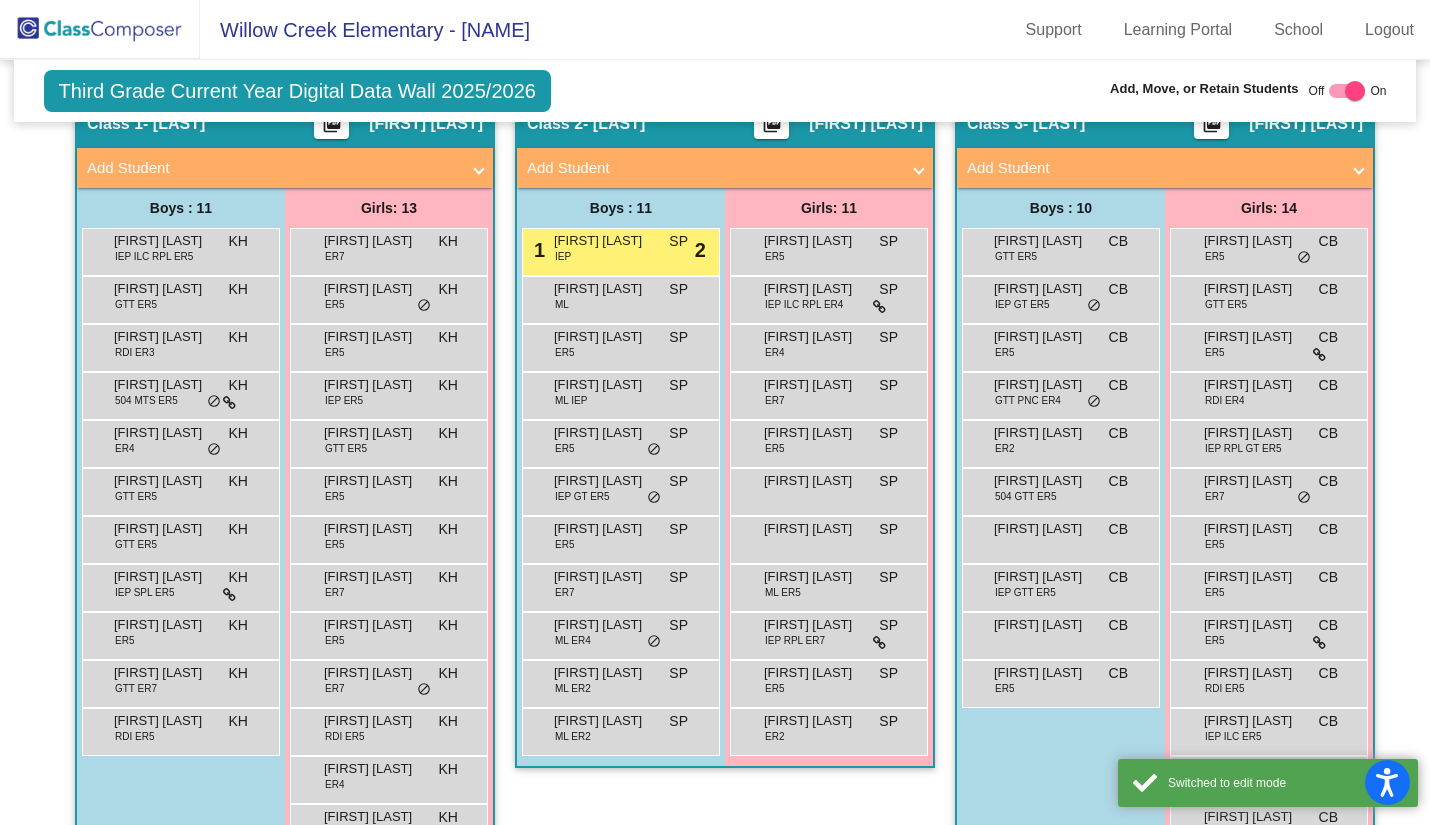 scroll, scrollTop: 543, scrollLeft: 0, axis: vertical 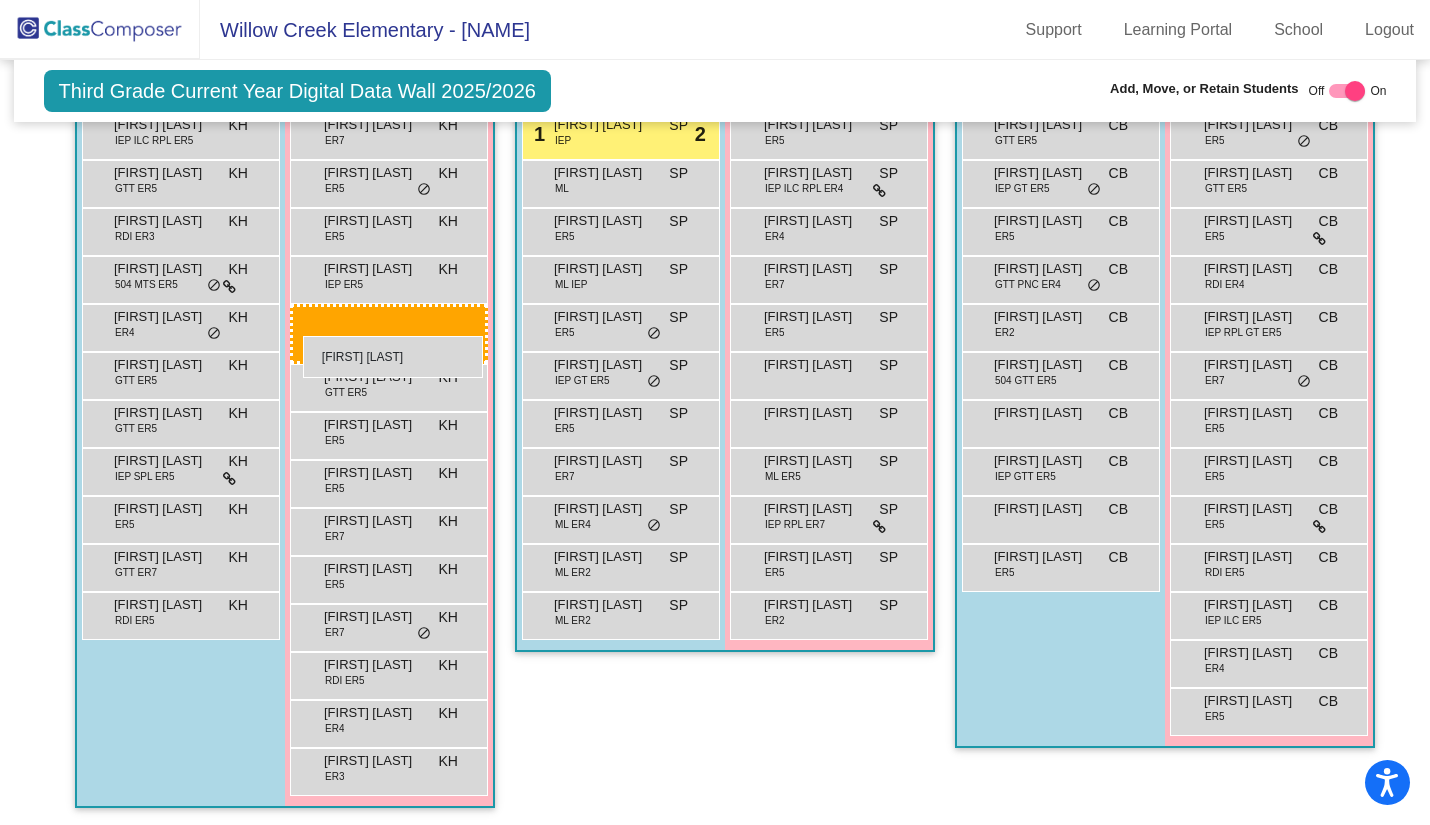 drag, startPoint x: 1208, startPoint y: 652, endPoint x: 303, endPoint y: 336, distance: 958.5828 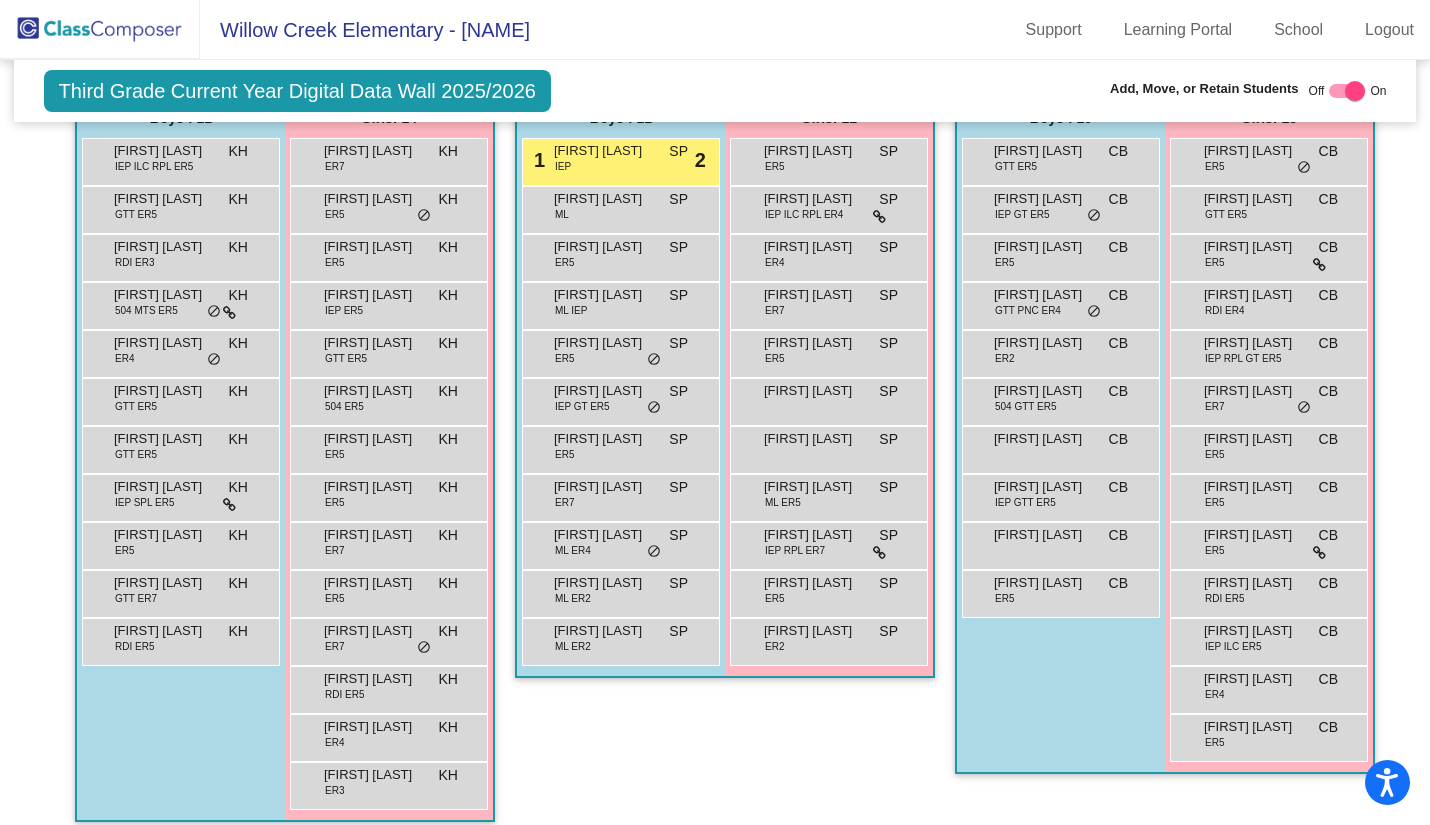 scroll, scrollTop: 515, scrollLeft: 0, axis: vertical 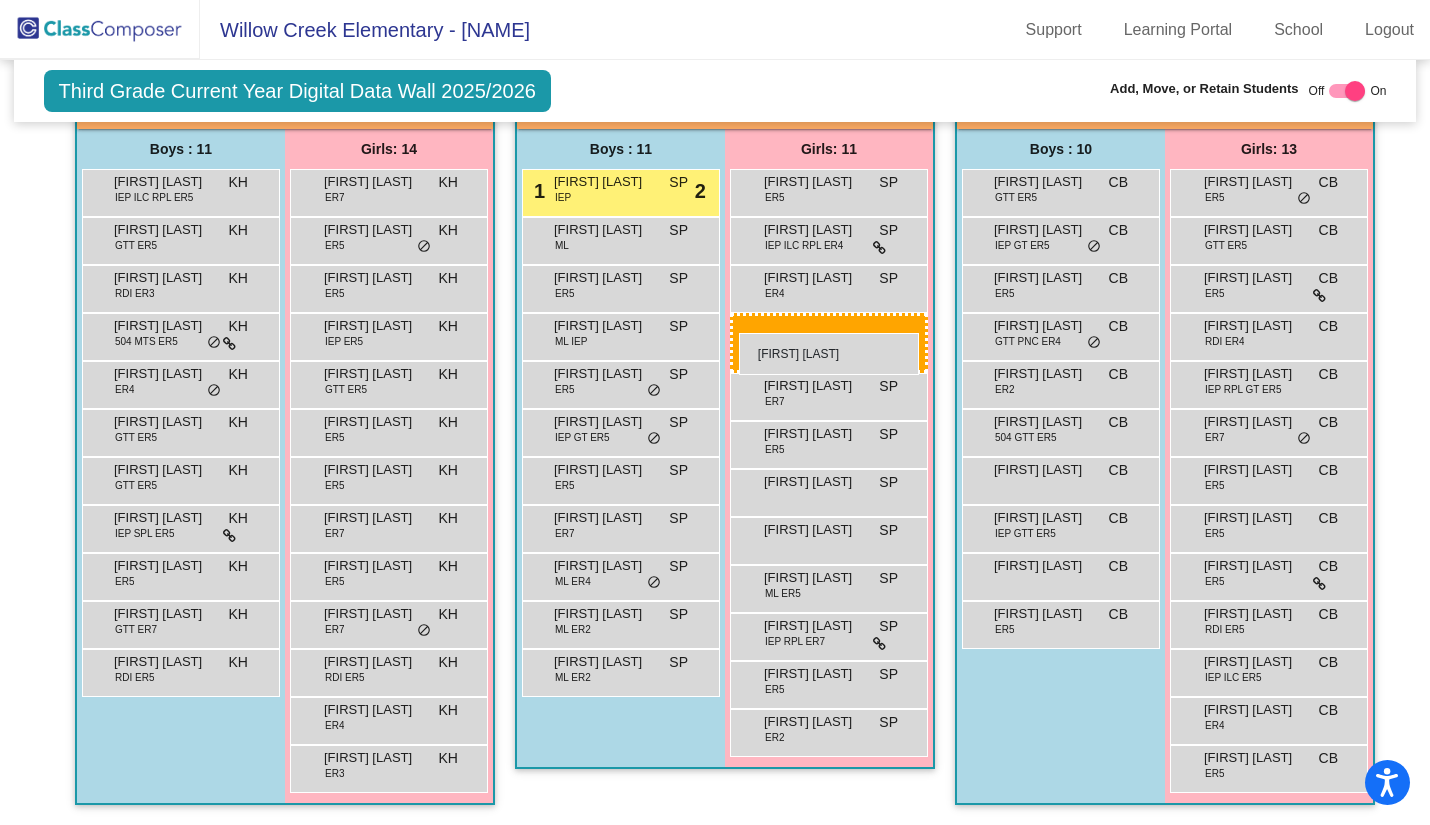 drag, startPoint x: 357, startPoint y: 401, endPoint x: 739, endPoint y: 333, distance: 388.00516 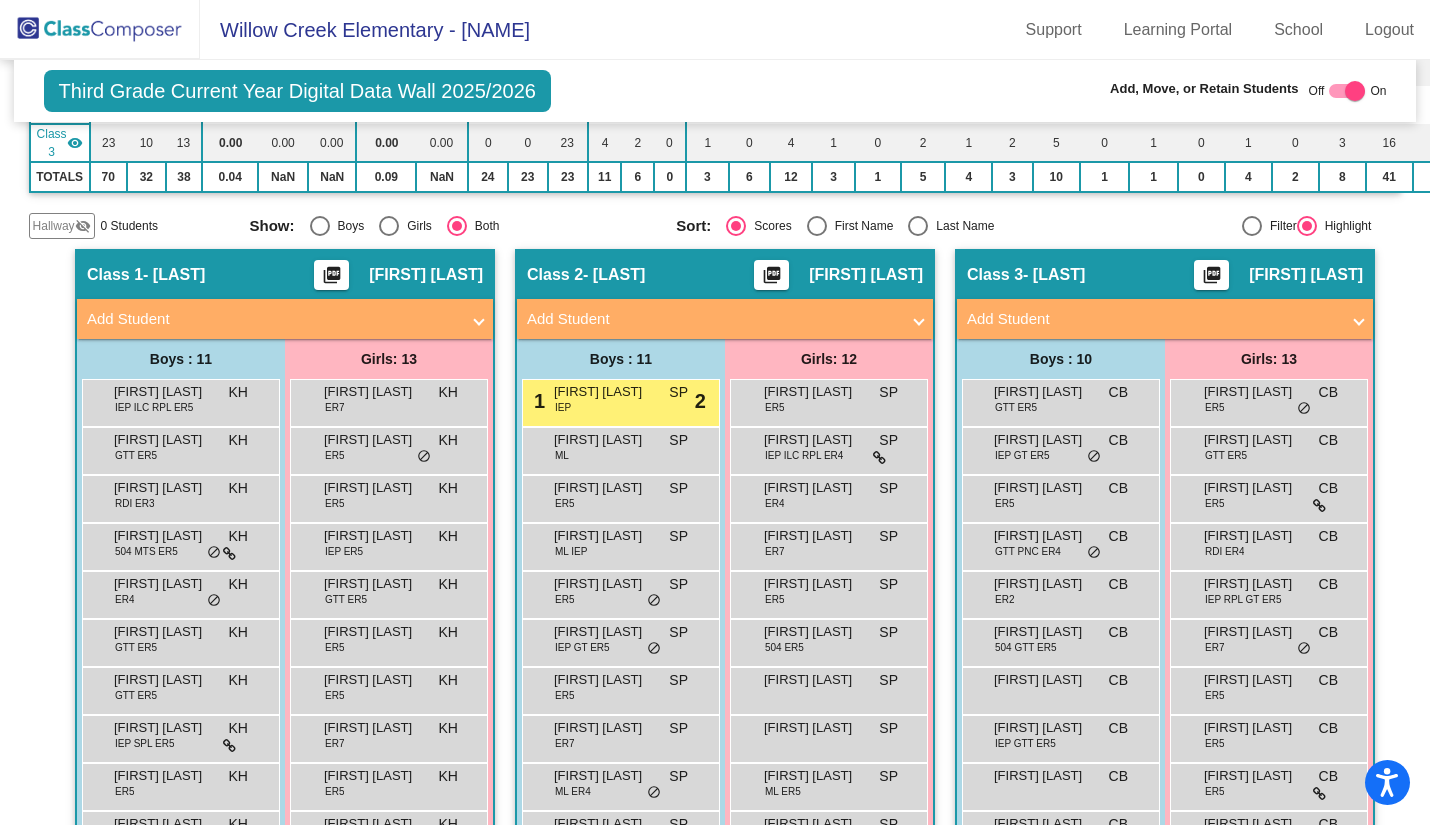 scroll, scrollTop: 0, scrollLeft: 0, axis: both 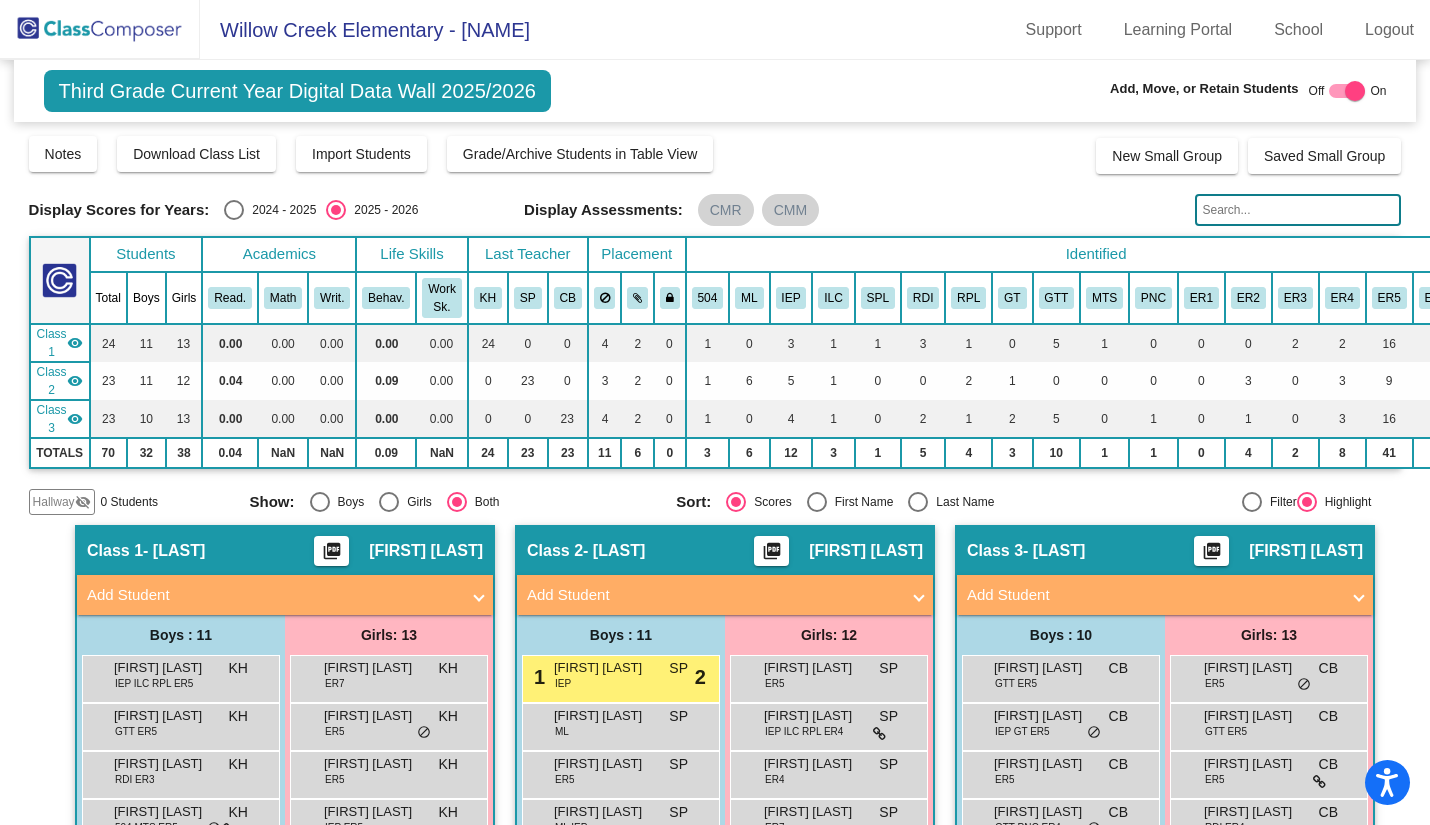 click 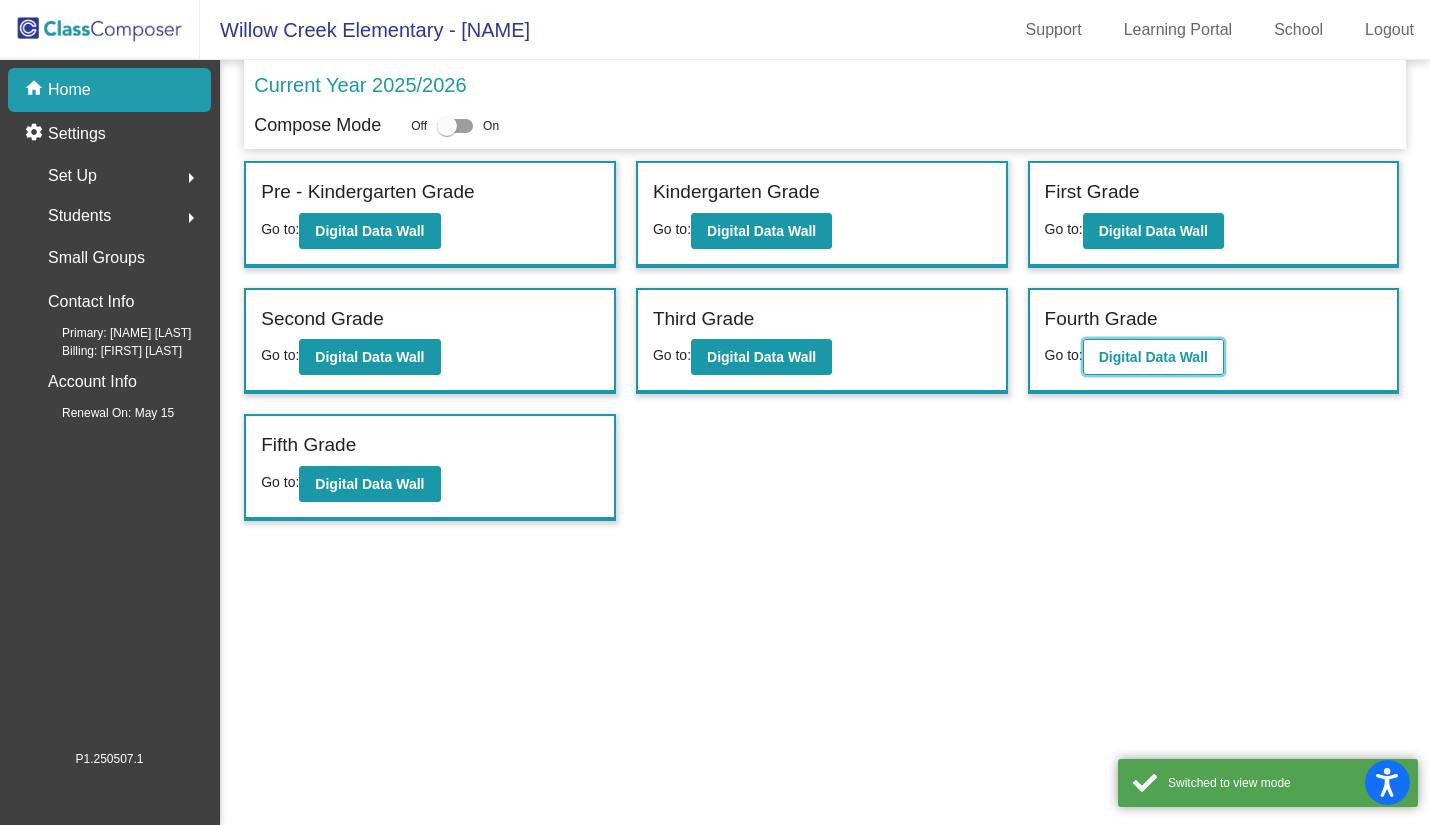 click on "Digital Data Wall" 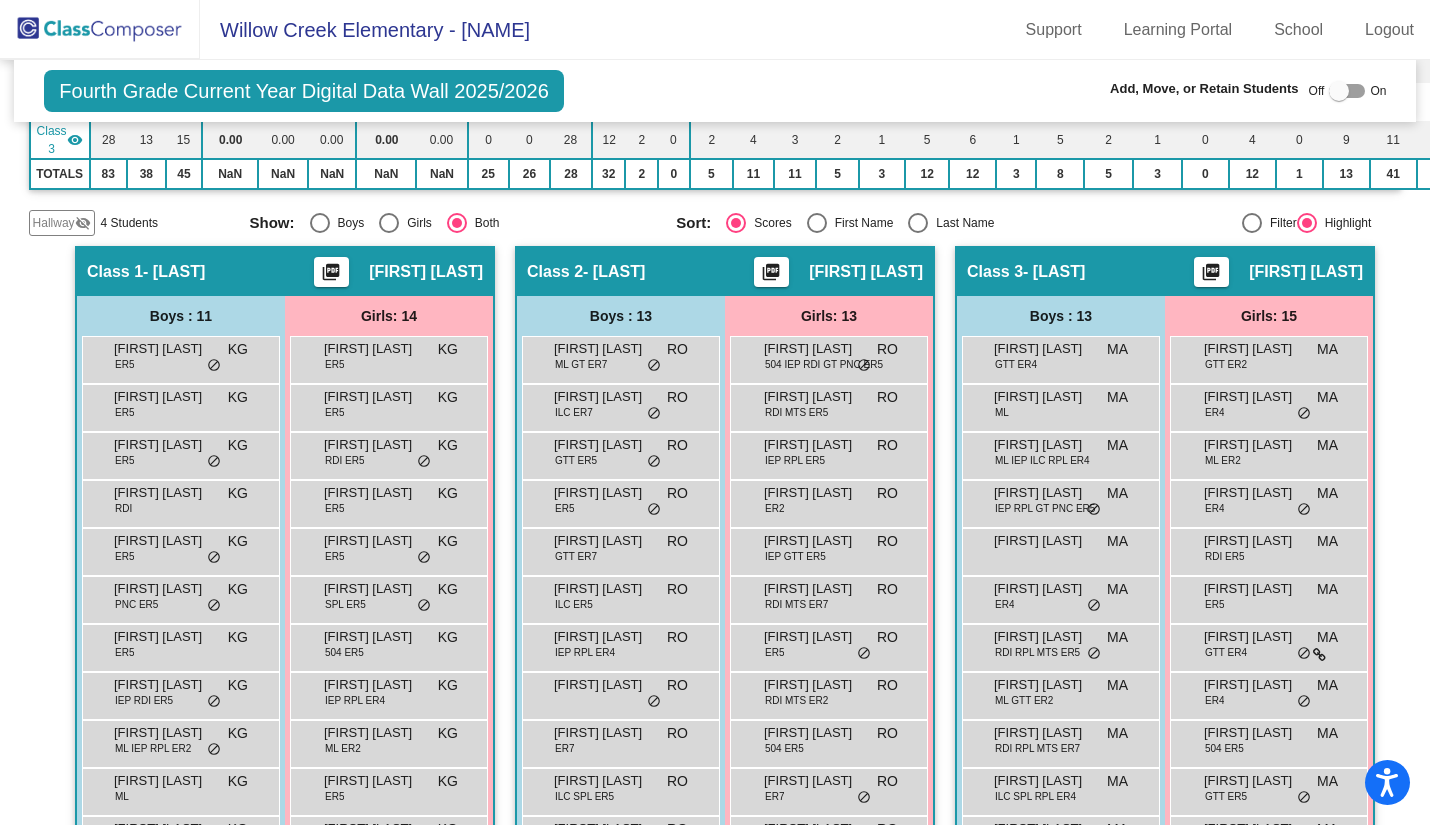 scroll, scrollTop: 278, scrollLeft: 0, axis: vertical 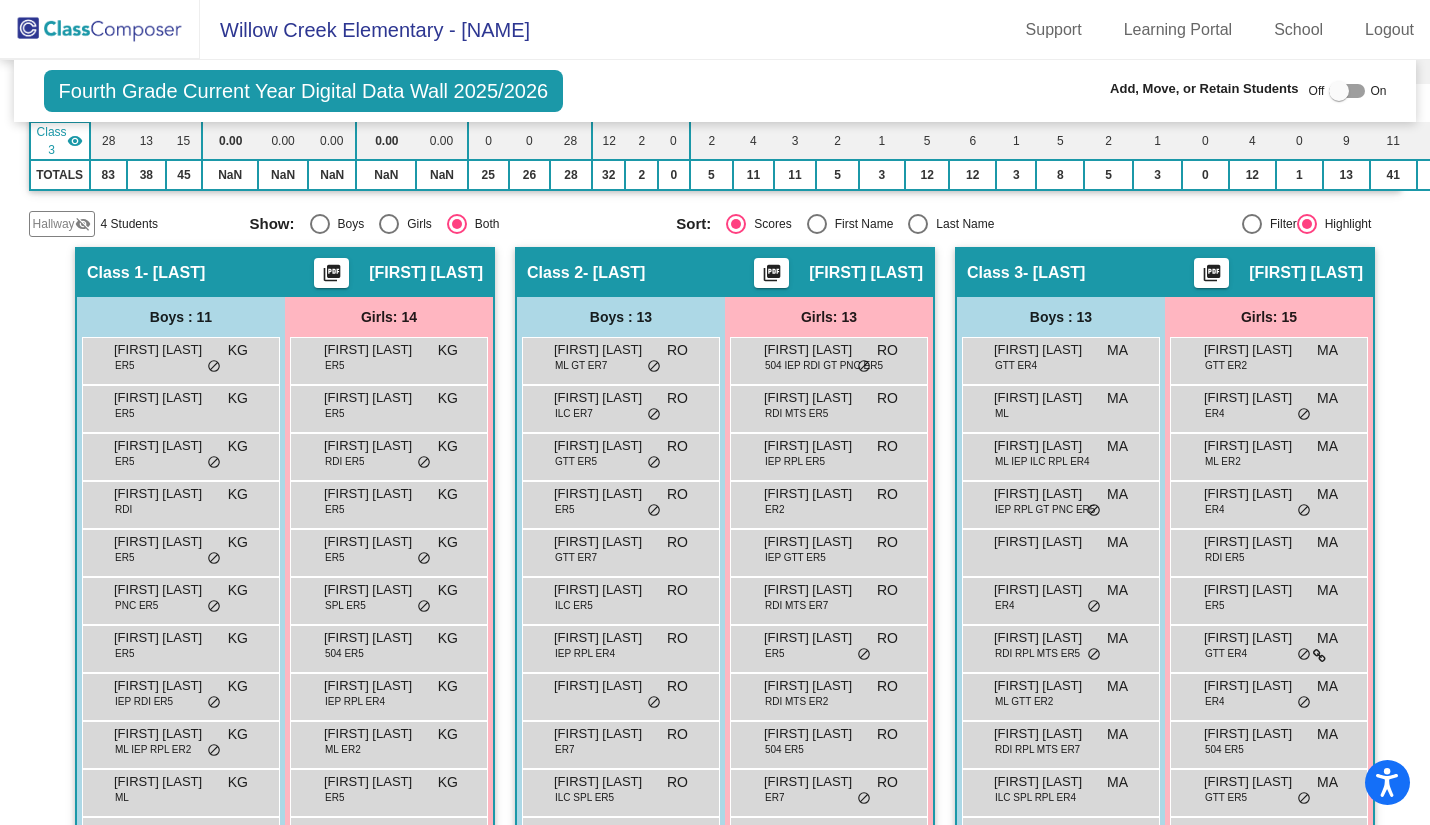 click on "Hallway" 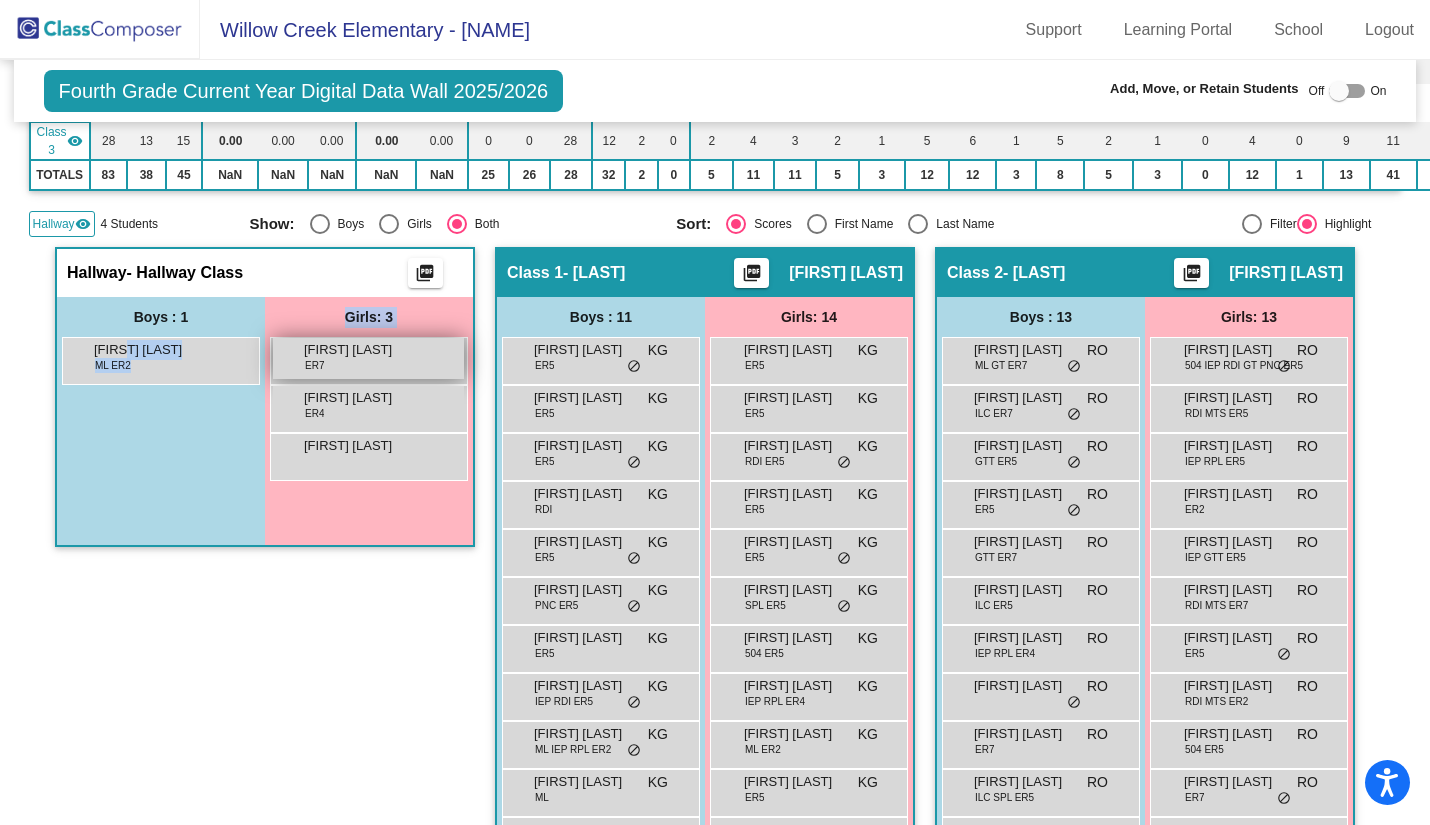 drag, startPoint x: 123, startPoint y: 347, endPoint x: 355, endPoint y: 369, distance: 233.04077 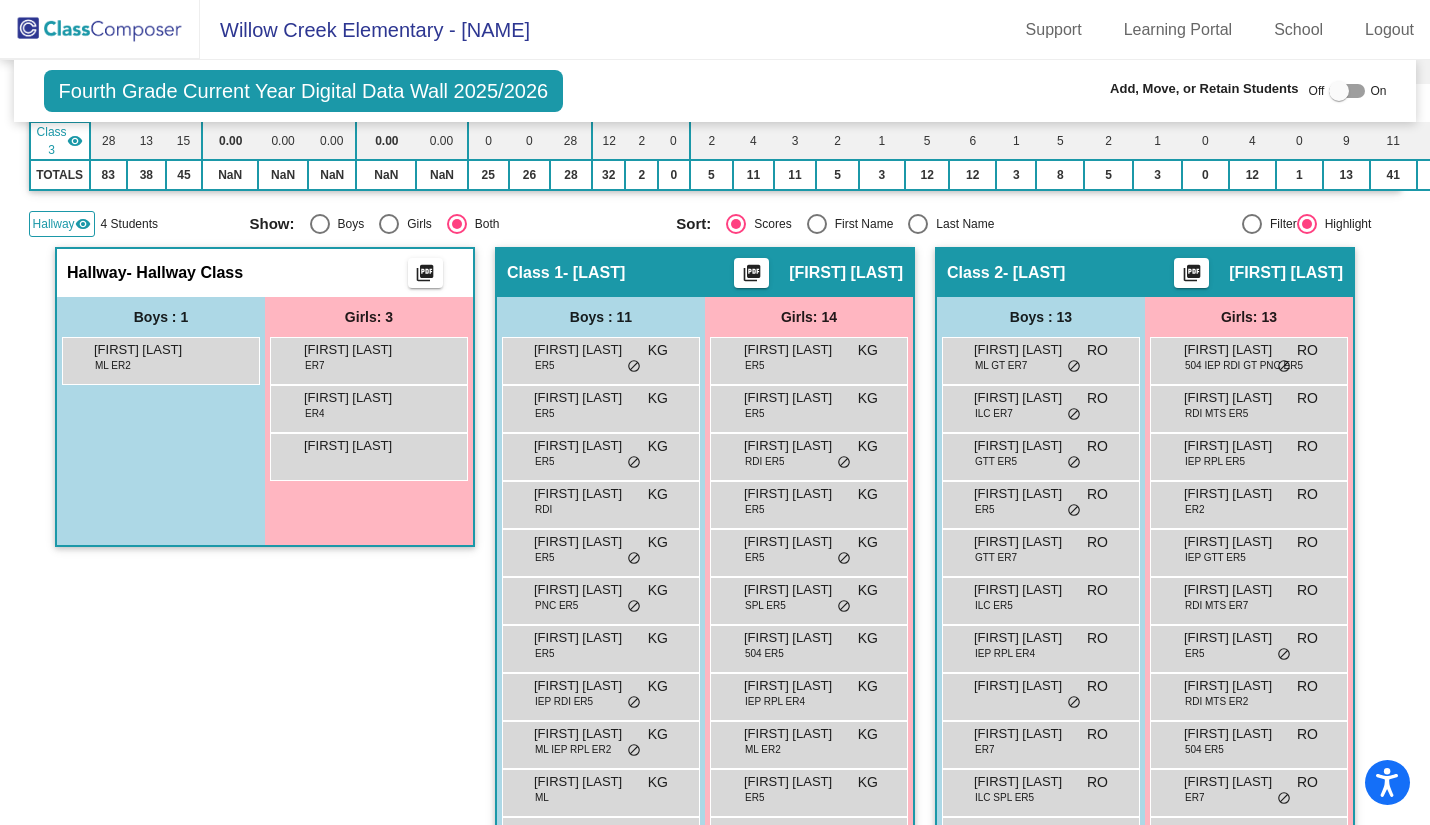 click on "Boys : 1  Kevin Enkhtur ML ER2 lock do_not_disturb_alt" at bounding box center (161, 421) 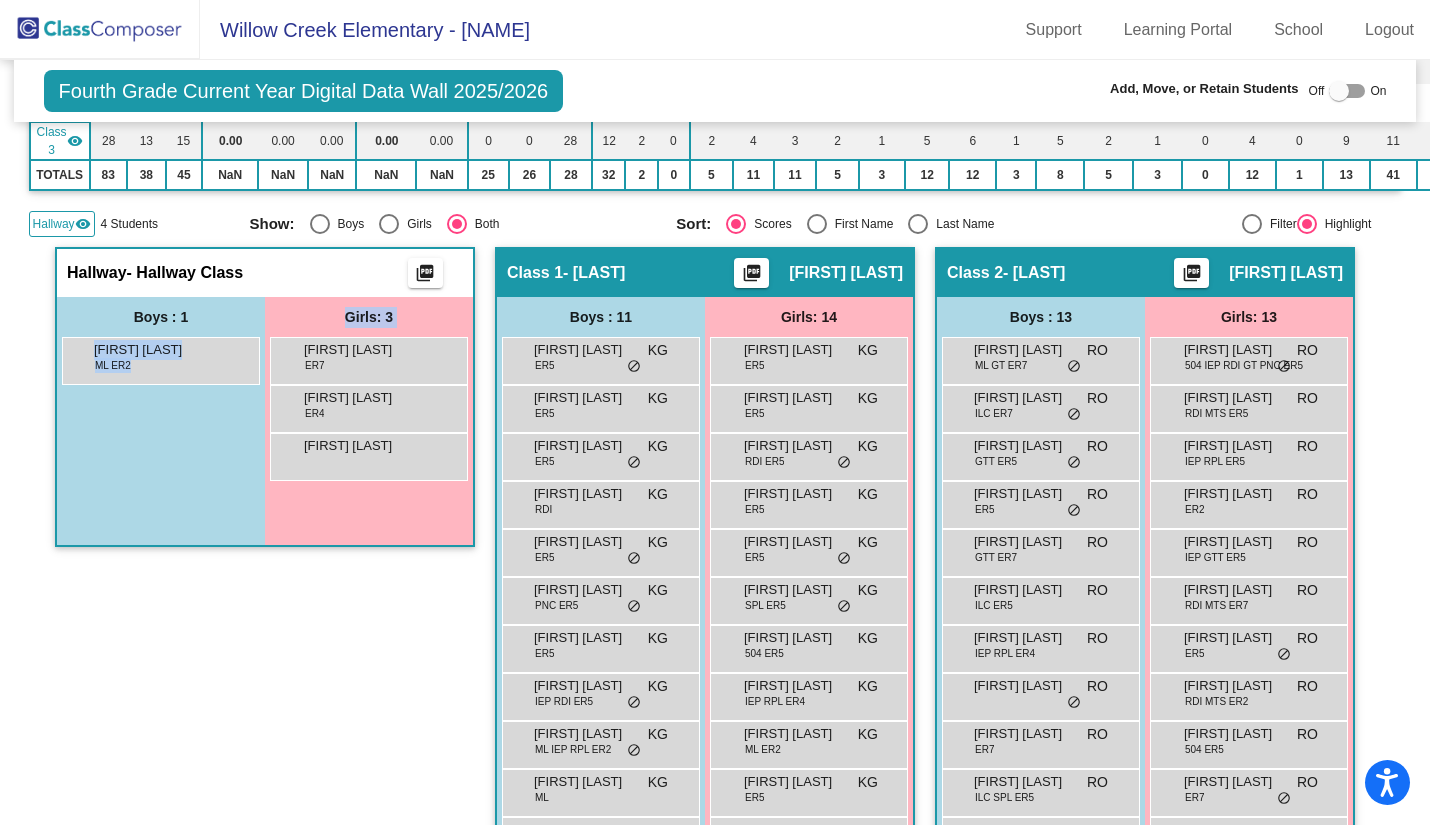 drag, startPoint x: 196, startPoint y: 369, endPoint x: 459, endPoint y: 362, distance: 263.09314 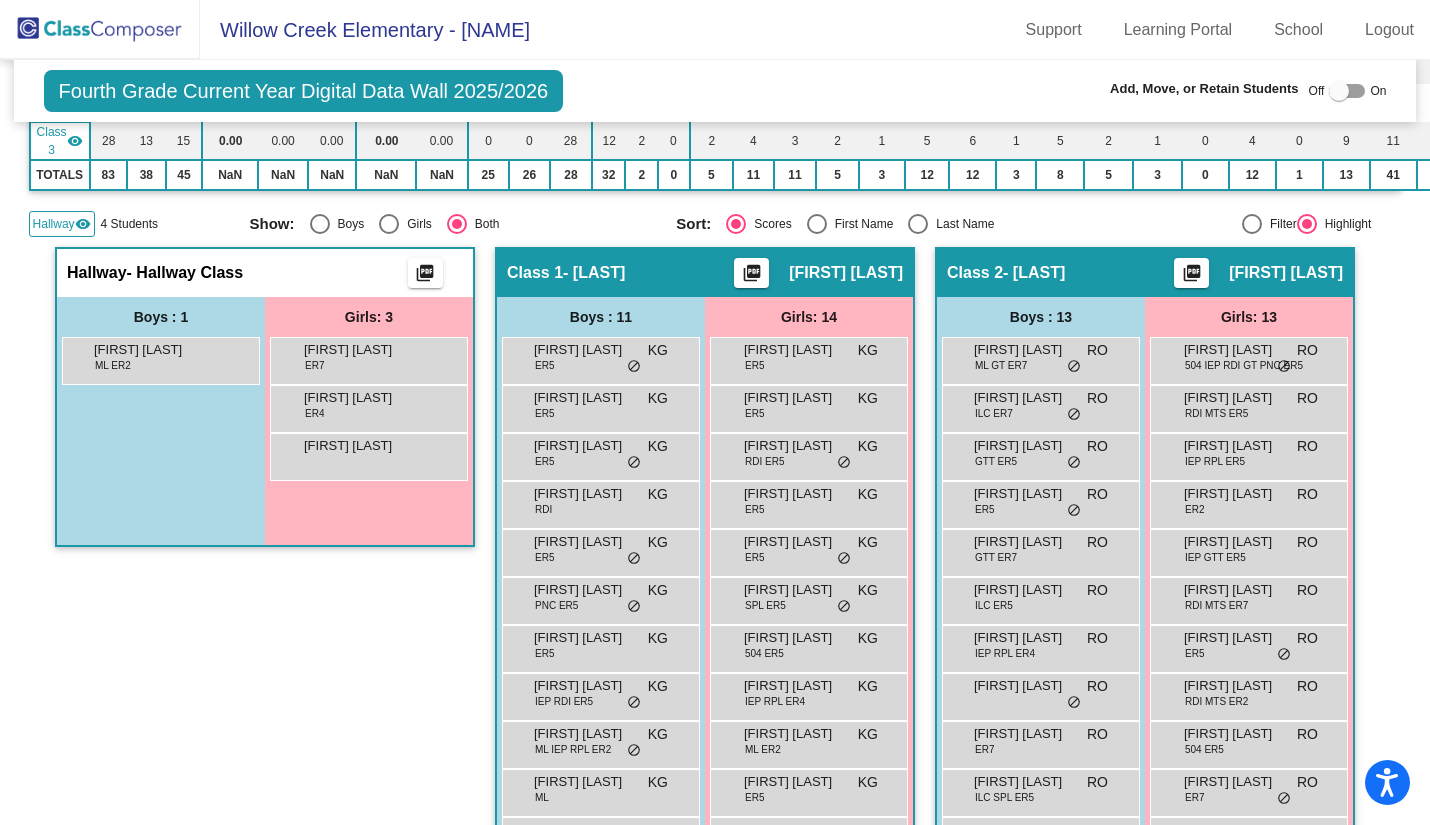 click on "Hallway   - Hallway Class  picture_as_pdf  Add Student  First Name Last Name Student Id  (Recommended)   Boy   Girl   Non Binary Add Close  Boys : 1  Kevin Enkhtur ML ER2 lock do_not_disturb_alt Girls: 3 Abigail Rainosek ER7 lock do_not_disturb_alt Araya Fuller ER4 lock do_not_disturb_alt Genevieve Sessions lock do_not_disturb_alt" 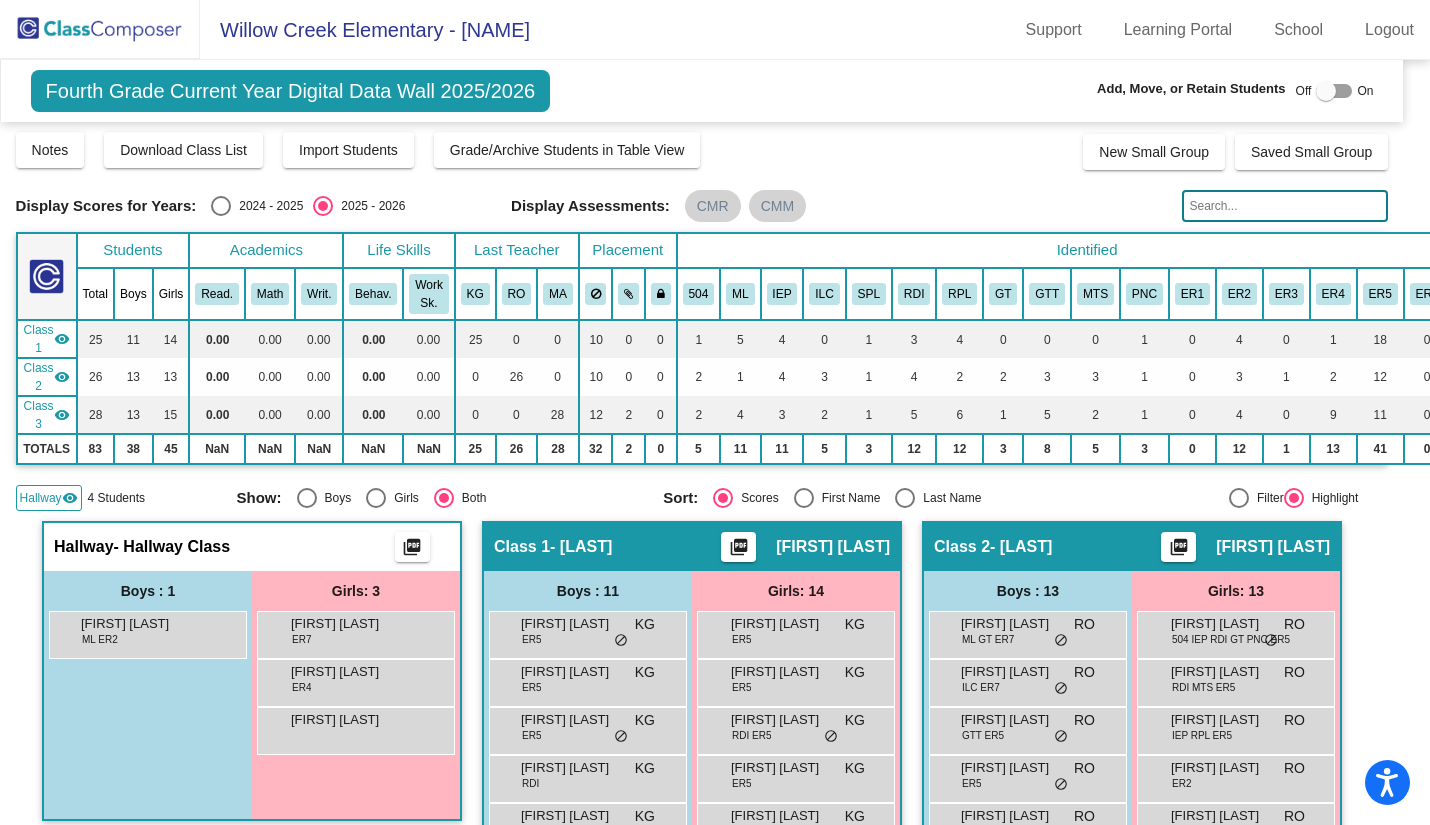 scroll, scrollTop: 5, scrollLeft: 13, axis: both 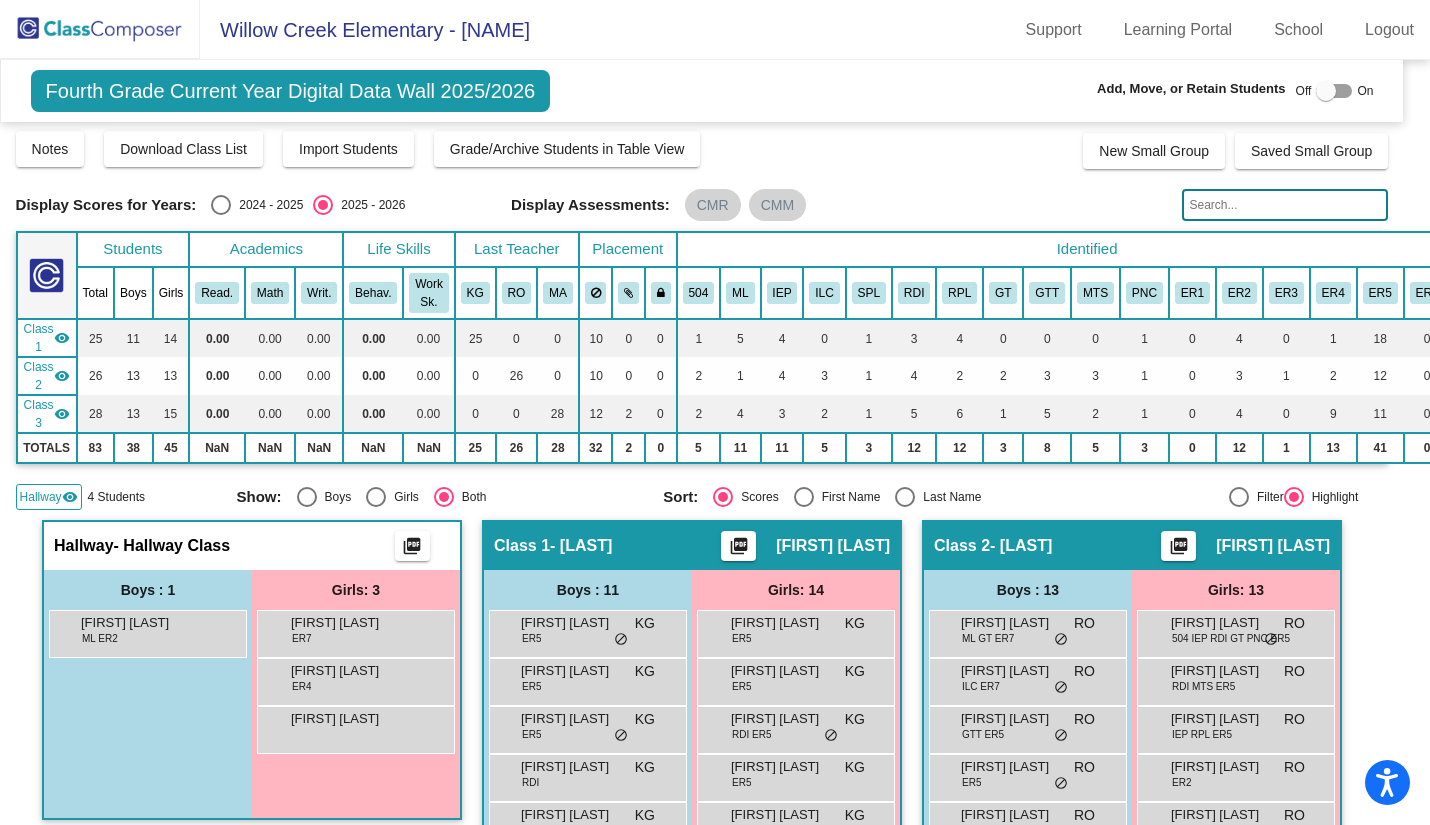 click at bounding box center (1326, 91) 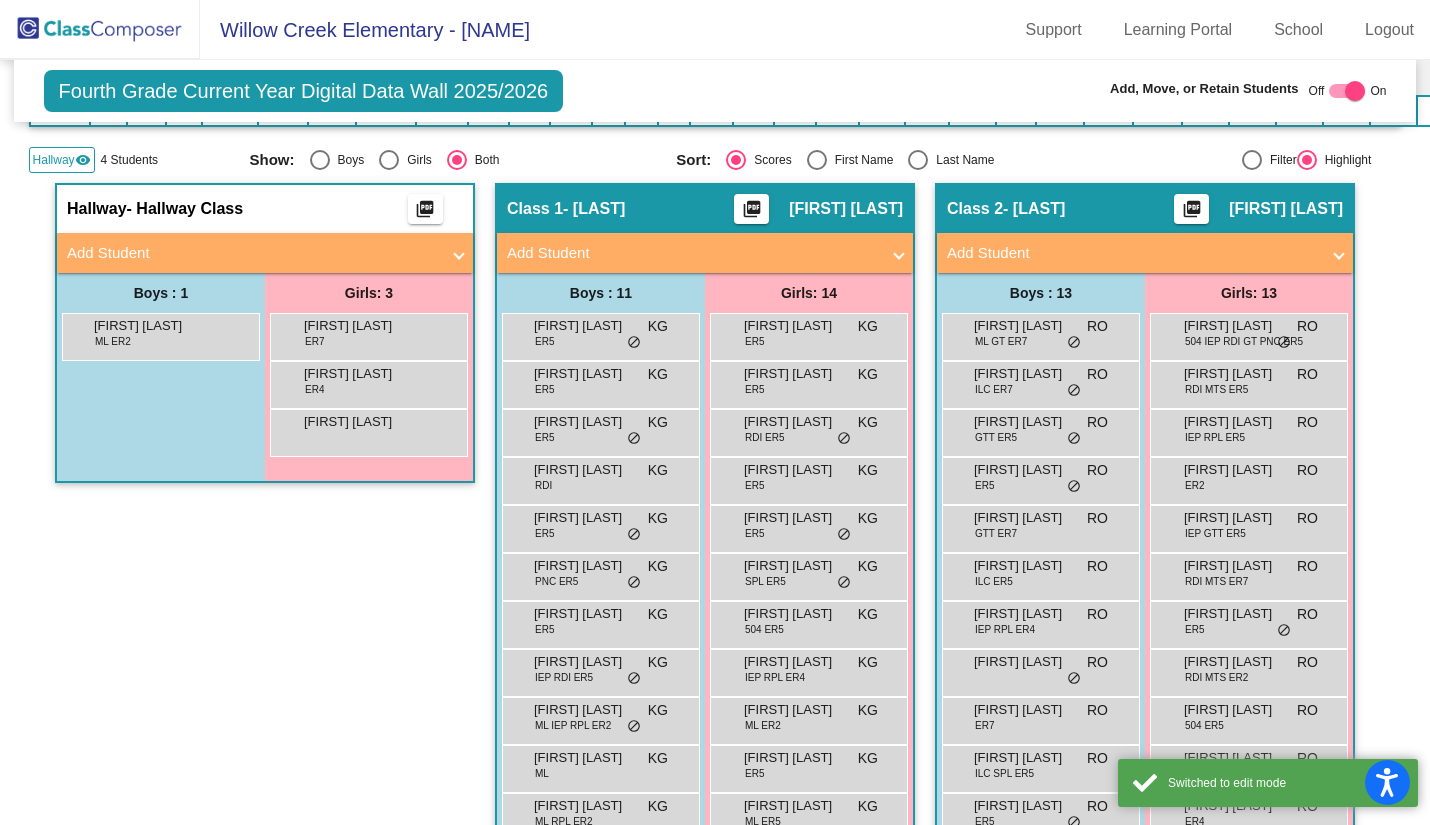 scroll, scrollTop: 343, scrollLeft: 0, axis: vertical 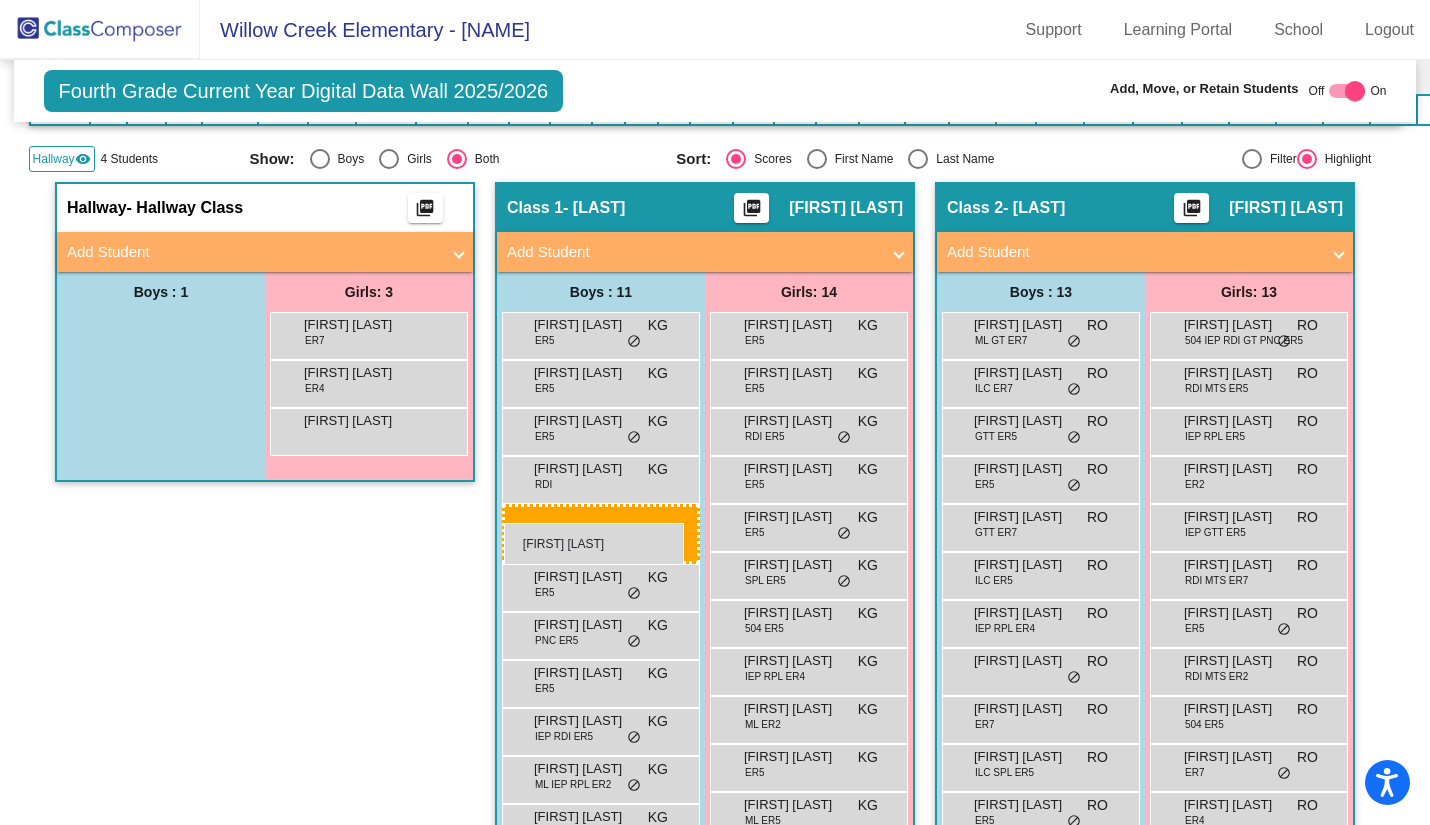 drag, startPoint x: 156, startPoint y: 346, endPoint x: 504, endPoint y: 523, distance: 390.4267 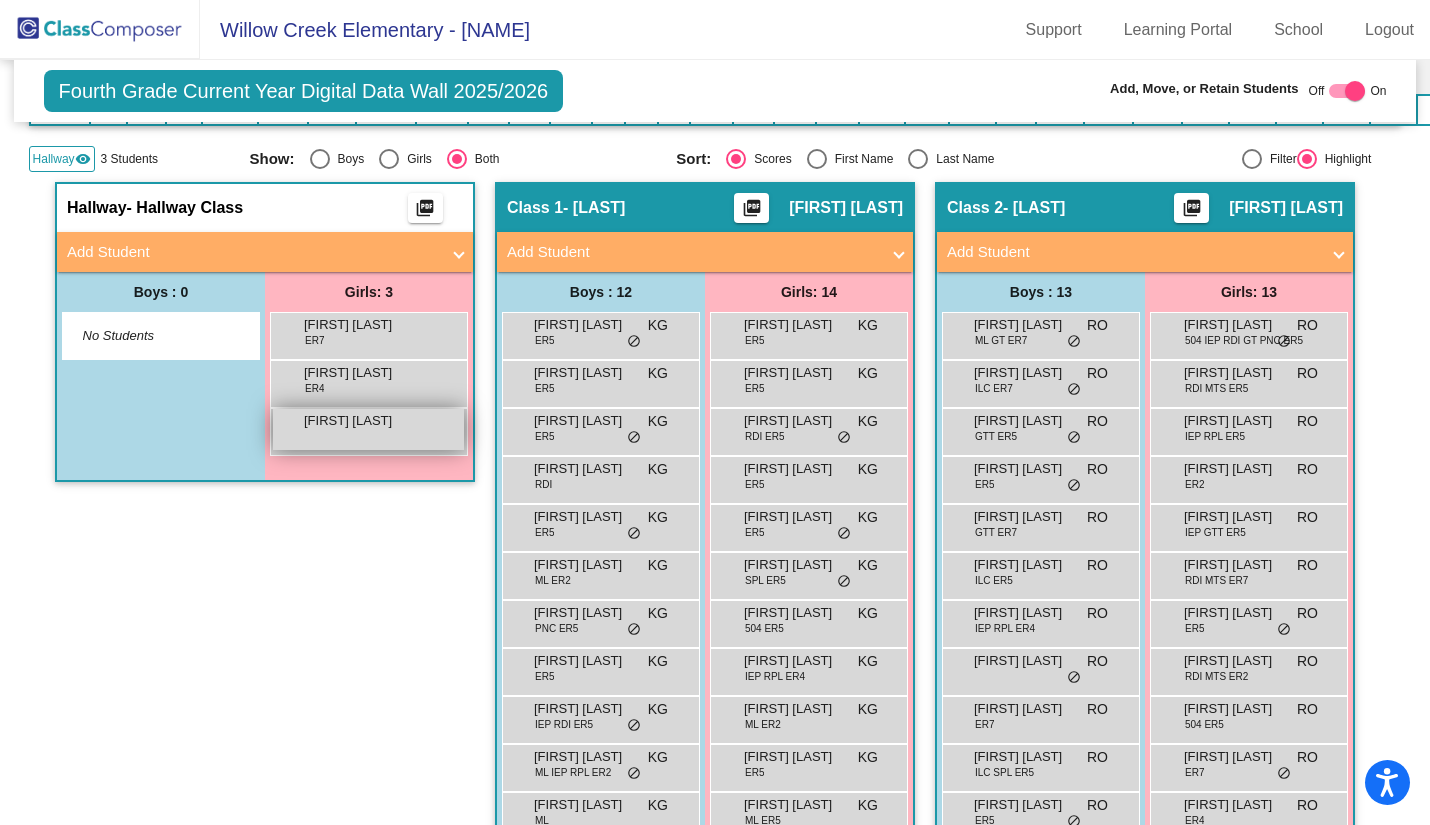 click on "Genevieve Sessions lock do_not_disturb_alt" at bounding box center [368, 429] 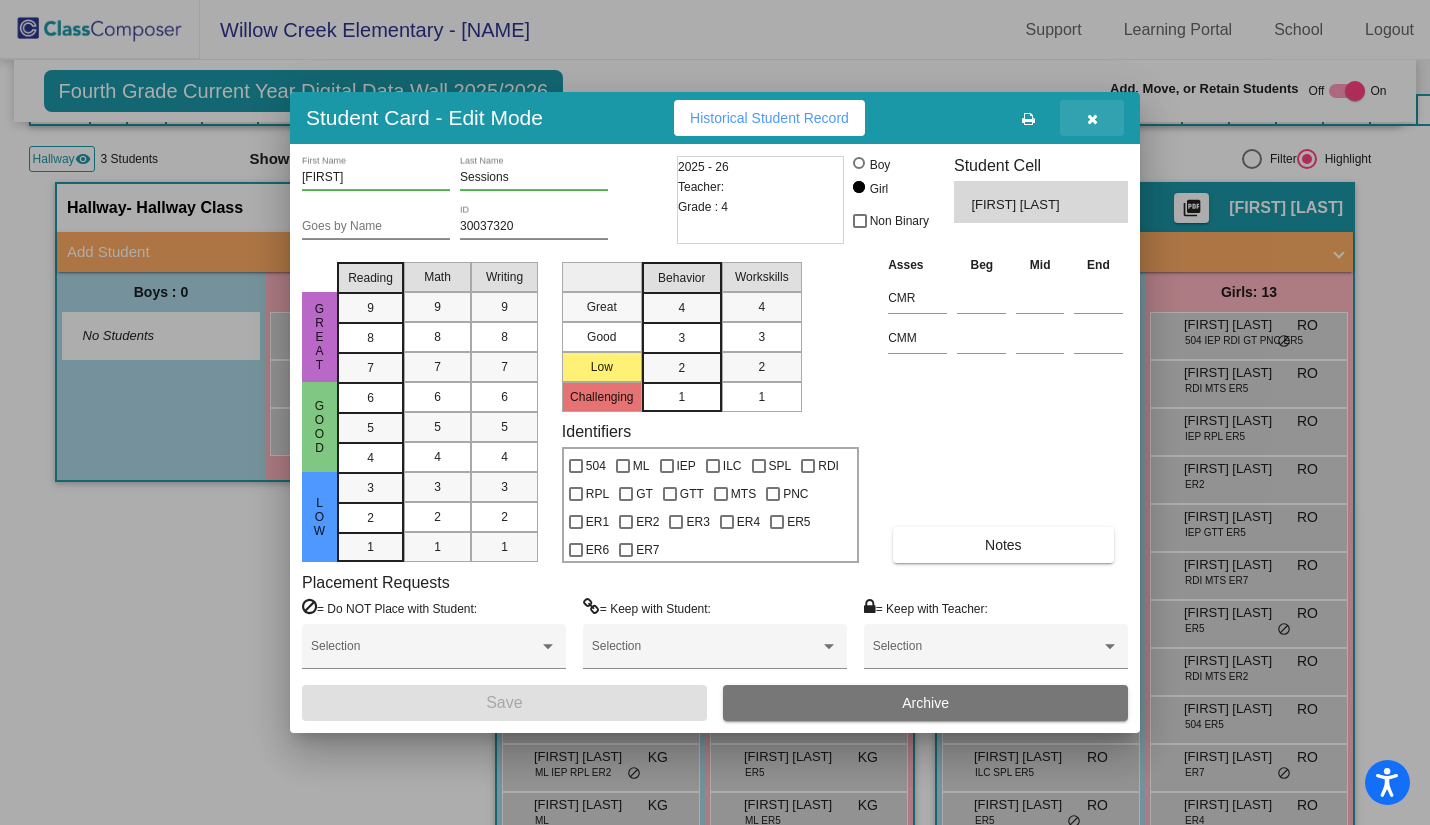click at bounding box center [1092, 118] 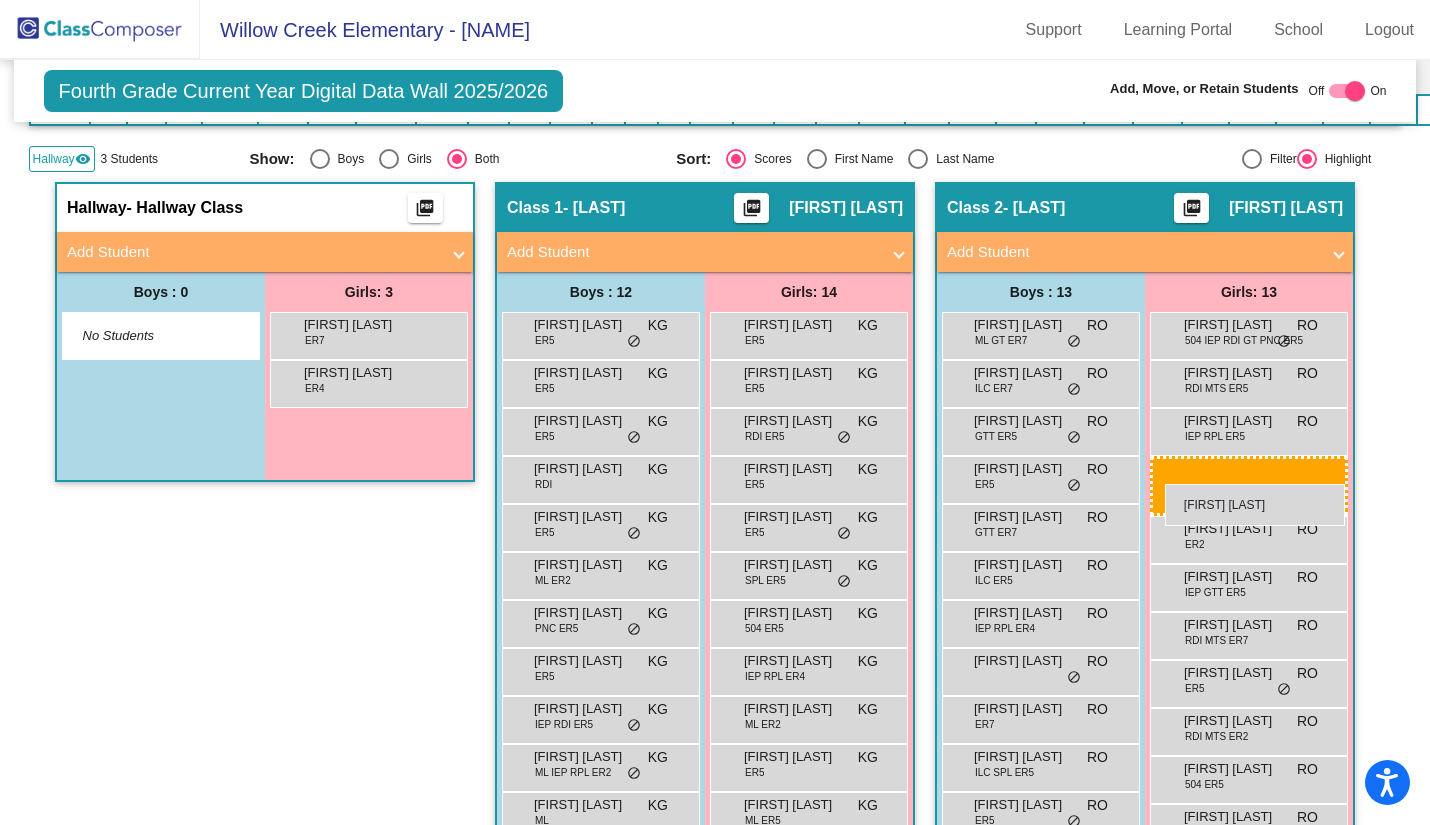 drag, startPoint x: 348, startPoint y: 429, endPoint x: 1165, endPoint y: 484, distance: 818.8492 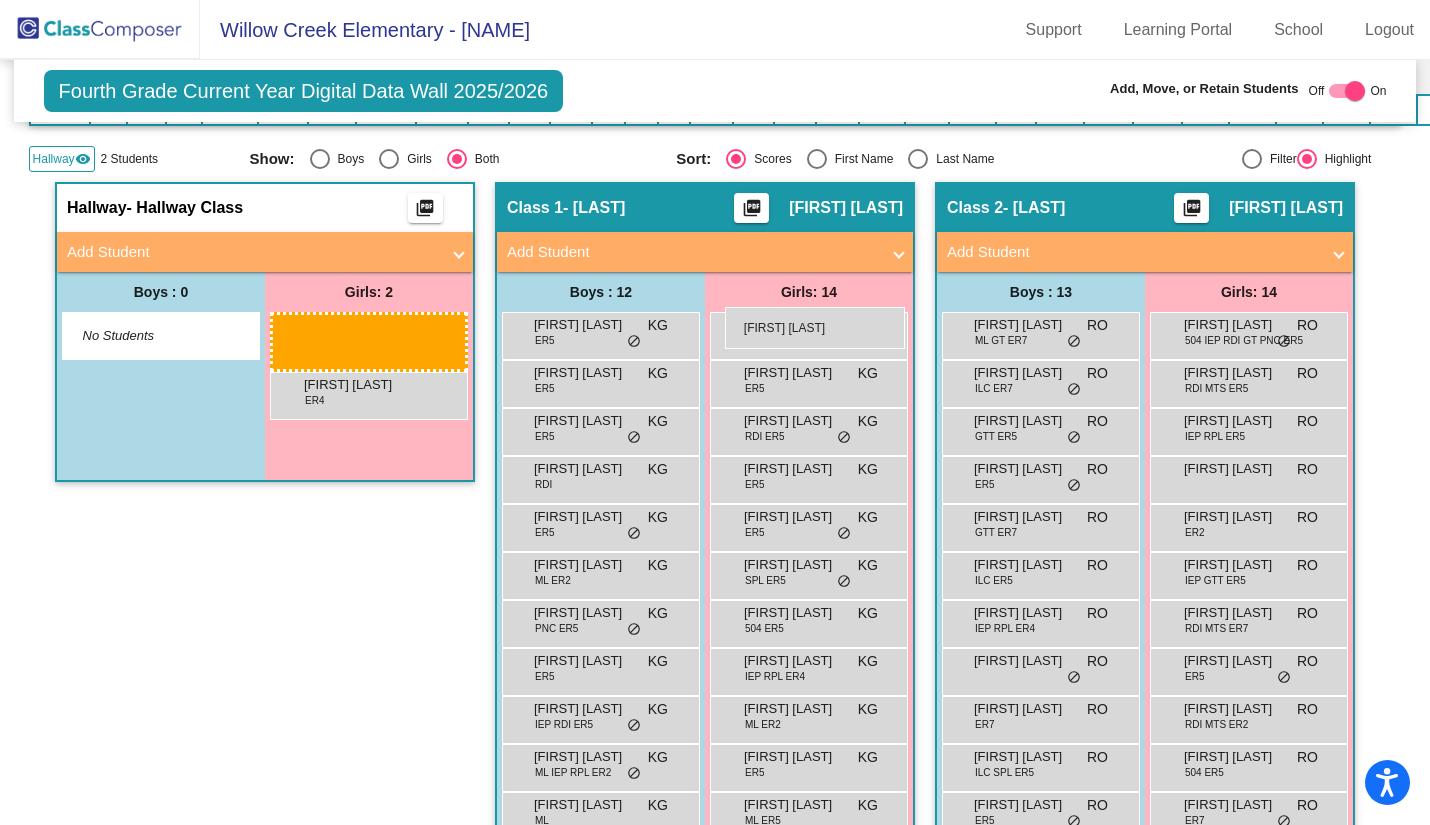 drag, startPoint x: 377, startPoint y: 329, endPoint x: 725, endPoint y: 307, distance: 348.6947 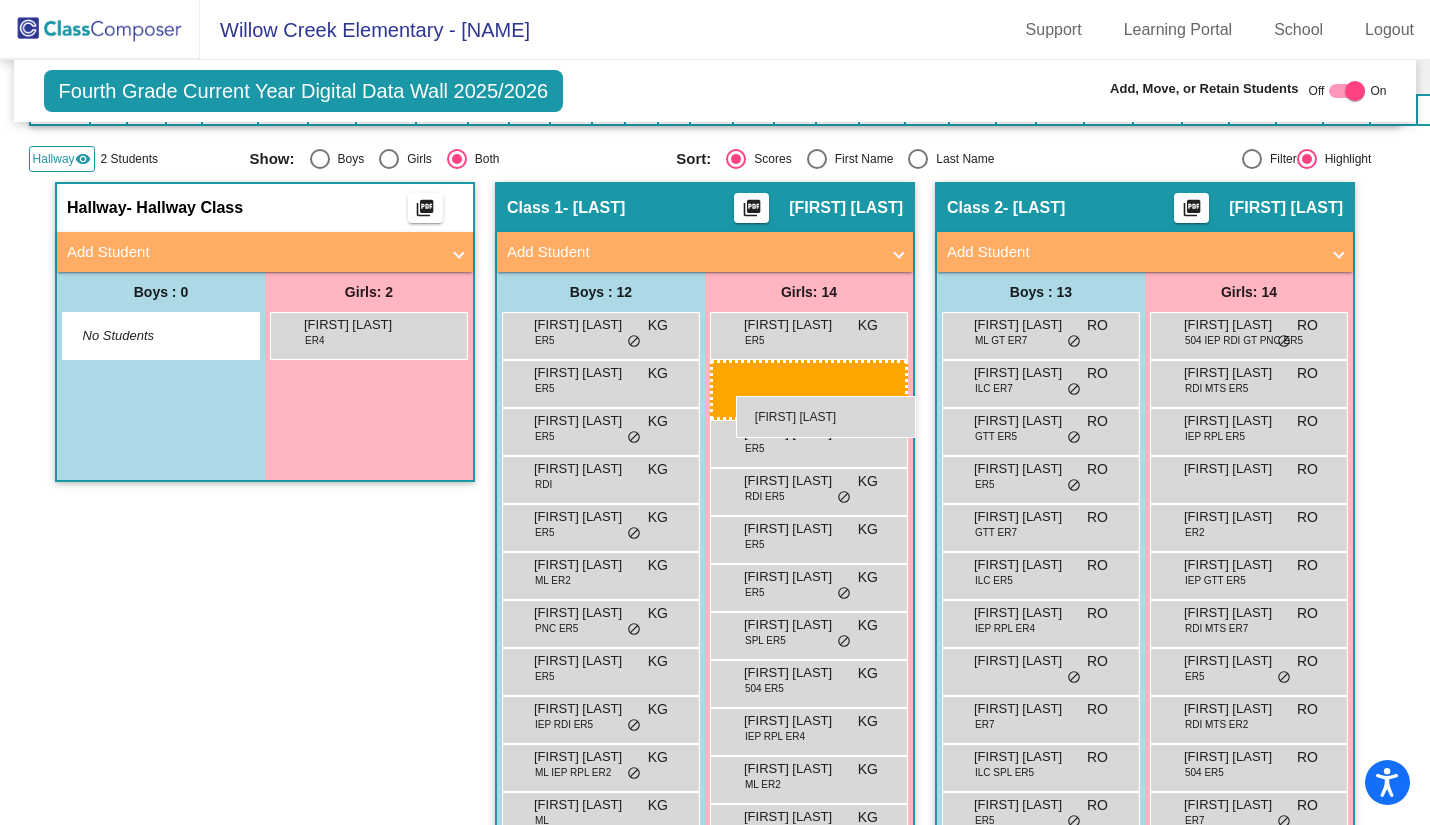 drag, startPoint x: 368, startPoint y: 332, endPoint x: 736, endPoint y: 396, distance: 373.52377 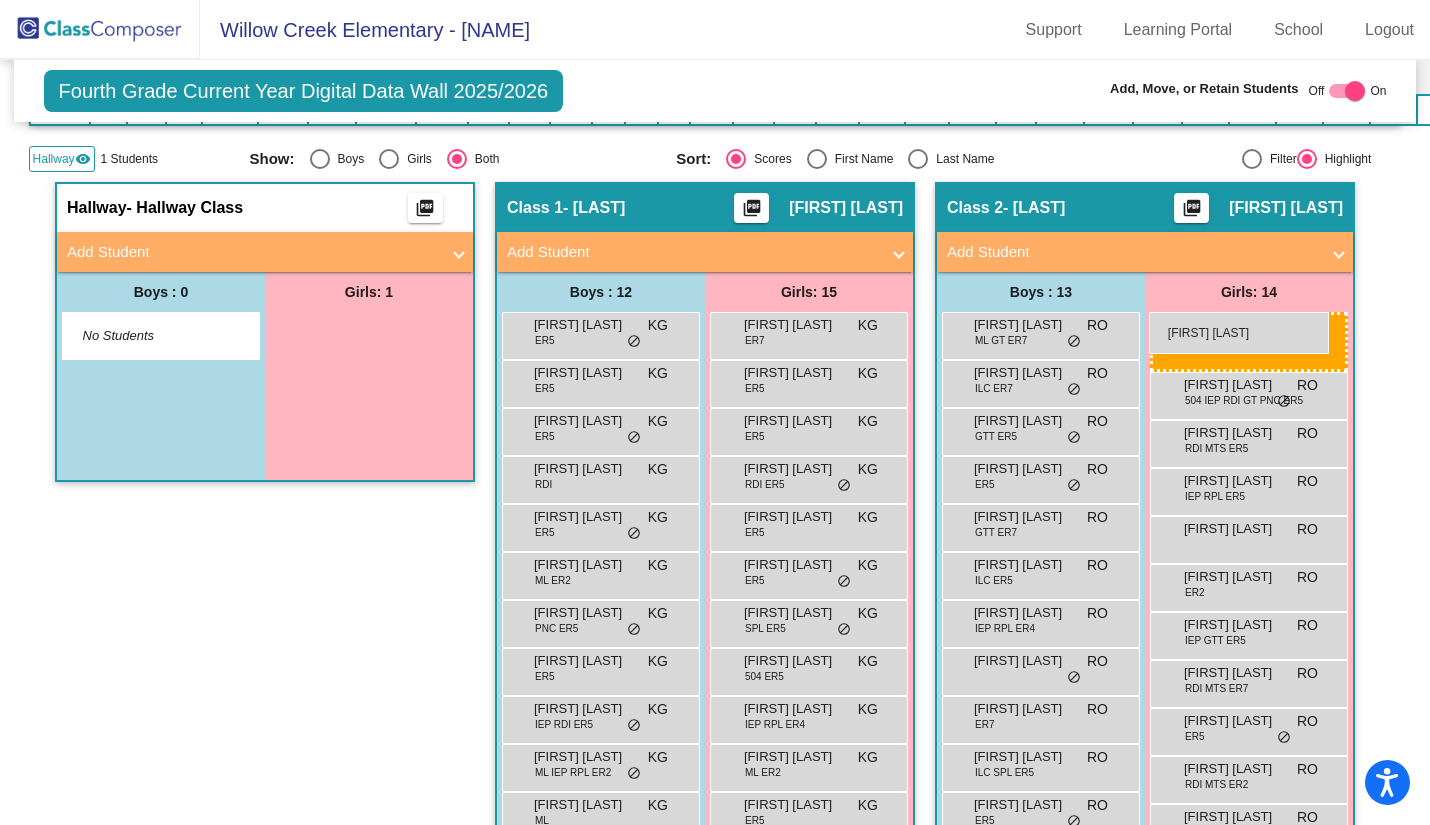 drag, startPoint x: 364, startPoint y: 327, endPoint x: 1149, endPoint y: 312, distance: 785.1433 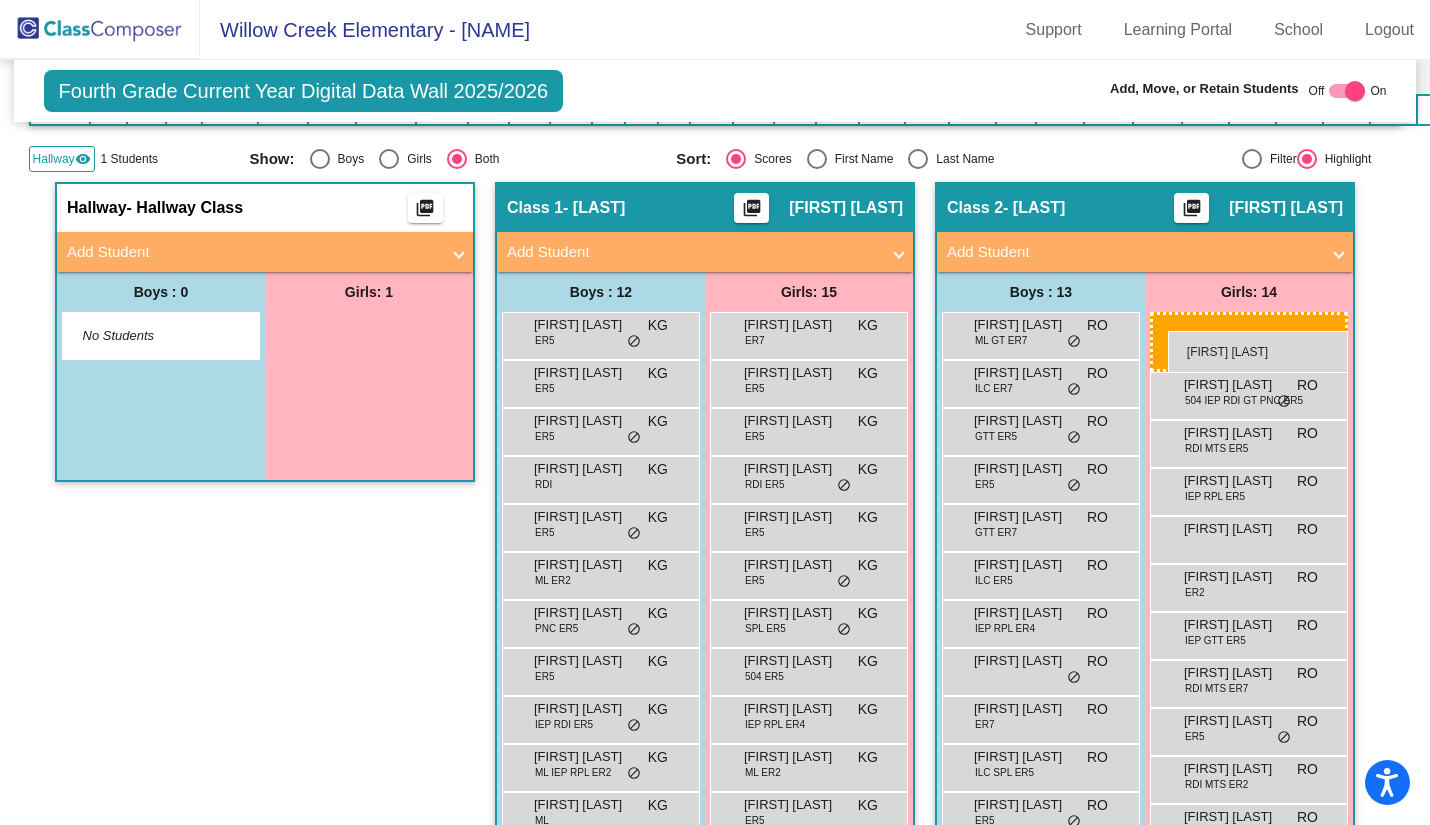 drag, startPoint x: 330, startPoint y: 333, endPoint x: 1168, endPoint y: 331, distance: 838.0024 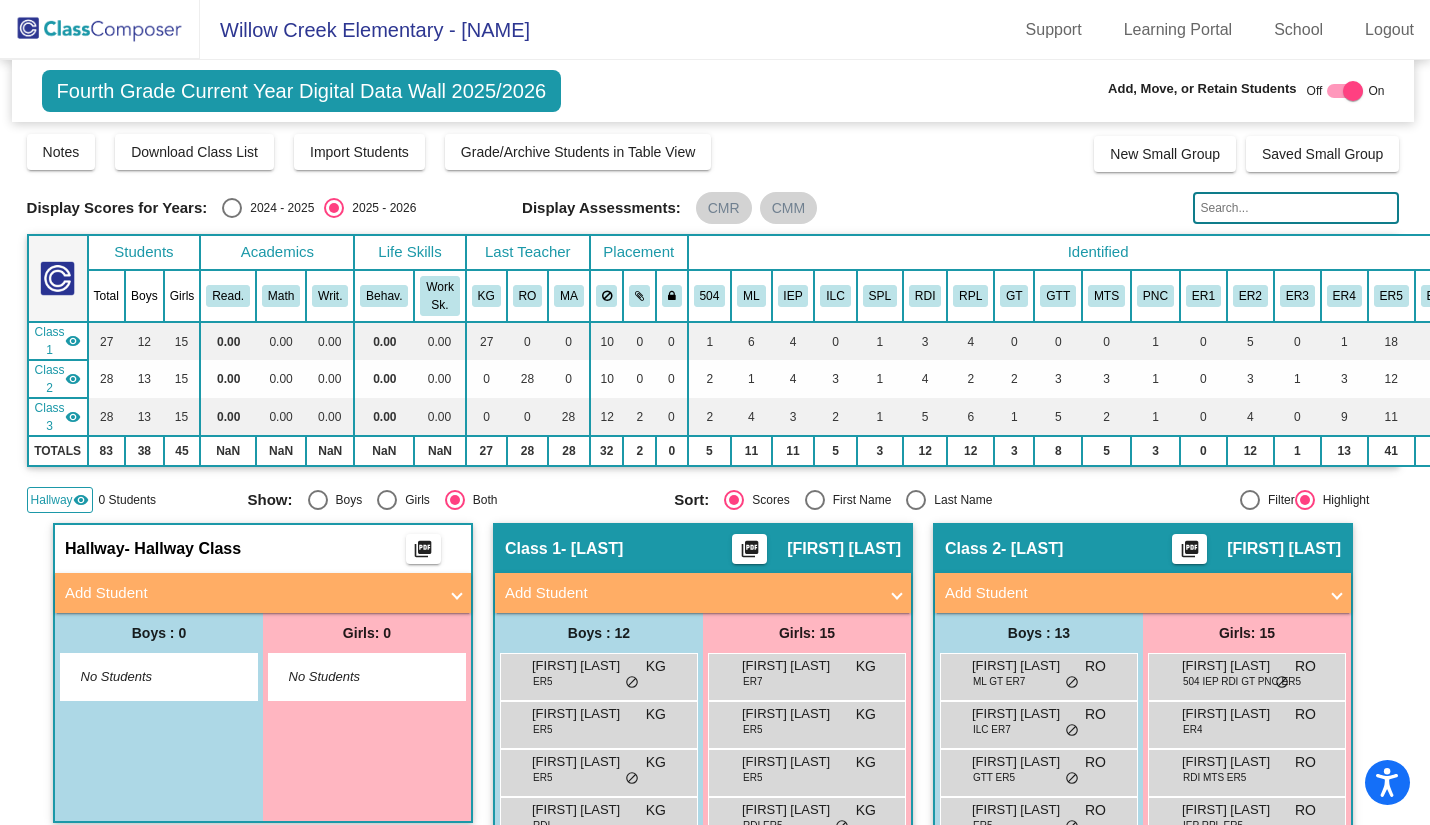 scroll, scrollTop: 0, scrollLeft: 2, axis: horizontal 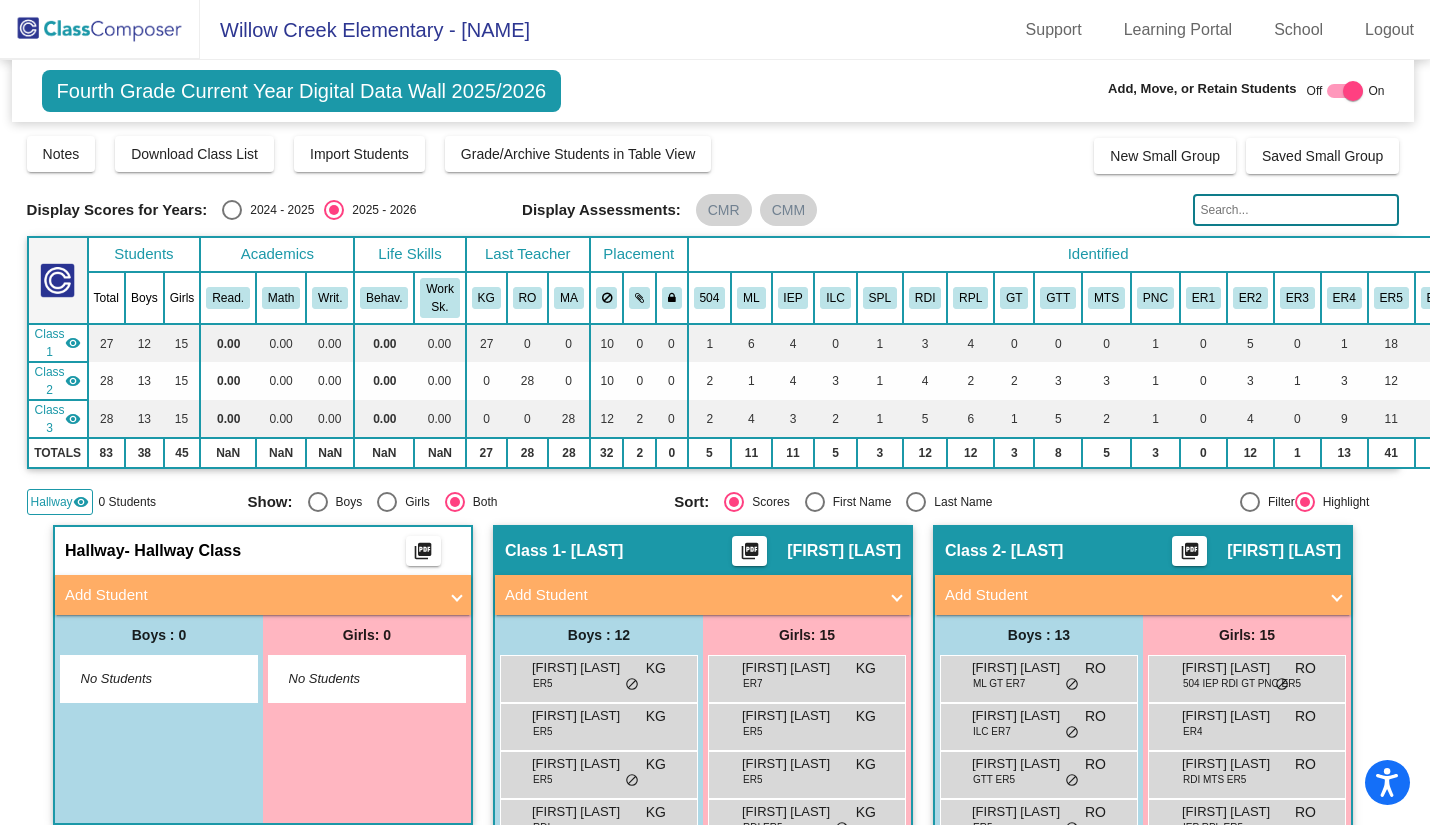 click 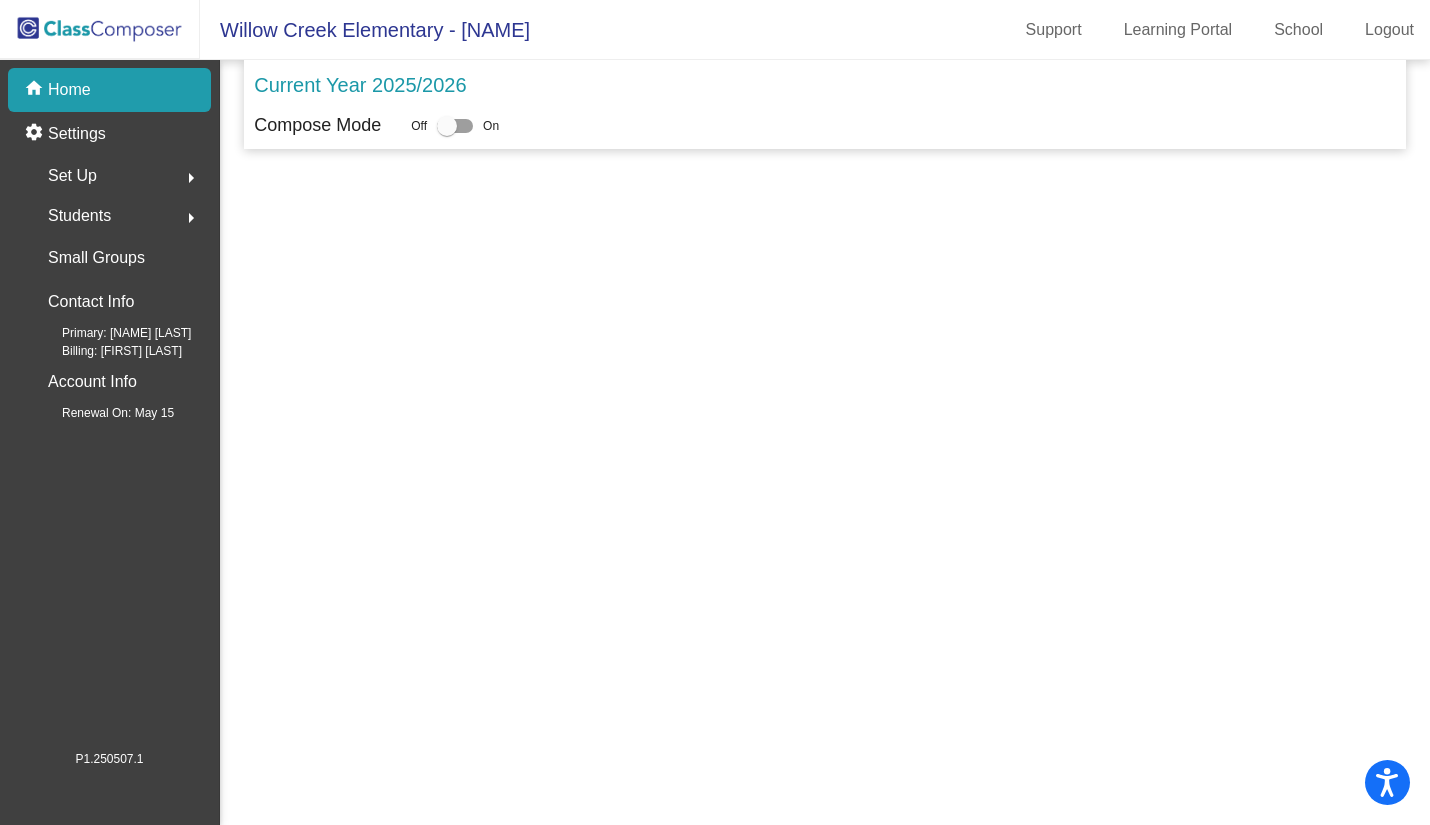 scroll, scrollTop: 0, scrollLeft: 0, axis: both 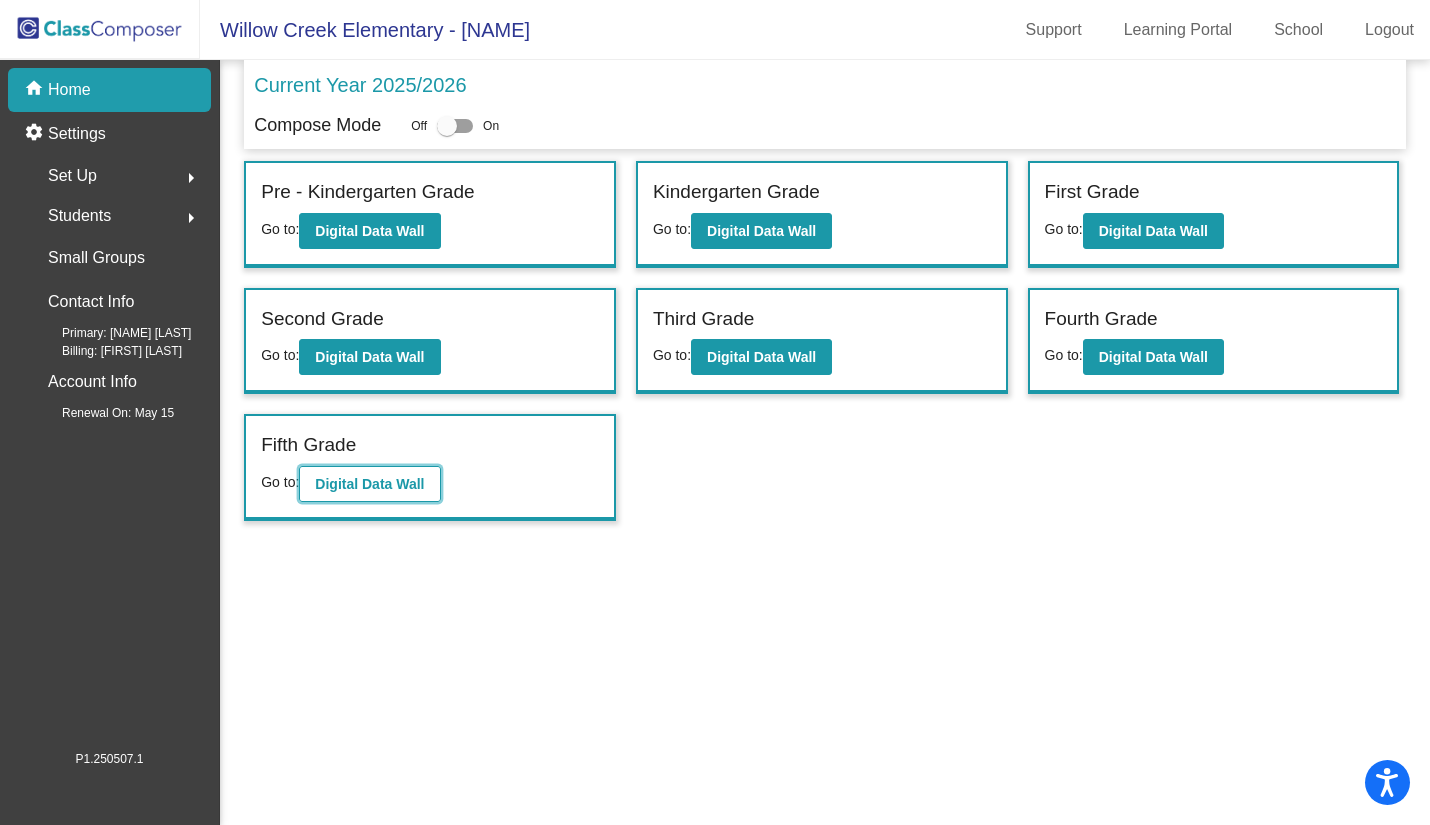 click on "Digital Data Wall" 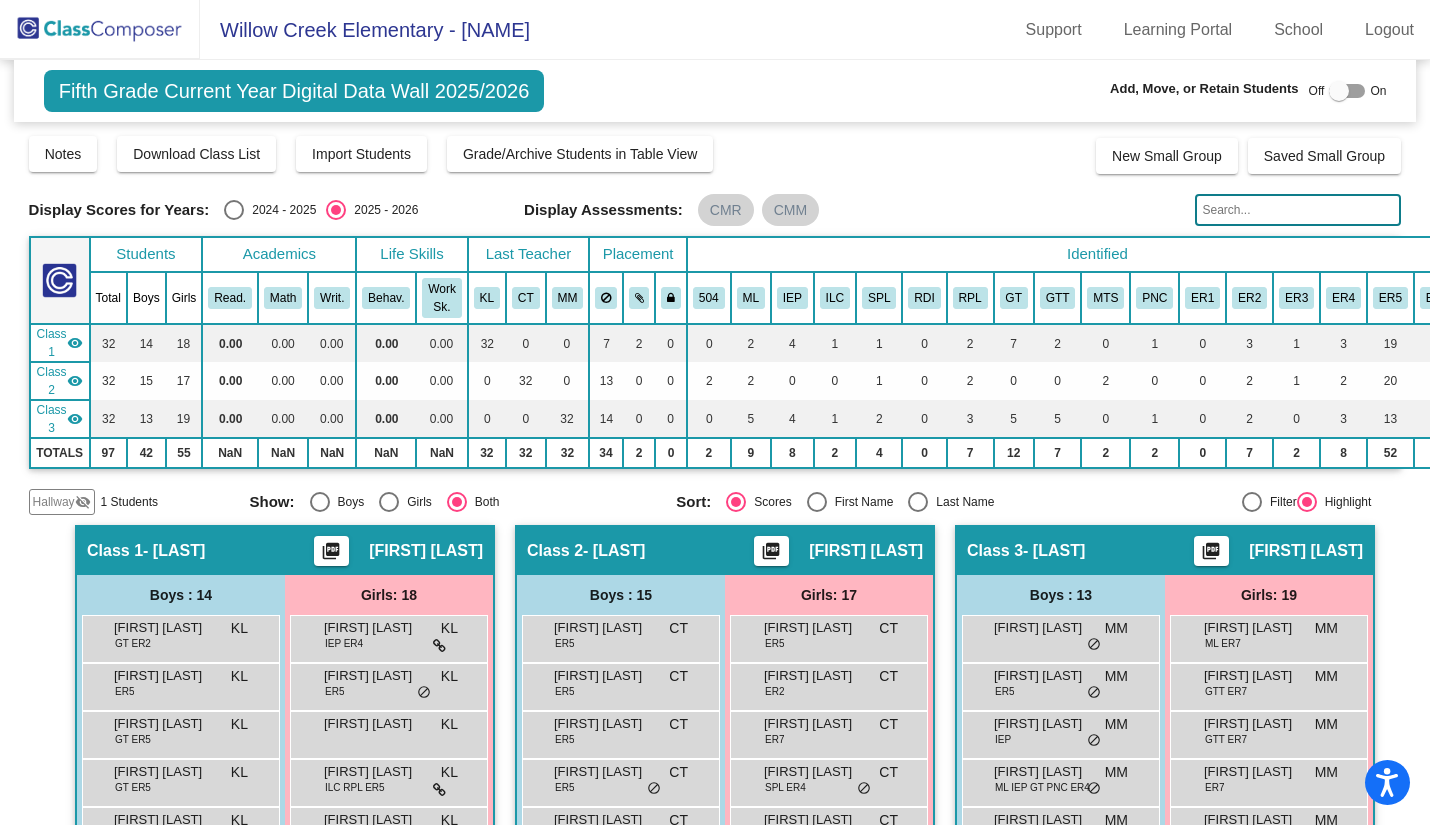 click on "Hallway" 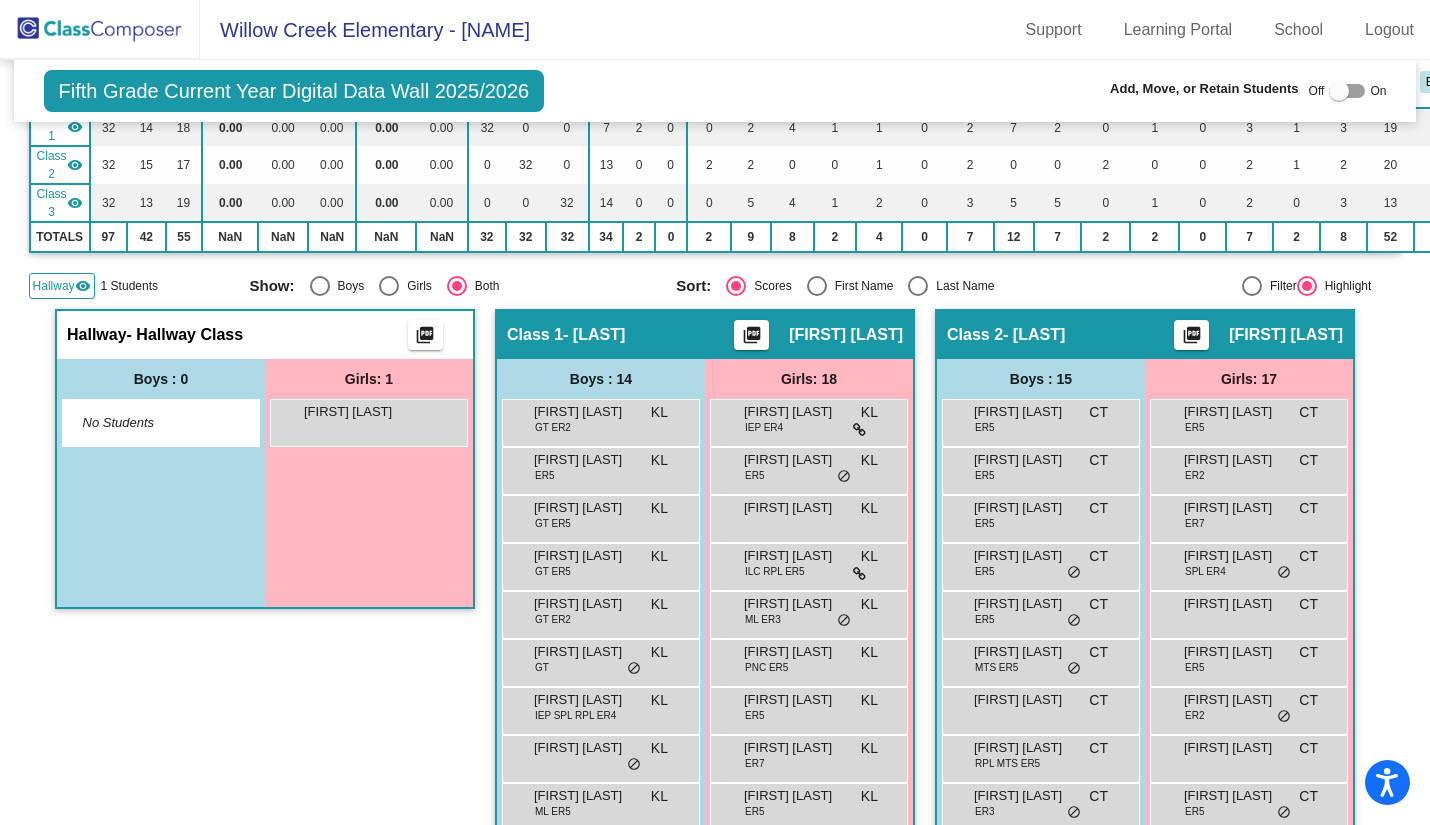 scroll, scrollTop: 215, scrollLeft: 0, axis: vertical 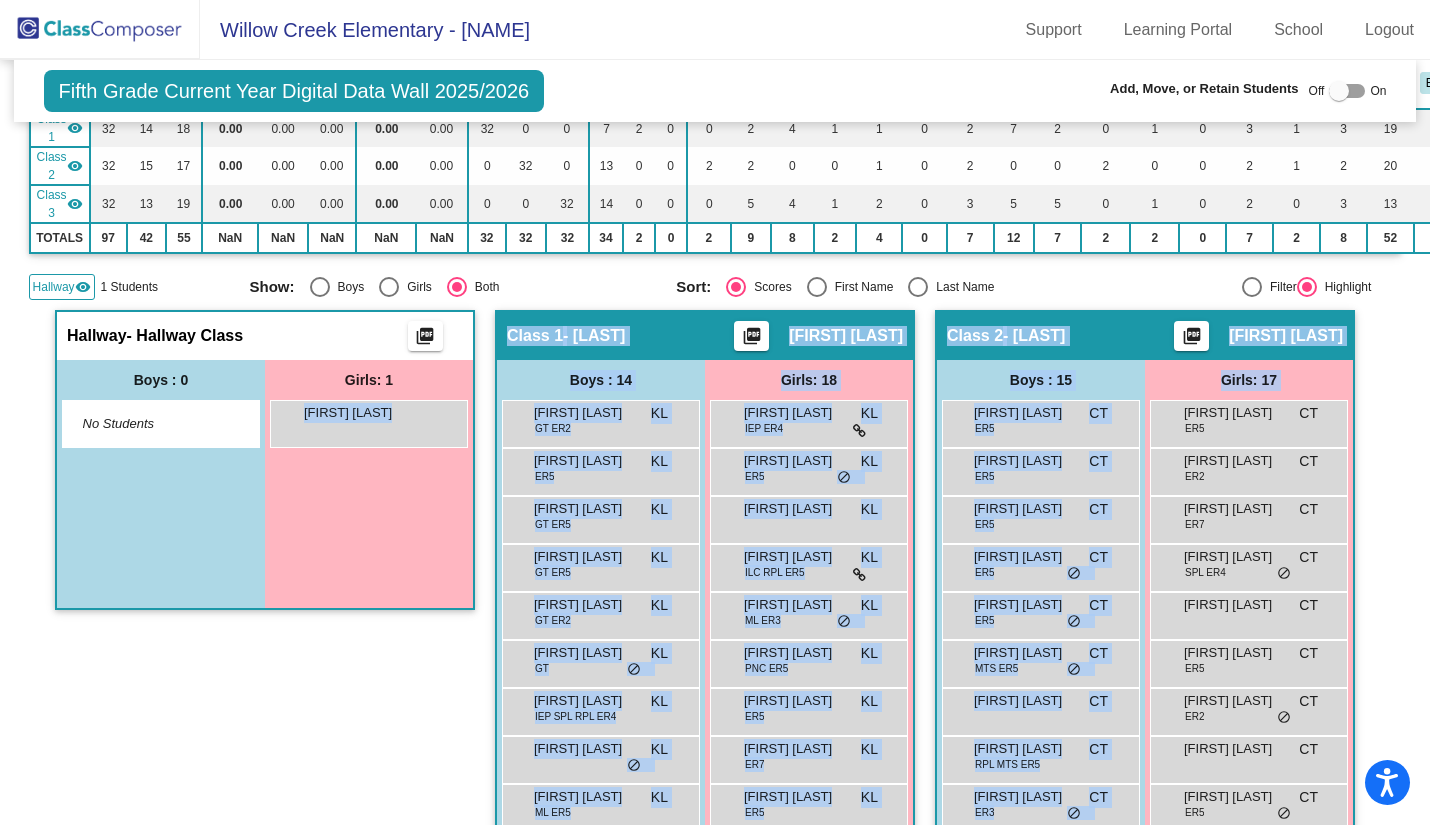 drag, startPoint x: 372, startPoint y: 423, endPoint x: 412, endPoint y: 650, distance: 230.49728 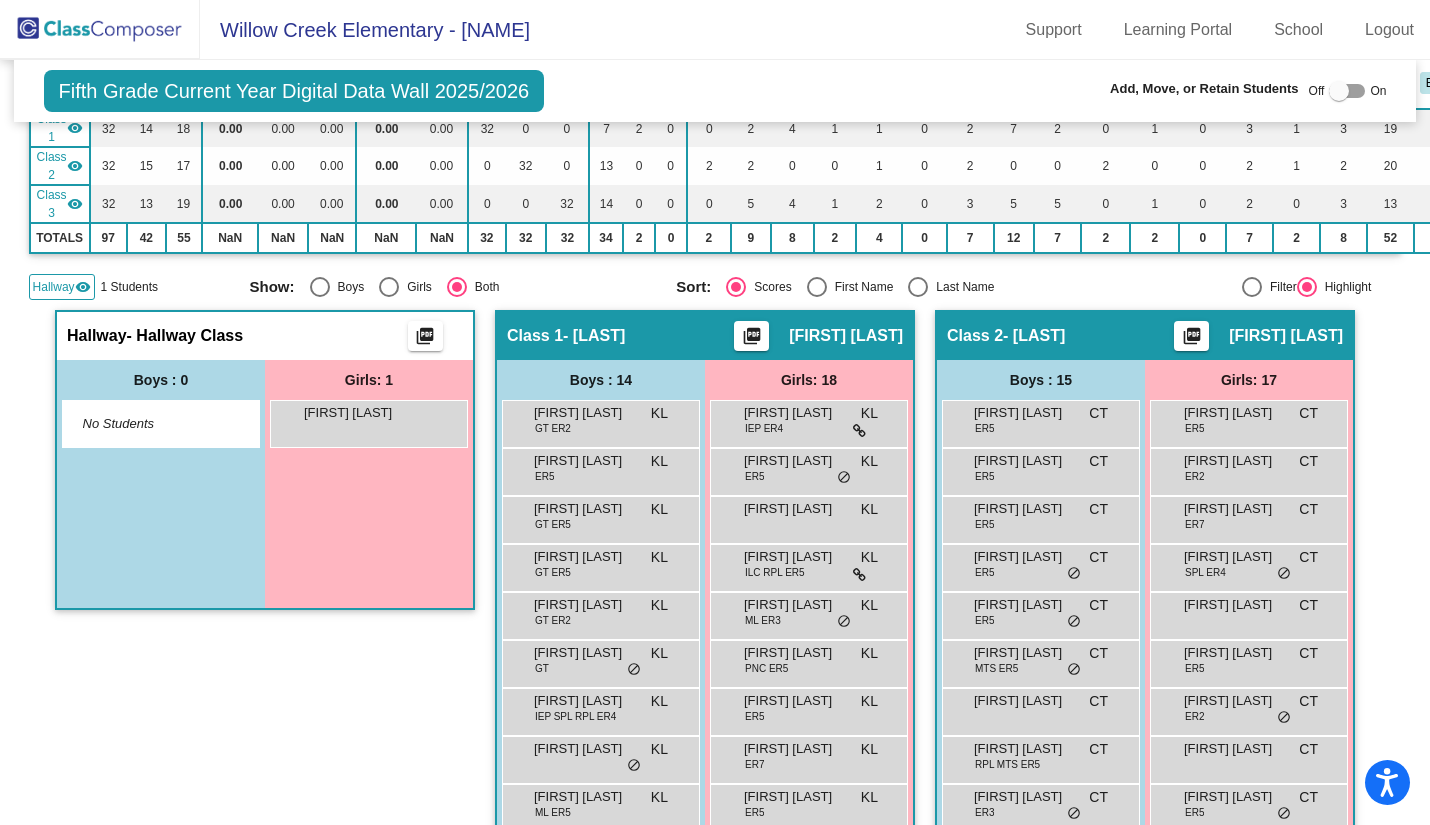 click on "Hallway   - Hallway Class  picture_as_pdf  Add Student  First Name Last Name Student Id  (Recommended)   Boy   Girl   Non Binary Add Close  Boys : 0    No Students   Girls: 1 Cora Bahn lock do_not_disturb_alt" 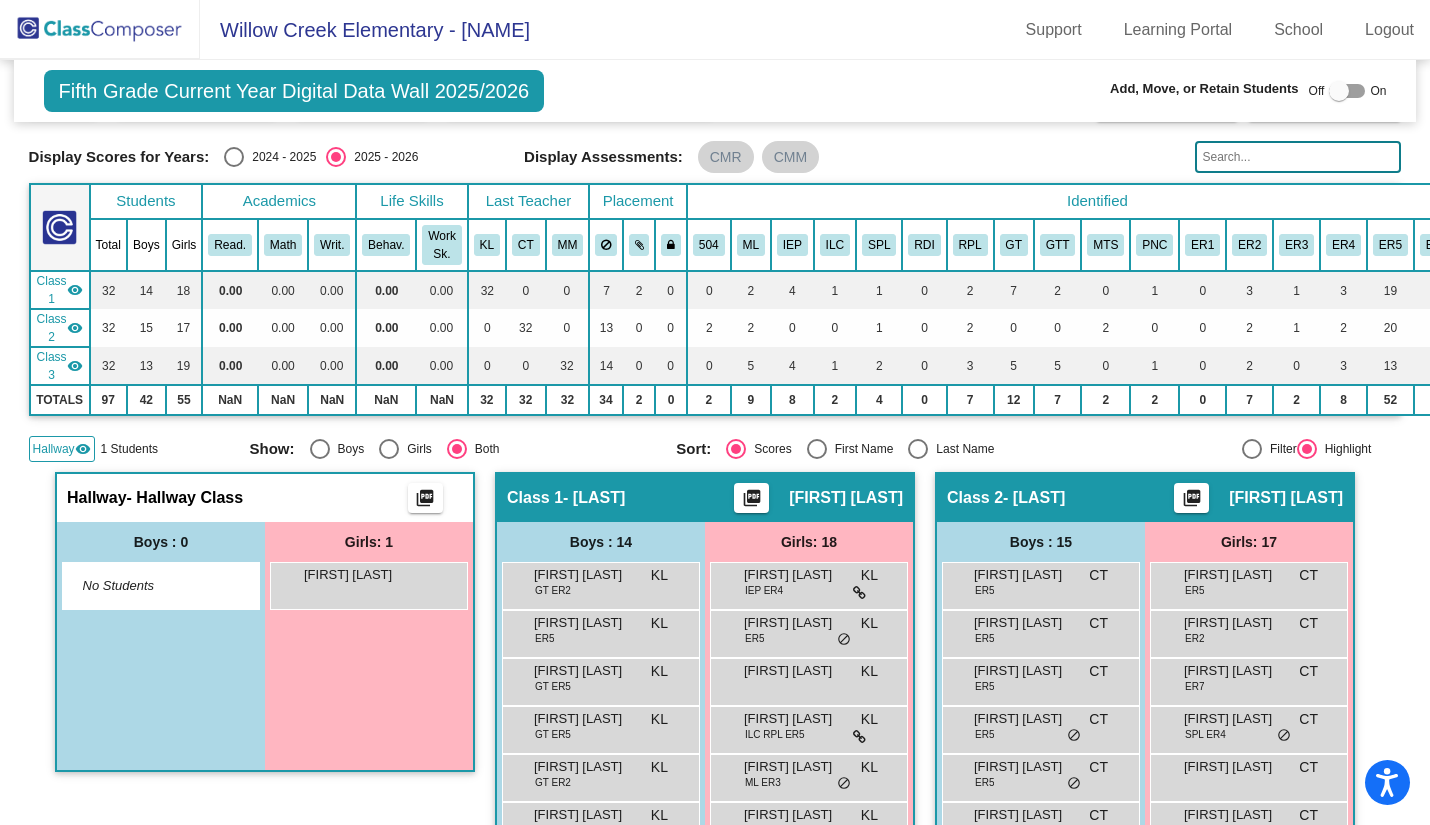 scroll, scrollTop: 0, scrollLeft: 0, axis: both 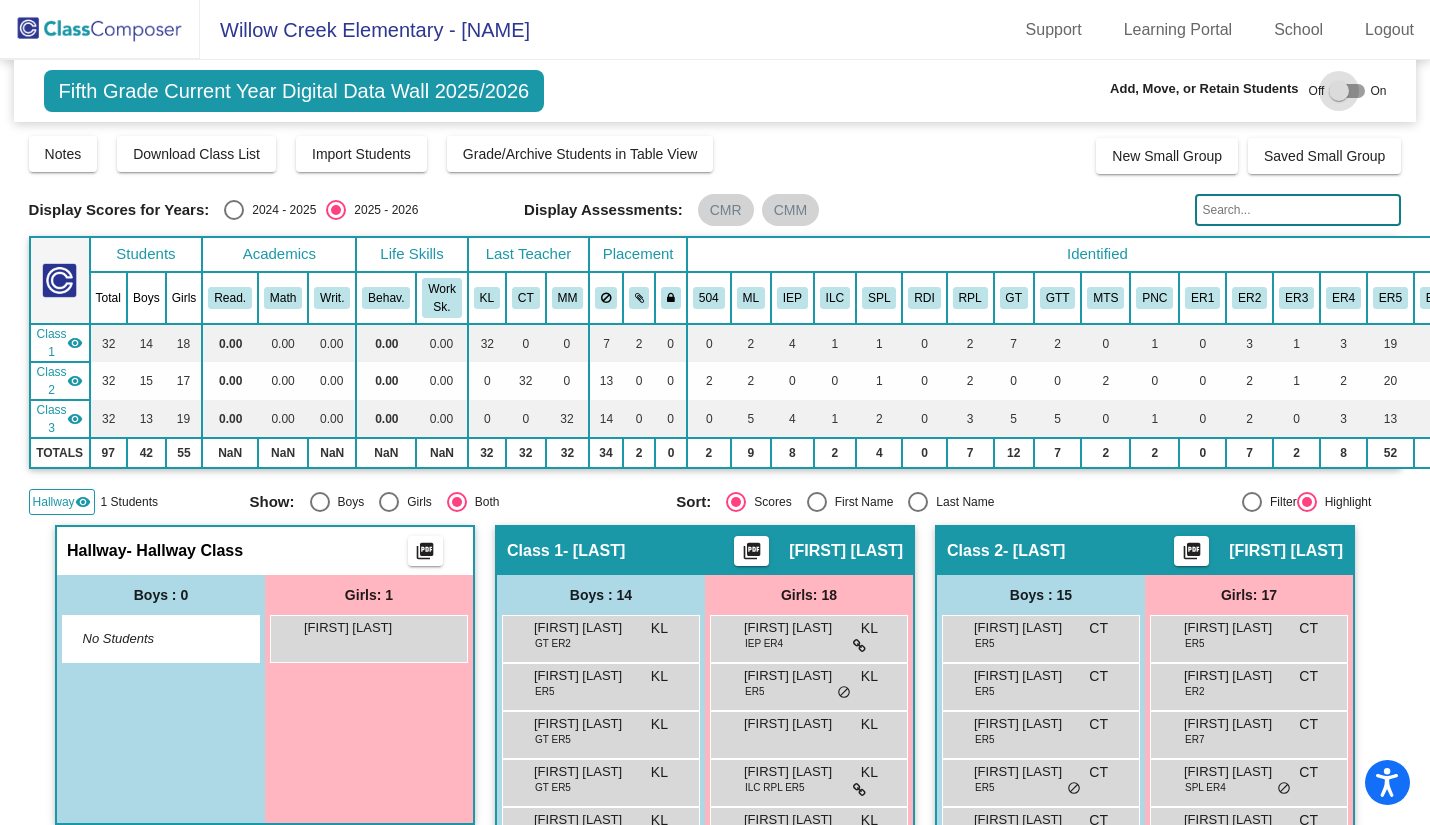 click at bounding box center [1339, 91] 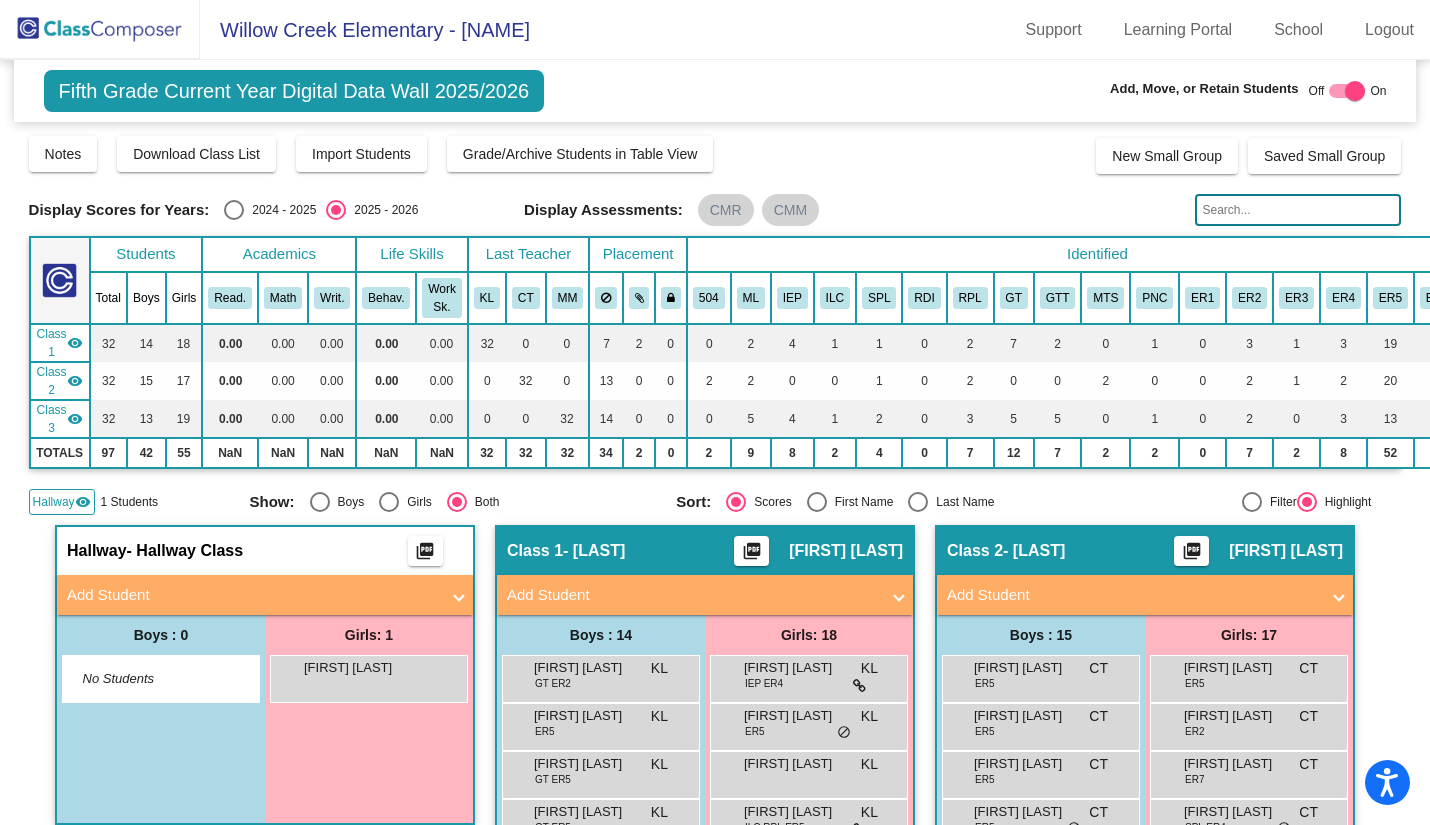click on "Hallway   visibility  1 Students Show:   Boys   Girls   Both Sort:   Scores   First Name   Last Name   Filter     Highlight" 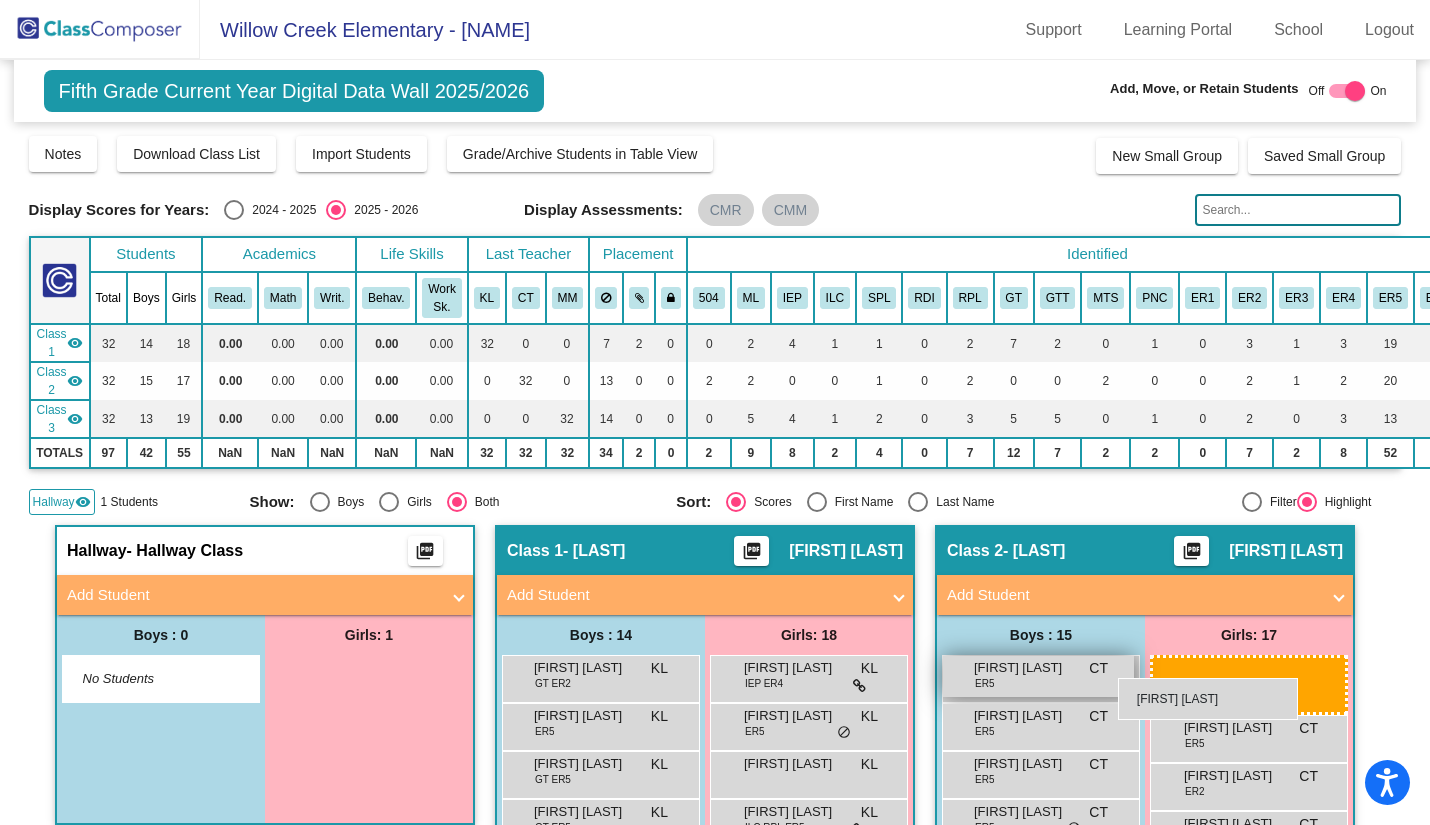 drag, startPoint x: 315, startPoint y: 688, endPoint x: 1118, endPoint y: 678, distance: 803.06226 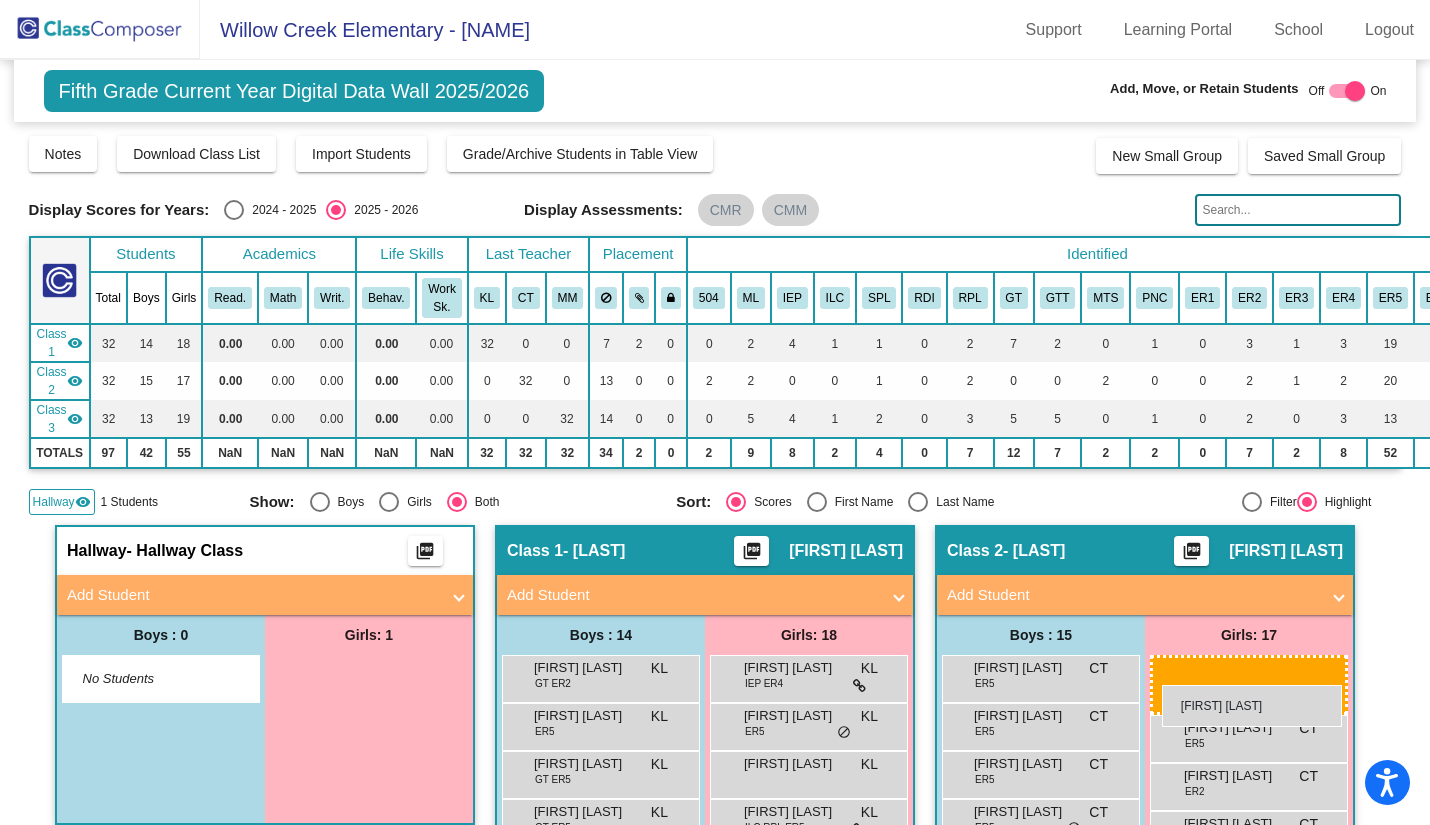 drag, startPoint x: 393, startPoint y: 670, endPoint x: 1162, endPoint y: 685, distance: 769.1463 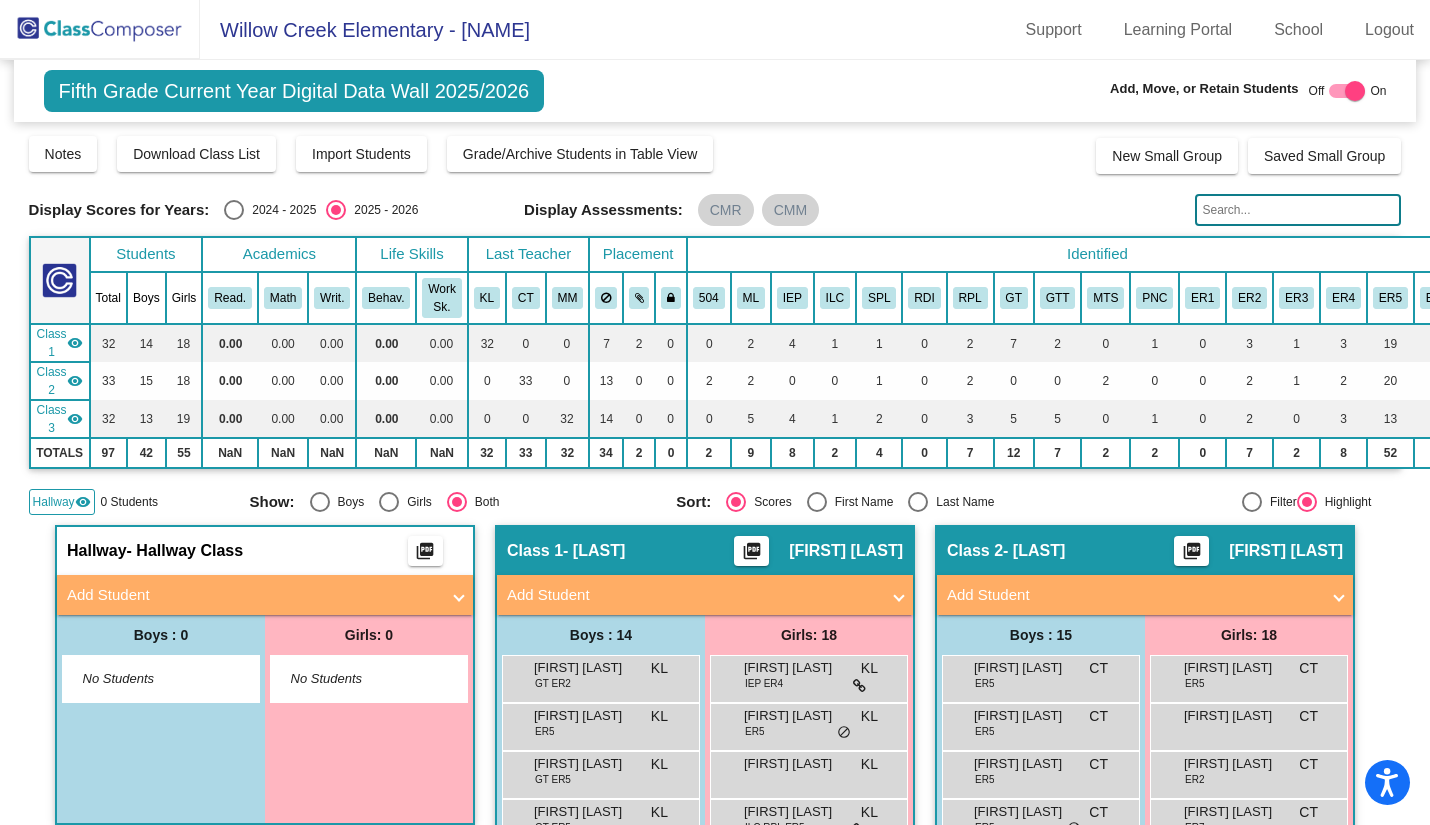 scroll, scrollTop: 0, scrollLeft: 0, axis: both 